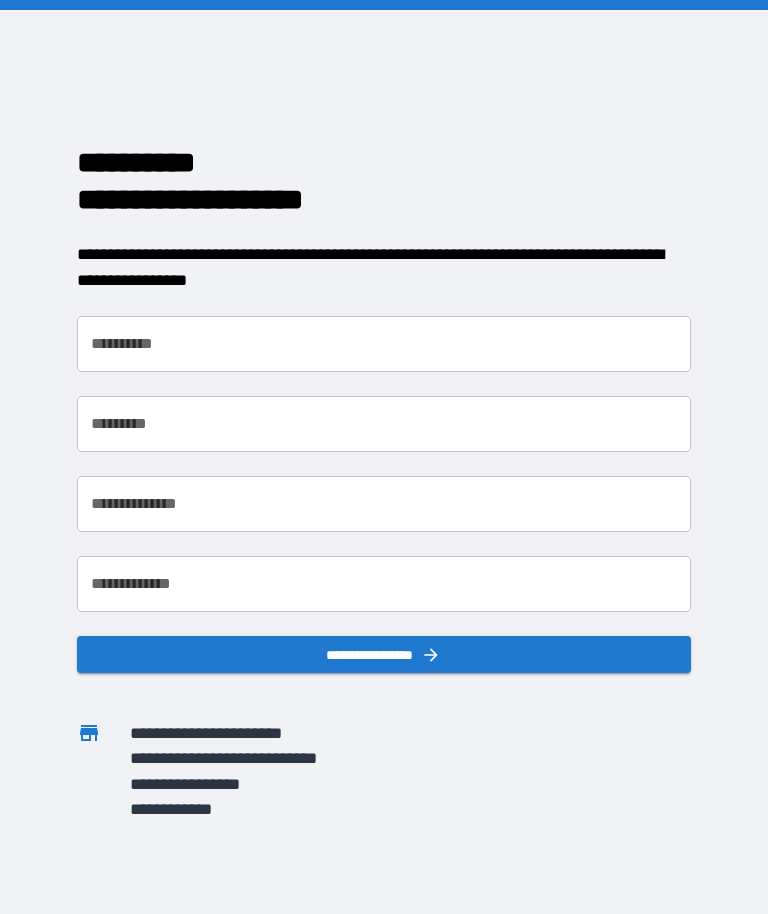 scroll, scrollTop: 0, scrollLeft: 0, axis: both 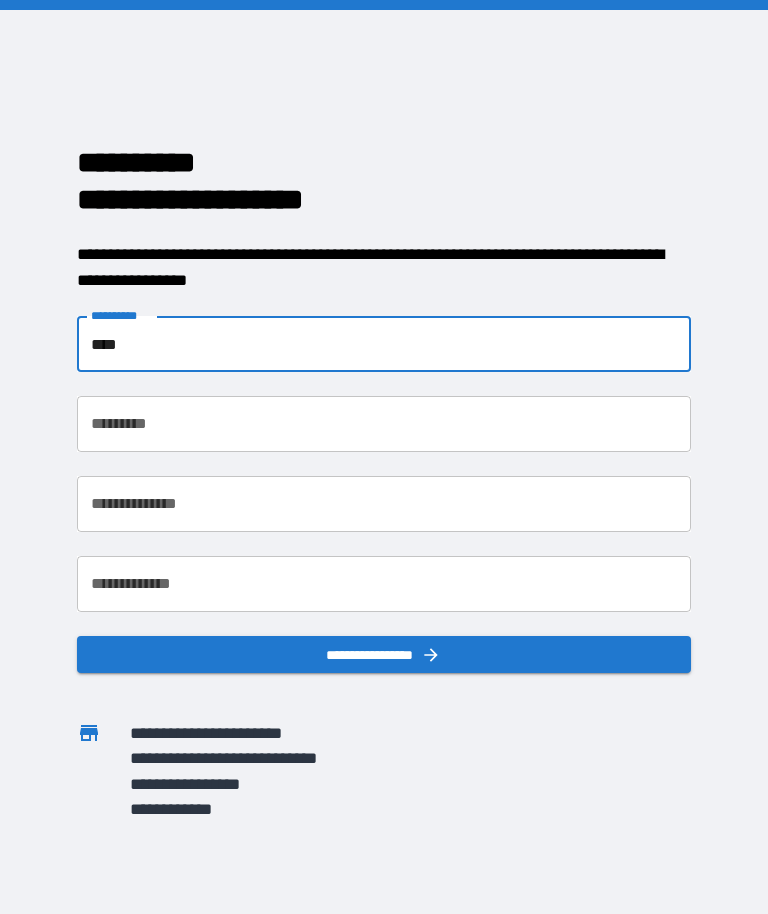 type on "****" 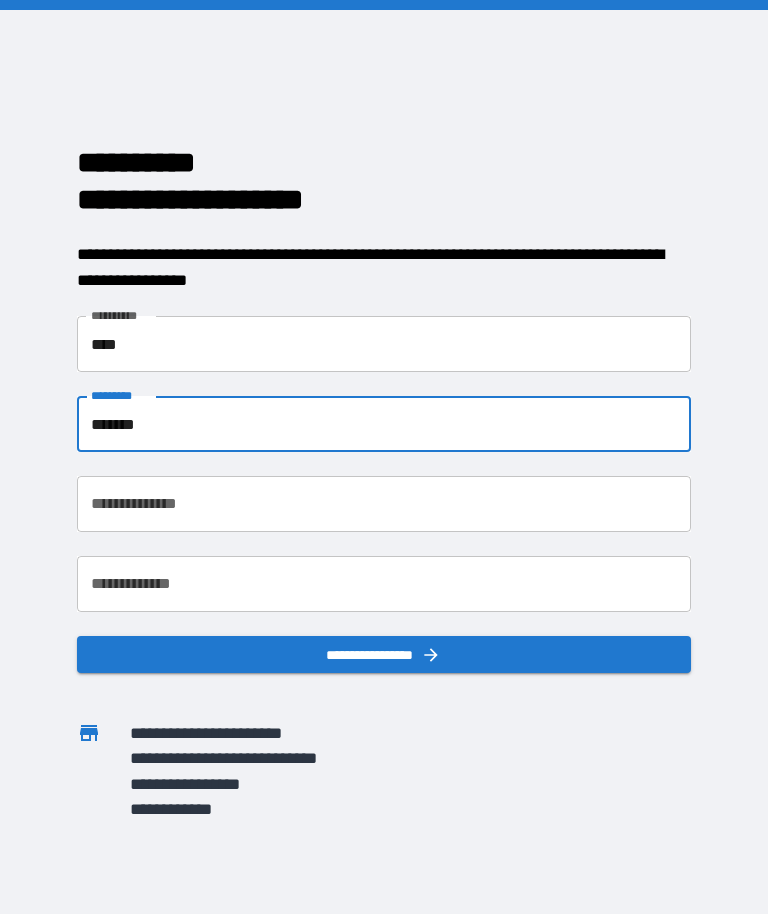 type on "******" 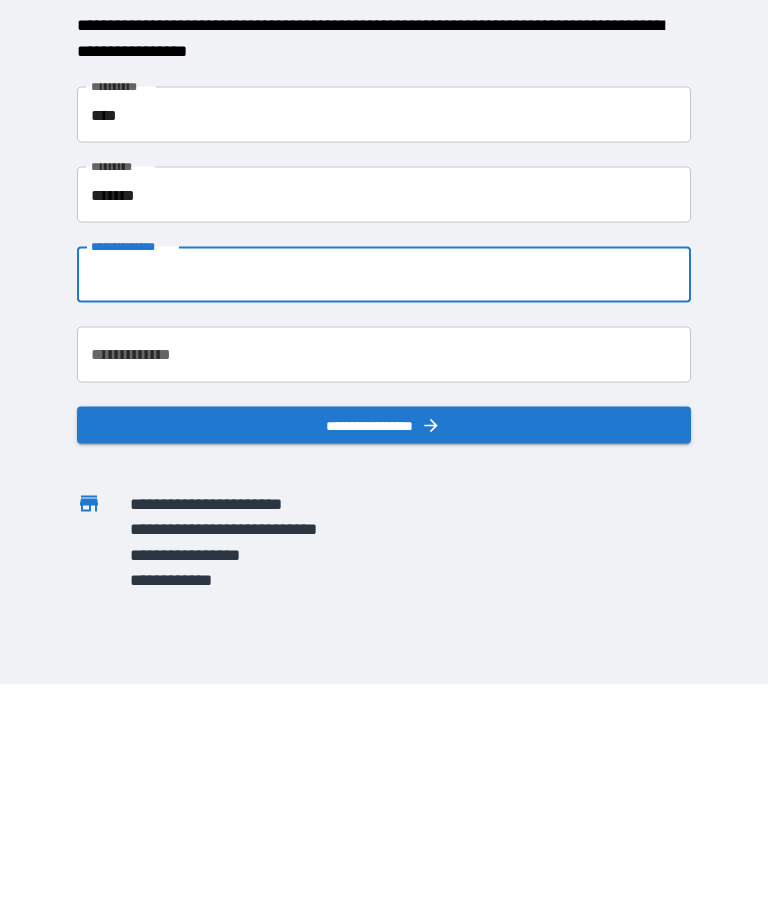 type on "**********" 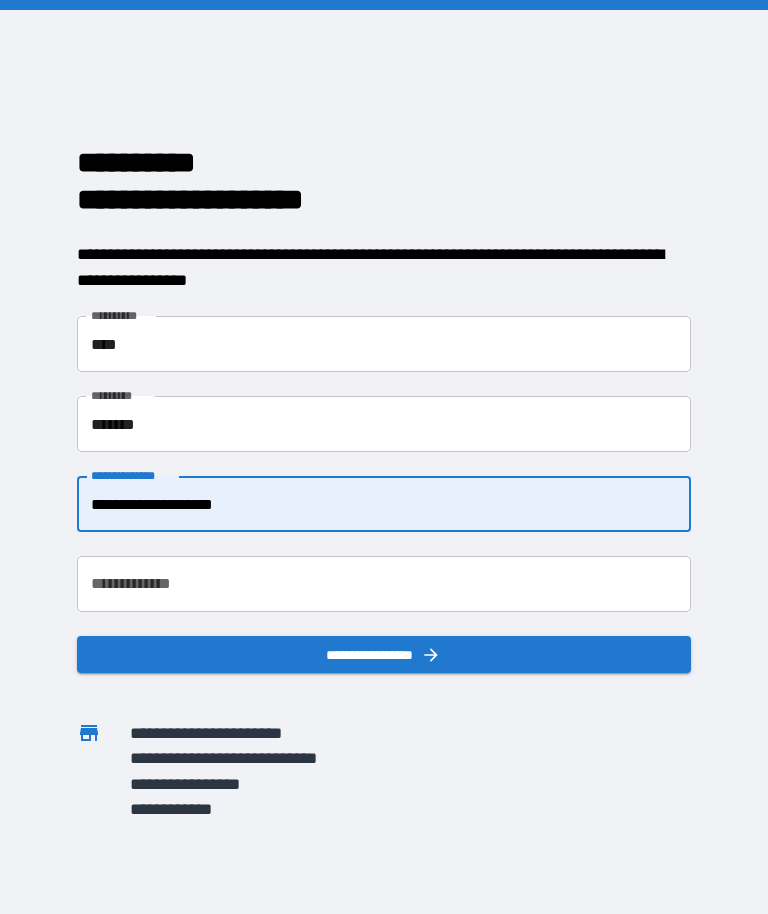 click on "**********" at bounding box center [384, 584] 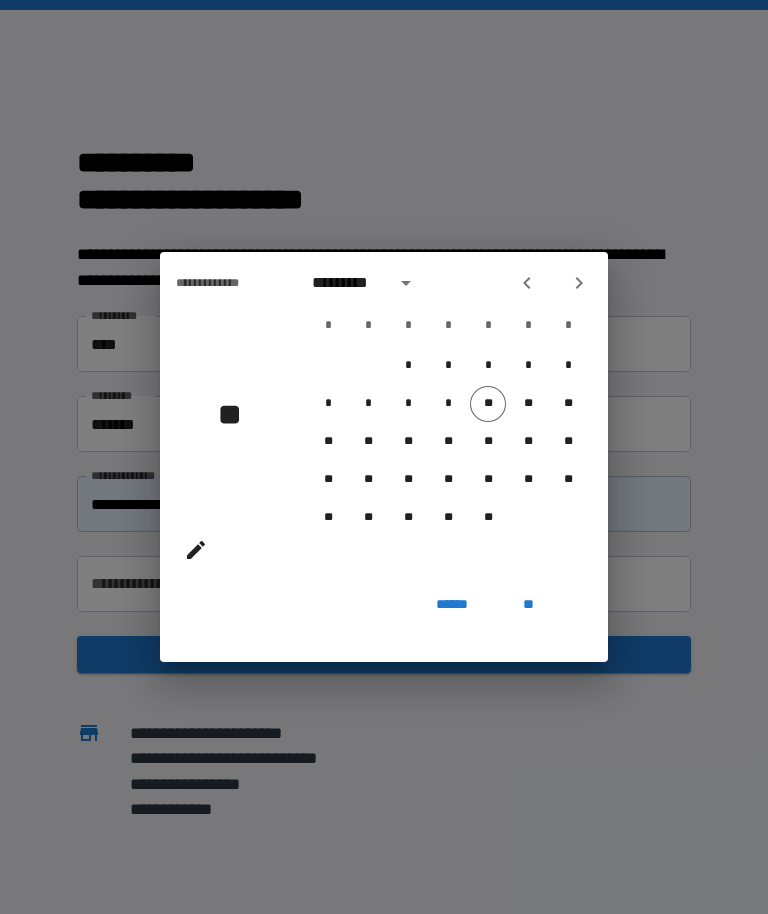 click on "********* * * * * * * * * * * * * * * * * ** ** ** ** ** ** ** ** ** ** ** ** ** ** ** ** ** ** ** ** ** **" at bounding box center (448, 419) 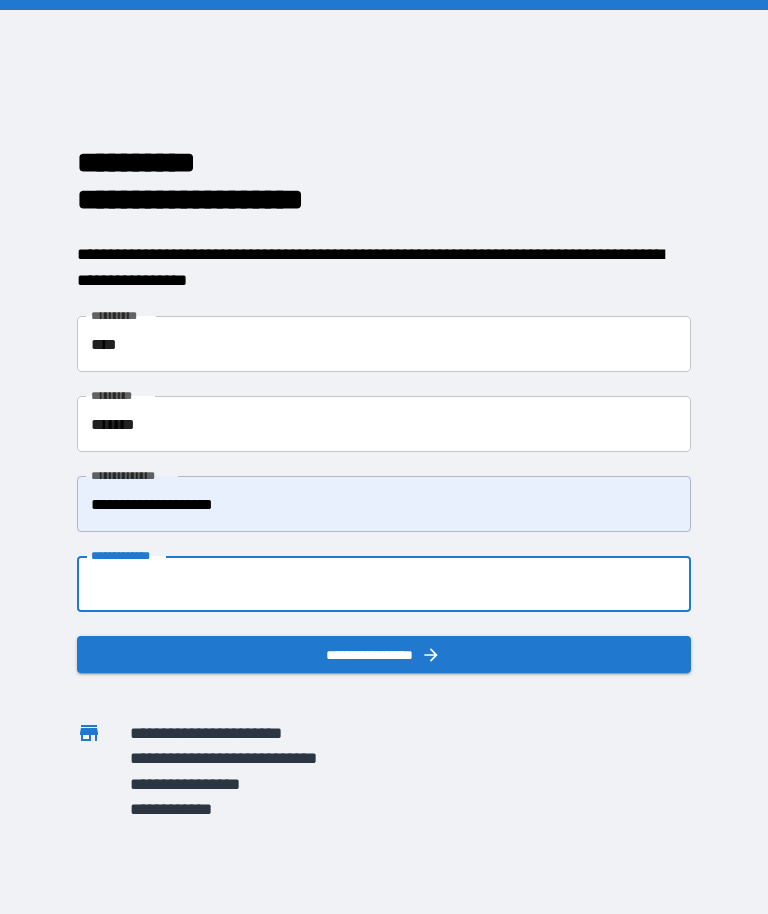 click on "**********" at bounding box center (384, 584) 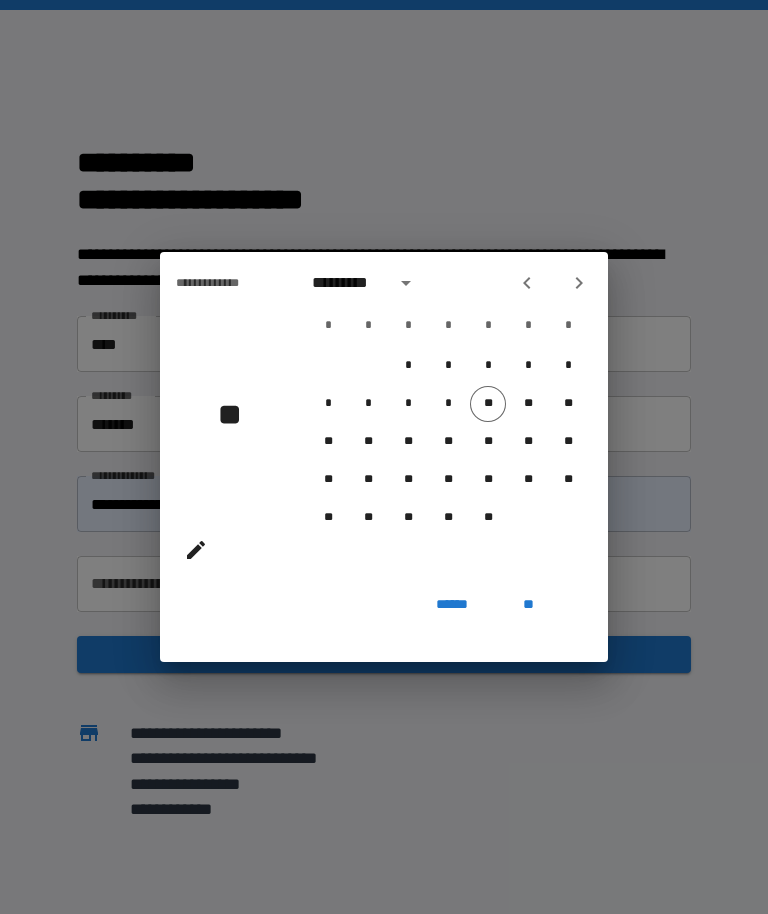 click 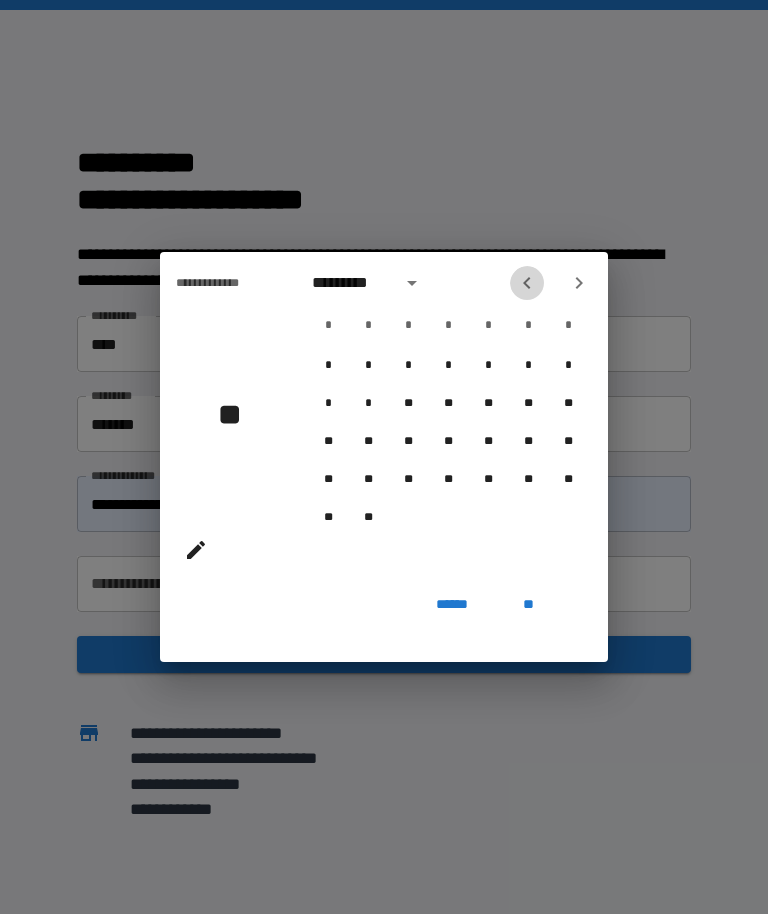 click 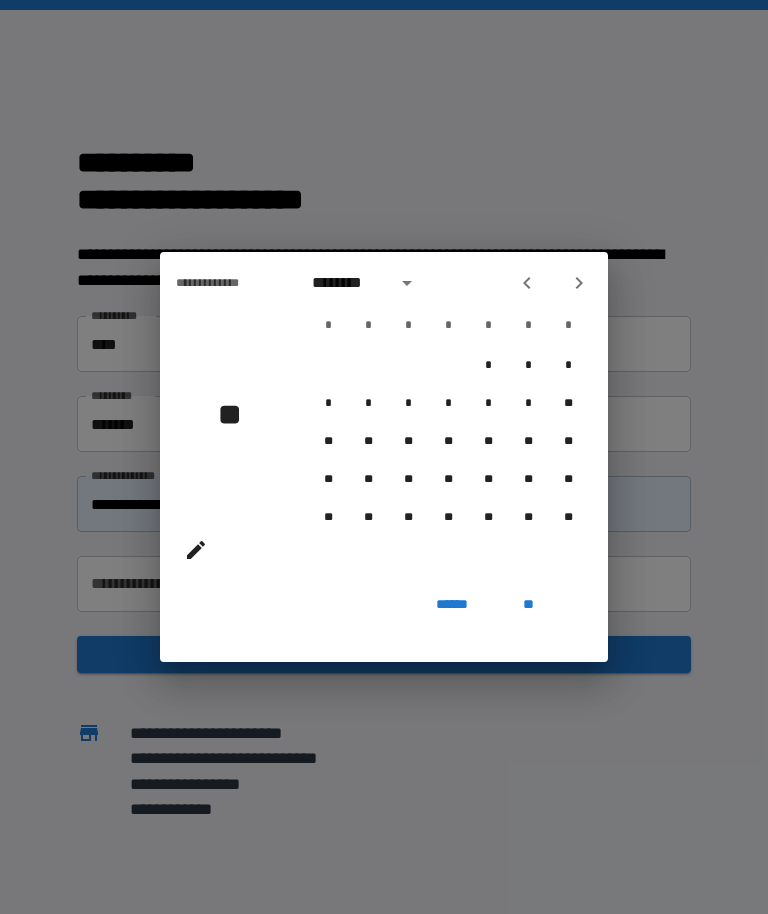 click 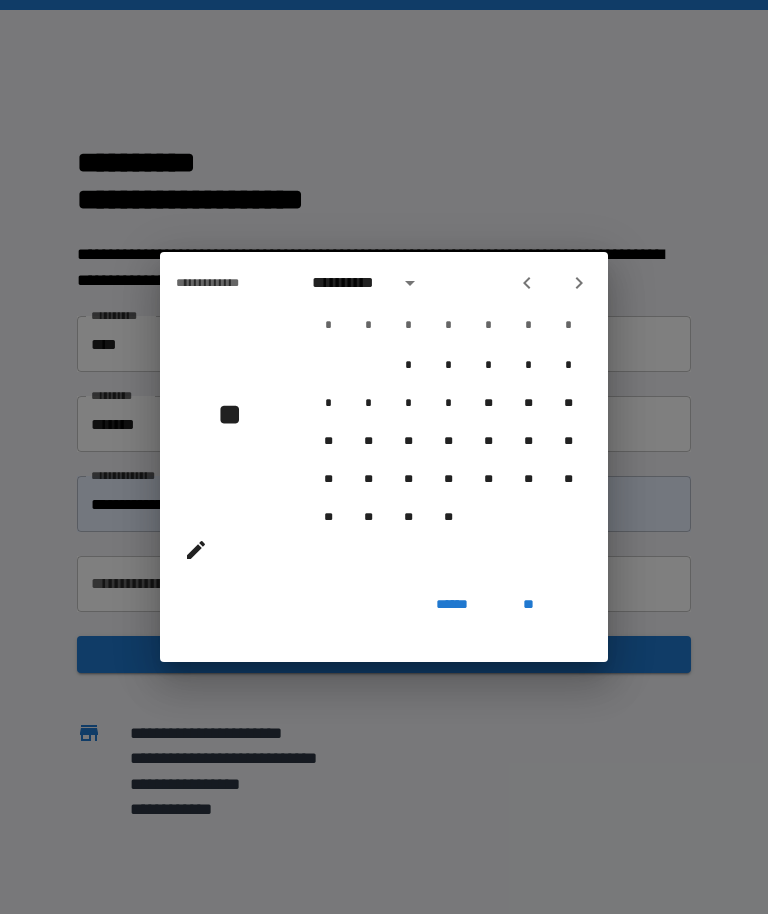 click 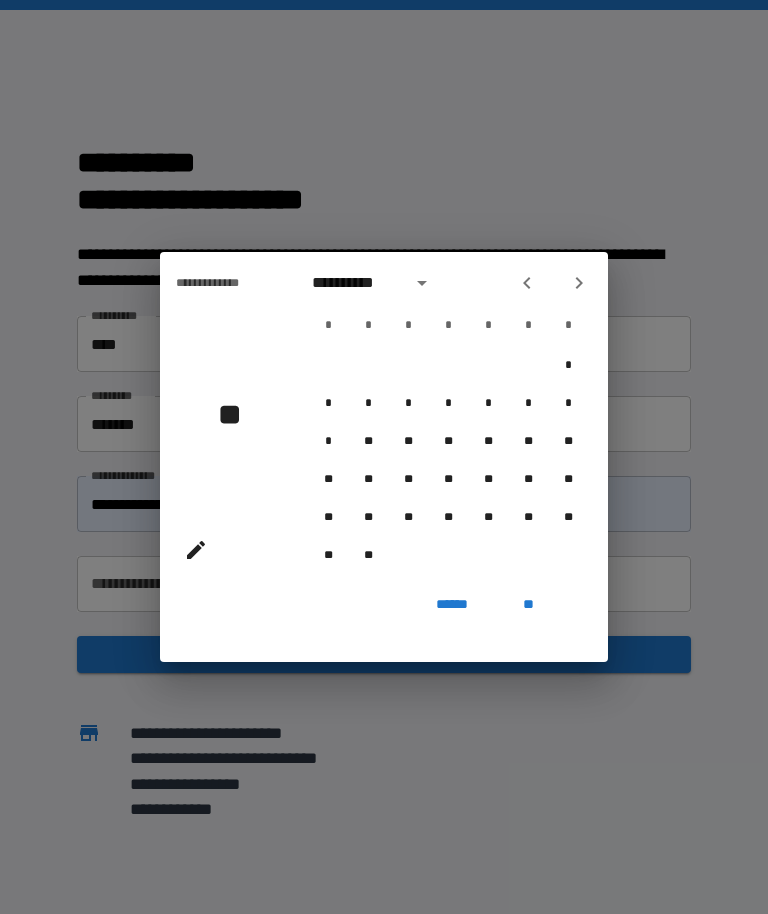 click 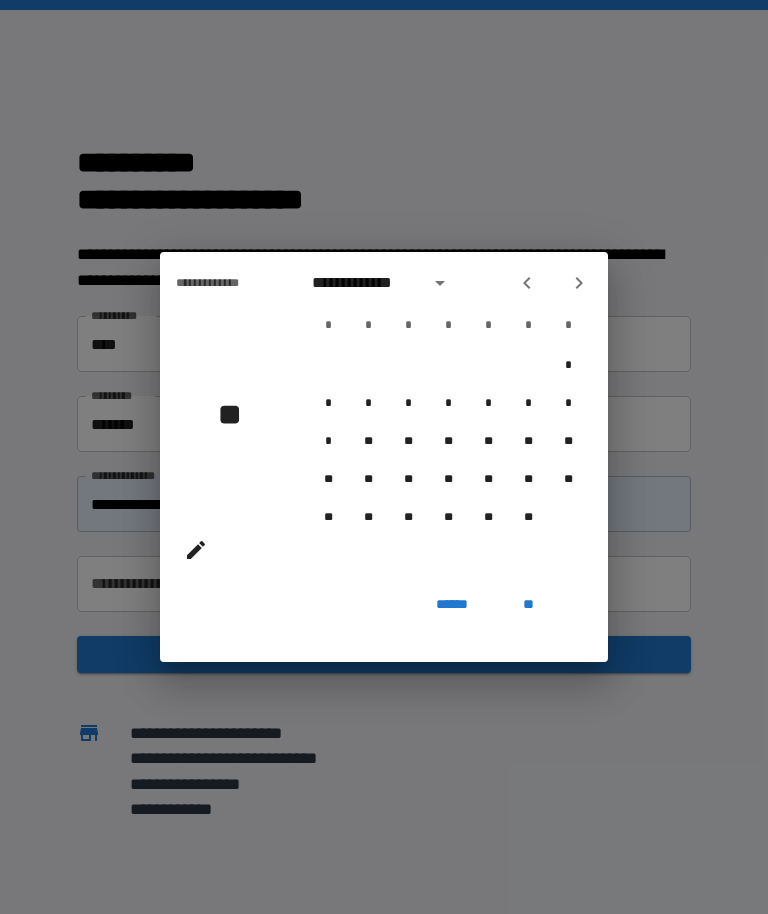 click 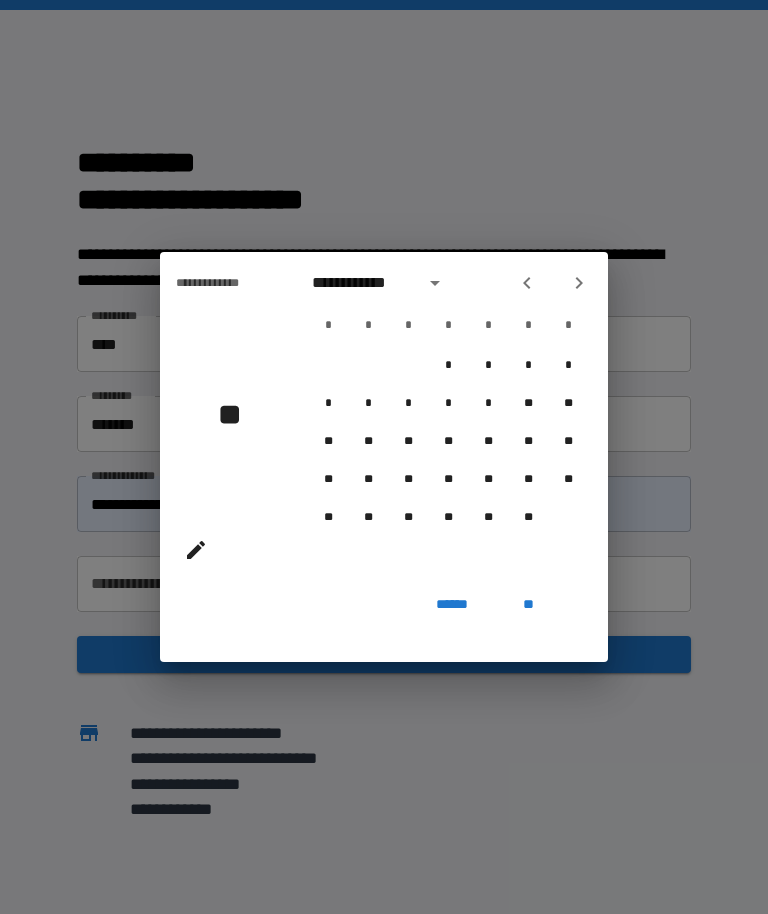 click 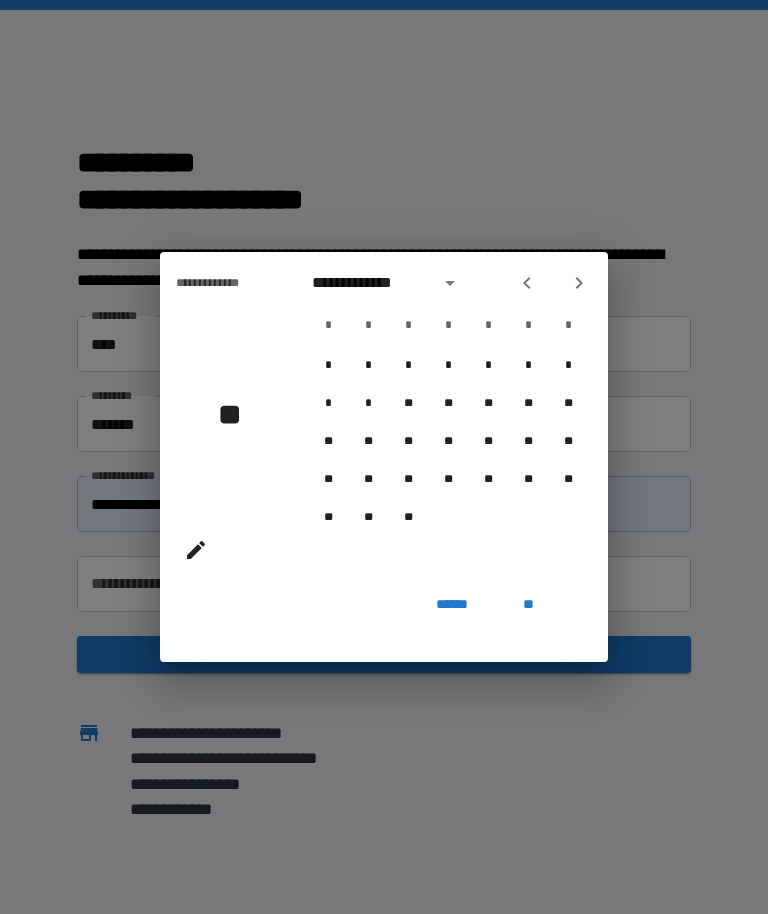 click 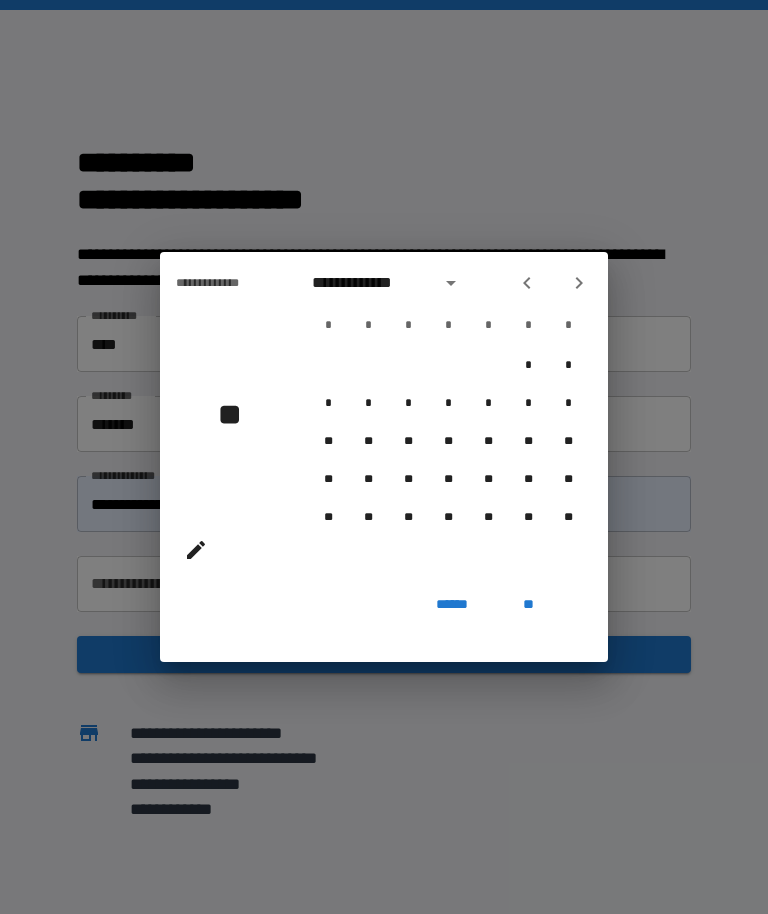 click 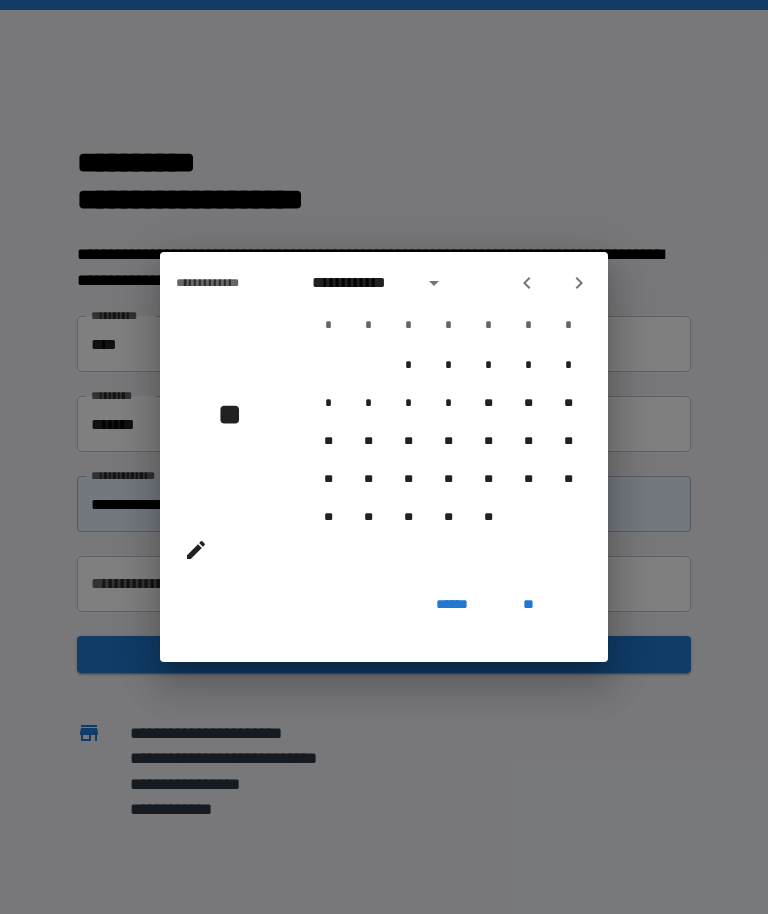 click 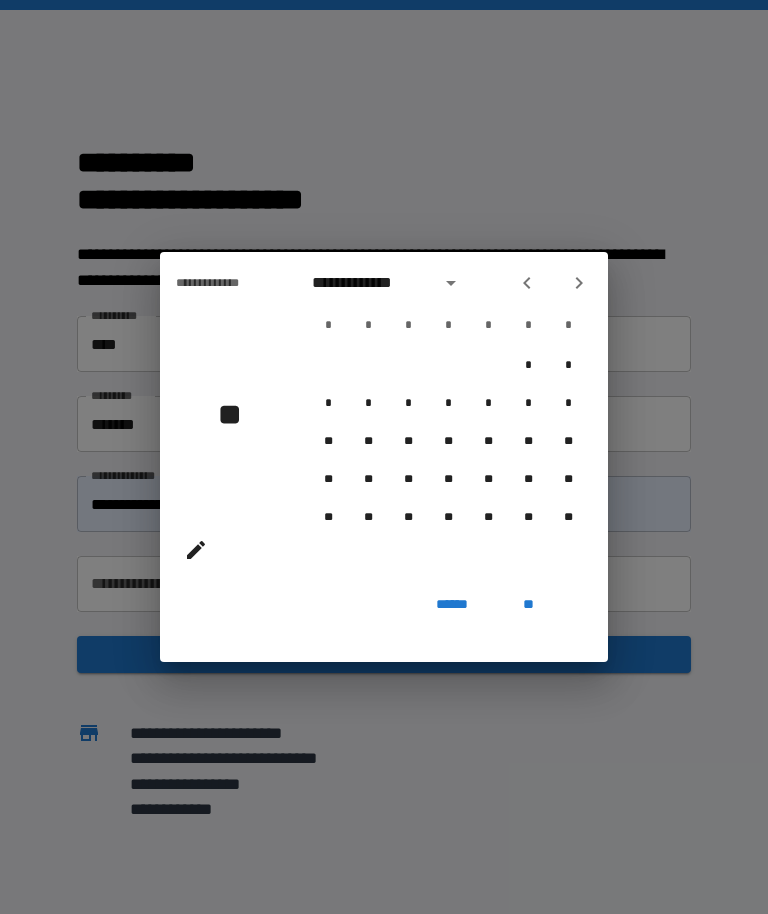 click 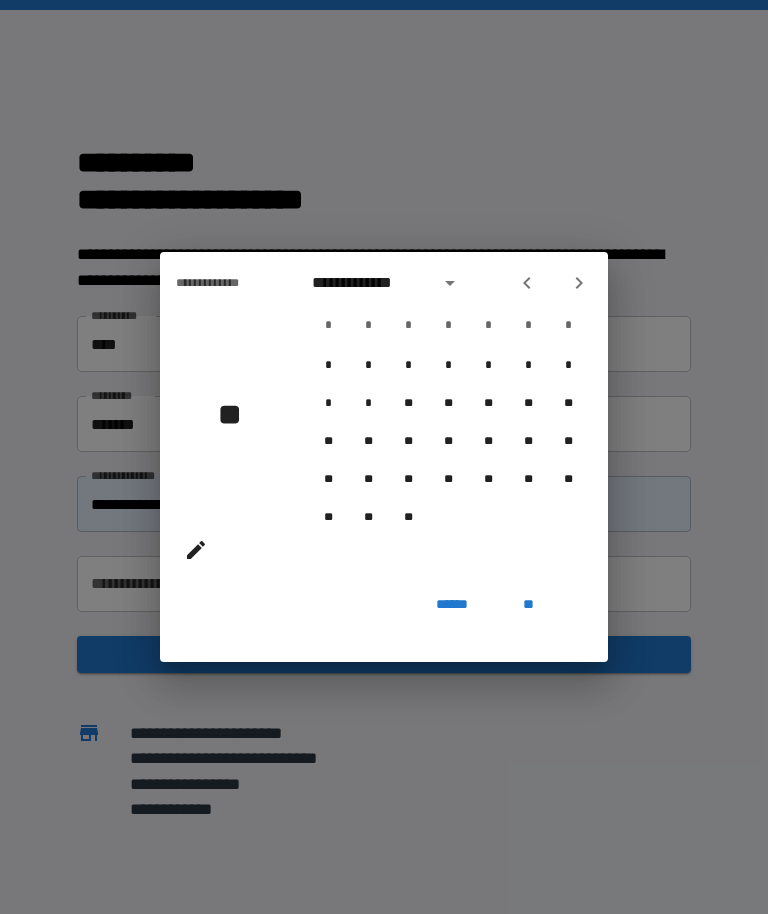 click 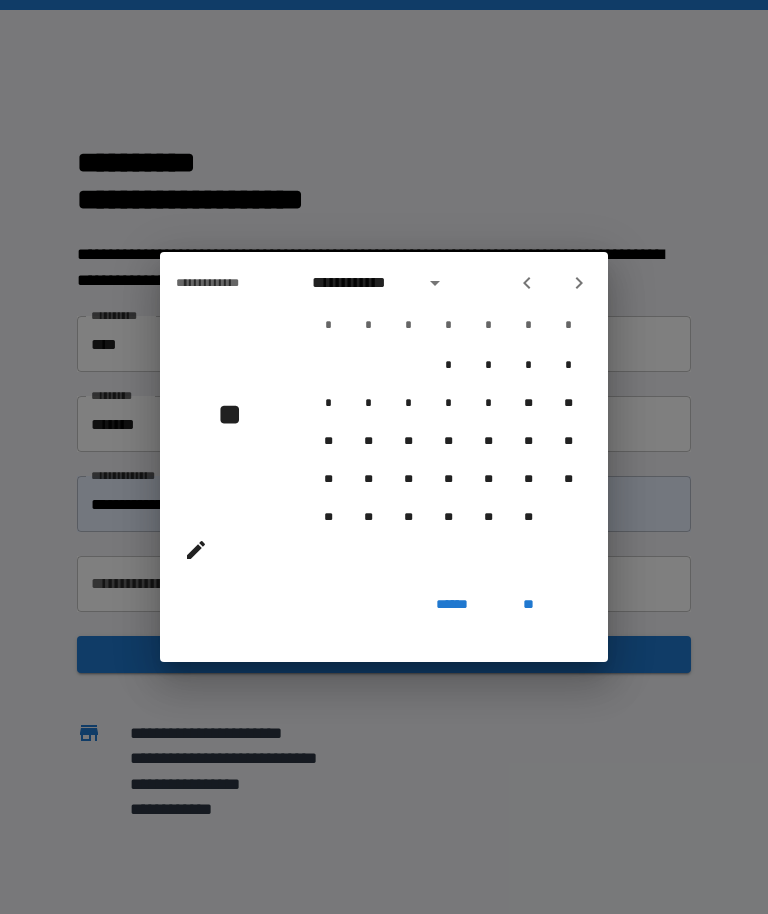click on "**********" at bounding box center (362, 283) 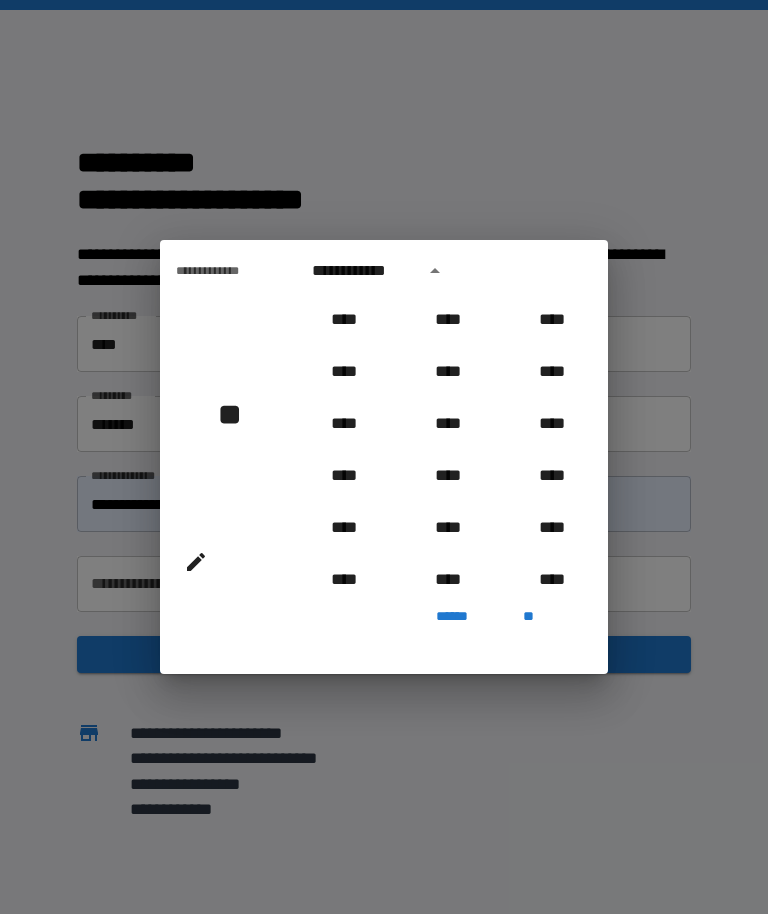 scroll, scrollTop: 2006, scrollLeft: 0, axis: vertical 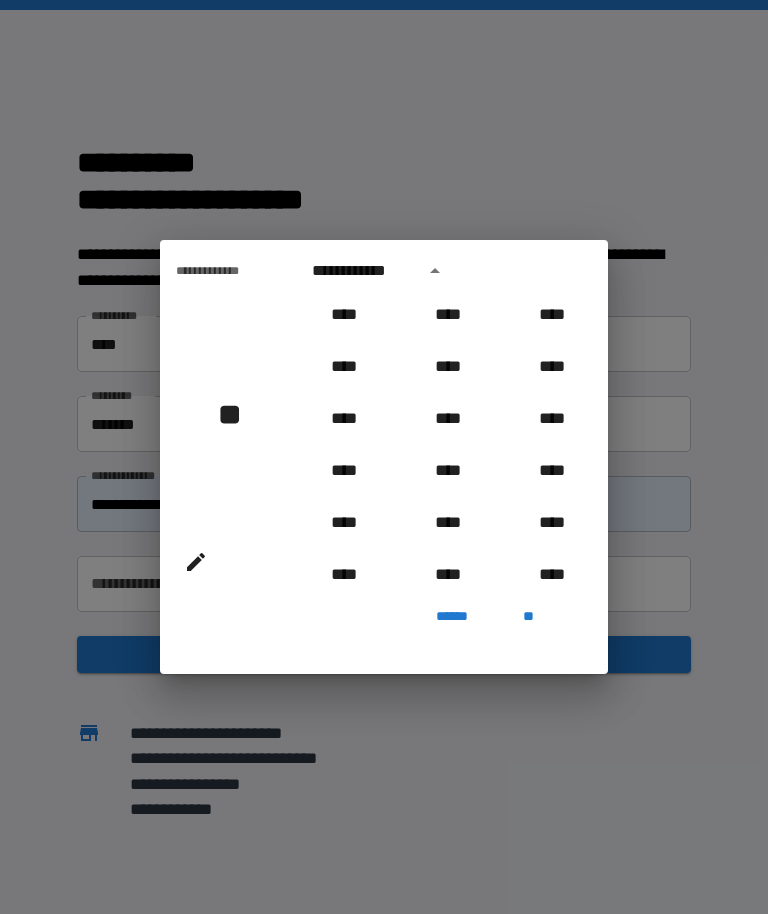 click on "****" at bounding box center [448, 419] 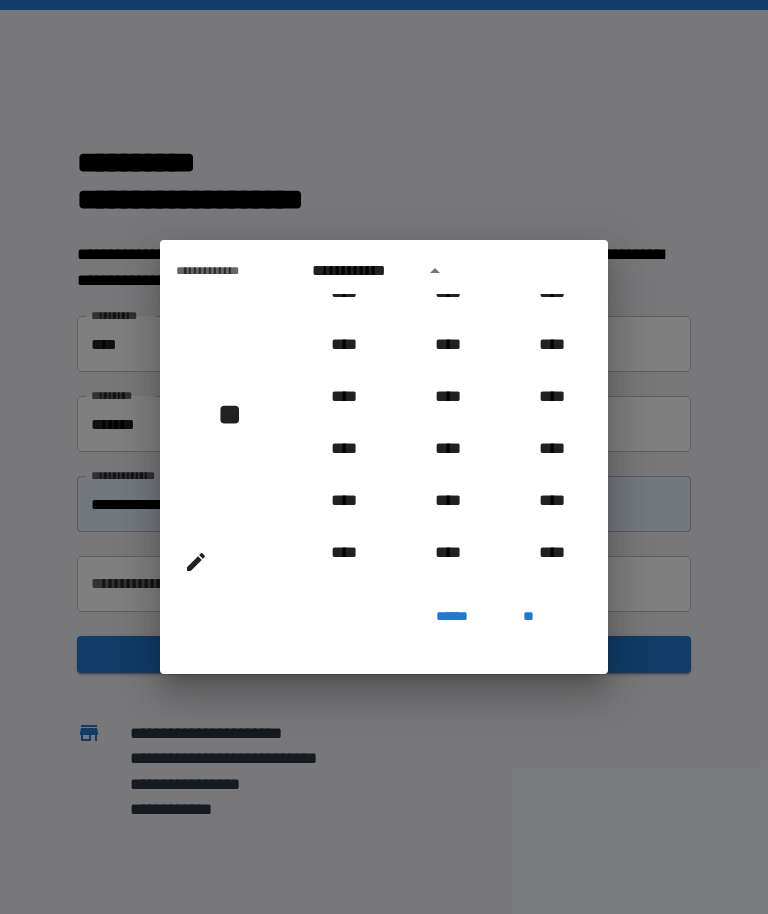 scroll, scrollTop: 754, scrollLeft: 0, axis: vertical 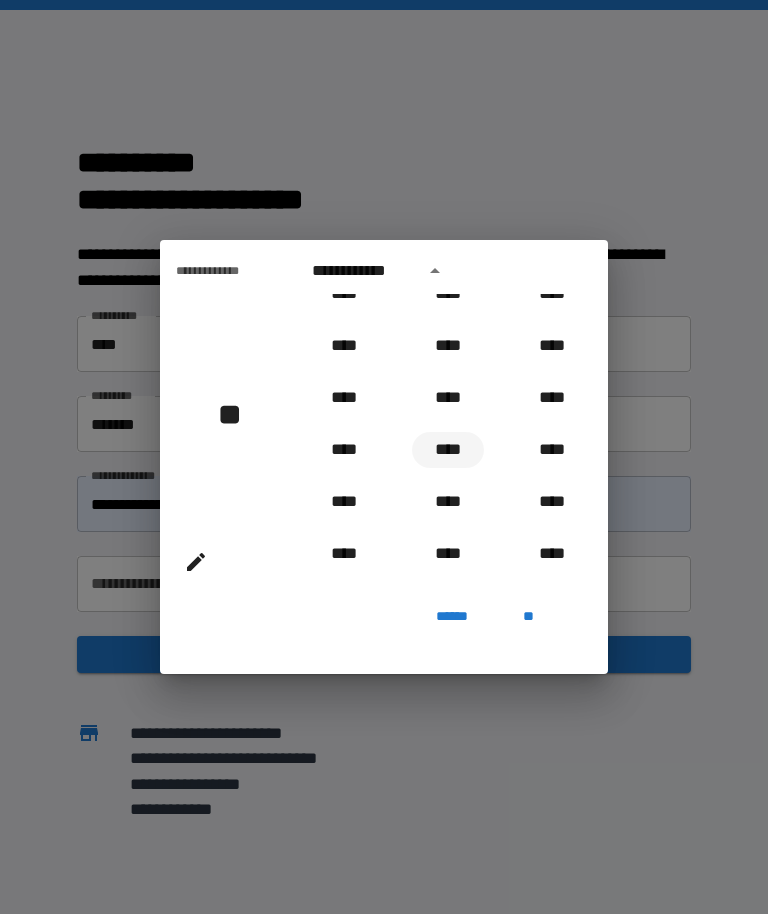 click on "****" at bounding box center (448, 450) 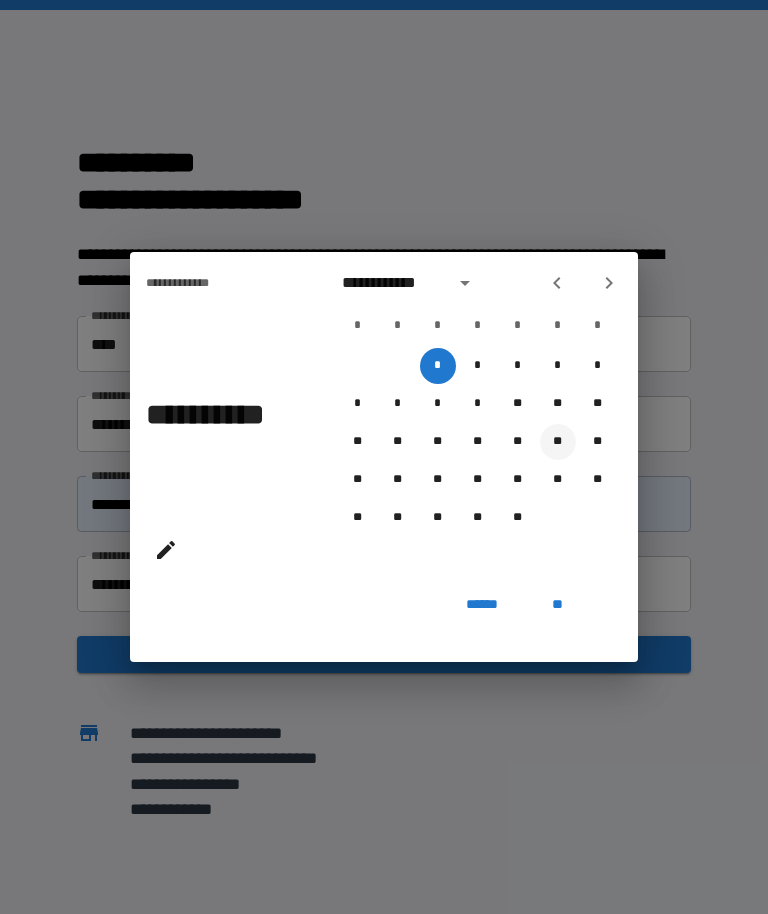 click on "**" at bounding box center (558, 442) 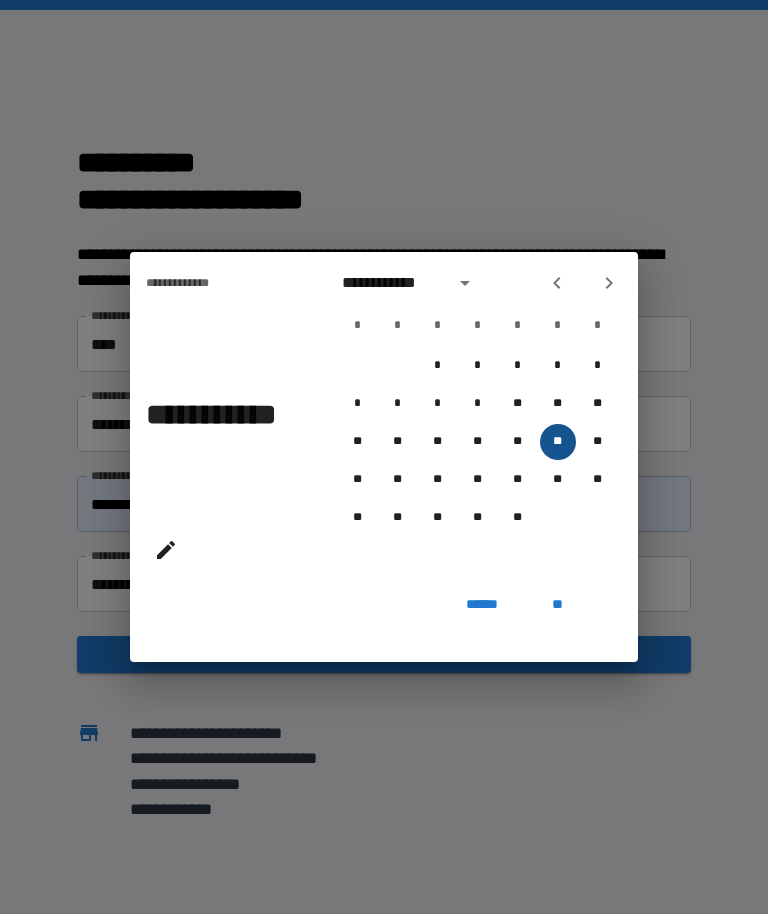 type on "**********" 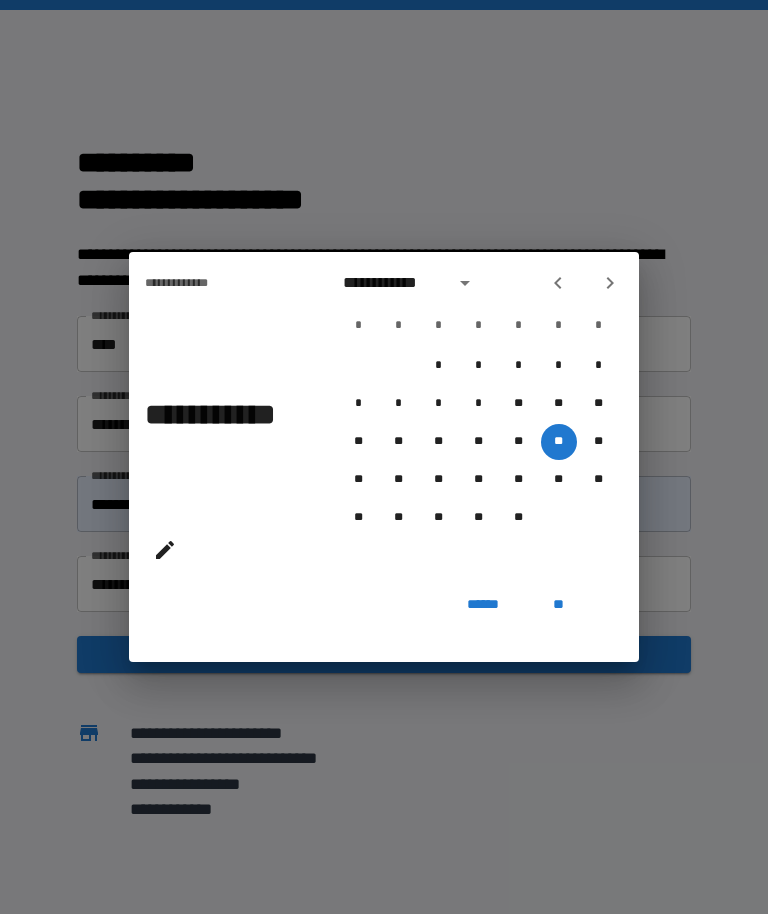 click on "**" at bounding box center (559, 604) 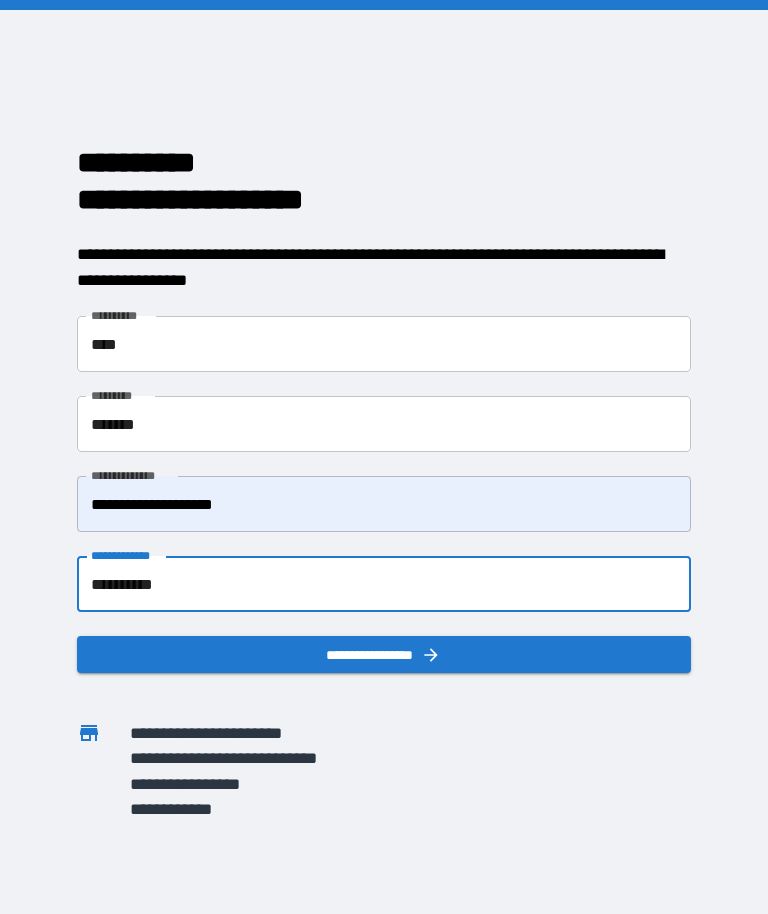 click on "**********" at bounding box center [384, 654] 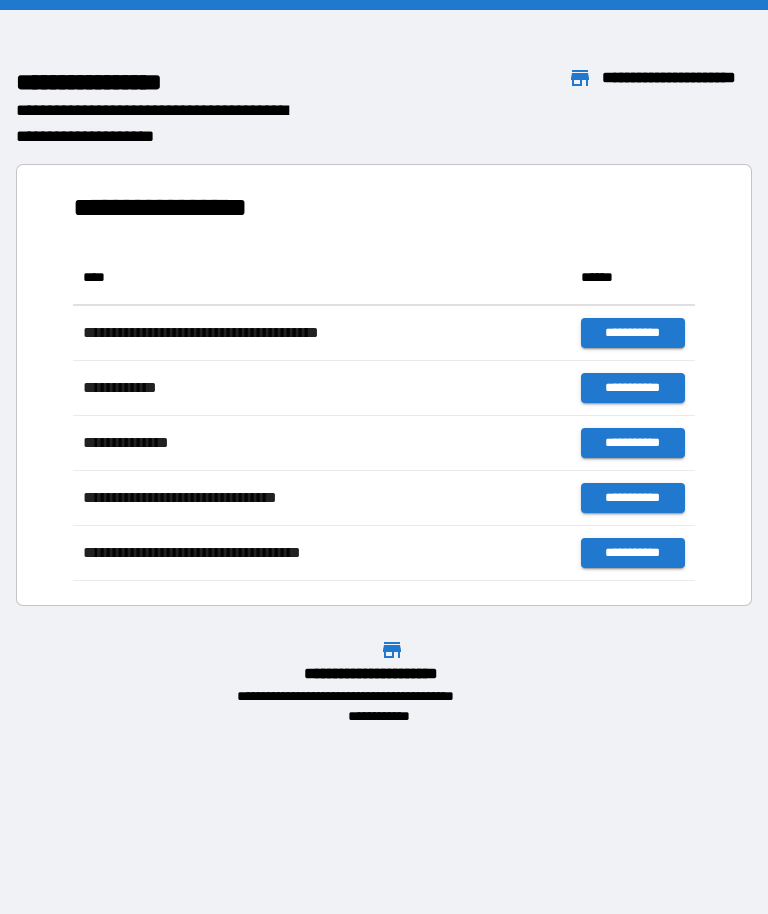scroll, scrollTop: 1, scrollLeft: 1, axis: both 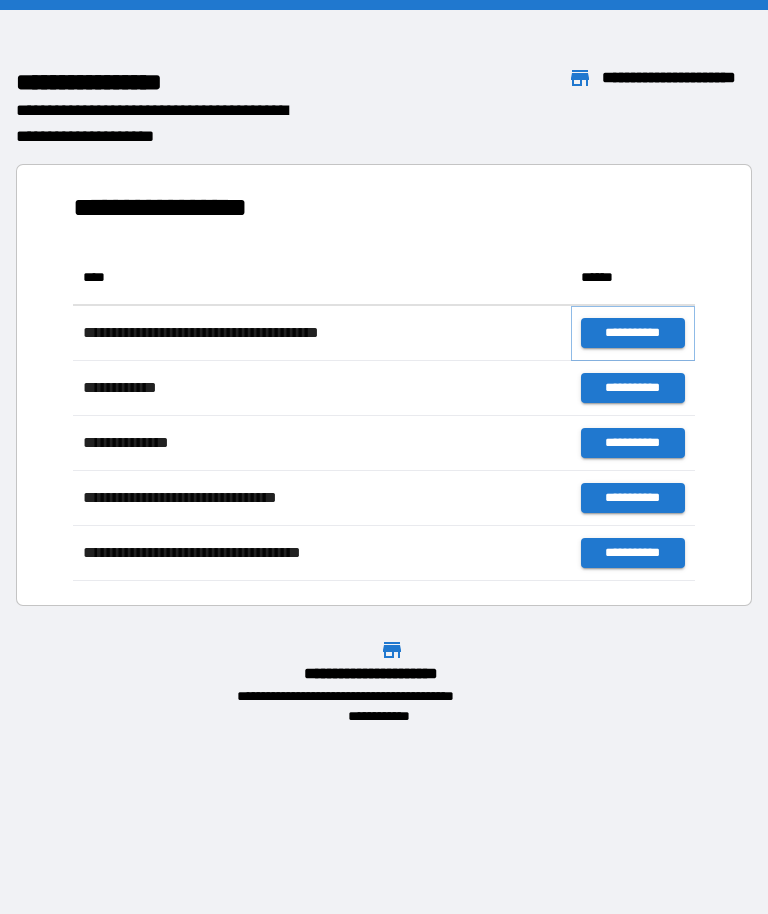 click on "**********" at bounding box center (633, 333) 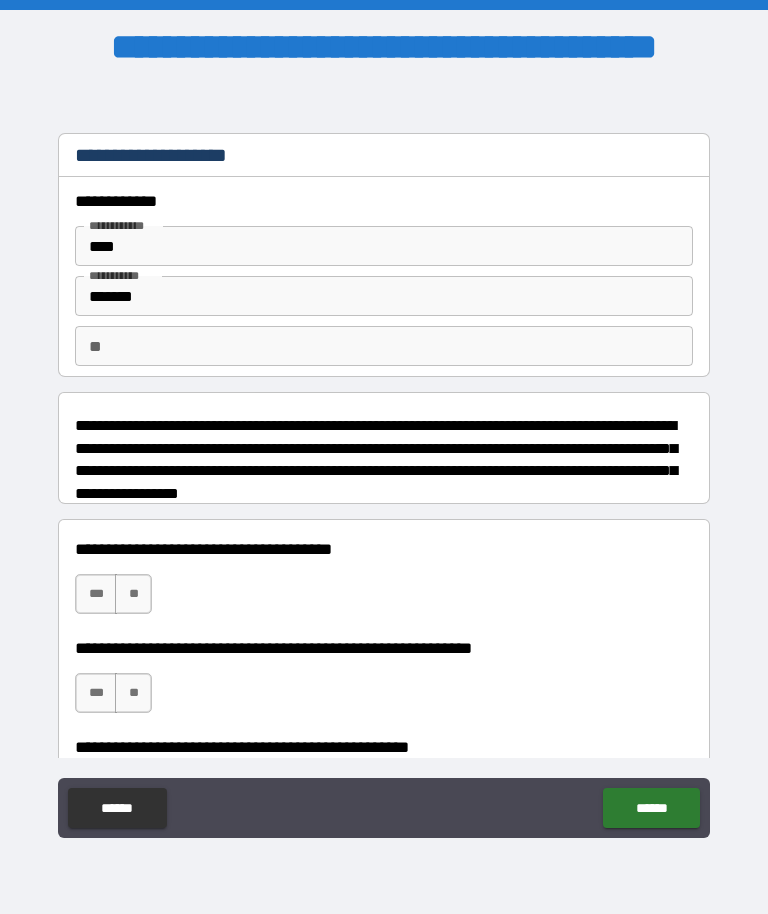 click on "***" at bounding box center [96, 594] 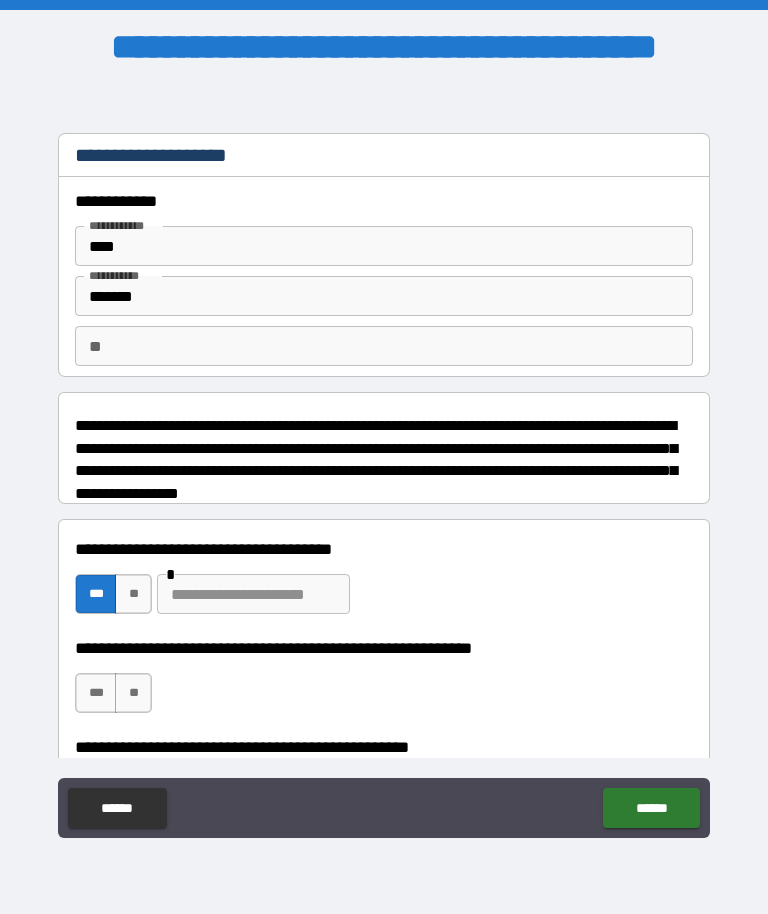 click on "***" at bounding box center (96, 693) 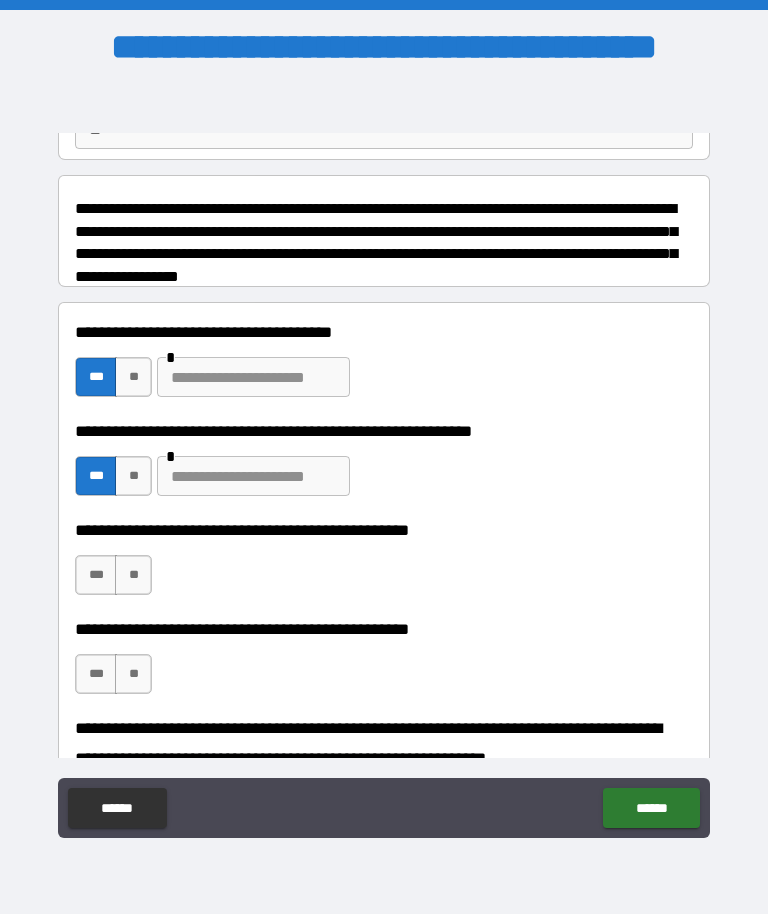 scroll, scrollTop: 218, scrollLeft: 0, axis: vertical 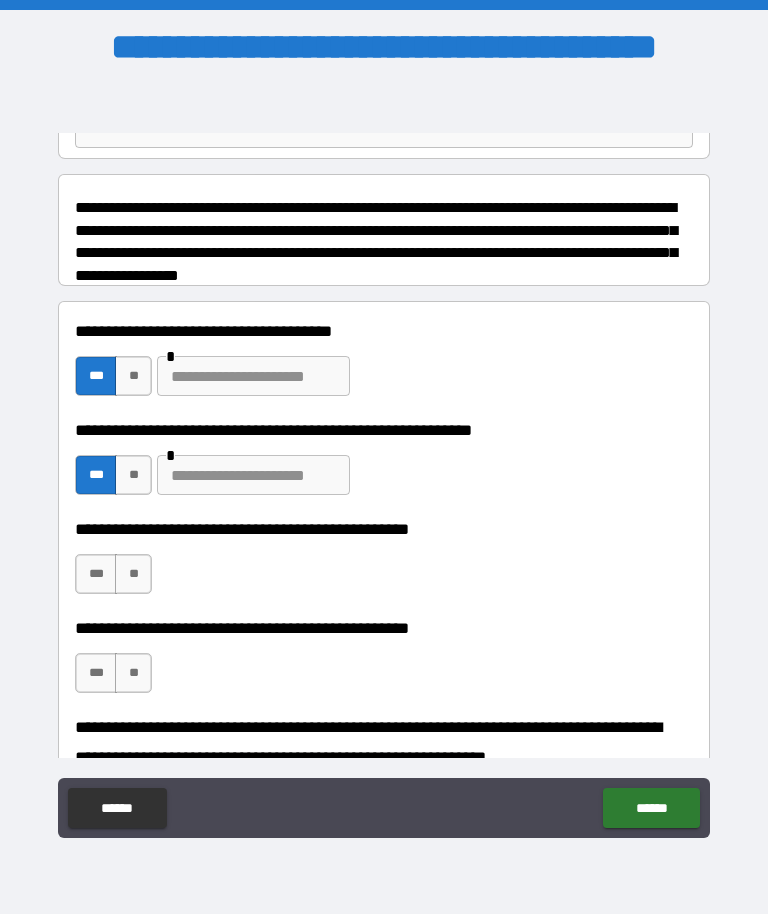 click on "**" at bounding box center [133, 574] 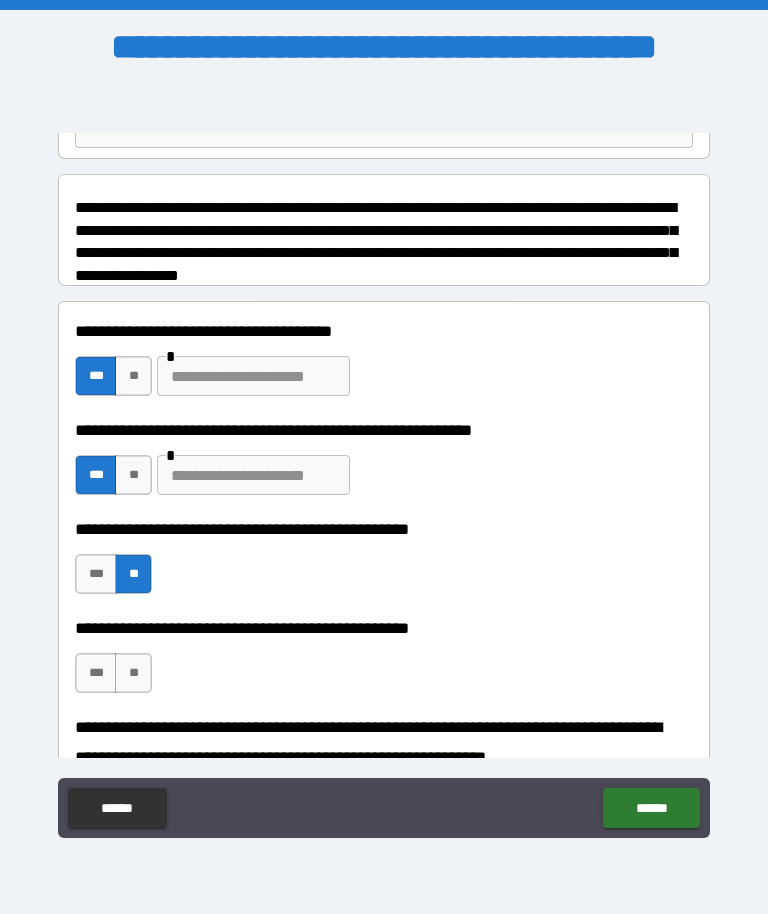 click on "**" at bounding box center [133, 673] 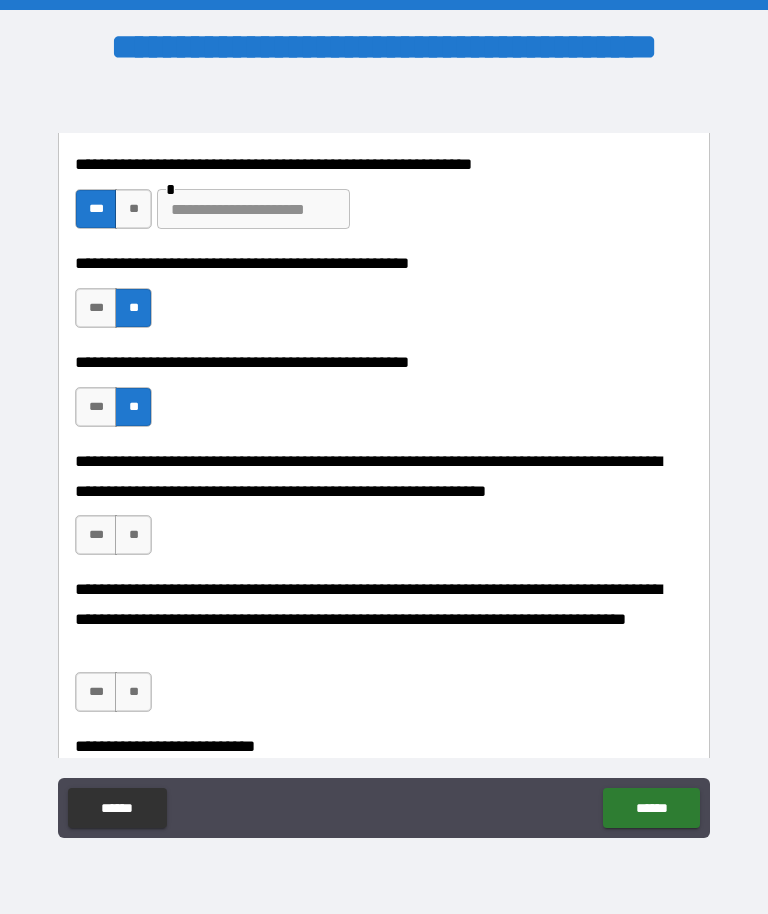 scroll, scrollTop: 485, scrollLeft: 0, axis: vertical 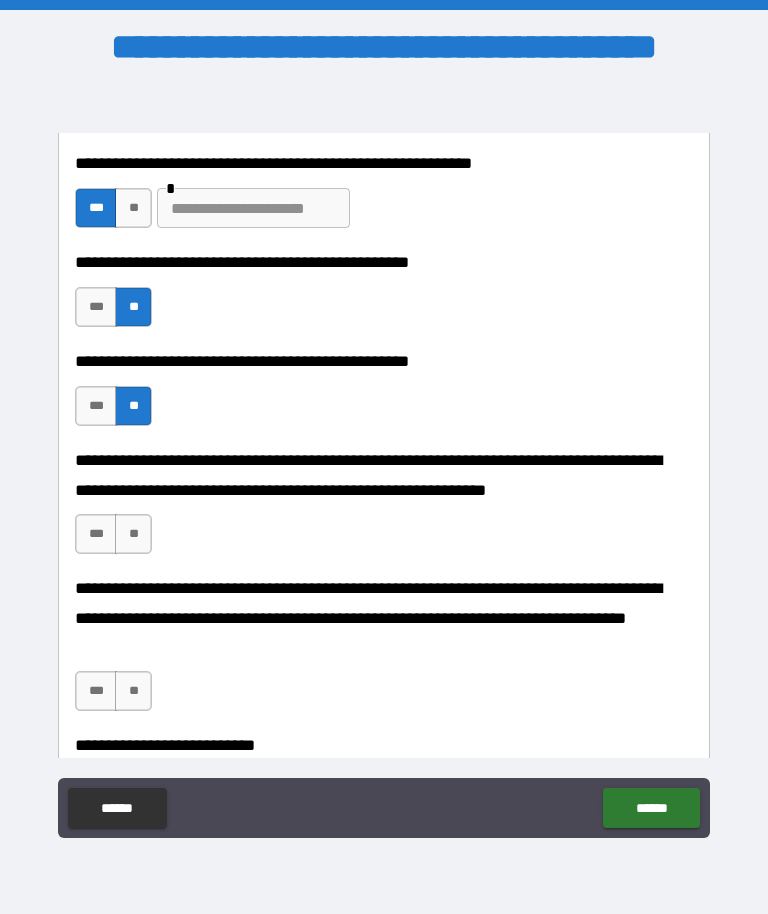click on "***" at bounding box center (96, 534) 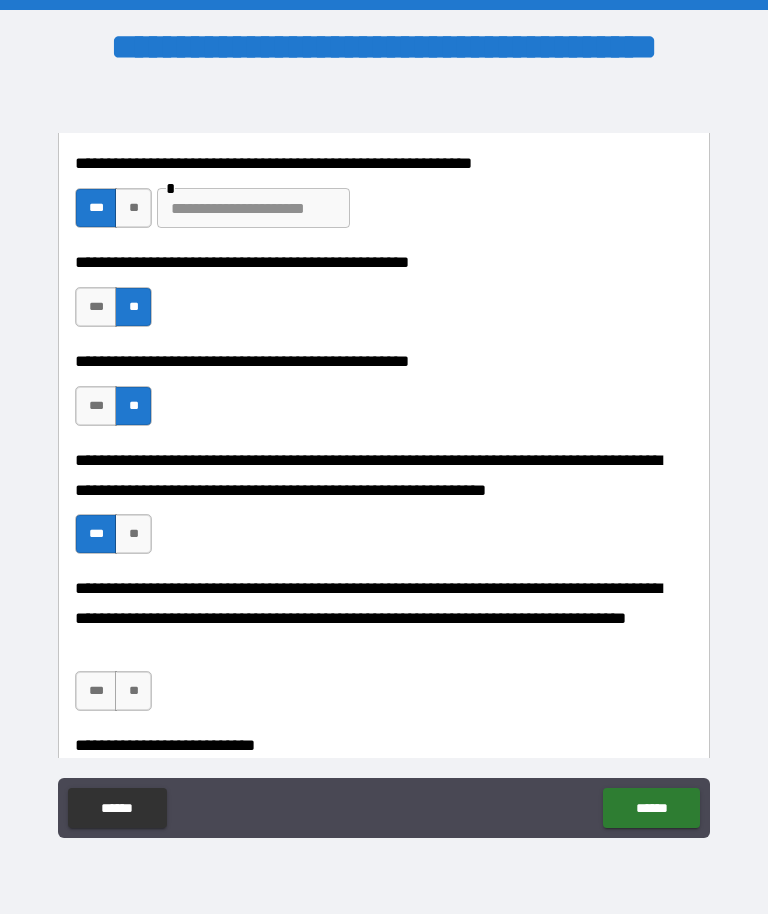 click on "**" at bounding box center (133, 691) 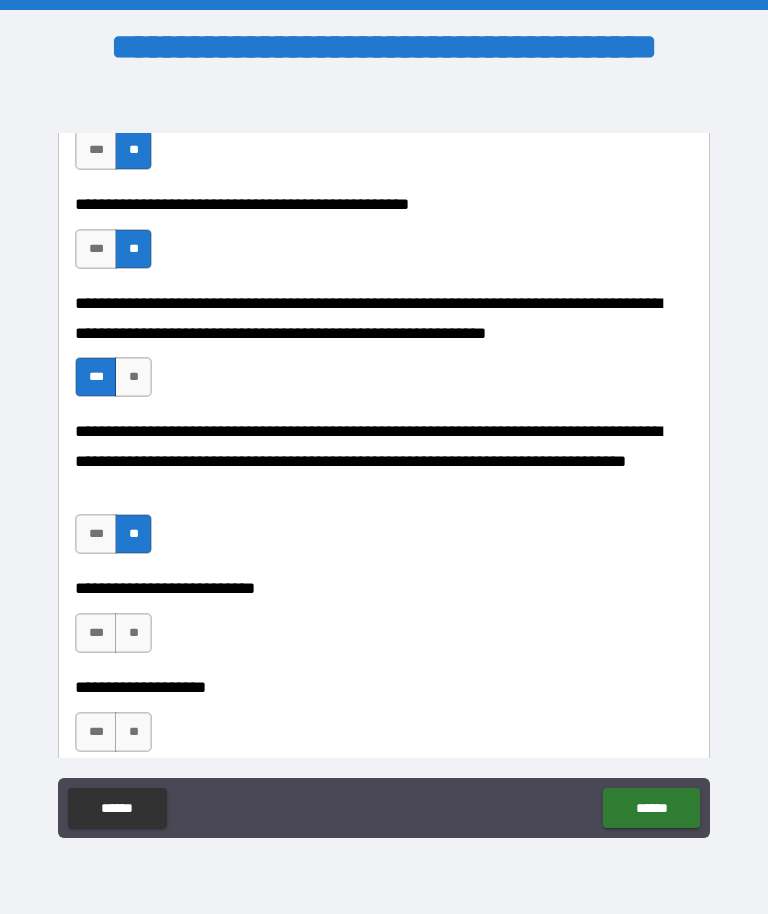 scroll, scrollTop: 646, scrollLeft: 0, axis: vertical 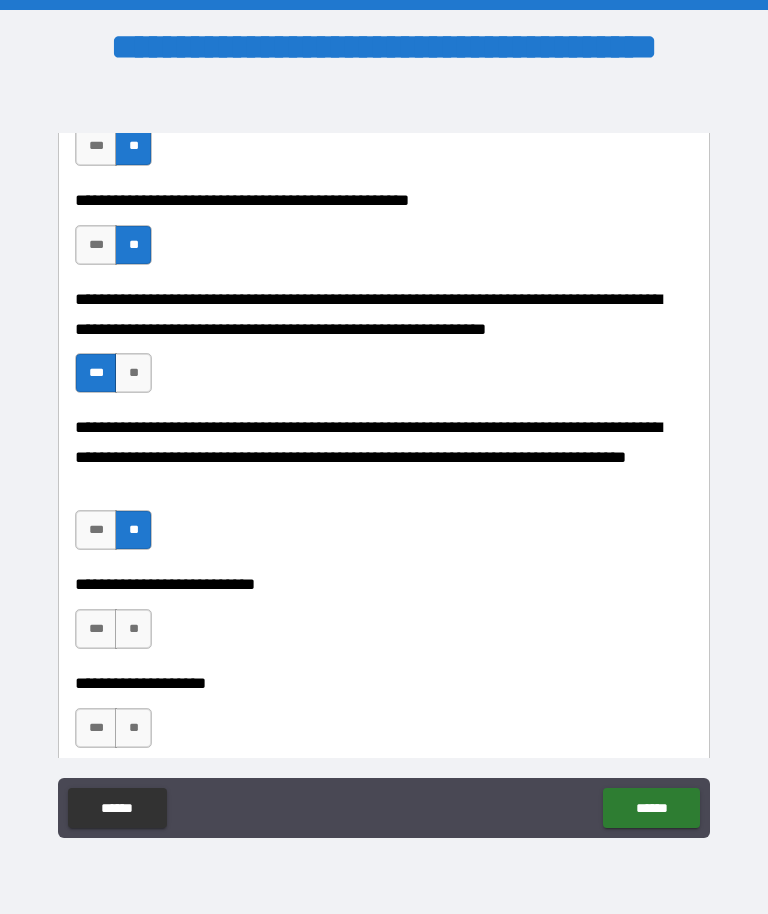 click on "**" at bounding box center [133, 629] 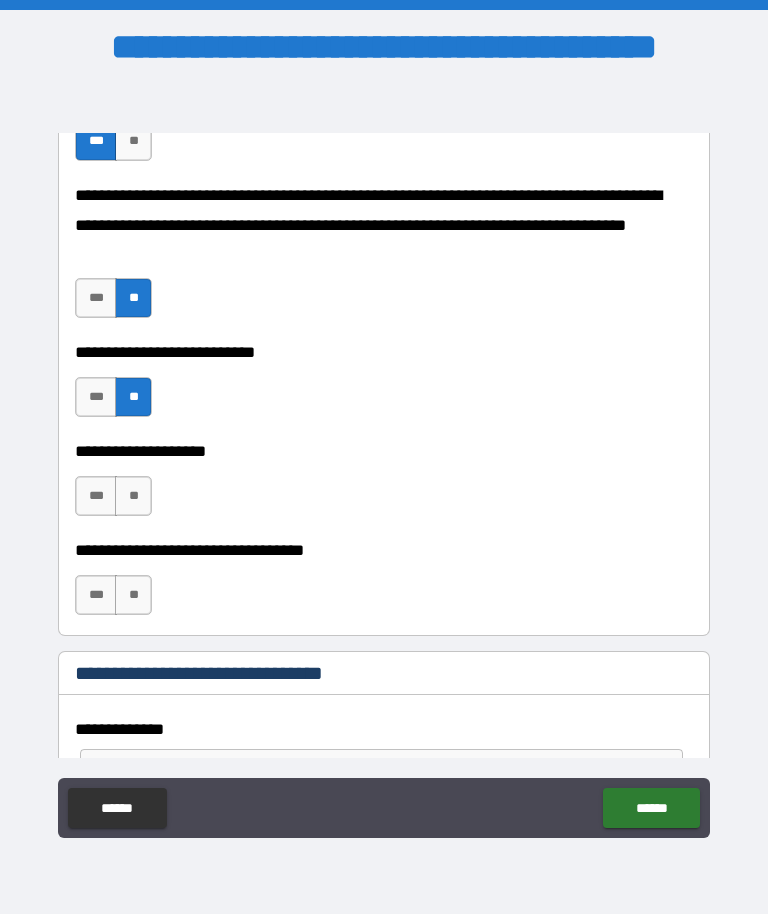scroll, scrollTop: 882, scrollLeft: 0, axis: vertical 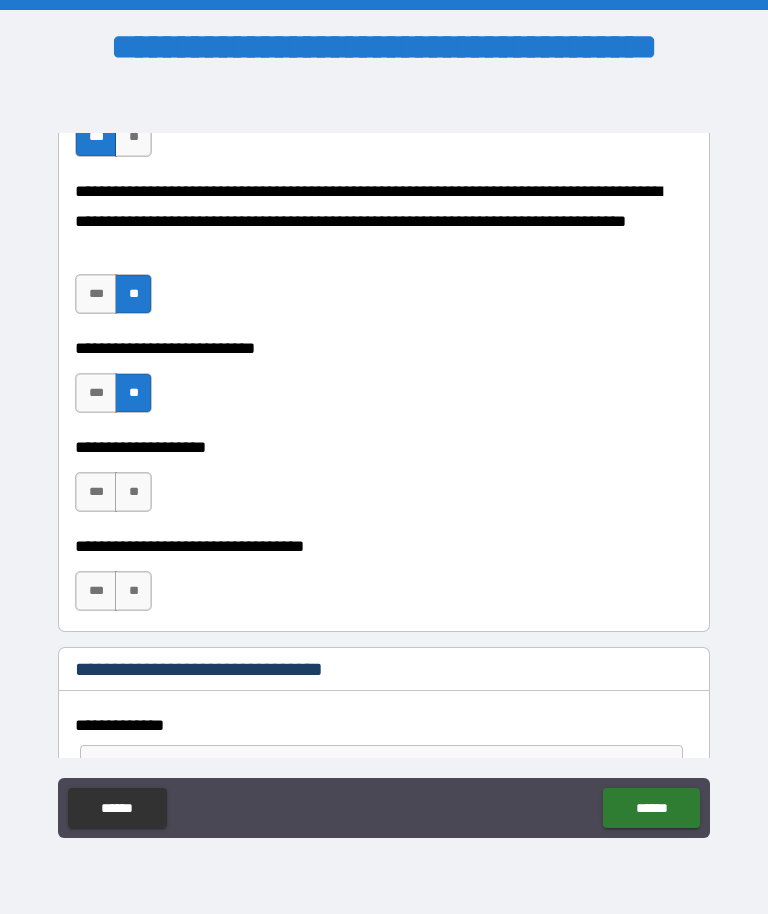 click on "***" at bounding box center [96, 492] 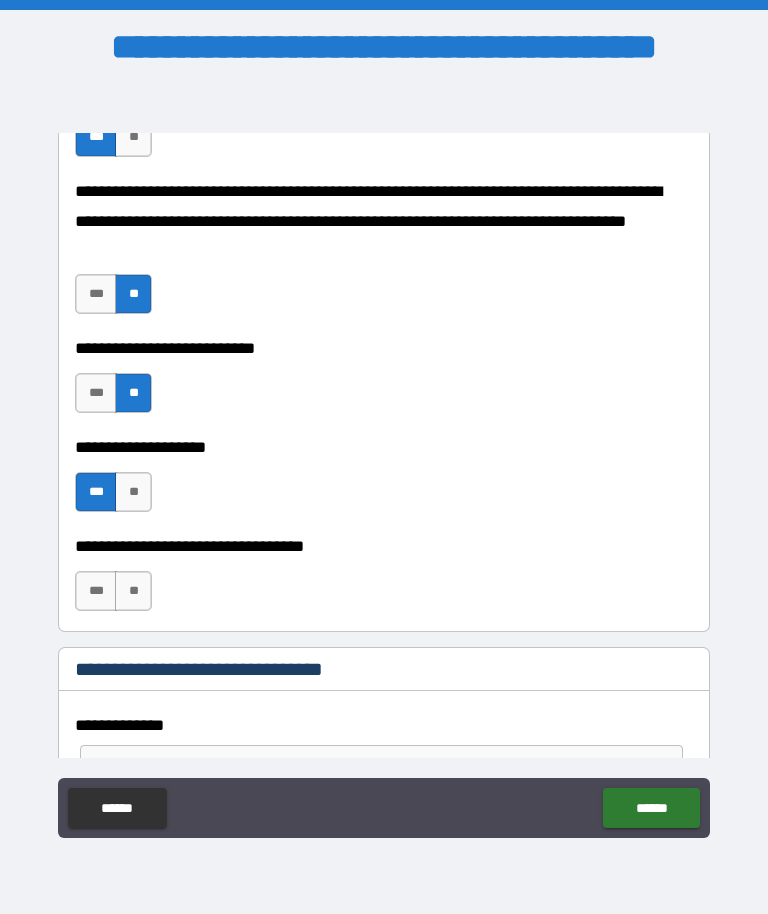 click on "**" at bounding box center [133, 591] 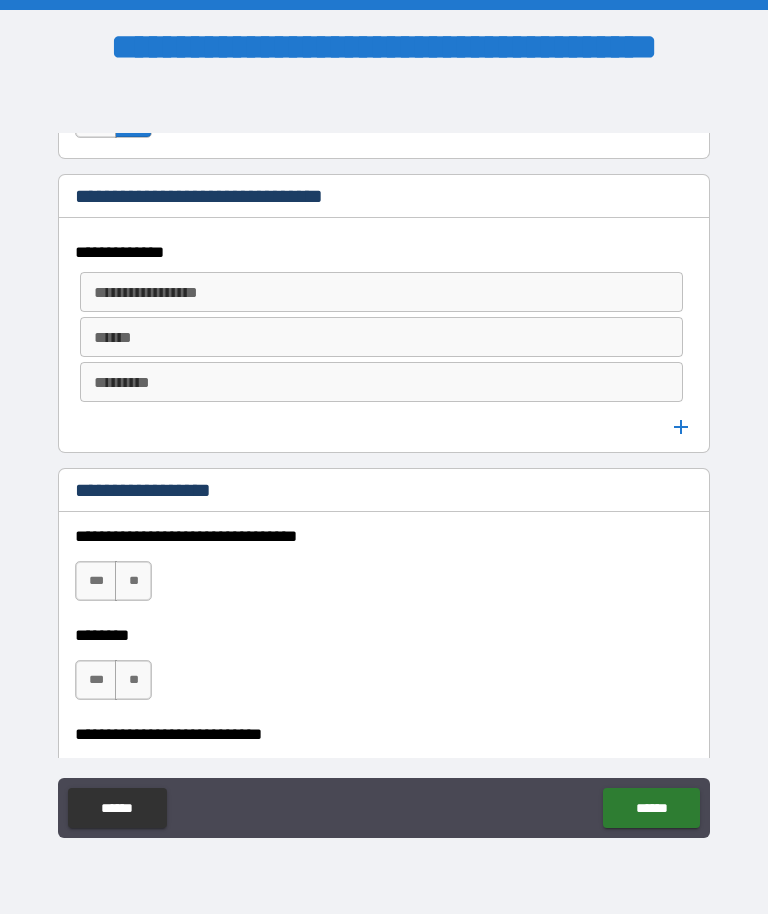 scroll, scrollTop: 1357, scrollLeft: 0, axis: vertical 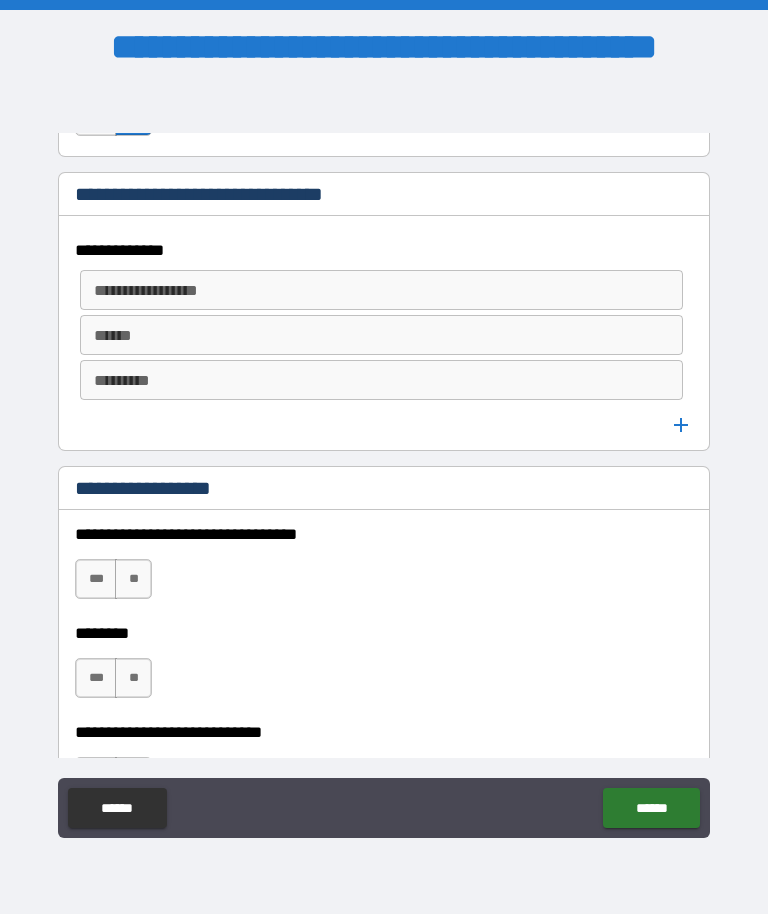 click on "**" at bounding box center (133, 579) 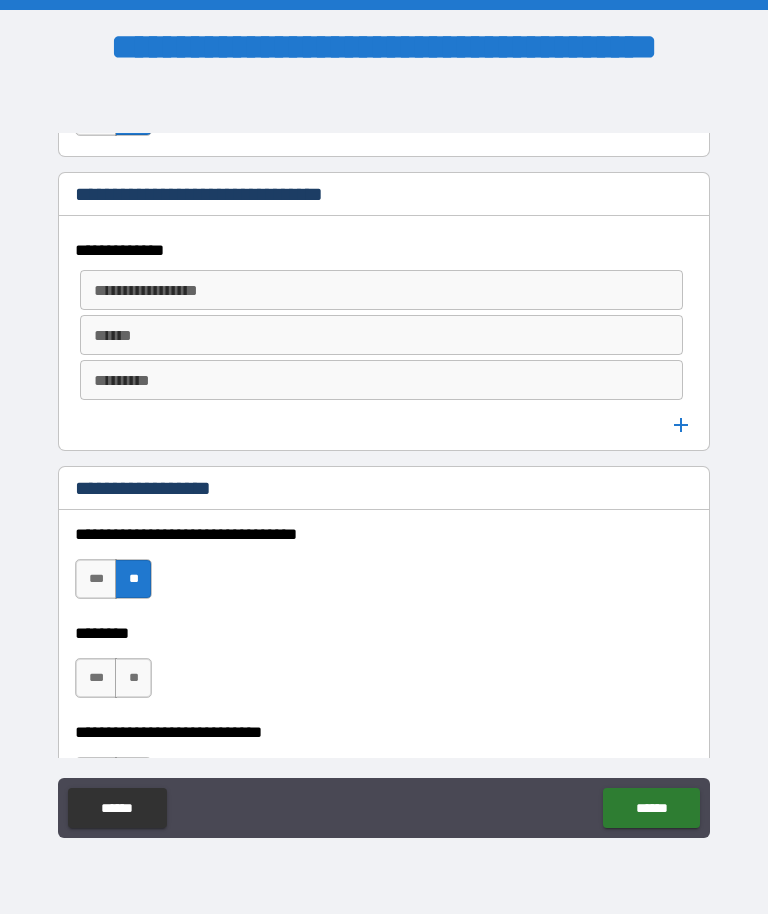click on "**" at bounding box center [133, 678] 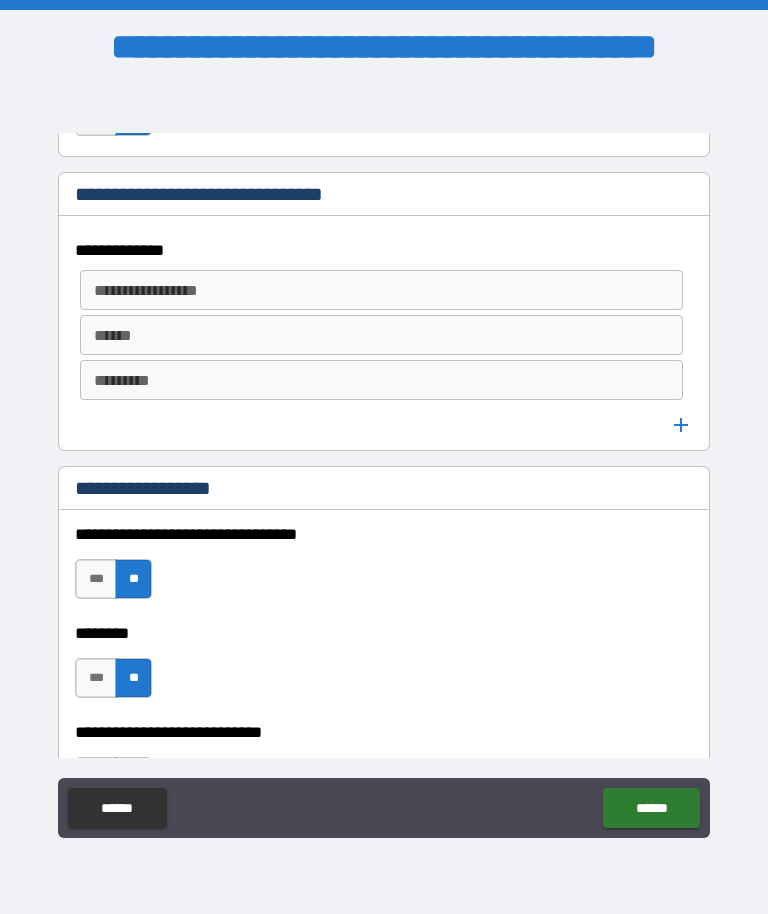 click on "**********" at bounding box center (384, 619) 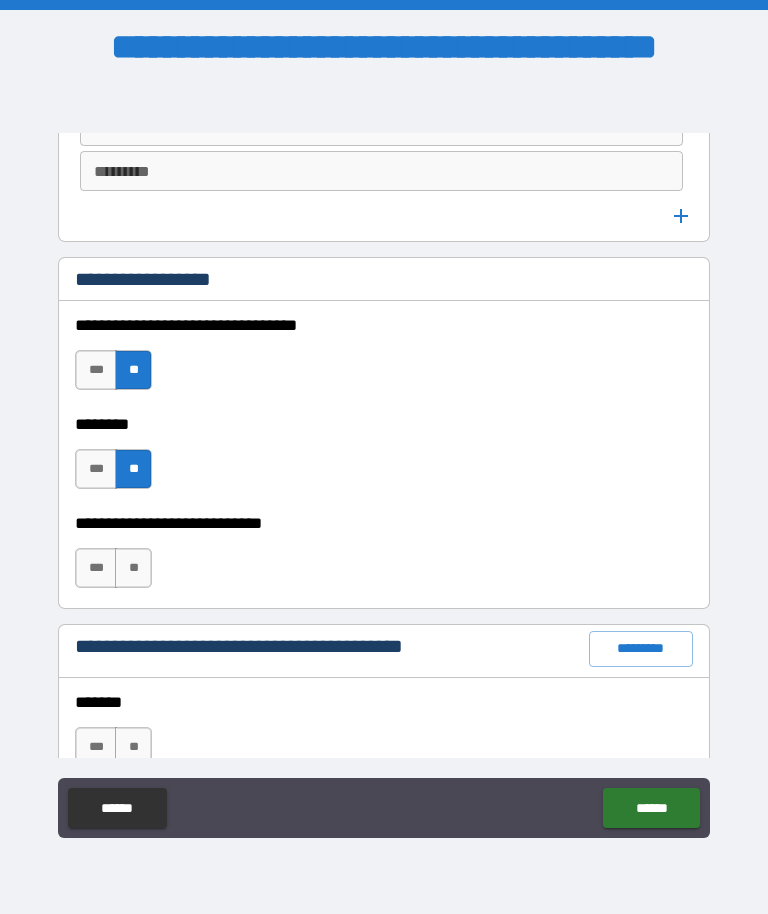 scroll, scrollTop: 1567, scrollLeft: 0, axis: vertical 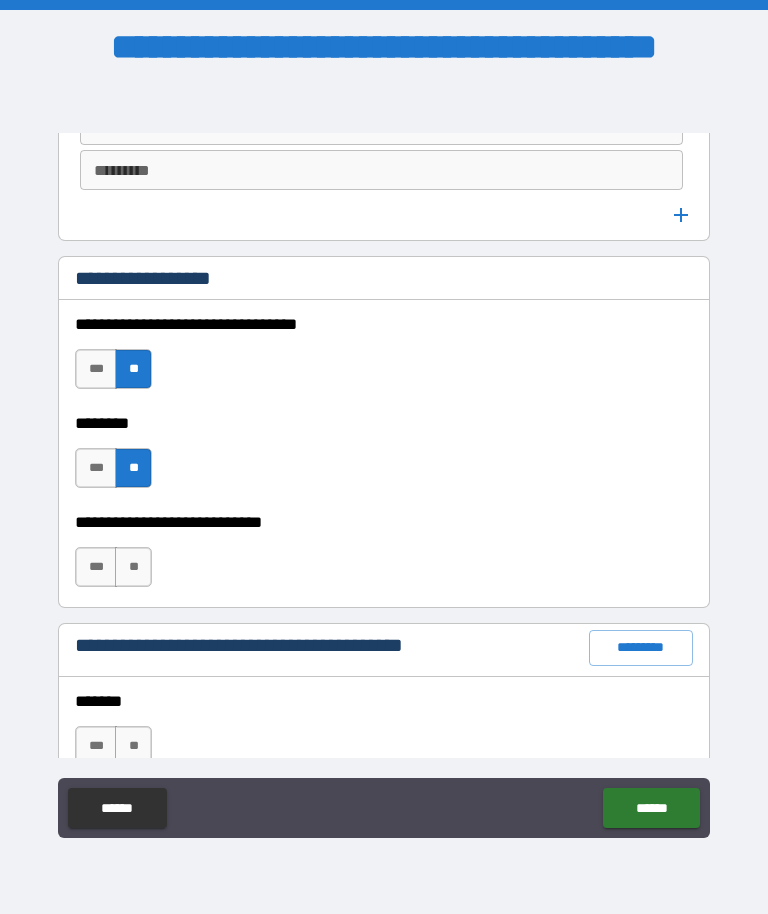 click on "**" at bounding box center (133, 567) 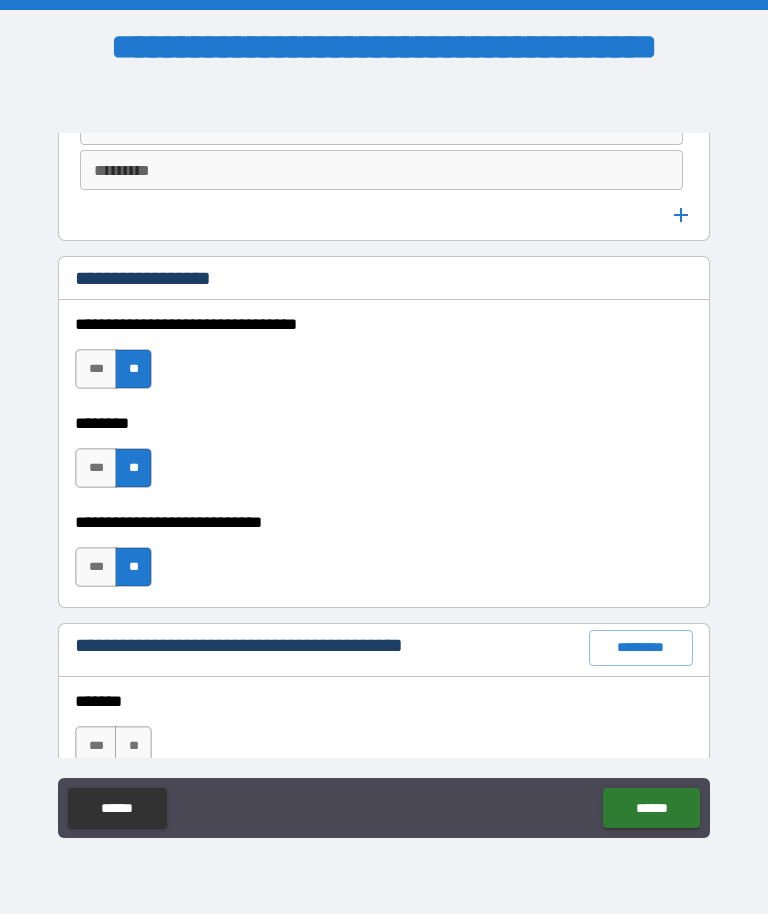 click on "**********" at bounding box center (384, 522) 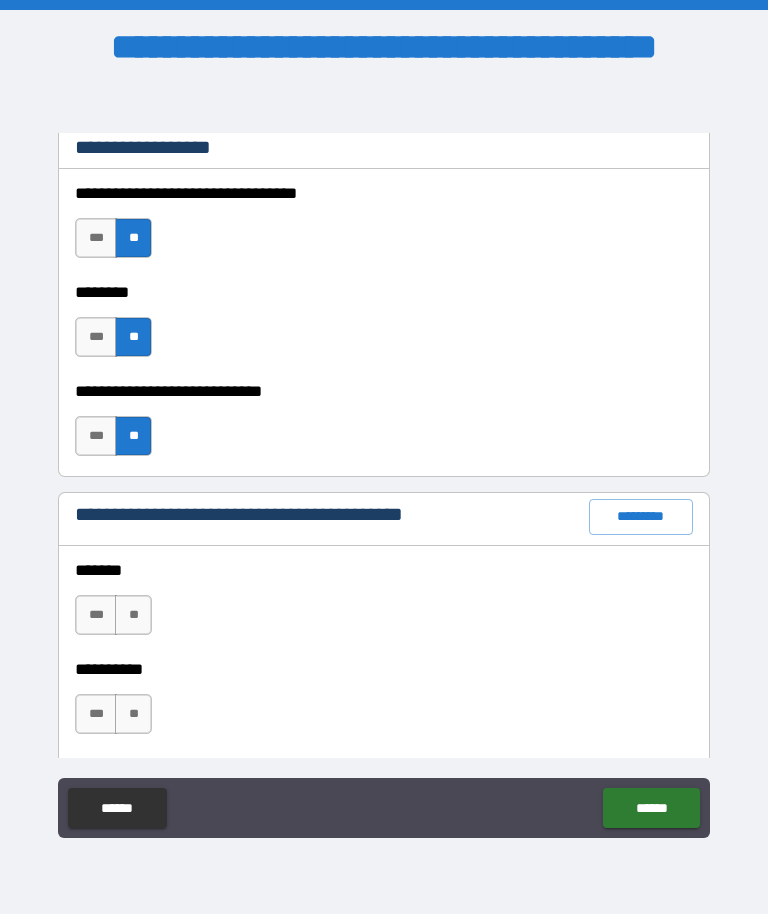 scroll, scrollTop: 1700, scrollLeft: 0, axis: vertical 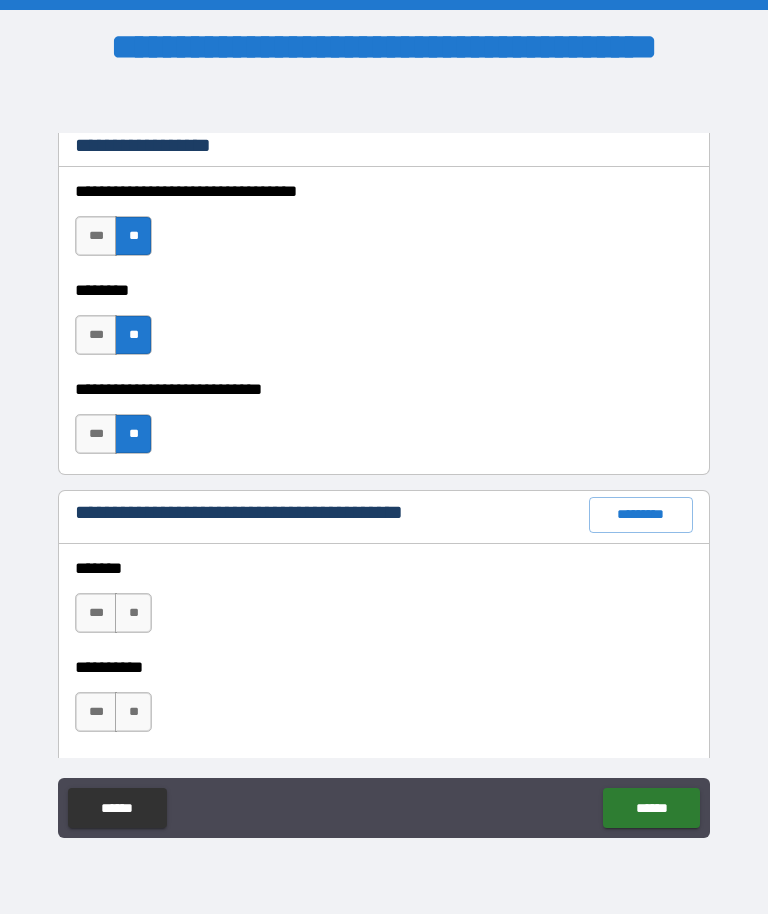 click on "**" at bounding box center (133, 613) 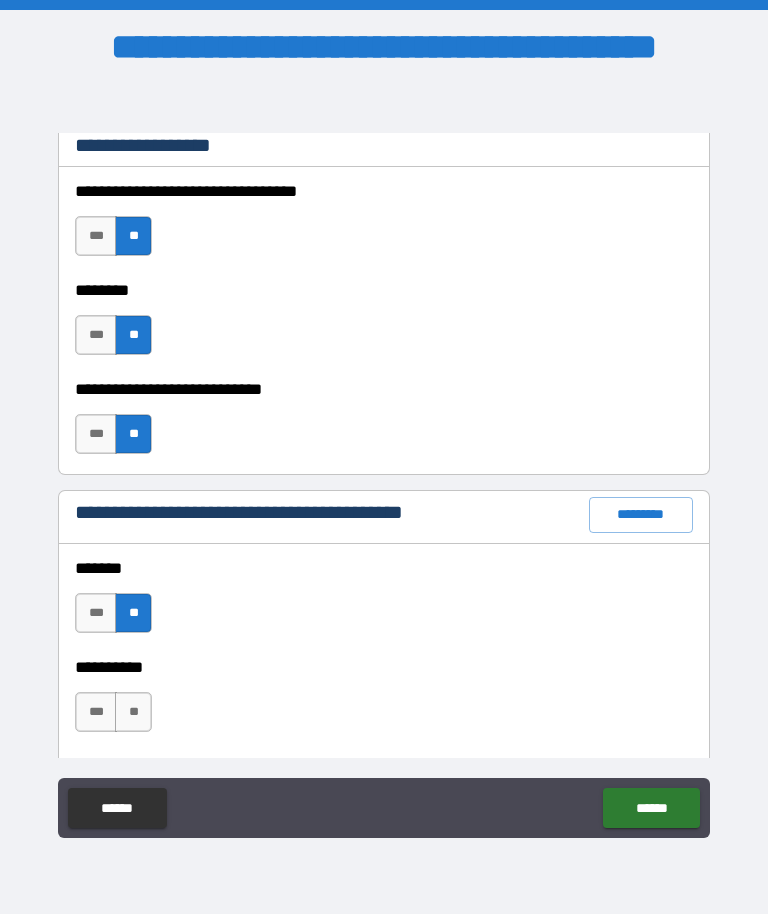 click on "**" at bounding box center [133, 712] 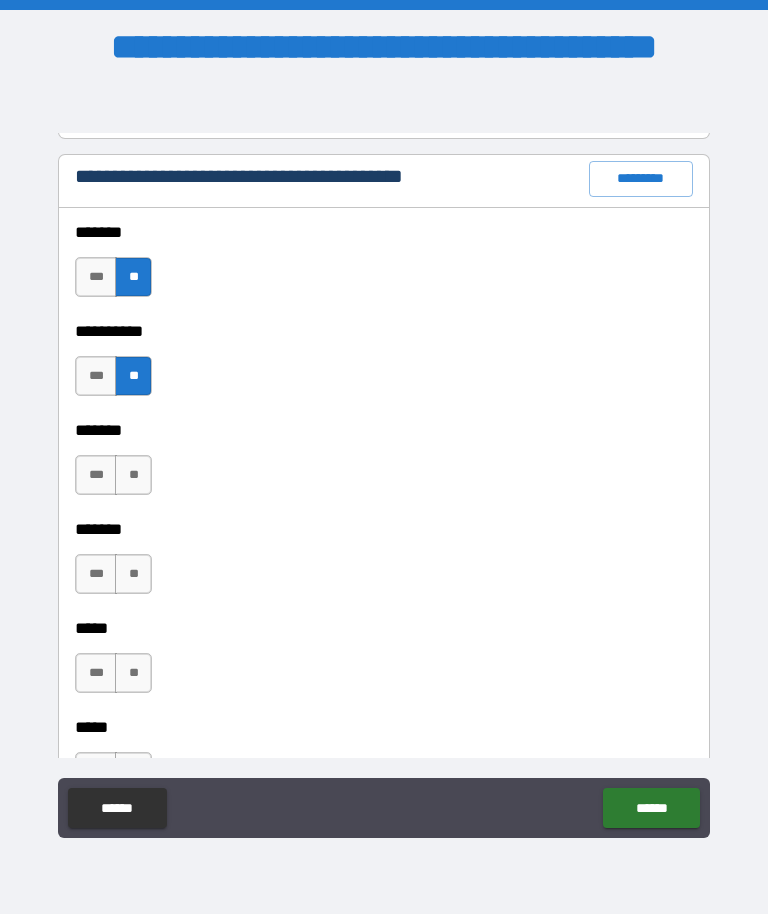 scroll, scrollTop: 2038, scrollLeft: 0, axis: vertical 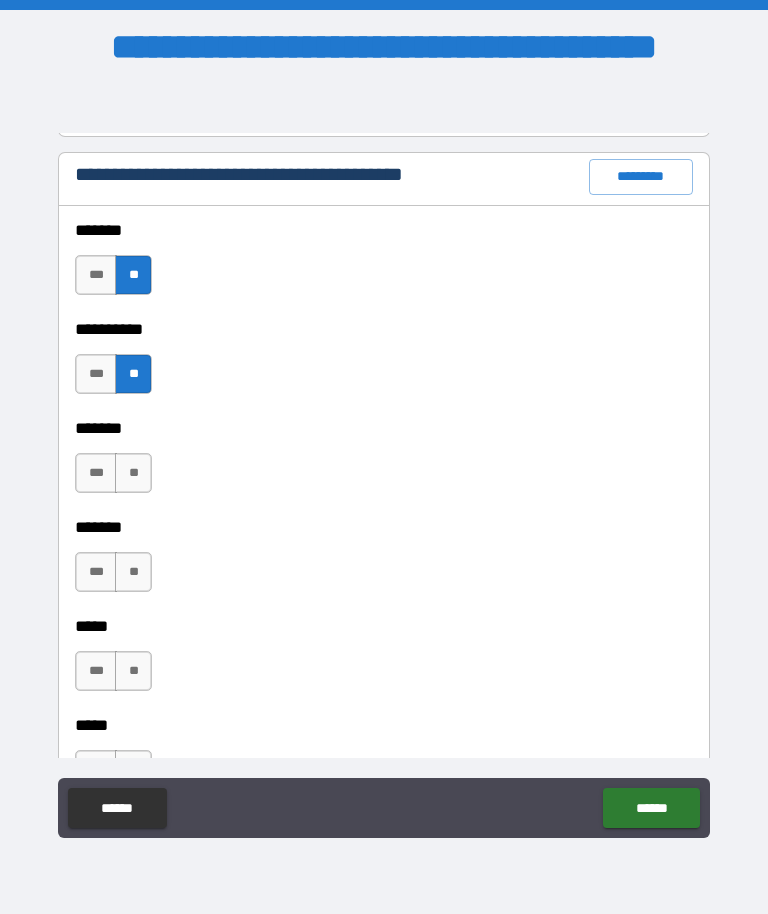 click on "**" at bounding box center (133, 473) 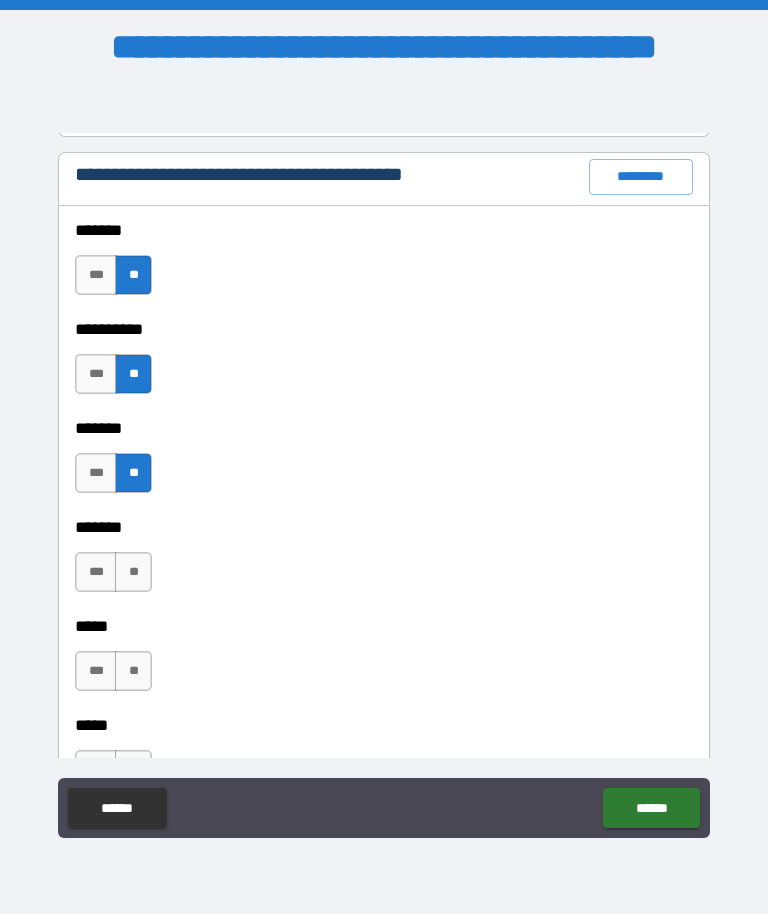 click on "**" at bounding box center (133, 572) 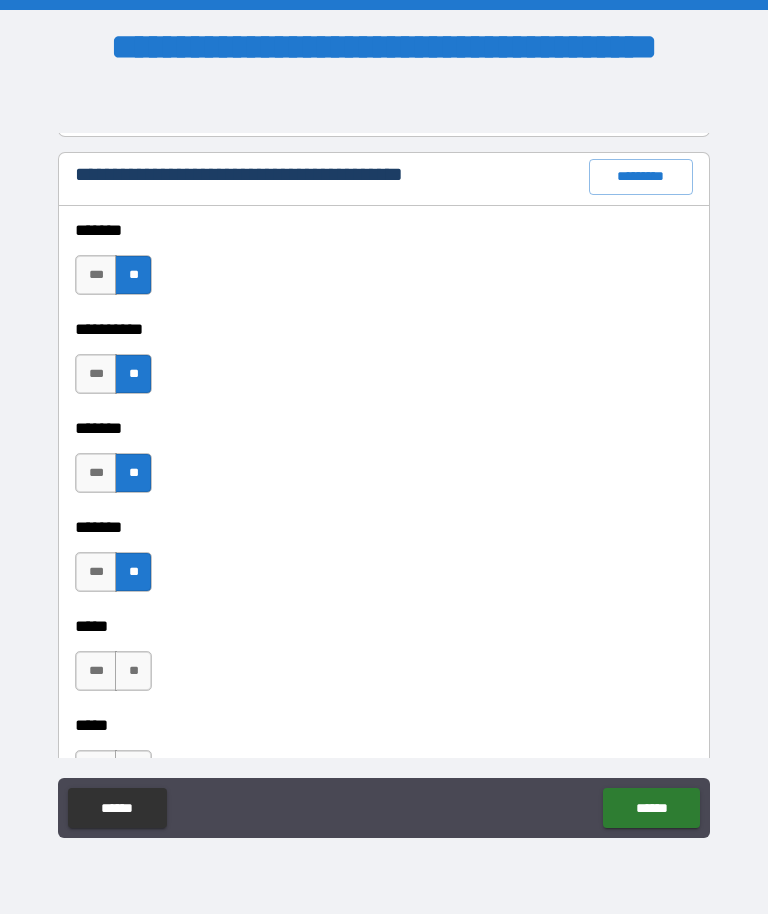 click on "**" at bounding box center (133, 671) 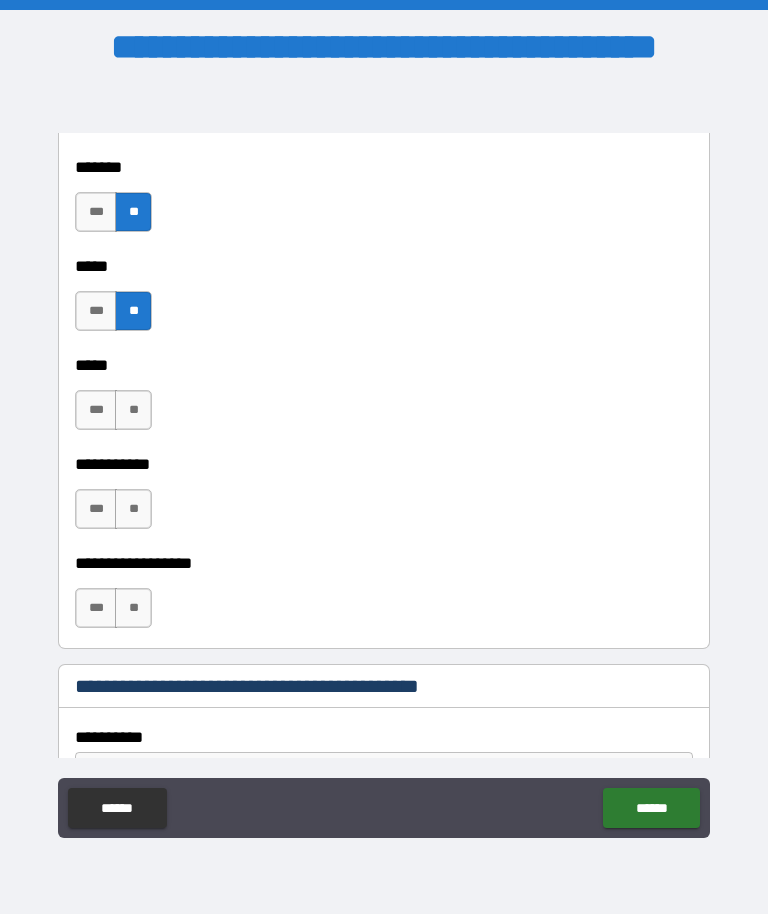 scroll, scrollTop: 2401, scrollLeft: 0, axis: vertical 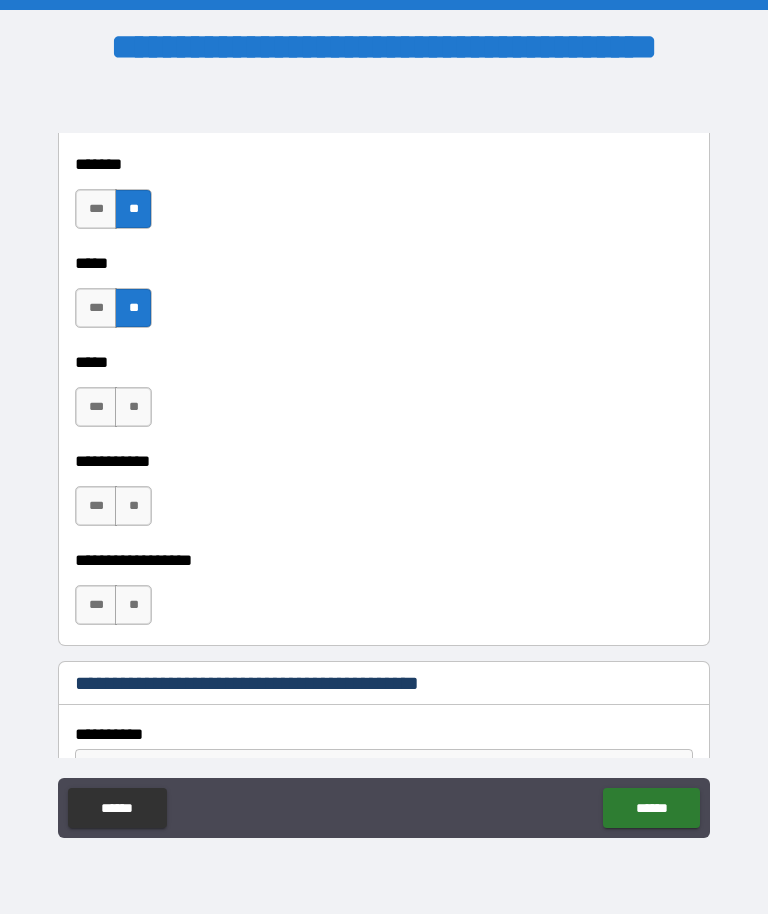 click on "**" at bounding box center (133, 407) 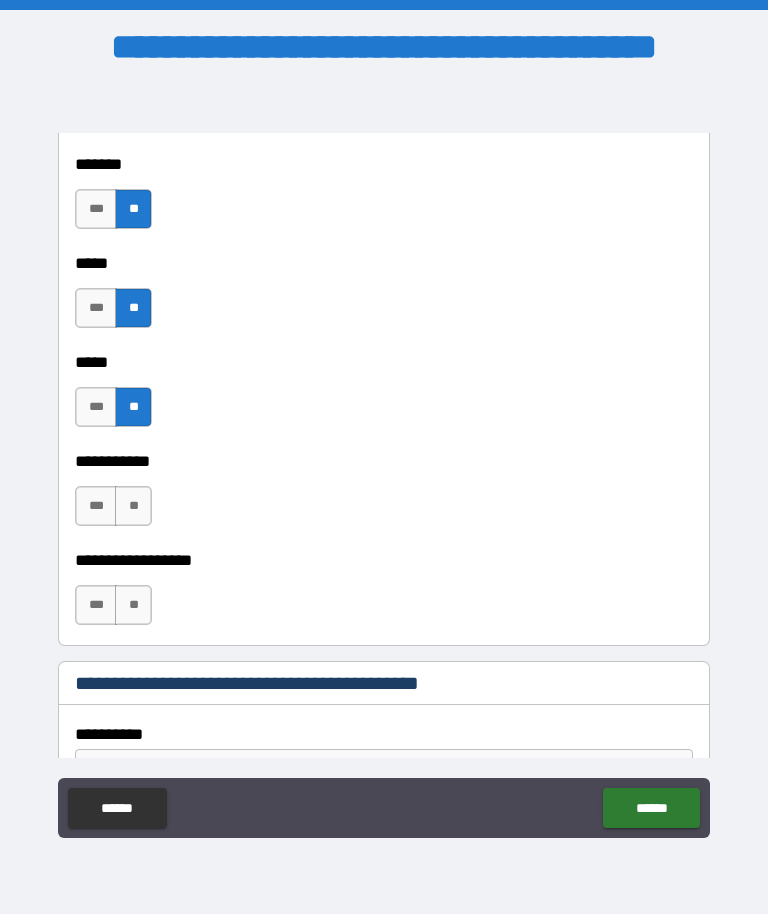 click on "**" at bounding box center [133, 506] 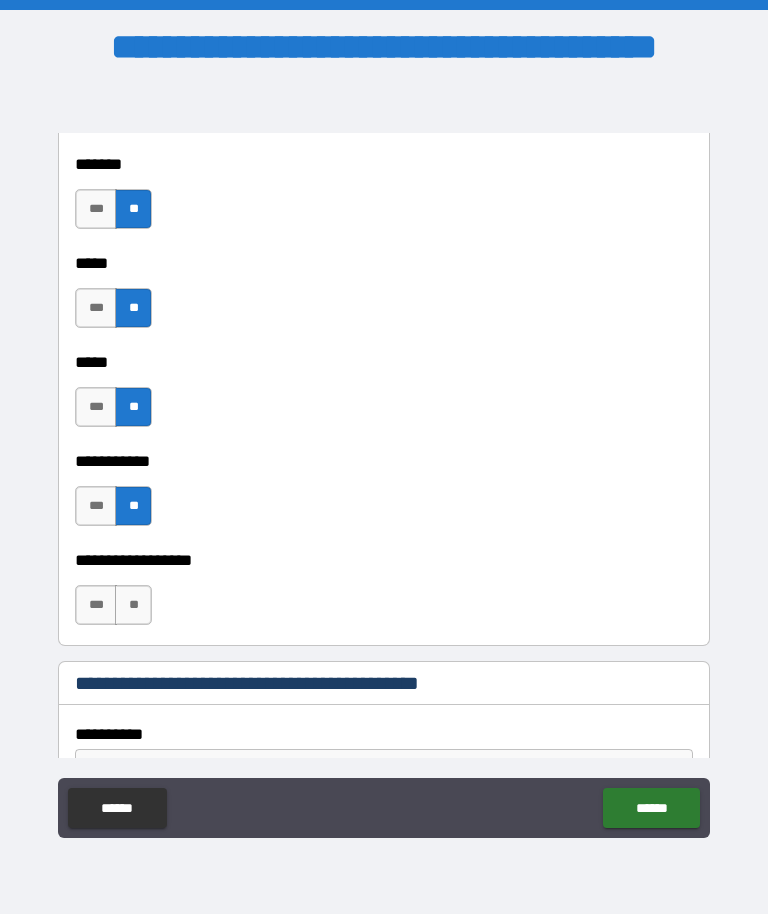 click on "**" at bounding box center [133, 605] 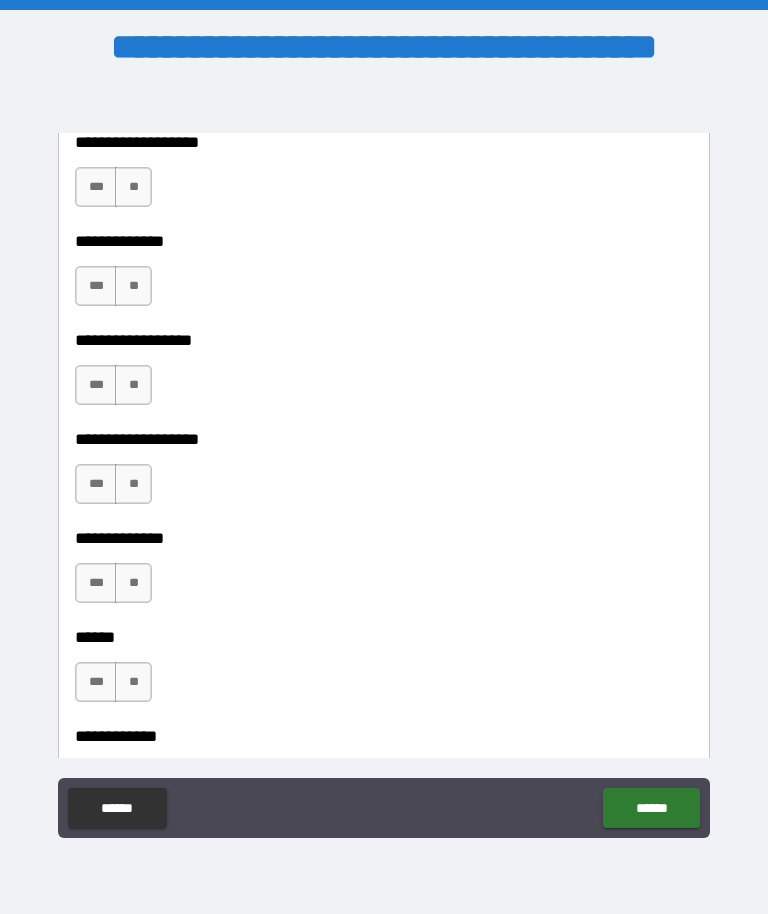 scroll, scrollTop: 4074, scrollLeft: 0, axis: vertical 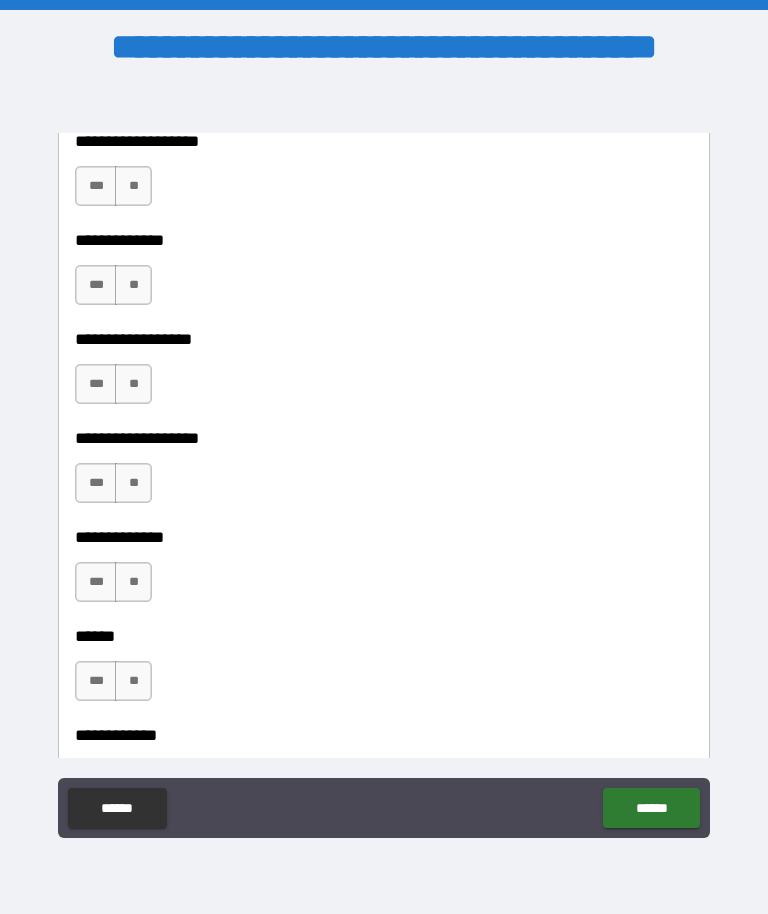 click on "***" at bounding box center (96, 483) 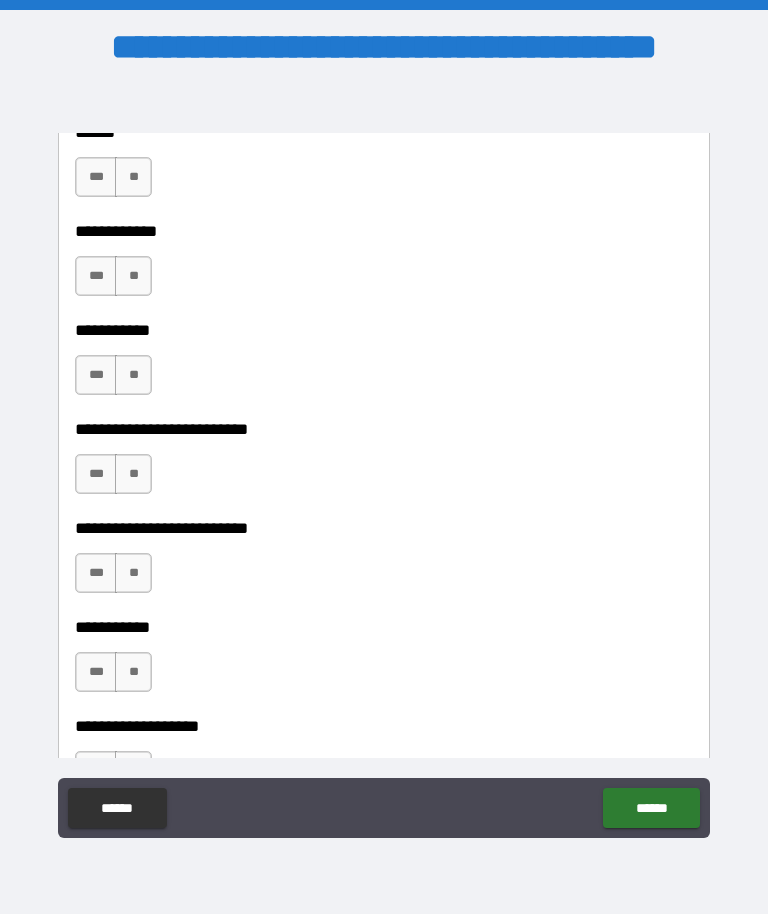 scroll, scrollTop: 4580, scrollLeft: 0, axis: vertical 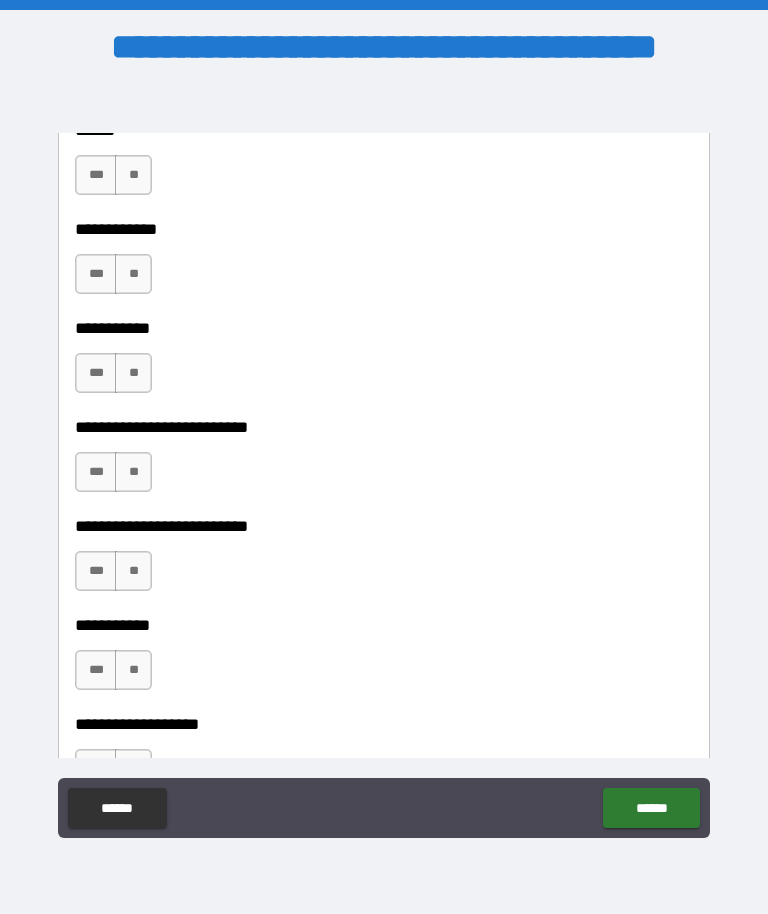 click on "***" at bounding box center [96, 571] 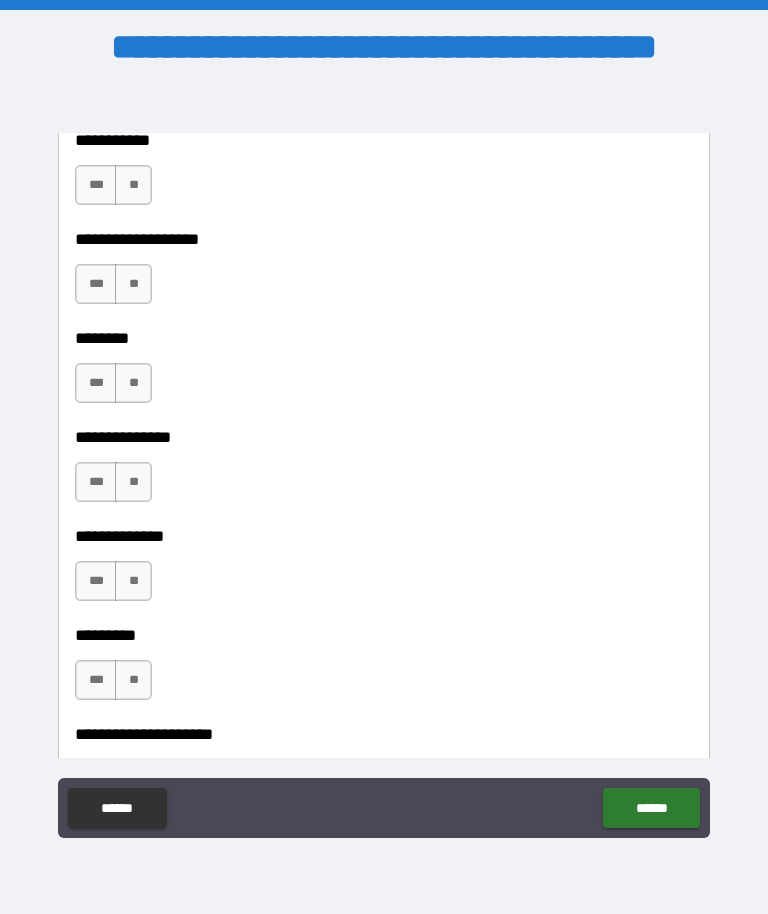 scroll, scrollTop: 5067, scrollLeft: 0, axis: vertical 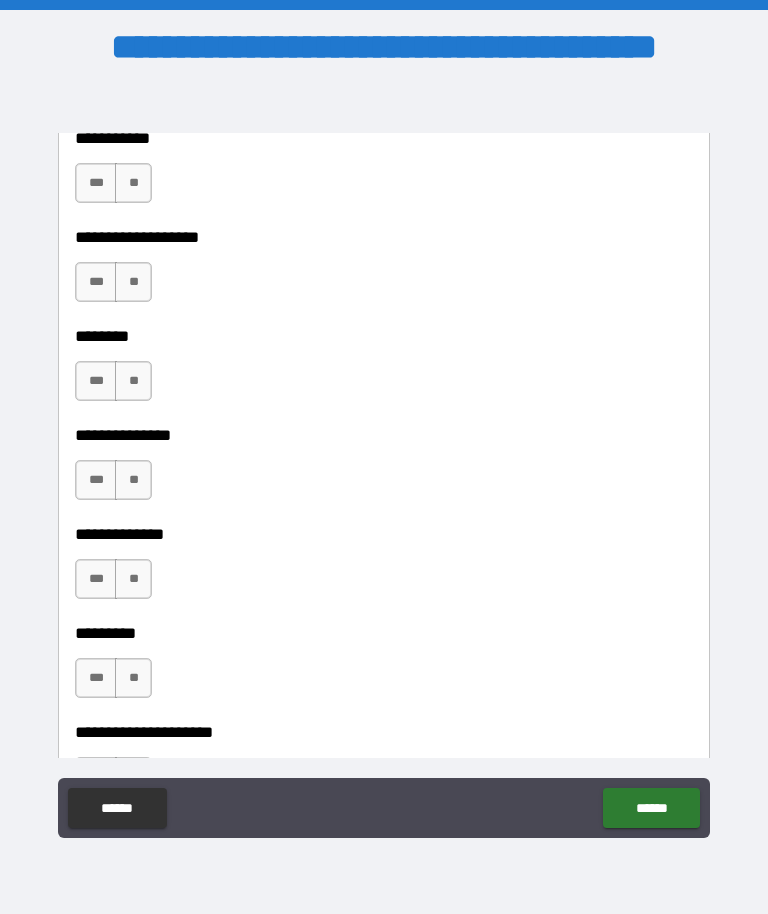 click on "***" at bounding box center (96, 579) 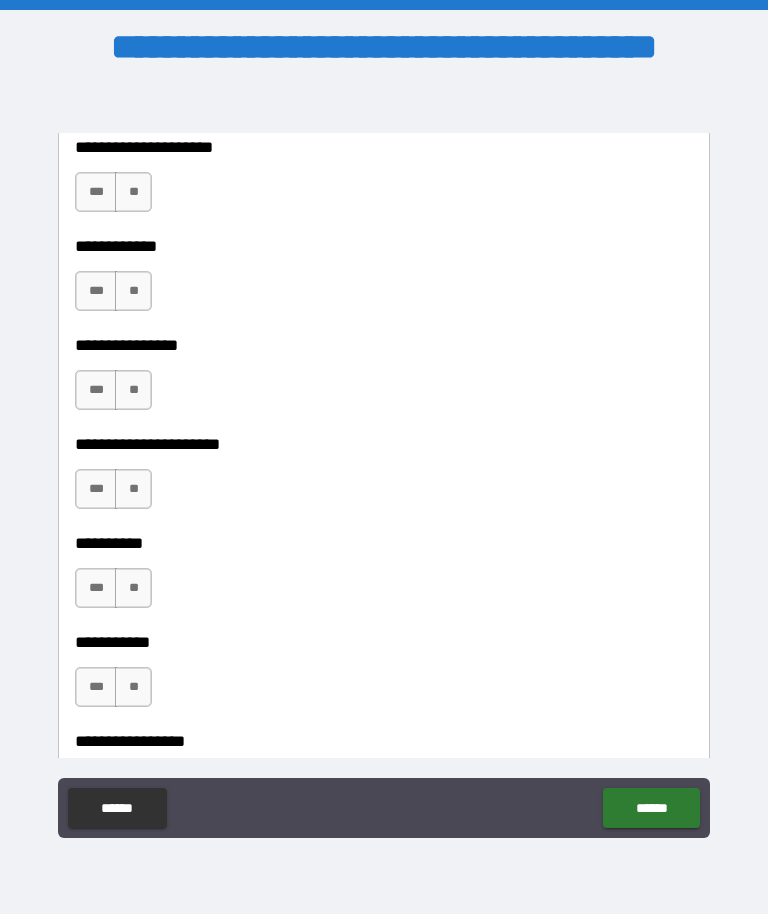scroll, scrollTop: 6643, scrollLeft: 0, axis: vertical 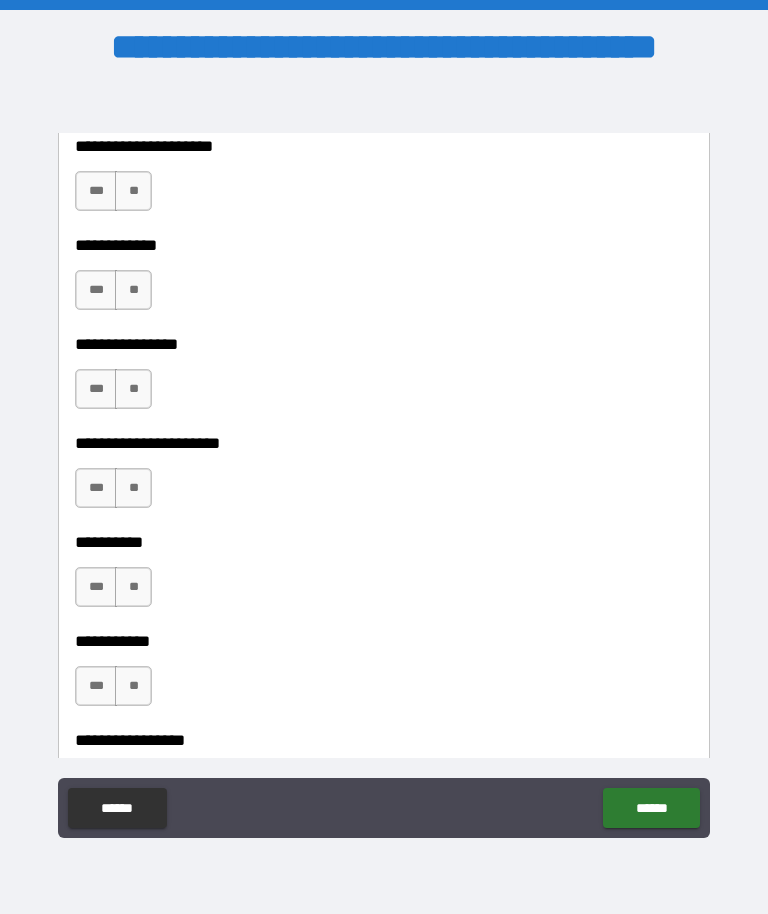 click on "***" at bounding box center (96, 488) 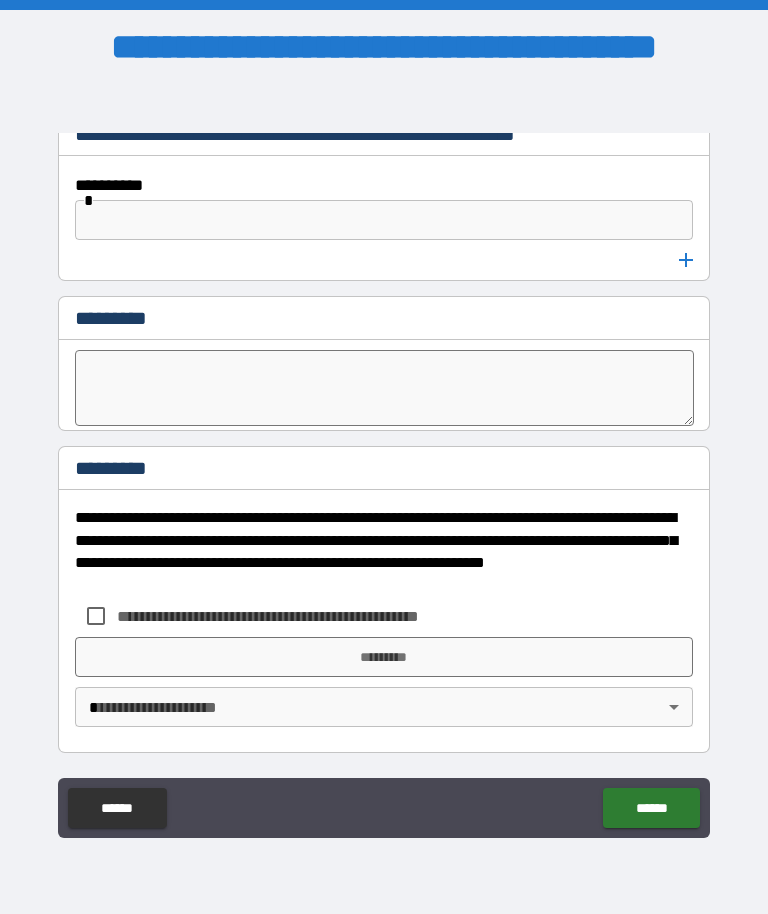 scroll, scrollTop: 10837, scrollLeft: 0, axis: vertical 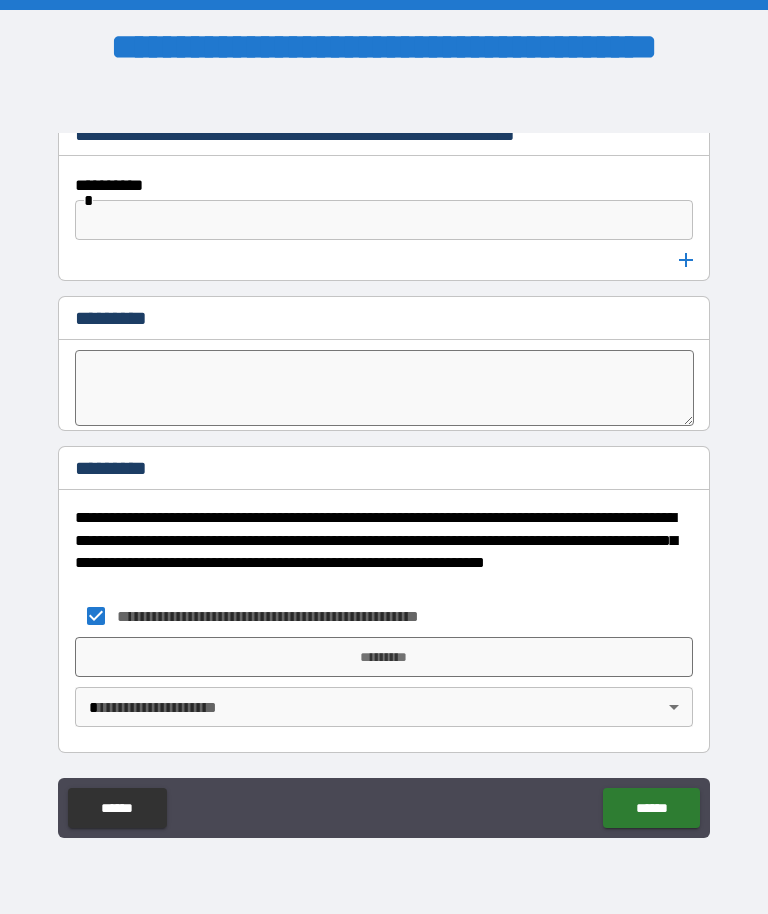 click on "*********" at bounding box center (384, 657) 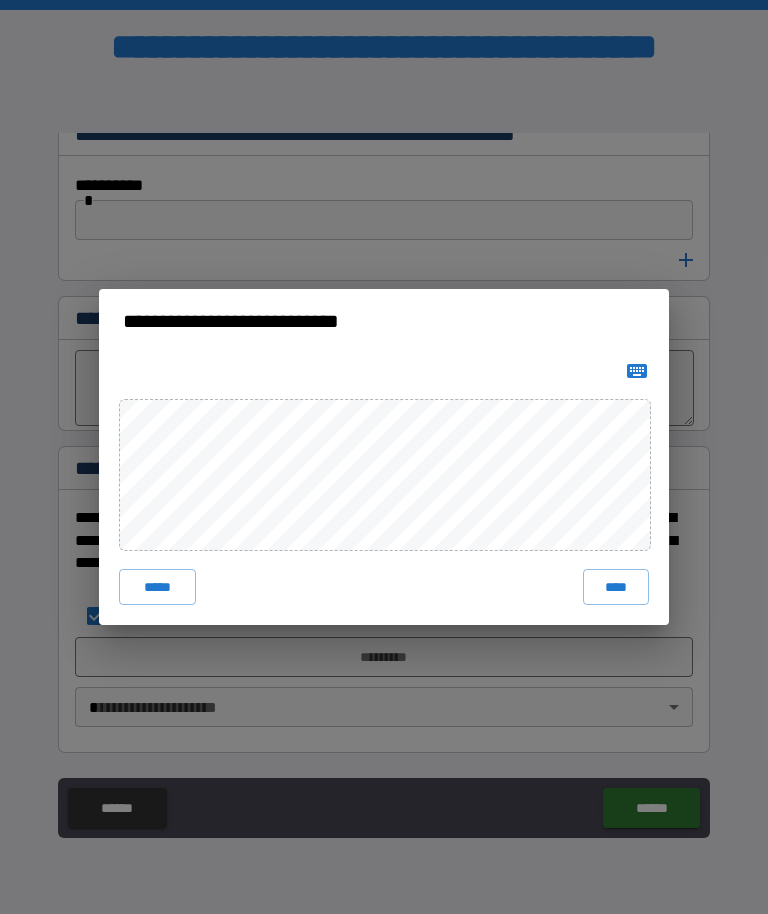 click on "****" at bounding box center [616, 587] 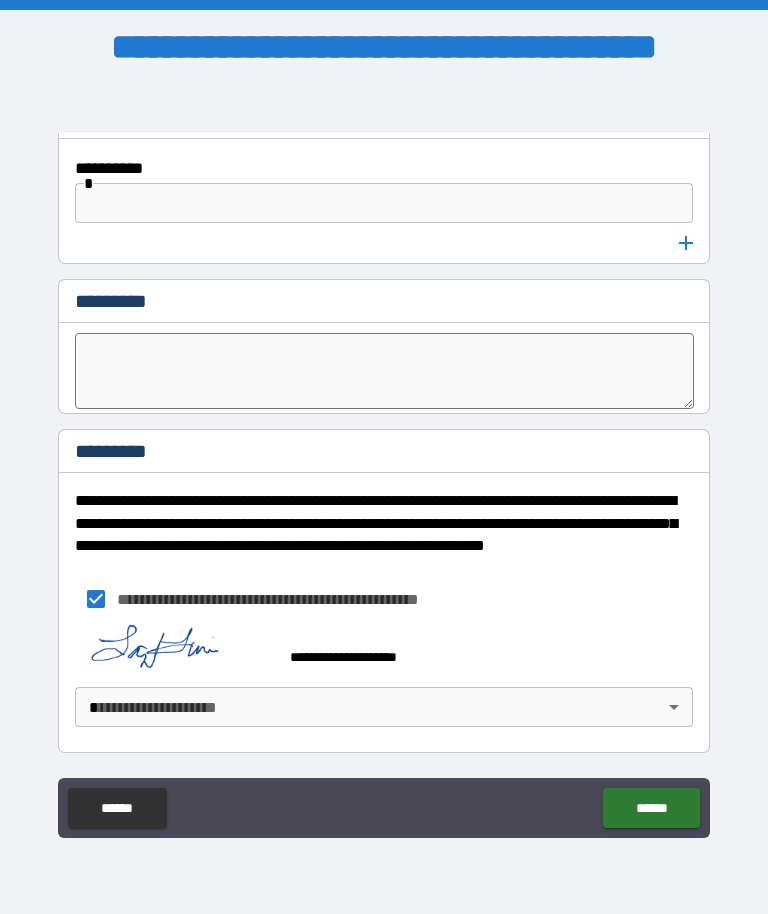 scroll, scrollTop: 10854, scrollLeft: 0, axis: vertical 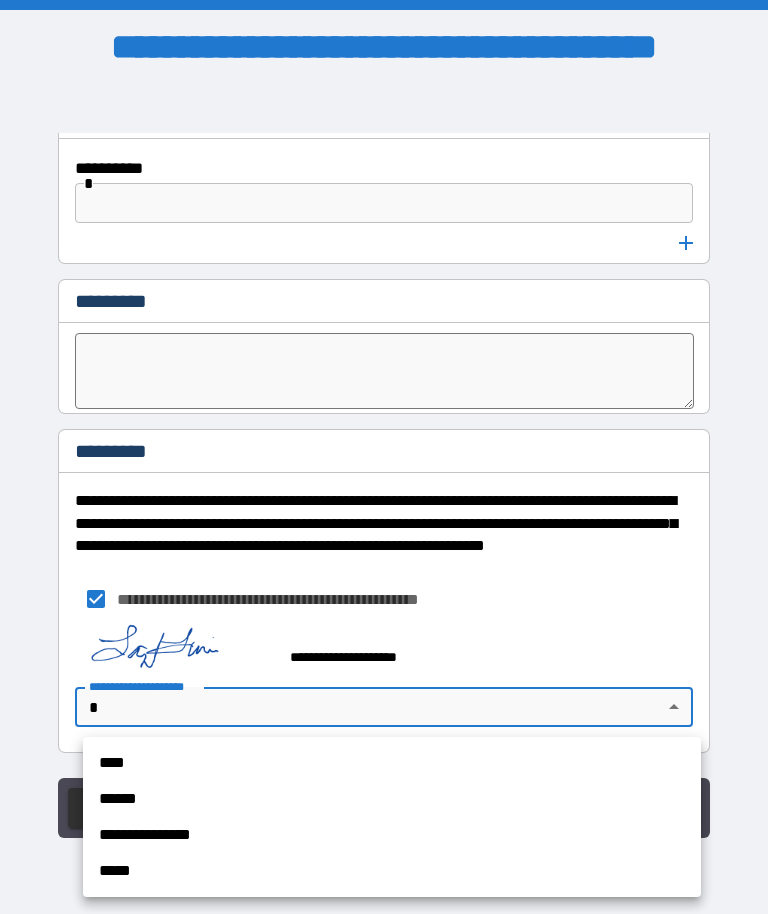 click on "****" at bounding box center [392, 763] 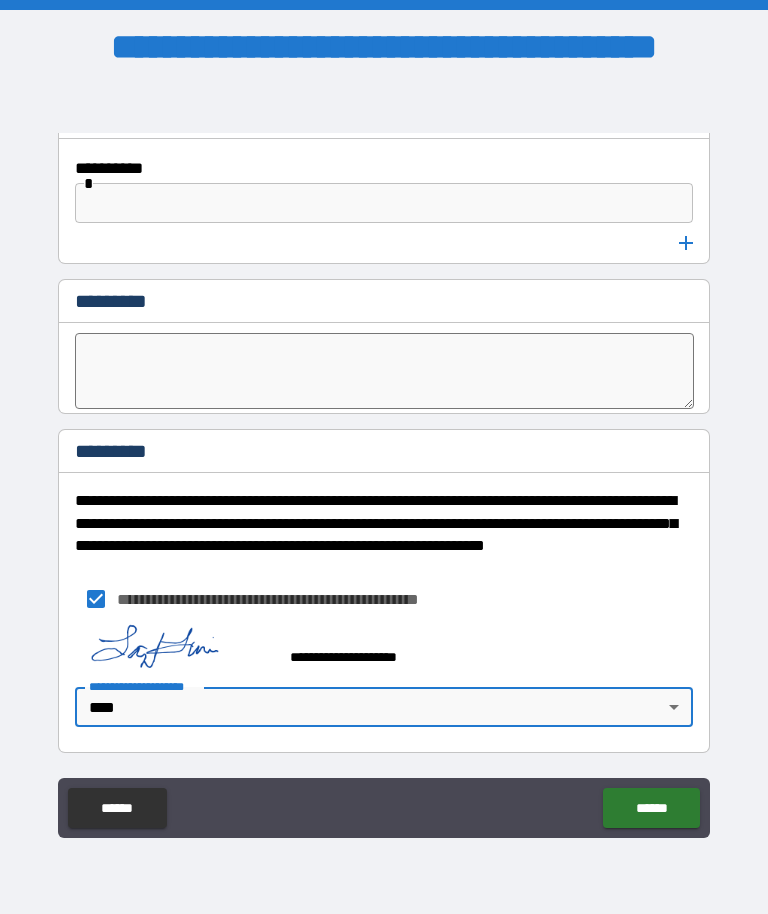 type on "****" 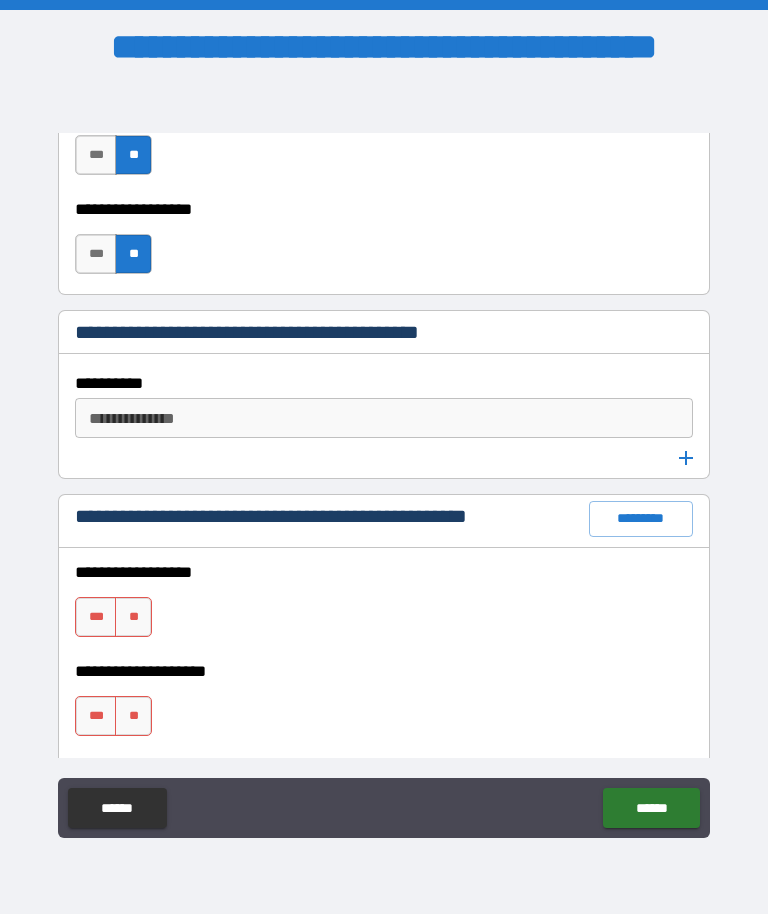 scroll, scrollTop: 2751, scrollLeft: 0, axis: vertical 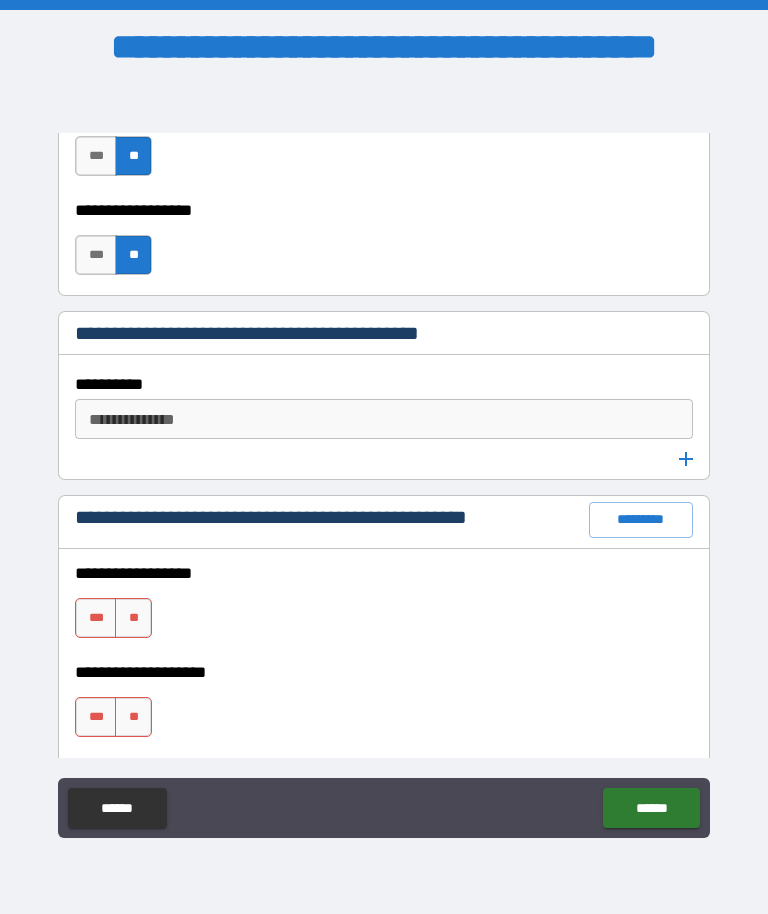 click on "**" at bounding box center (133, 618) 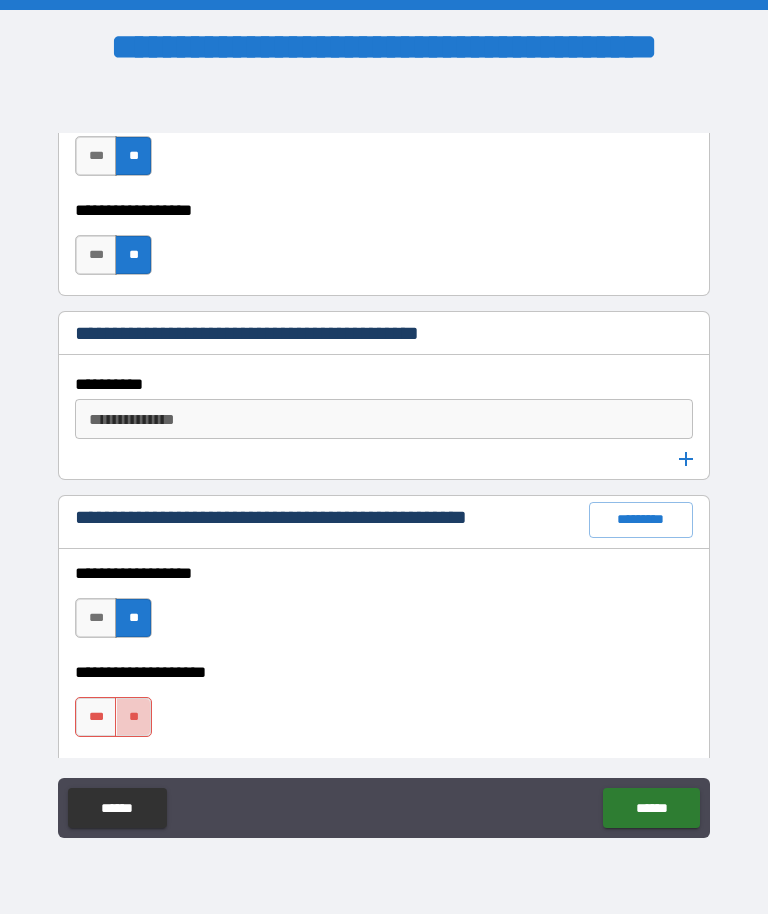 click on "**" at bounding box center (133, 717) 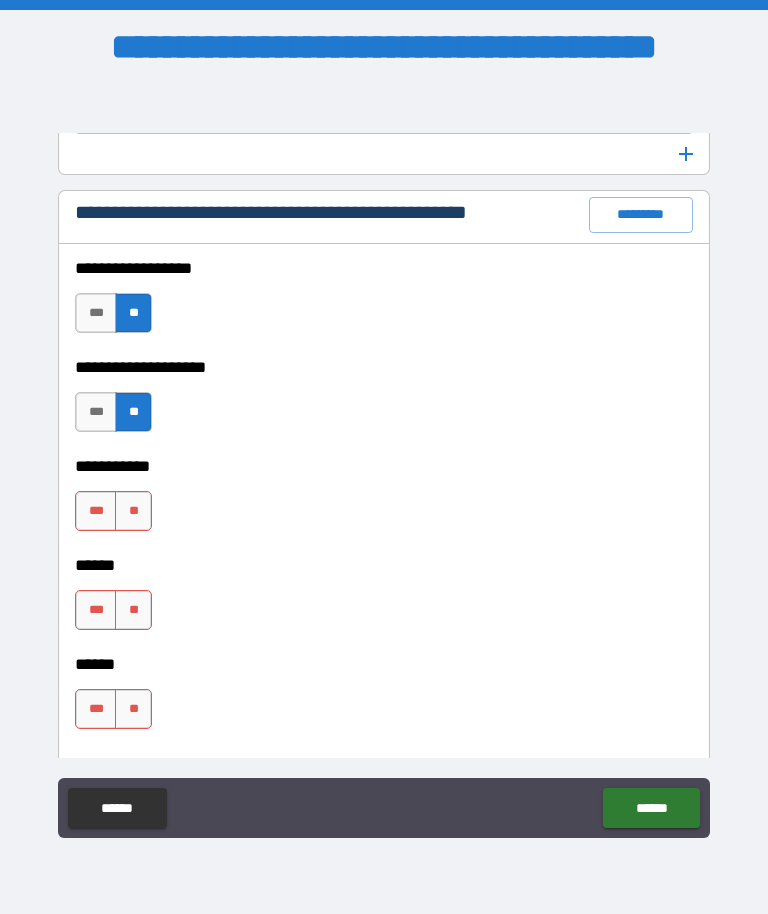 scroll, scrollTop: 3058, scrollLeft: 0, axis: vertical 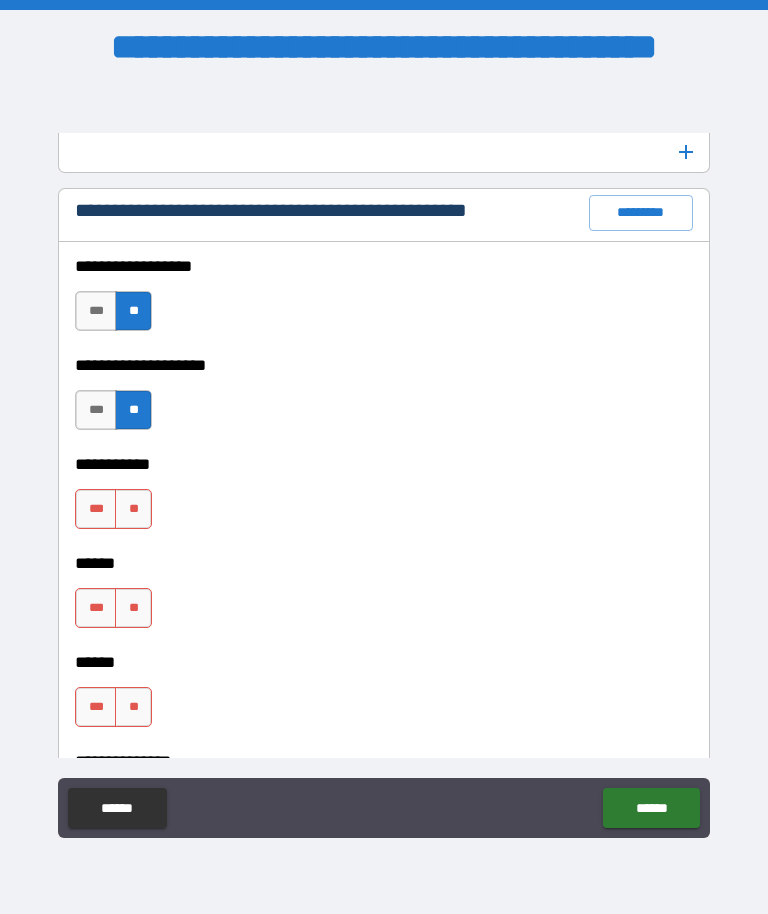 click on "**" at bounding box center [133, 509] 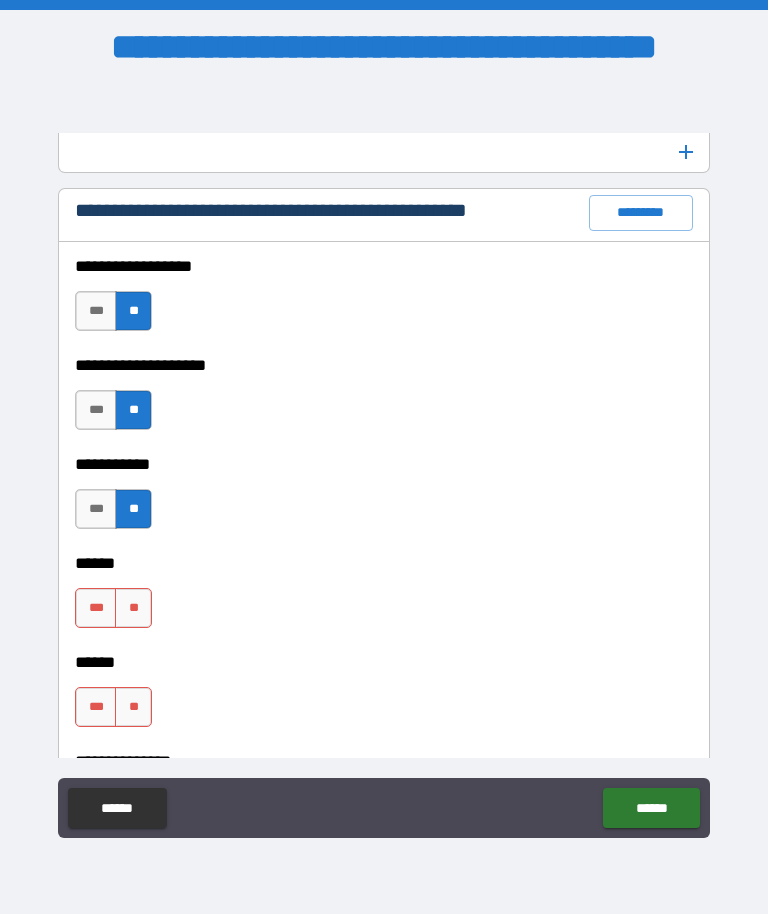 click on "**" at bounding box center [133, 608] 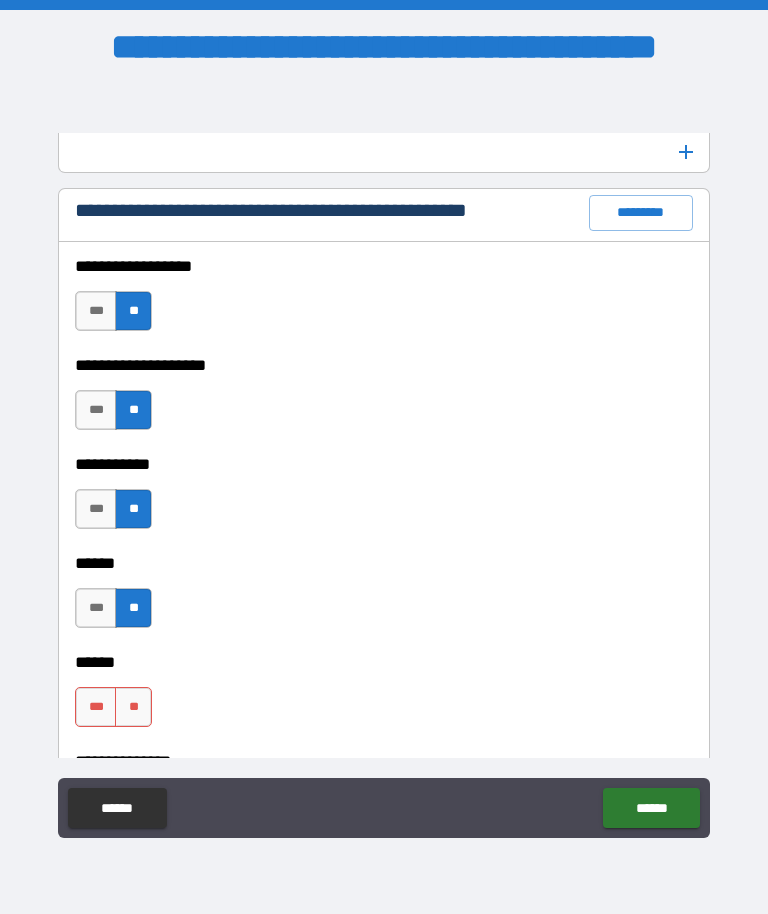 click on "**" at bounding box center [133, 707] 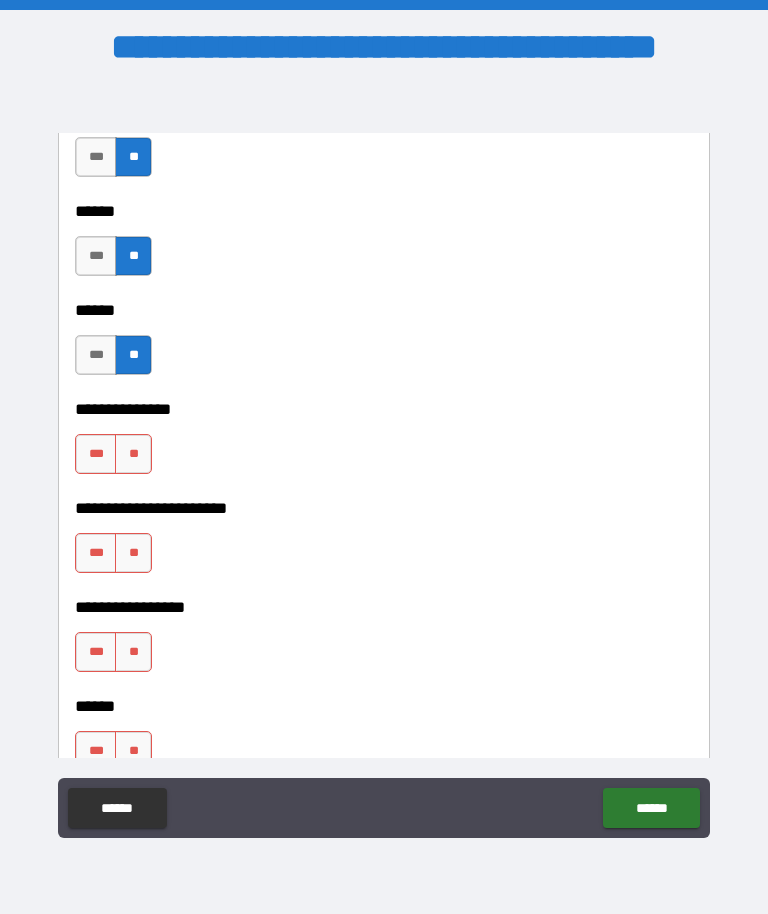 scroll, scrollTop: 3413, scrollLeft: 0, axis: vertical 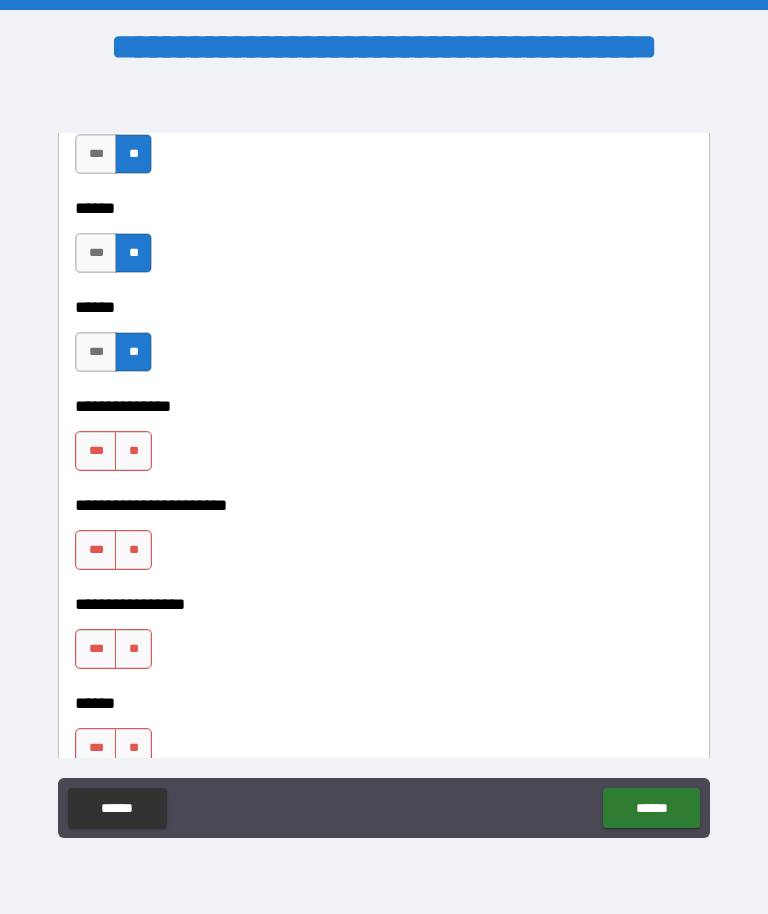 click on "**" at bounding box center [133, 451] 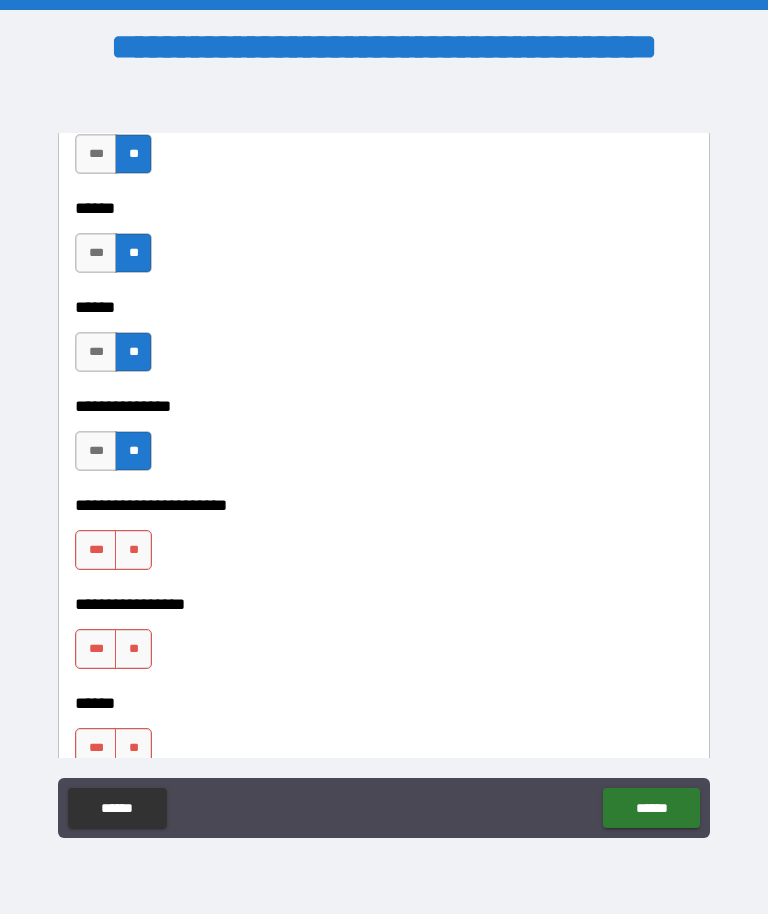 click on "**" at bounding box center [133, 550] 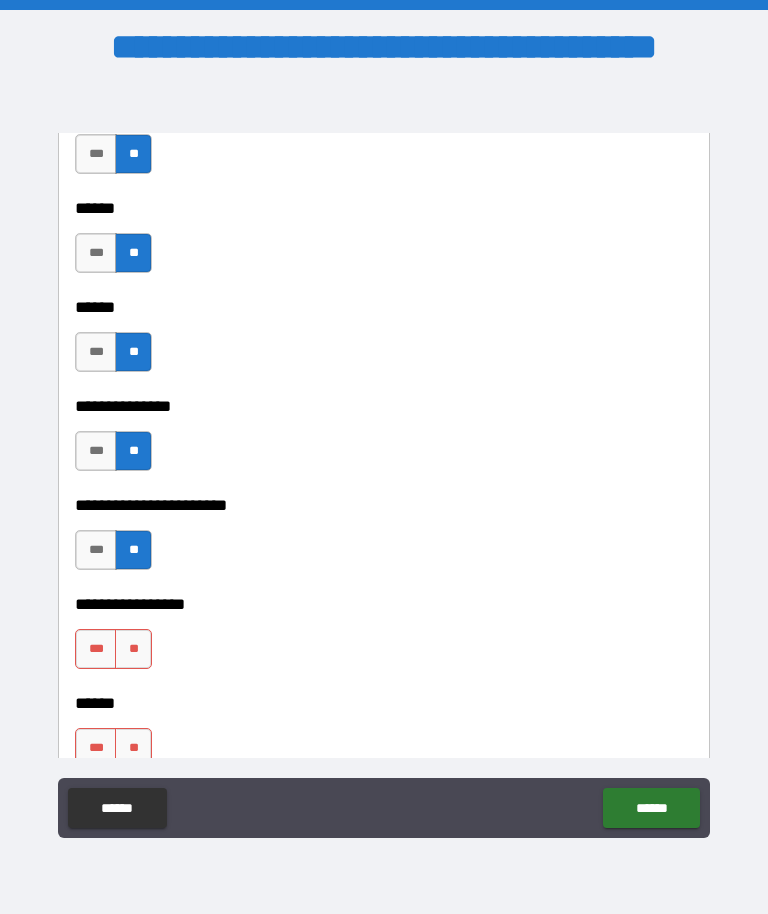 click on "**" at bounding box center (133, 649) 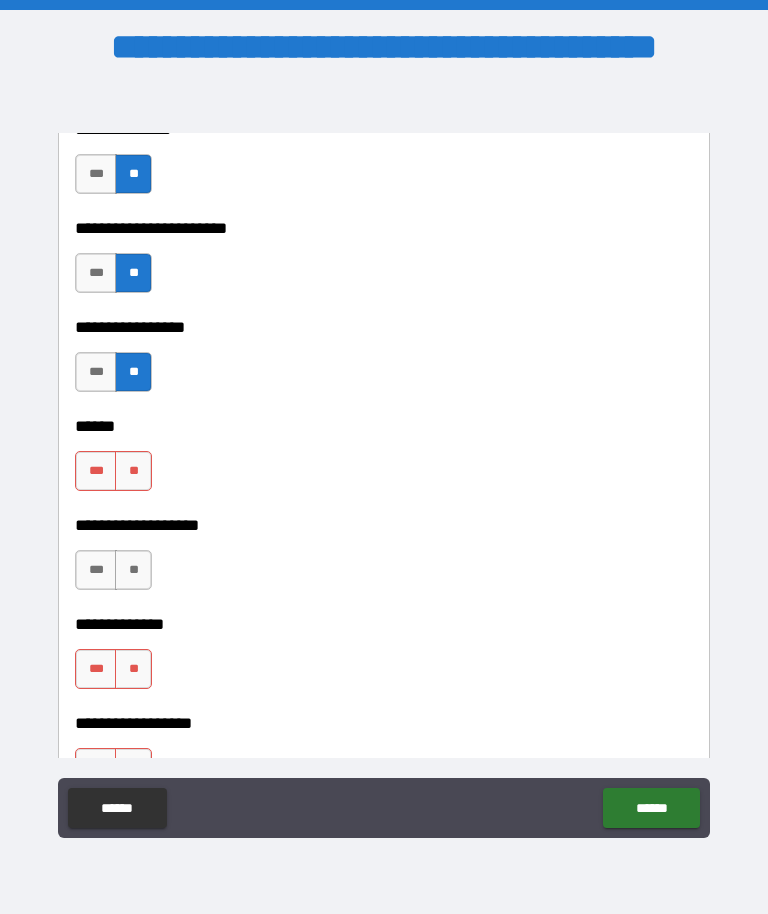 scroll, scrollTop: 3692, scrollLeft: 0, axis: vertical 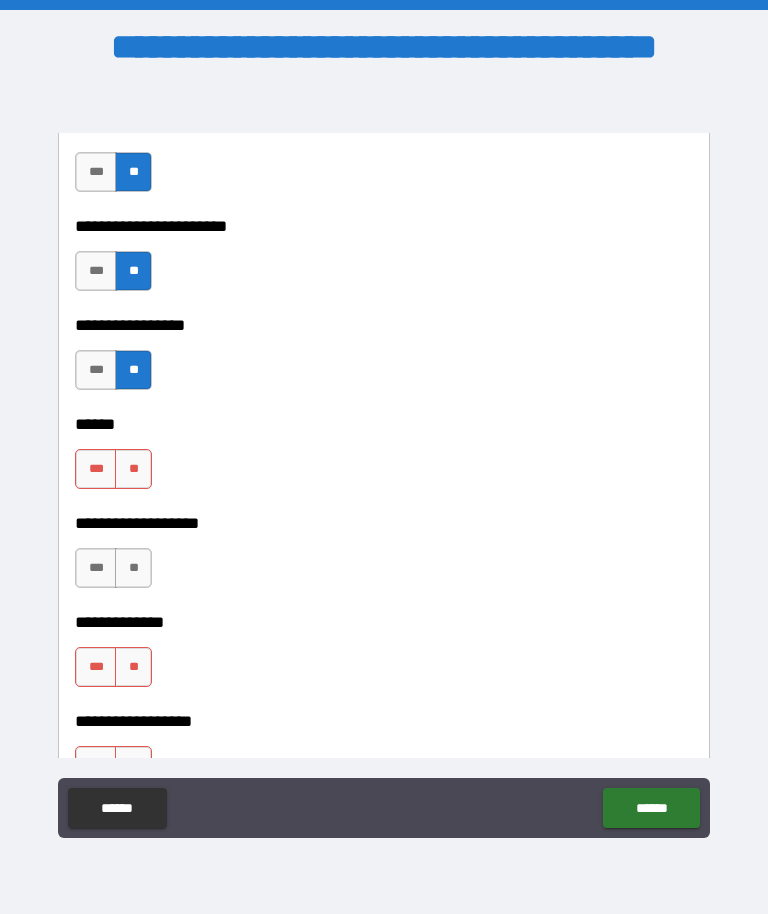 click on "**" at bounding box center (133, 469) 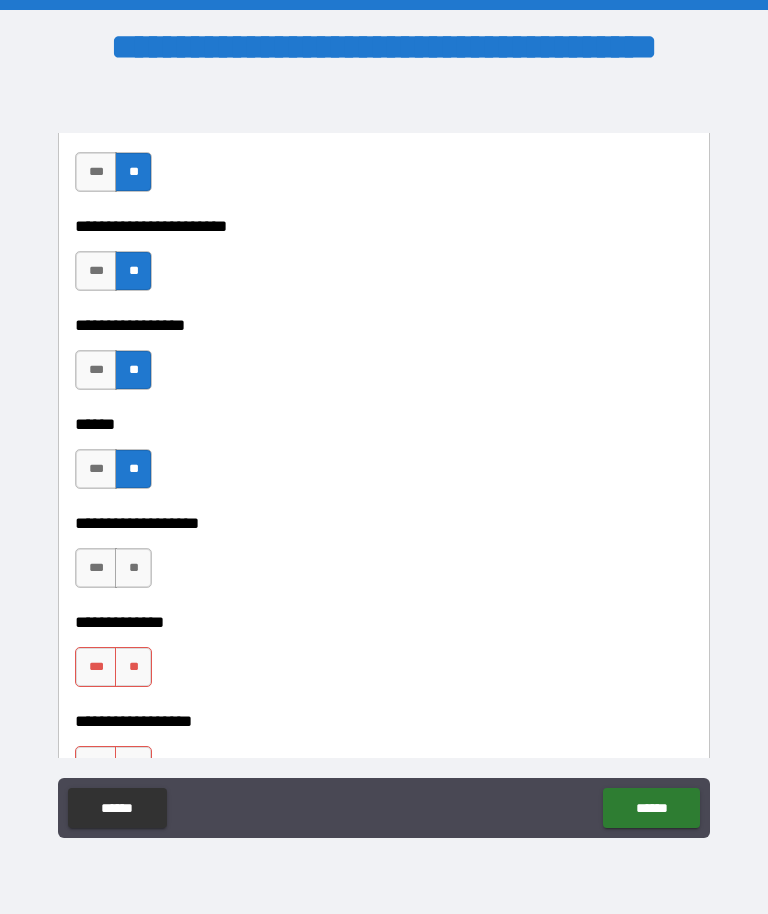 click on "**" at bounding box center [133, 568] 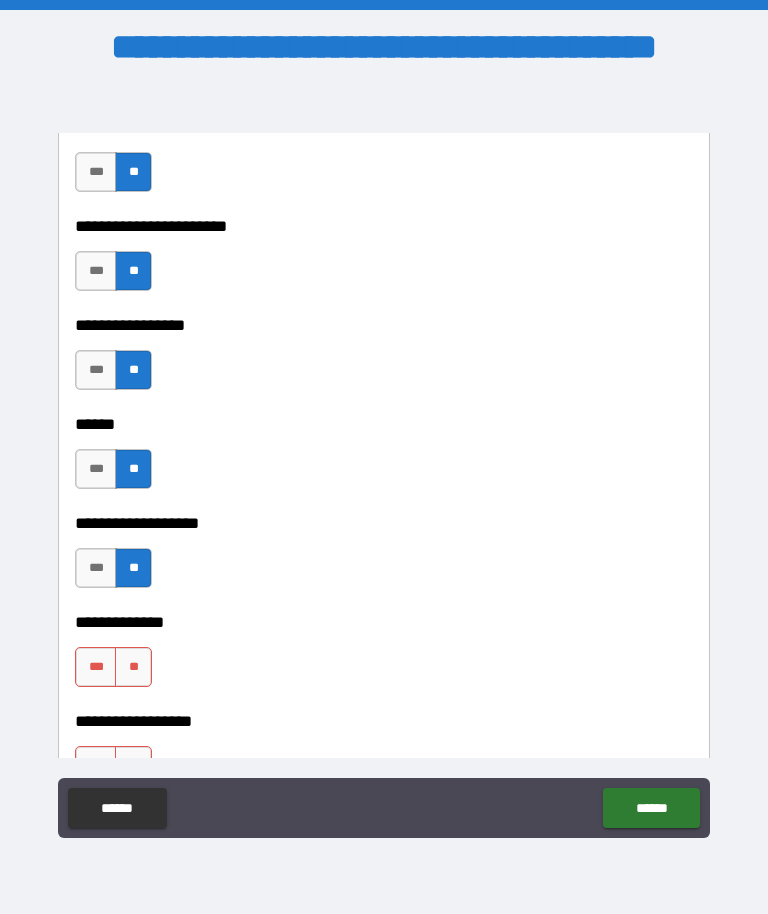 click on "**" at bounding box center (133, 667) 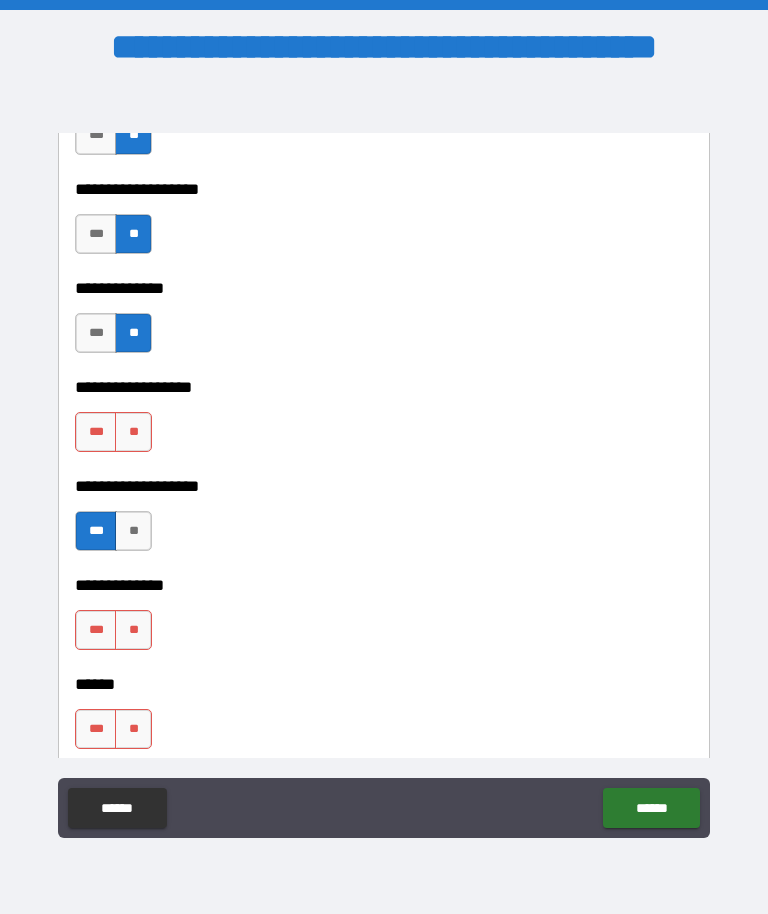 scroll, scrollTop: 4032, scrollLeft: 0, axis: vertical 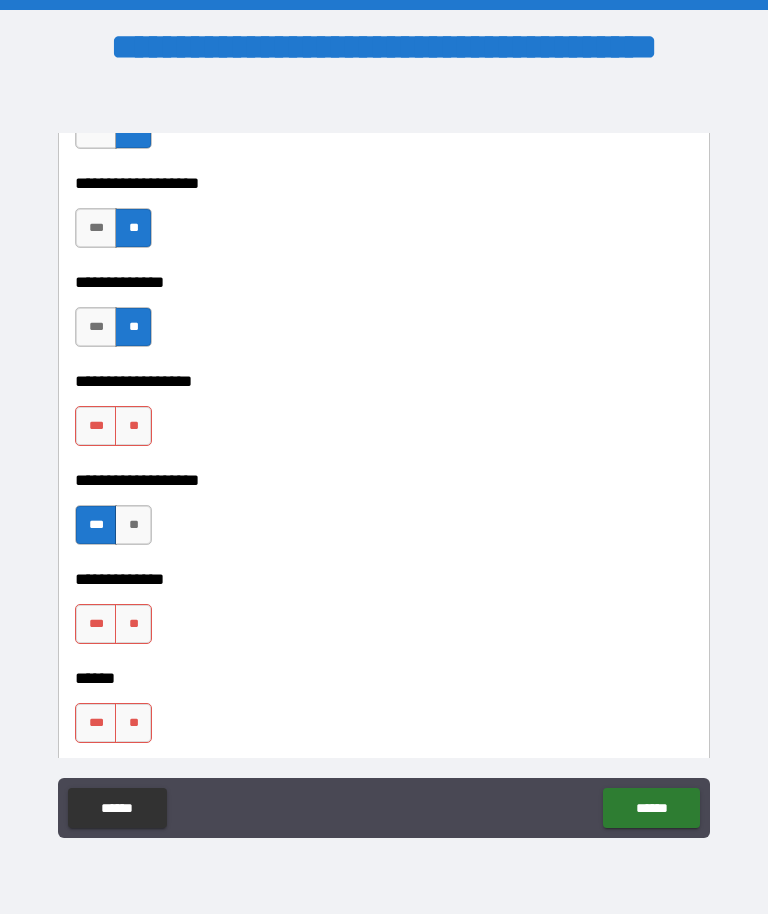 click on "**" at bounding box center (133, 426) 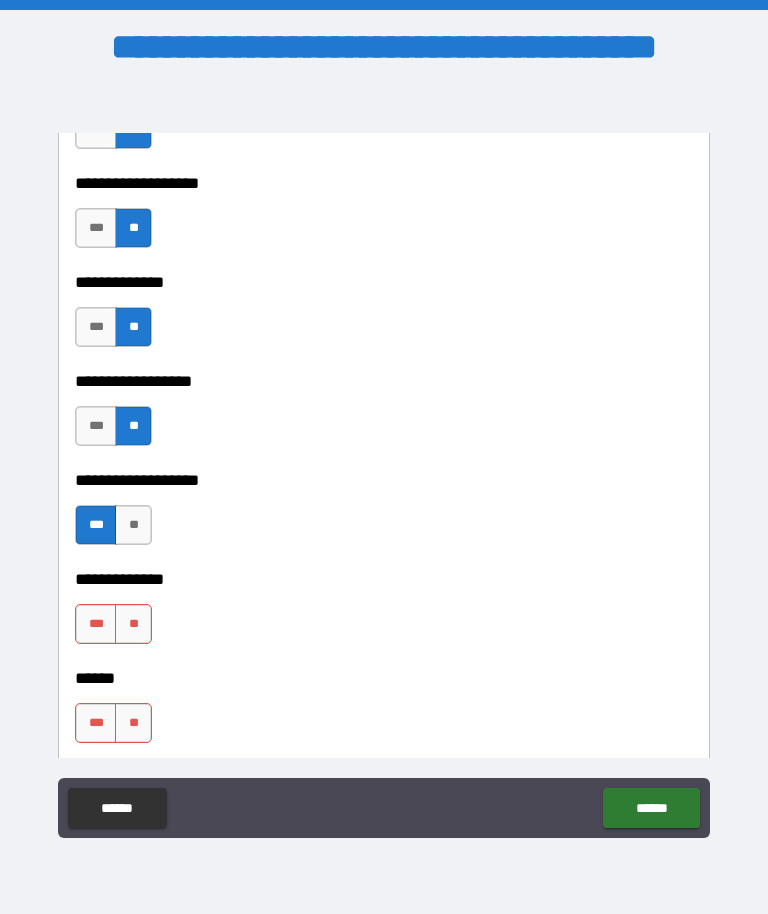 click on "**" at bounding box center (133, 624) 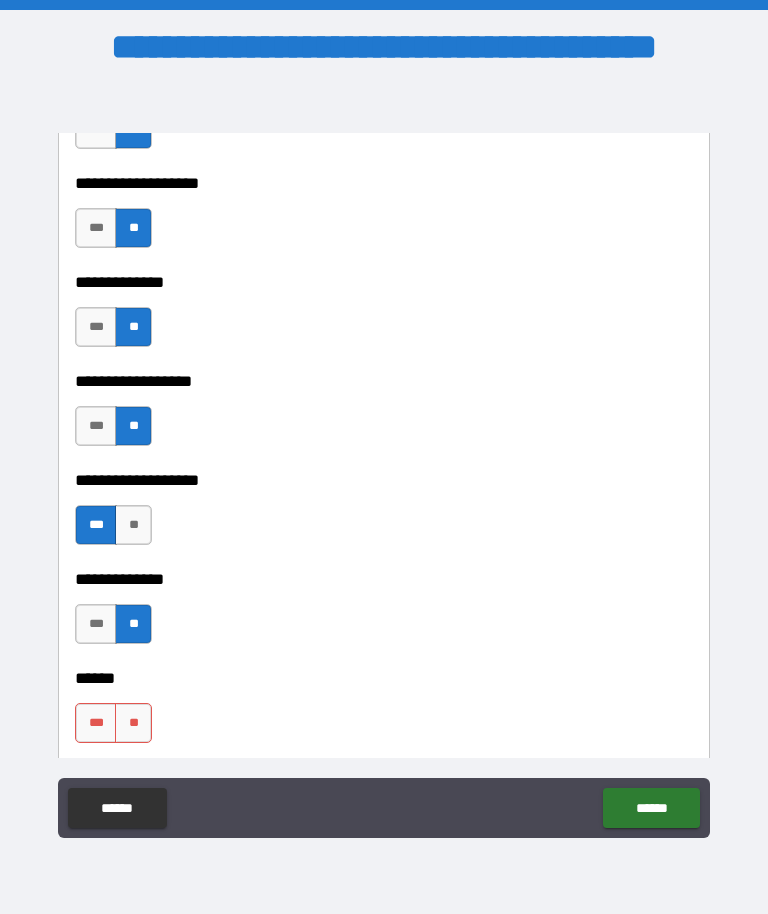 click on "***" at bounding box center (96, 624) 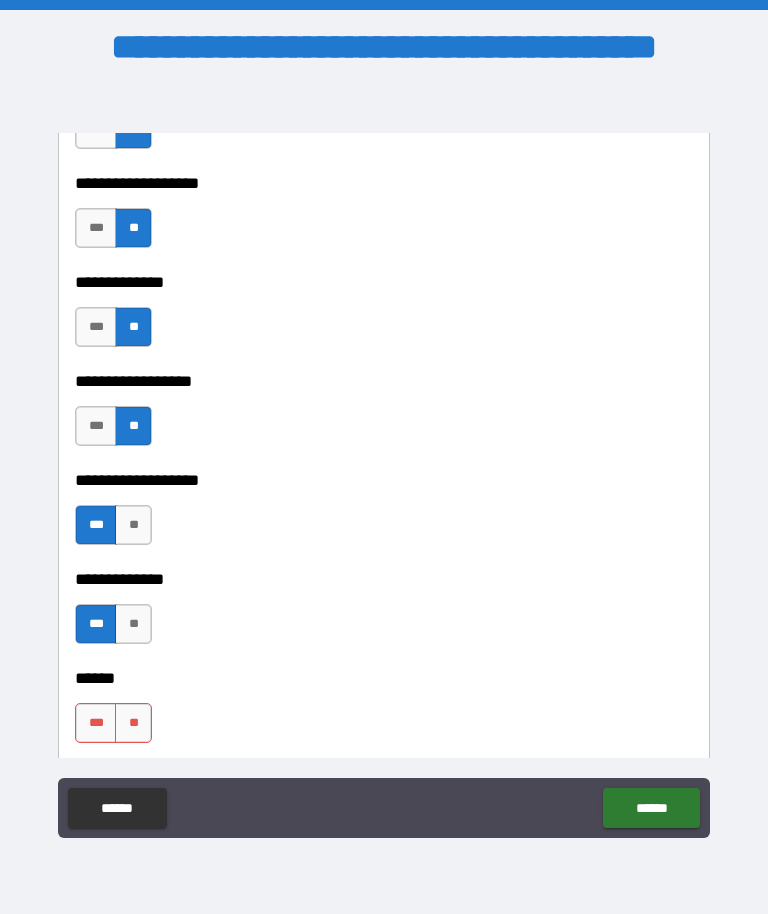 click on "**" at bounding box center (133, 723) 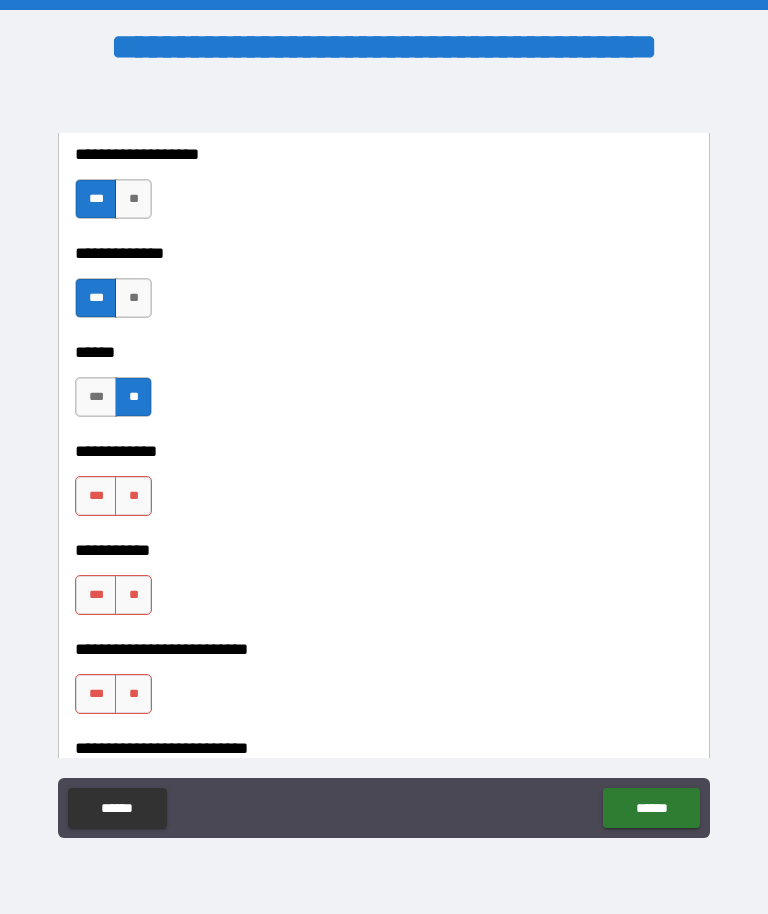 scroll, scrollTop: 4361, scrollLeft: 0, axis: vertical 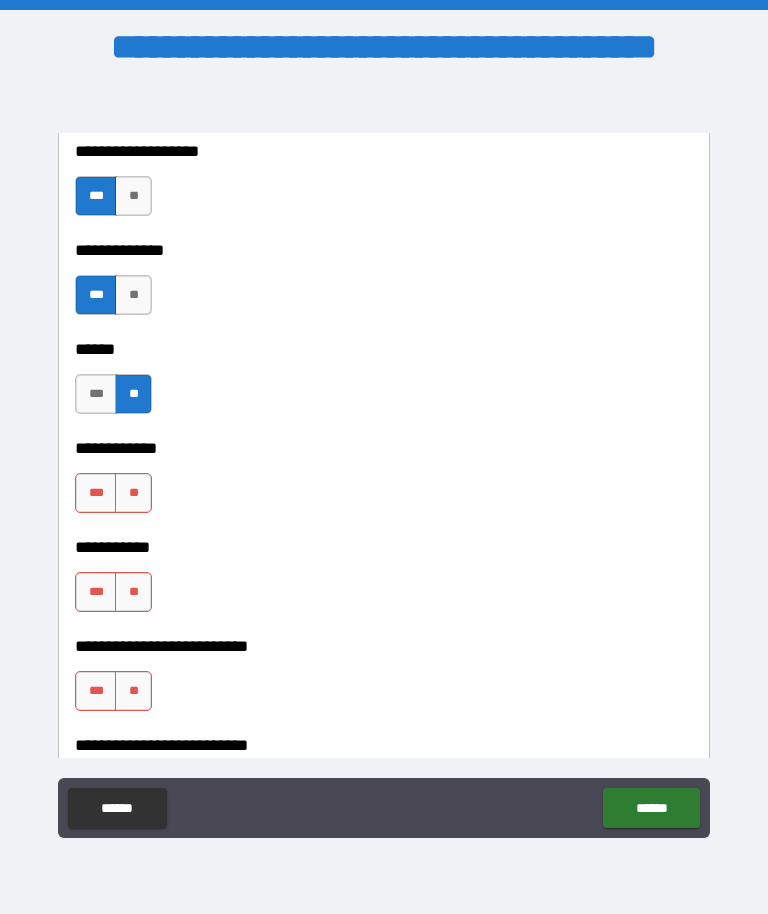 click on "**" at bounding box center [133, 493] 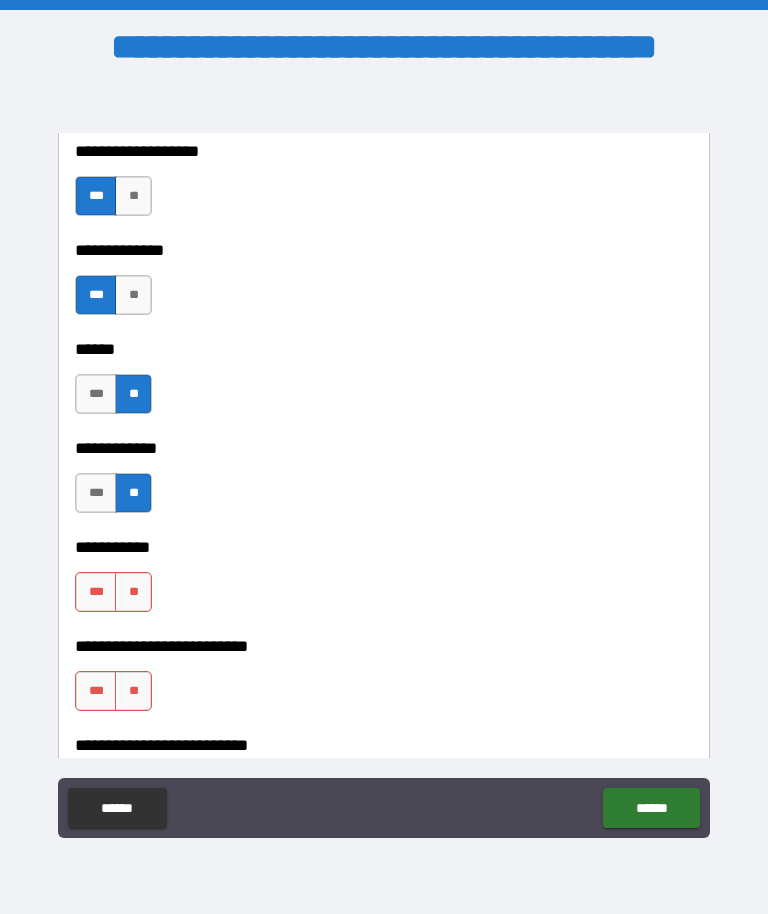 click on "**" at bounding box center (133, 592) 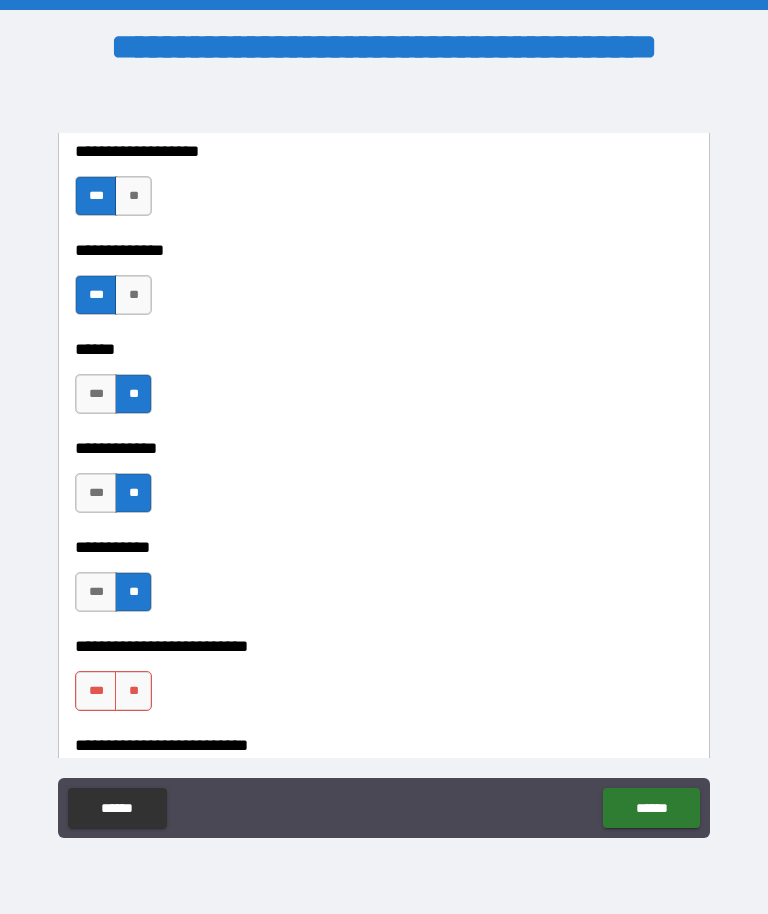 click on "**" at bounding box center [133, 691] 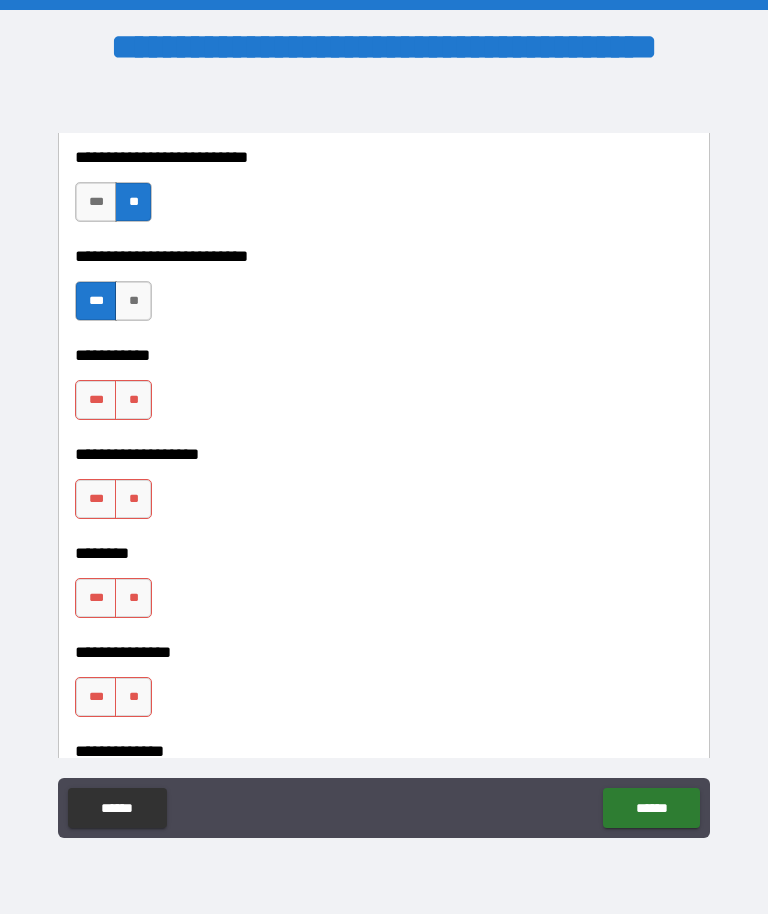 scroll, scrollTop: 4854, scrollLeft: 0, axis: vertical 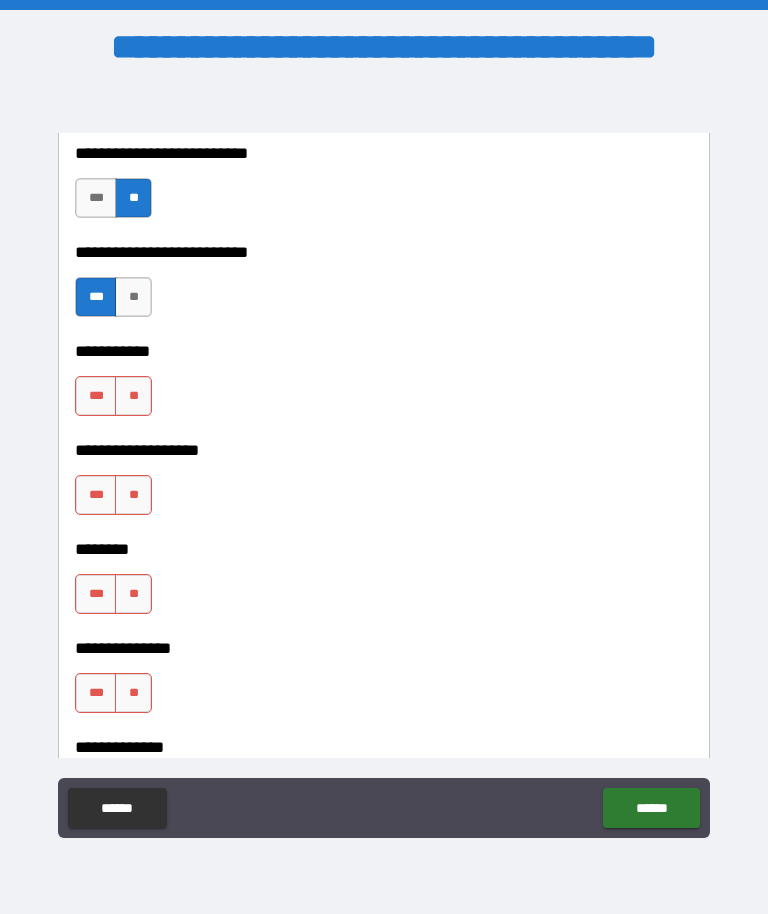 click on "**" at bounding box center (133, 396) 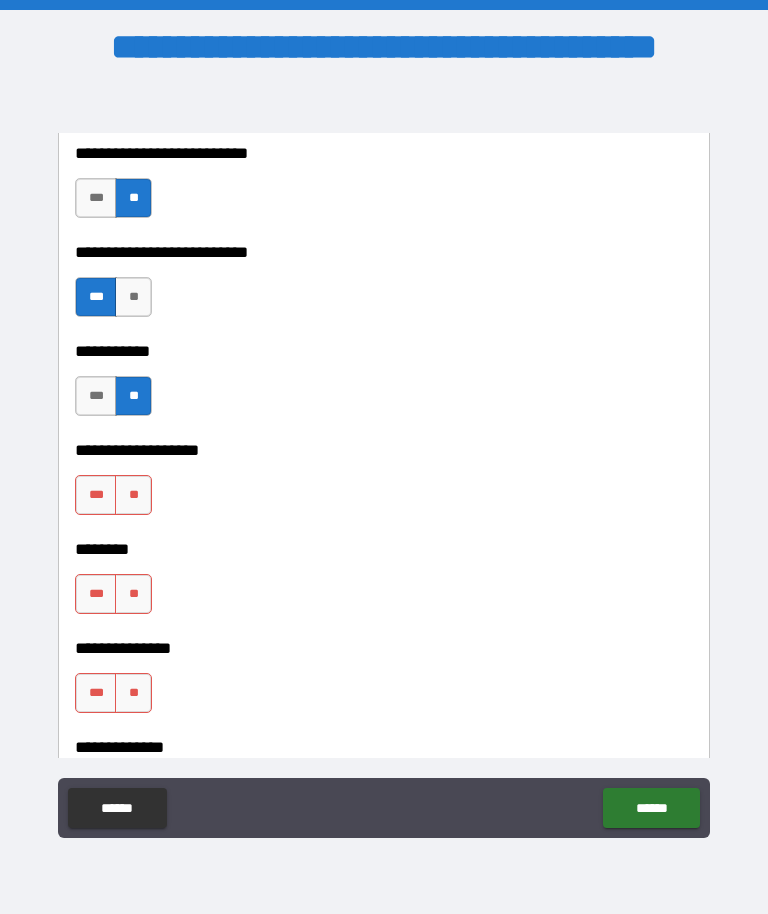 click on "**" at bounding box center [133, 495] 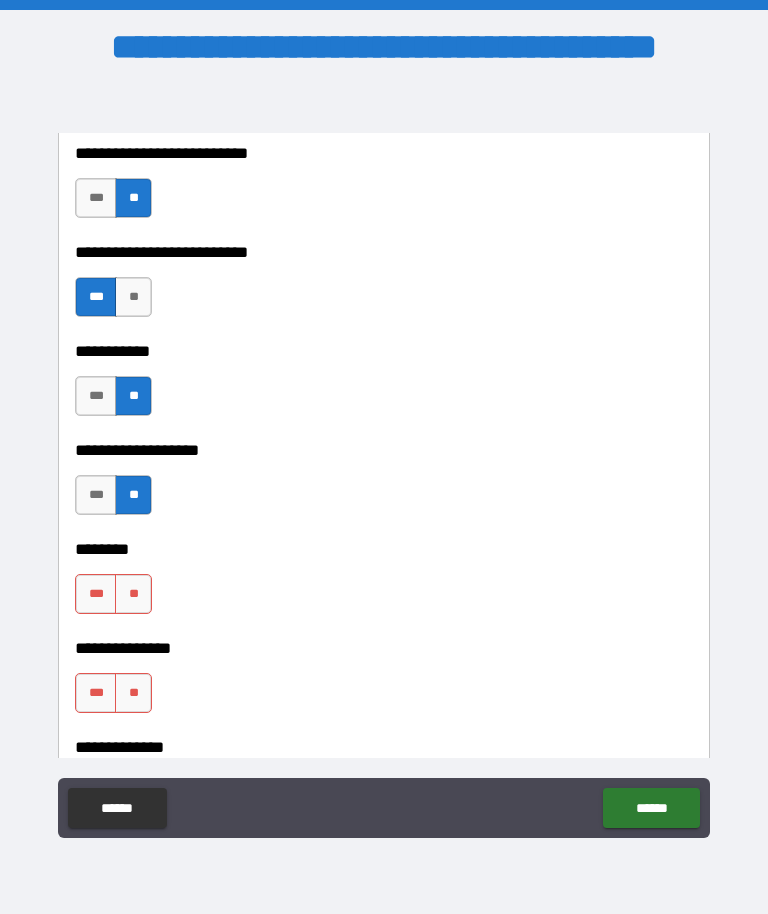 click on "**" at bounding box center [133, 594] 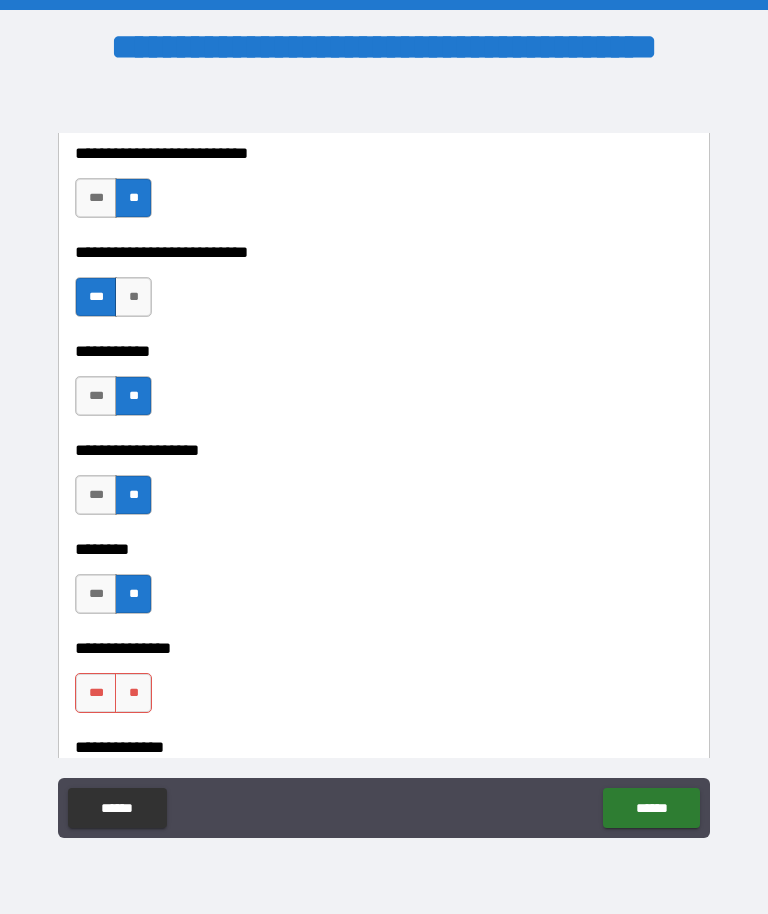 click on "**" at bounding box center (133, 693) 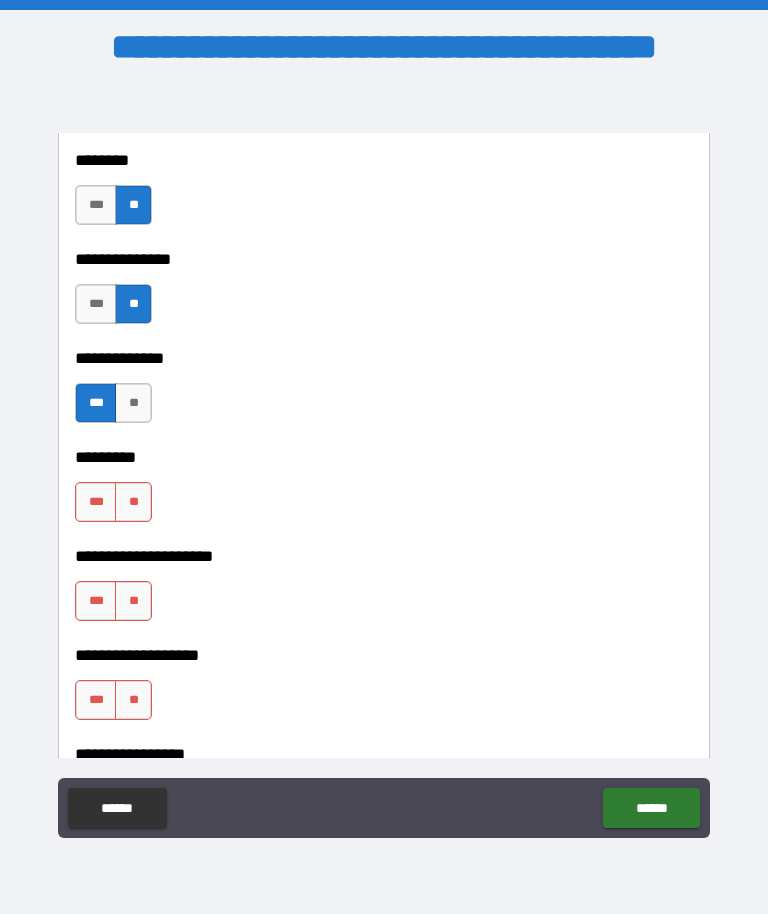scroll, scrollTop: 5245, scrollLeft: 0, axis: vertical 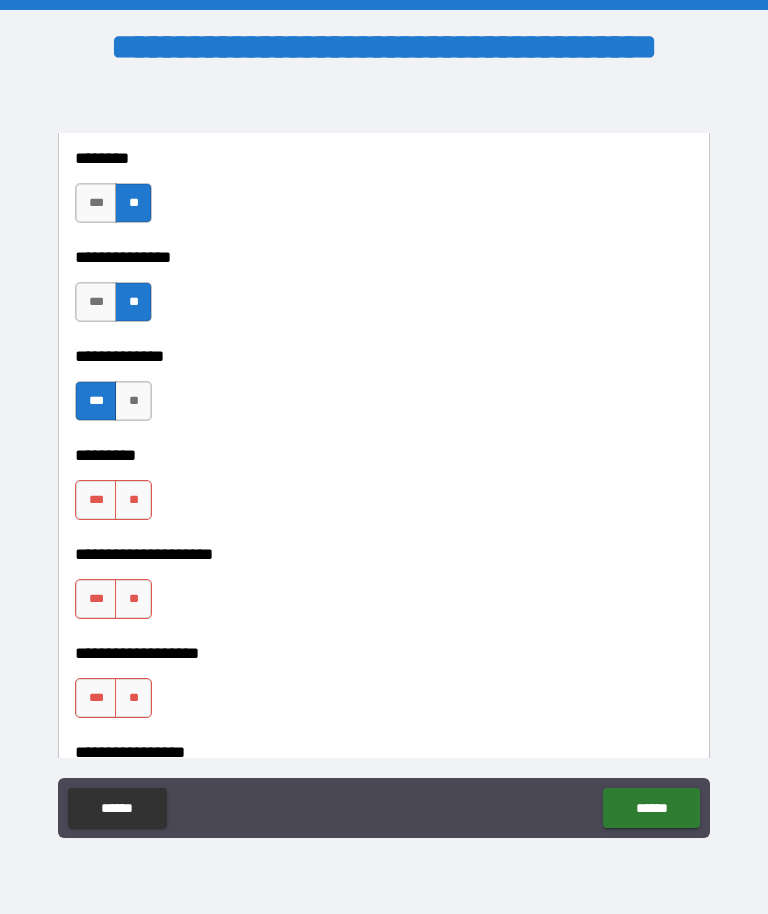 click on "**" at bounding box center (133, 500) 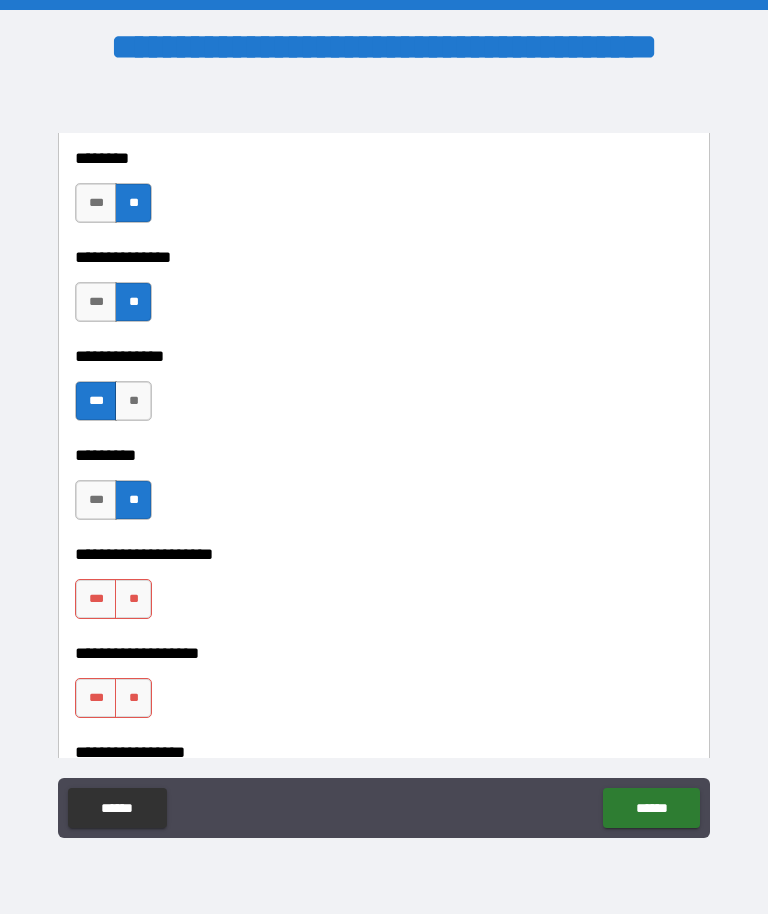 click on "**" at bounding box center [133, 599] 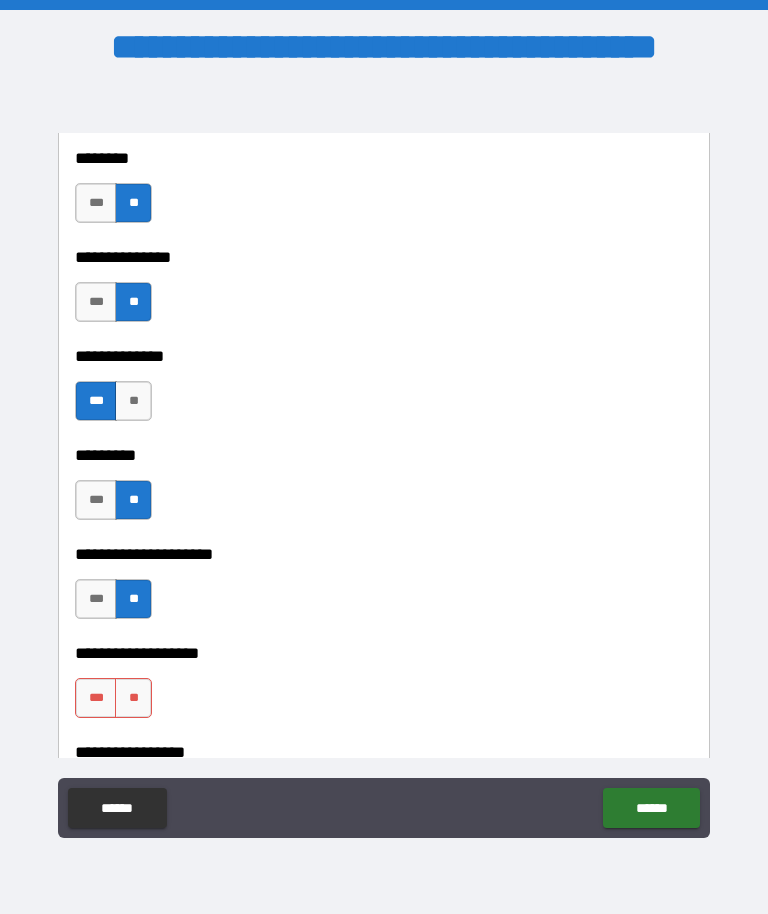 click on "**" at bounding box center [133, 698] 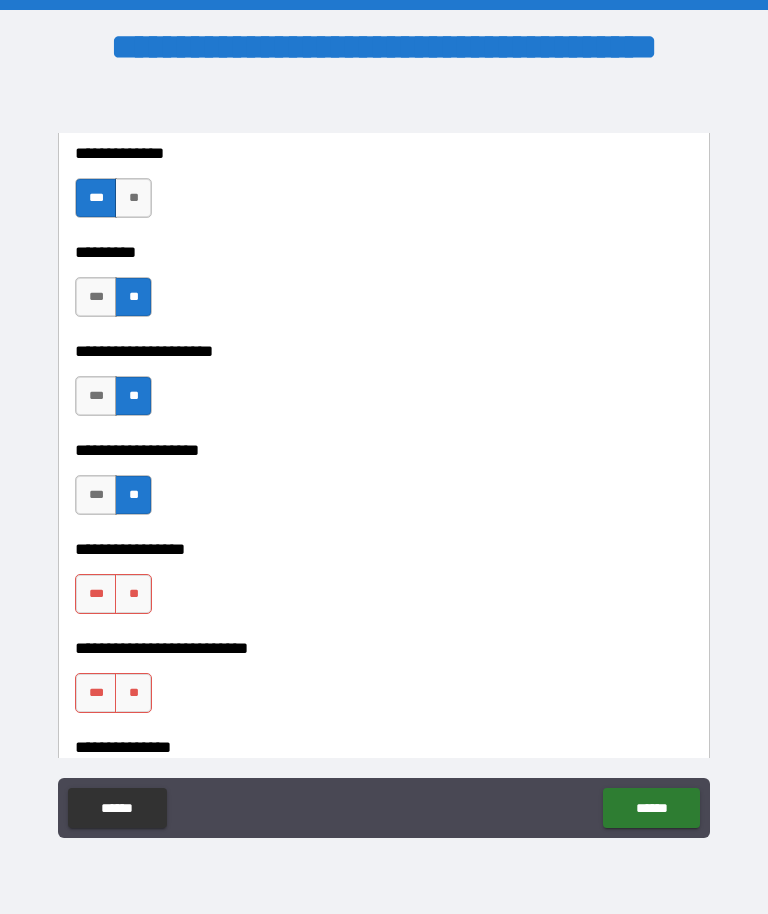 scroll, scrollTop: 5450, scrollLeft: 0, axis: vertical 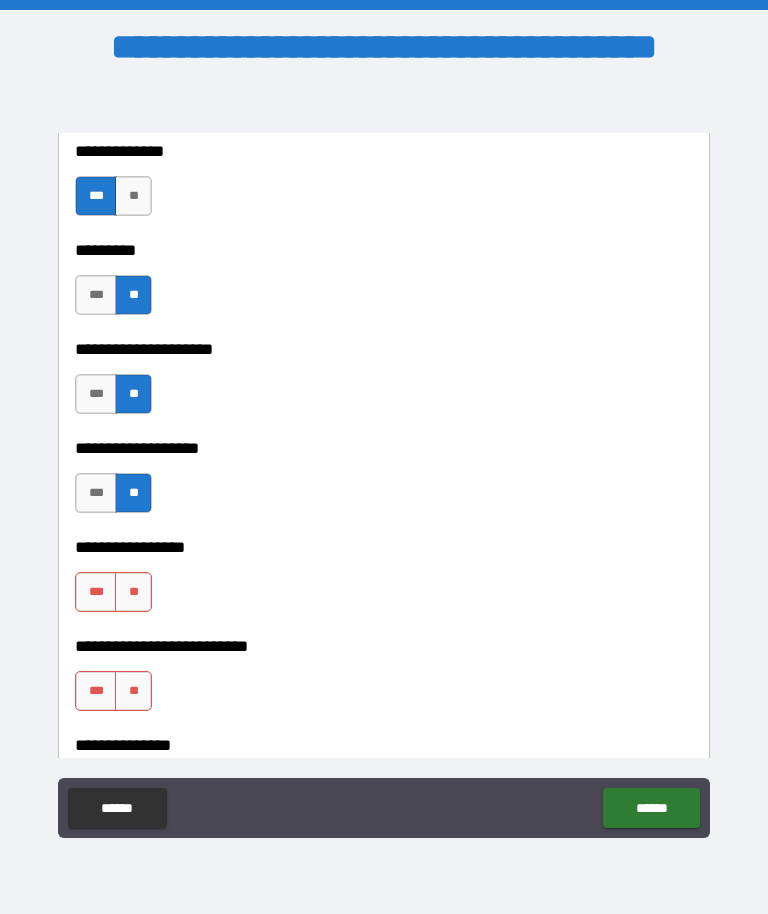 click on "**" at bounding box center [133, 592] 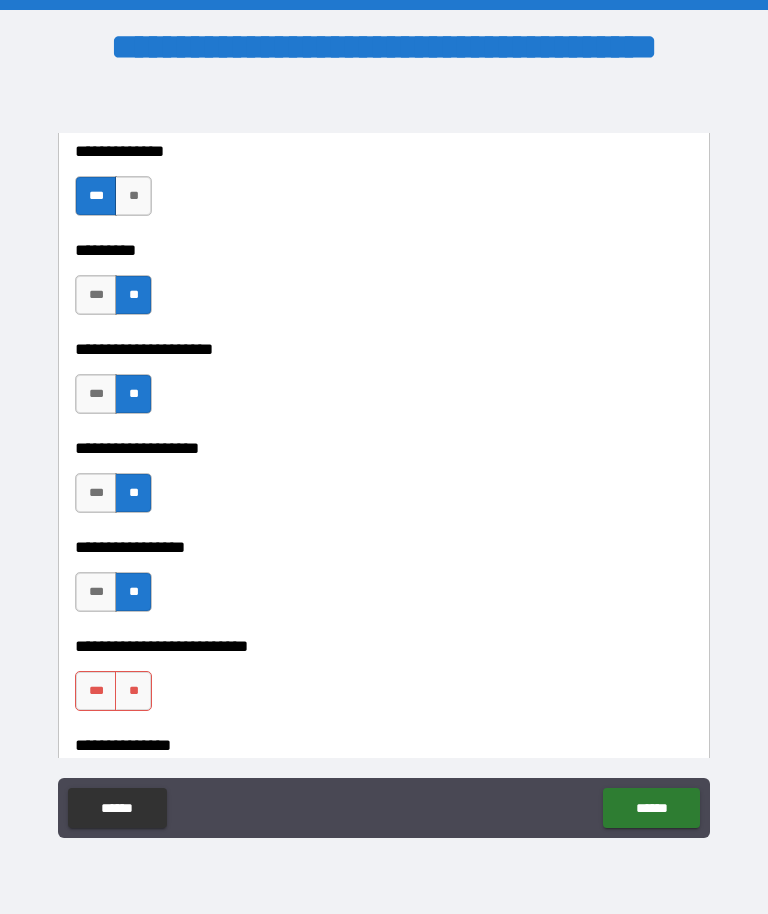 click on "**" at bounding box center [133, 691] 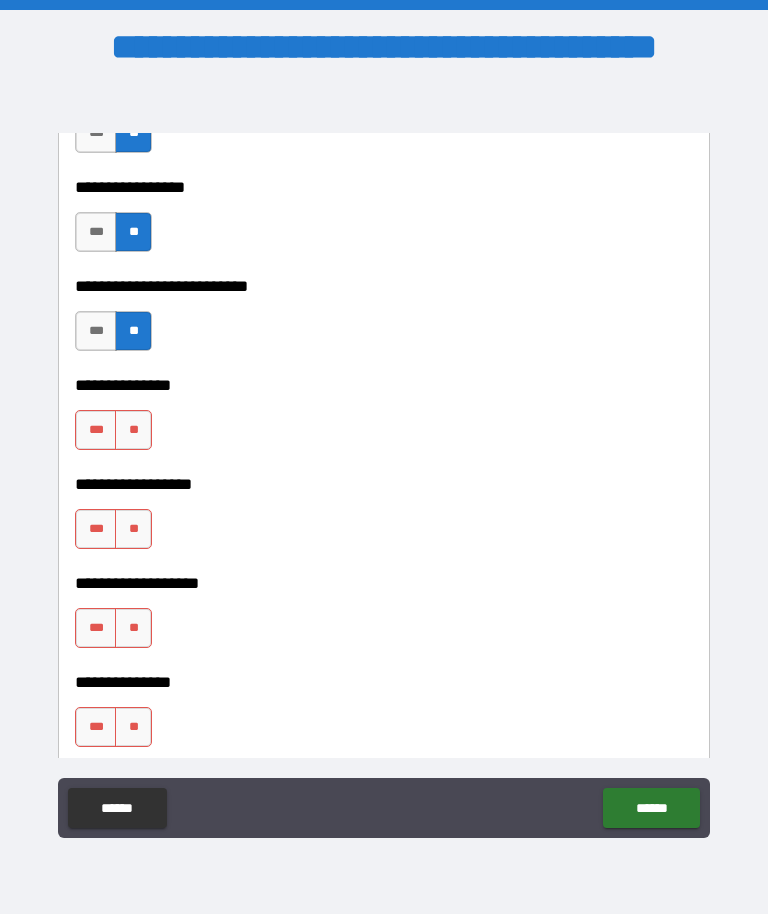 scroll, scrollTop: 5812, scrollLeft: 0, axis: vertical 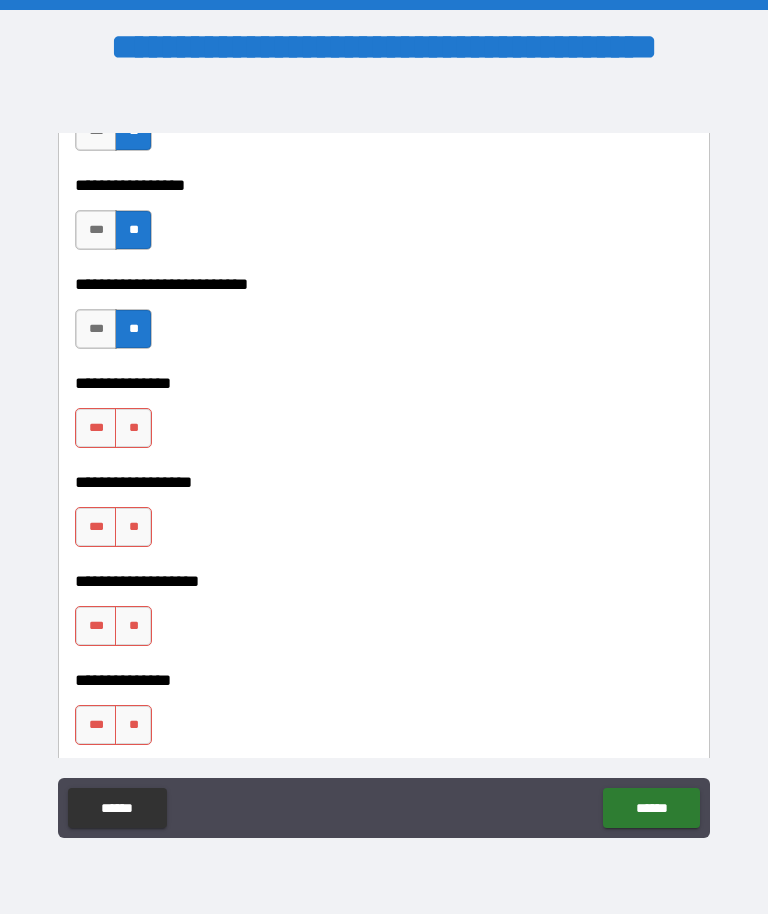 click on "**" at bounding box center (133, 428) 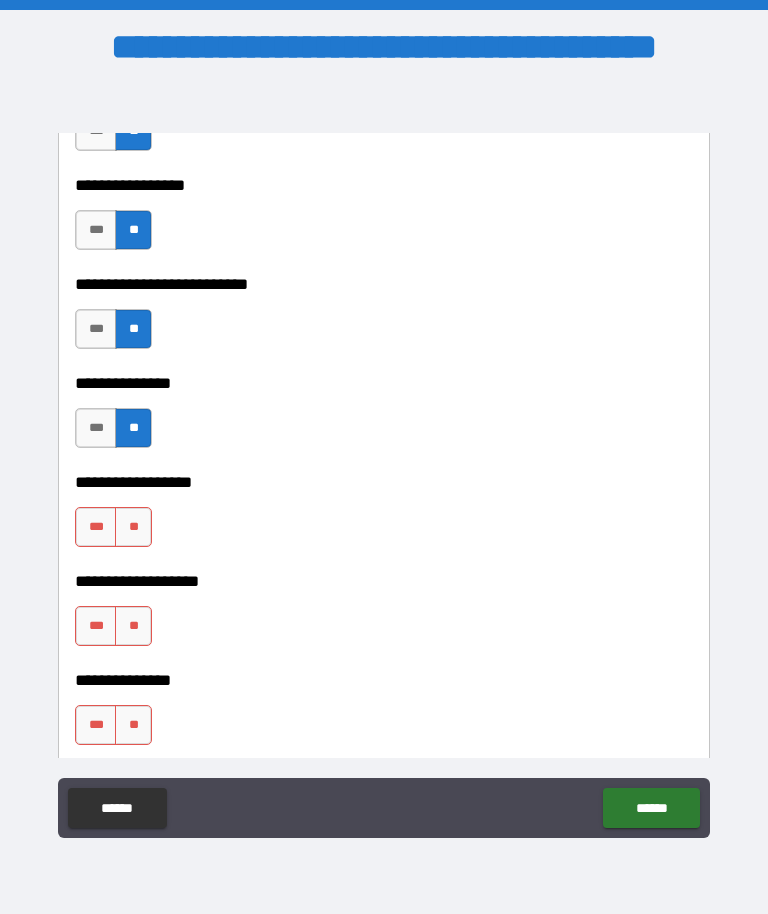 click on "**" at bounding box center (133, 527) 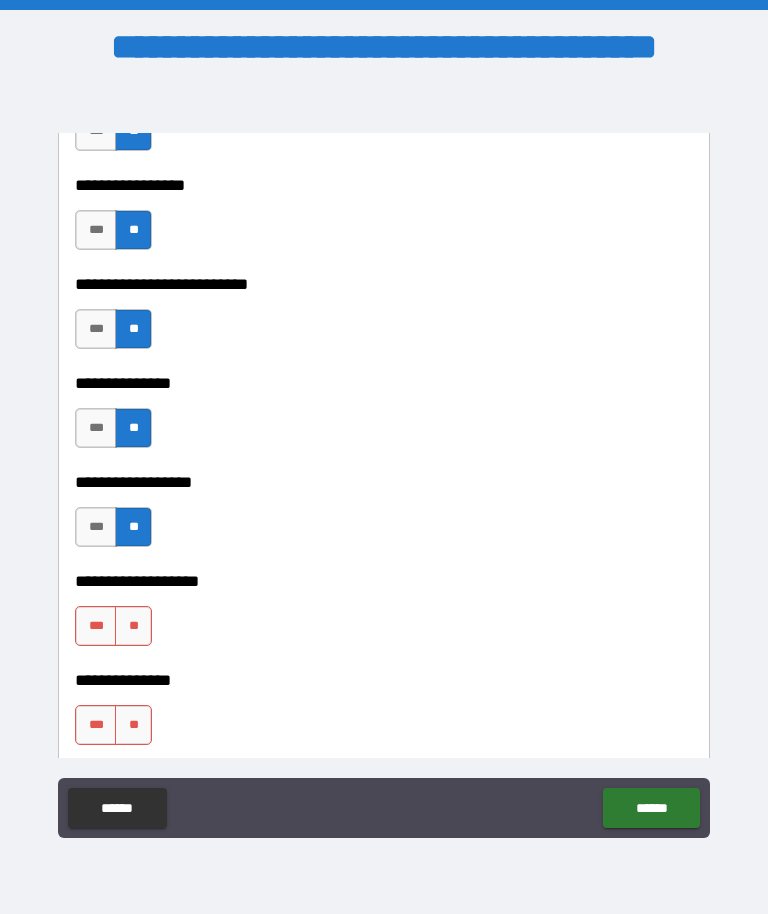 click on "**" at bounding box center [133, 626] 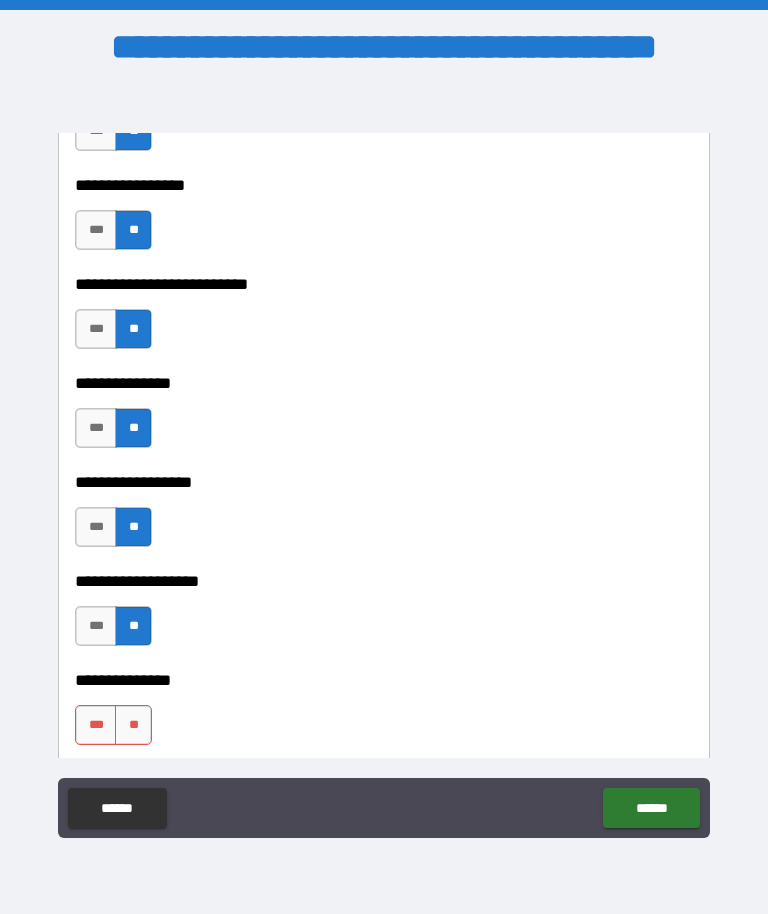 click on "**" at bounding box center [133, 725] 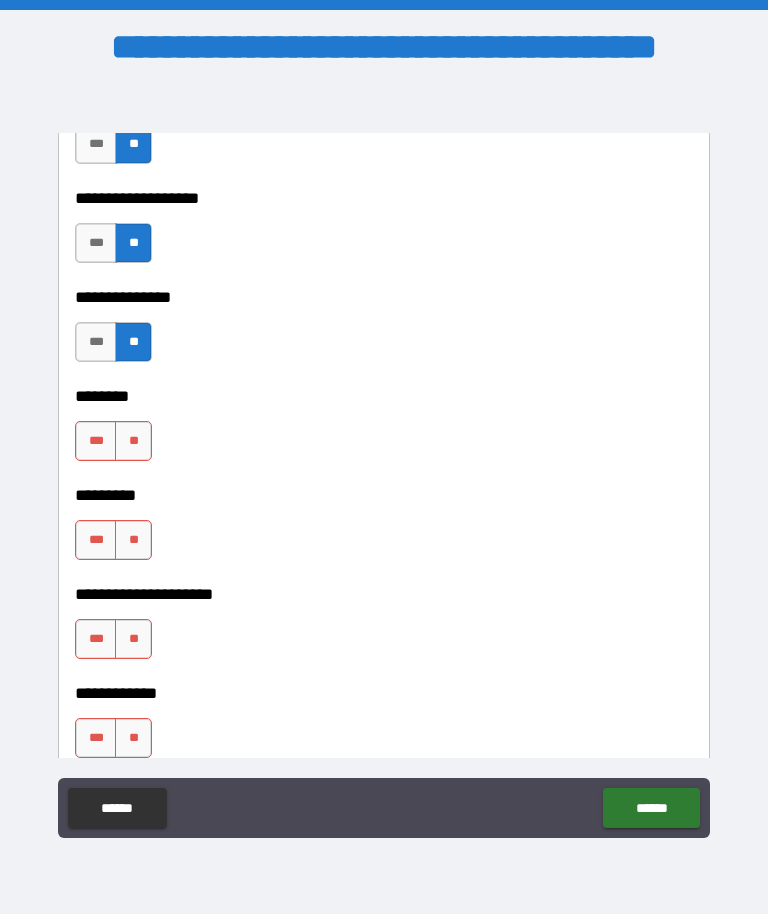 scroll, scrollTop: 6196, scrollLeft: 0, axis: vertical 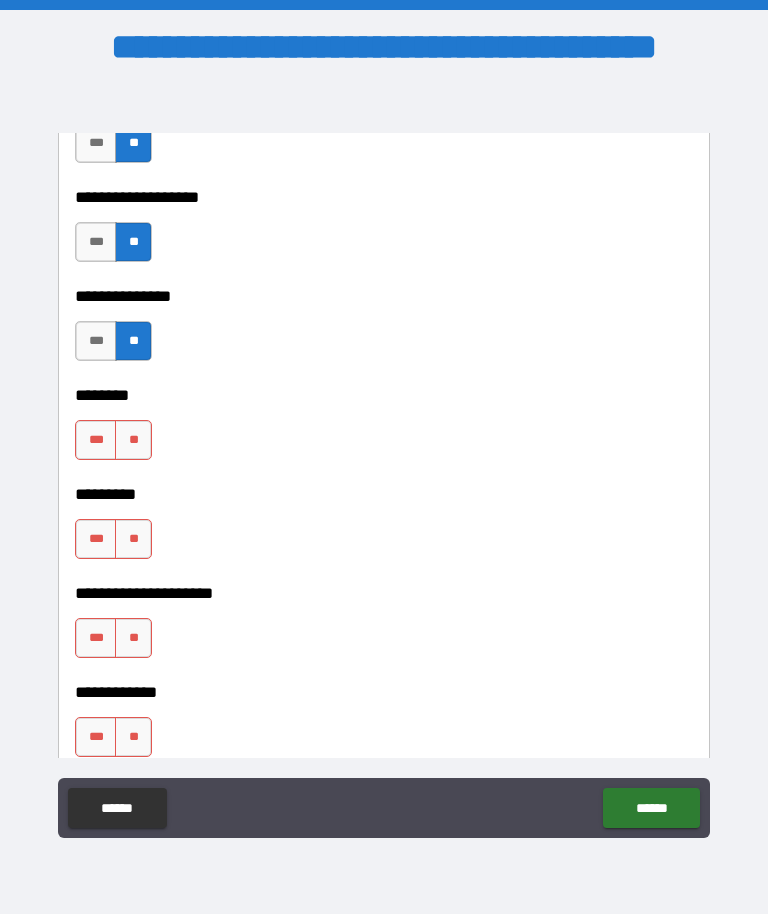 click on "**" at bounding box center (133, 440) 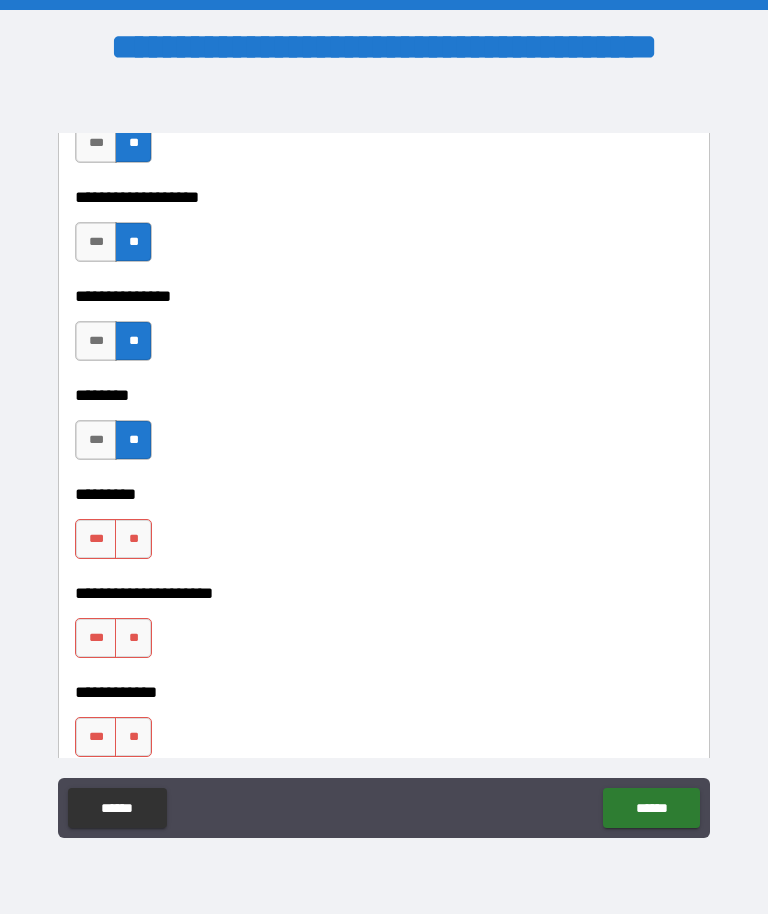 click on "**" at bounding box center [133, 539] 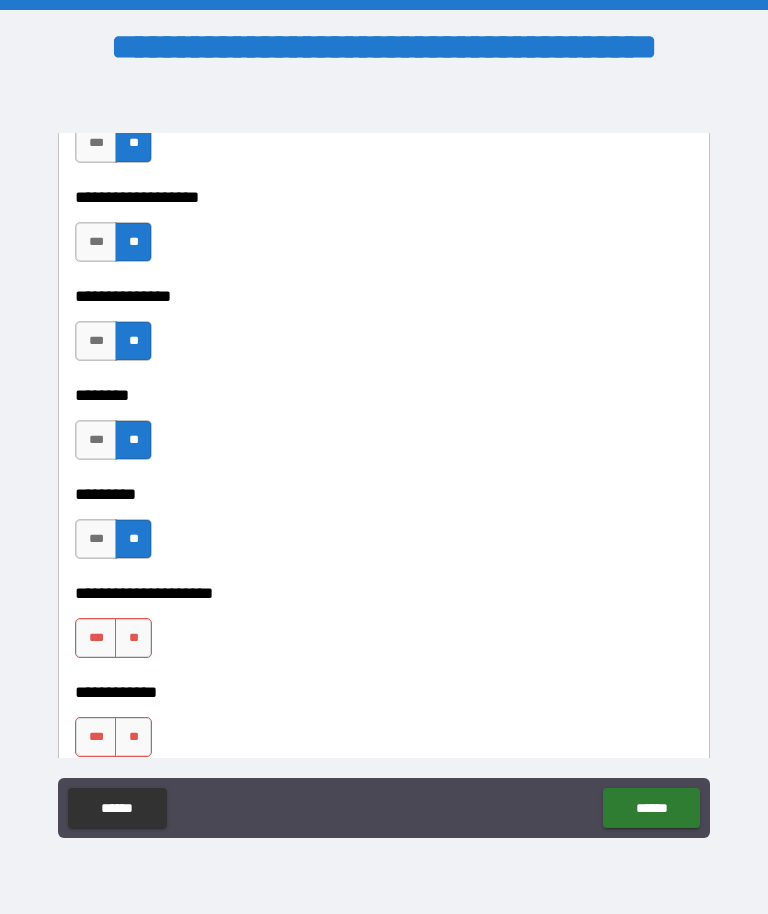 click on "*** **" at bounding box center [116, 643] 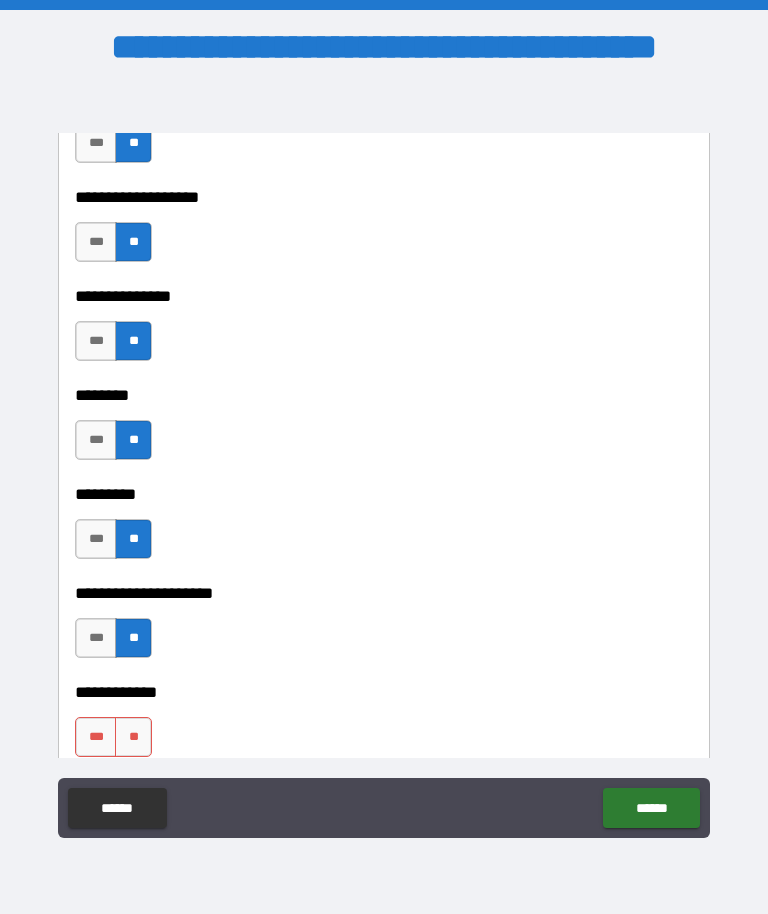 click on "**" at bounding box center [133, 737] 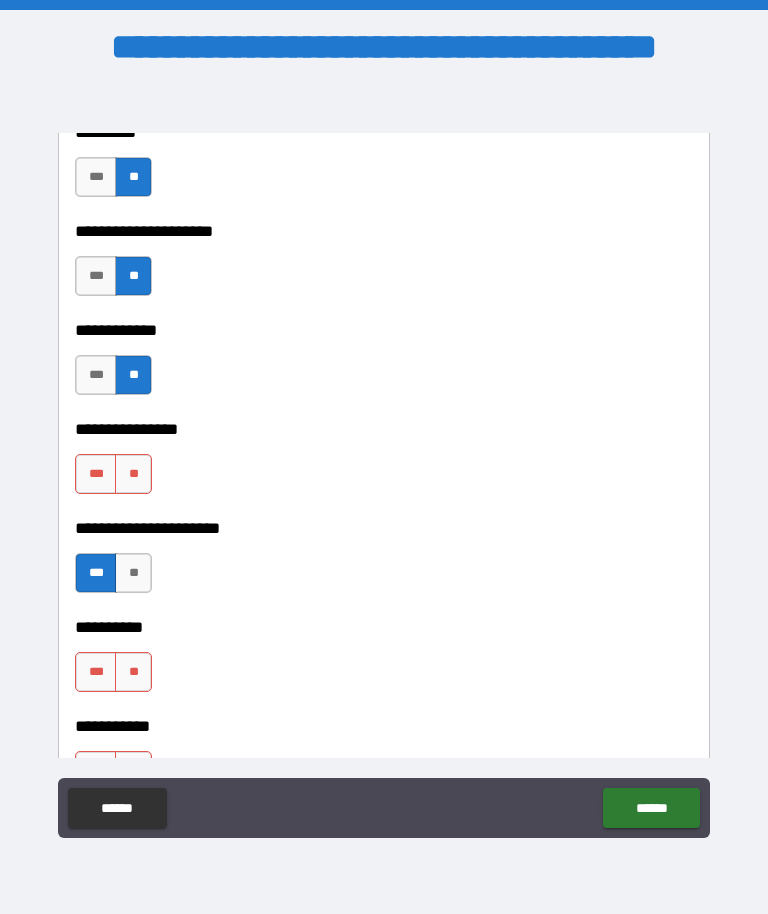 scroll, scrollTop: 6560, scrollLeft: 0, axis: vertical 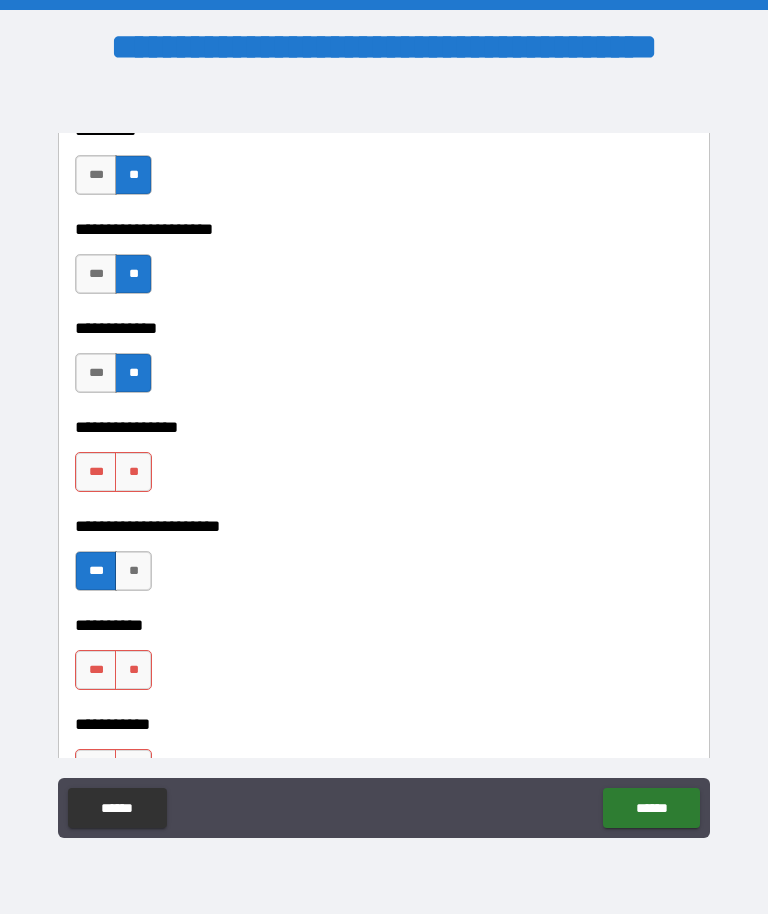 click on "**" at bounding box center [133, 472] 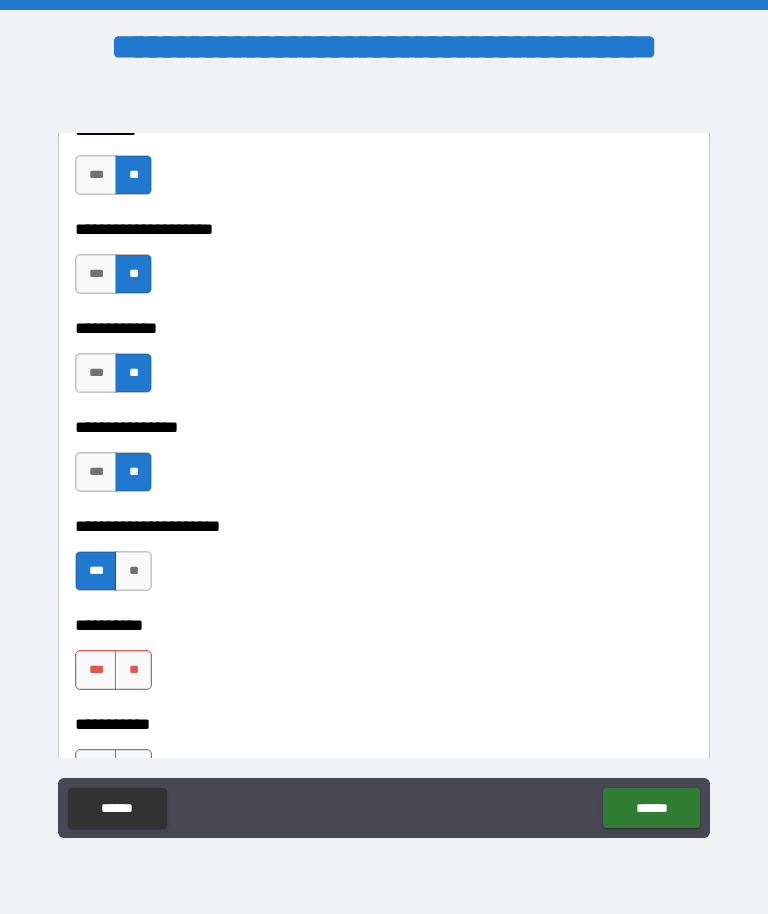 click on "**********" at bounding box center [384, 710] 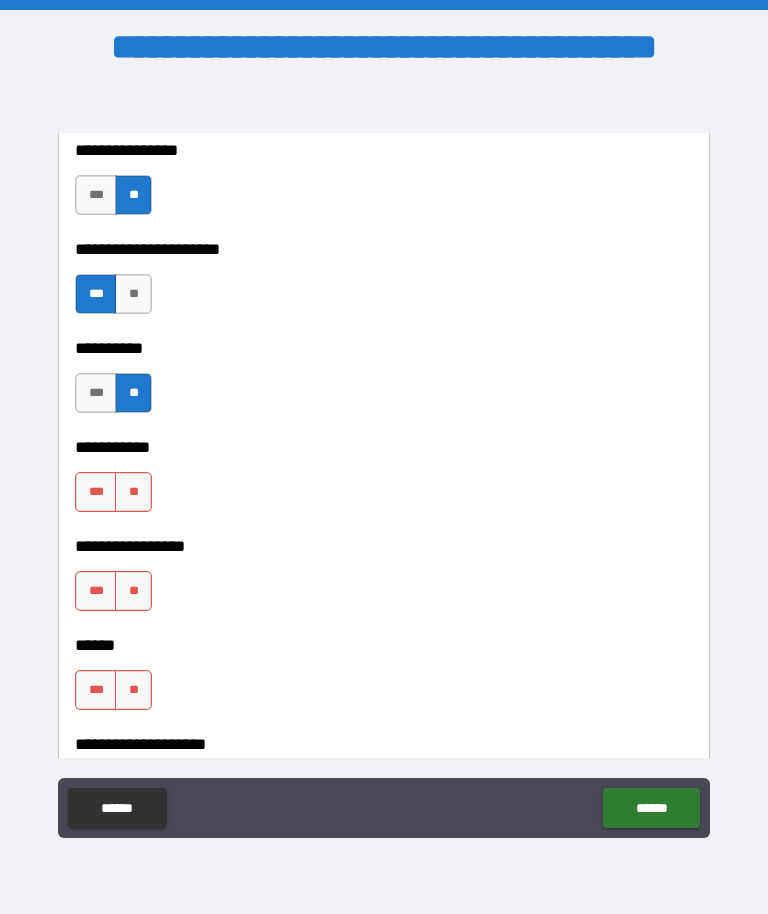 click on "**" at bounding box center (133, 492) 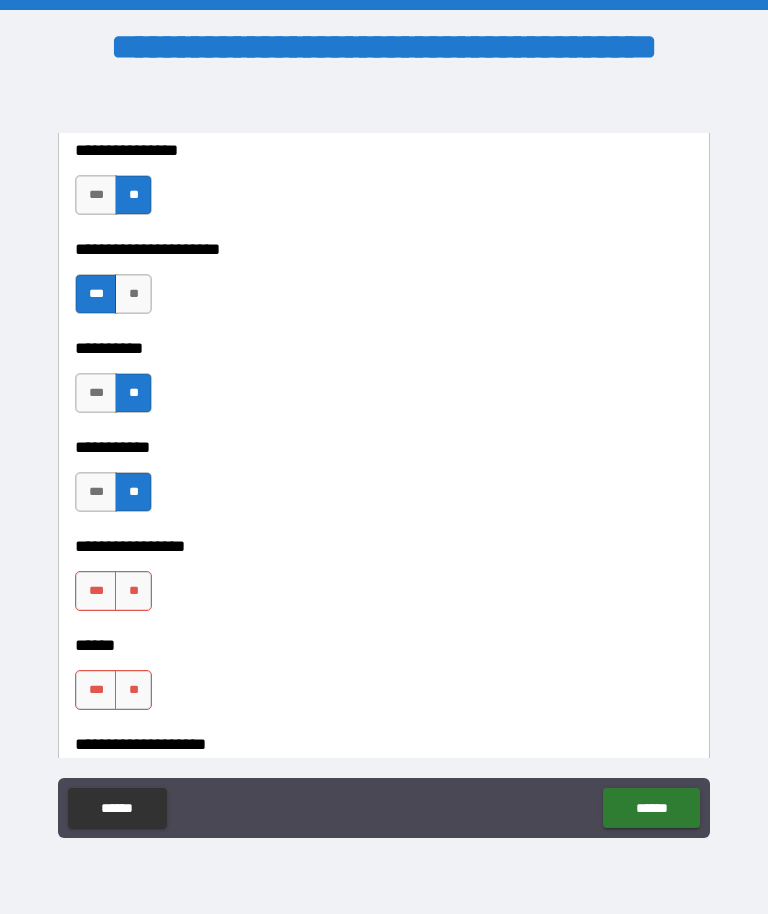 scroll, scrollTop: 6838, scrollLeft: 0, axis: vertical 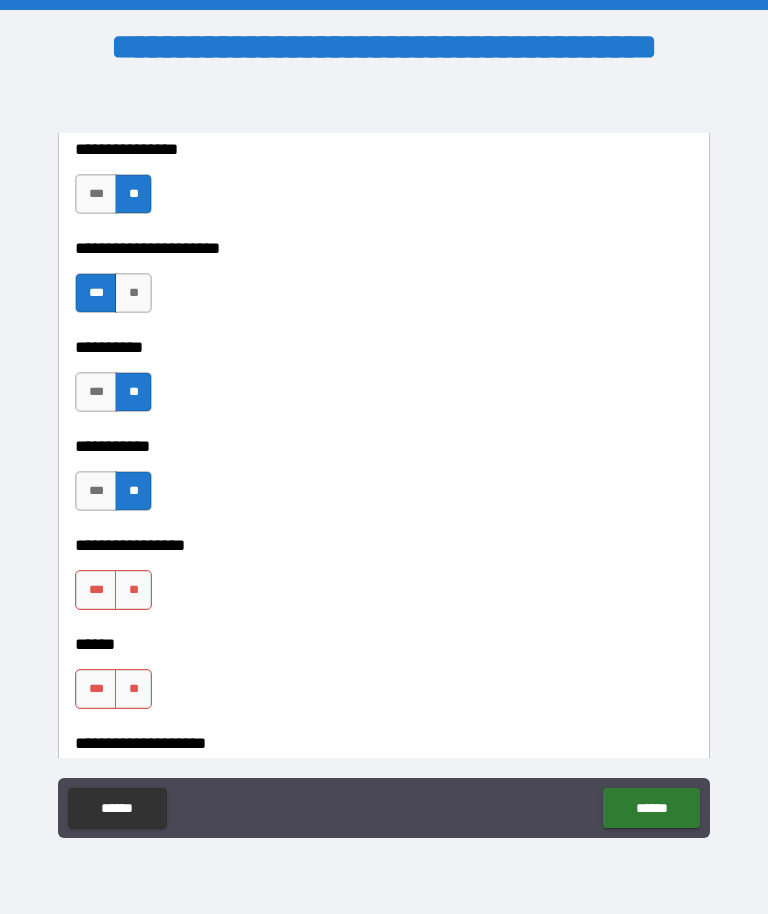 click on "**" at bounding box center [133, 590] 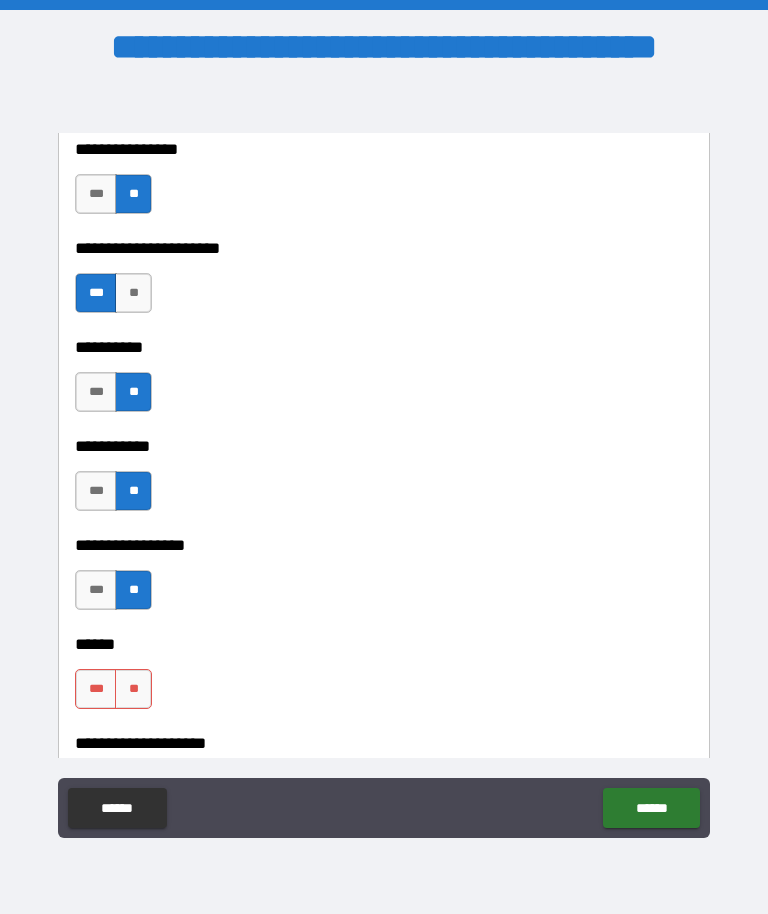 click on "**" at bounding box center (133, 689) 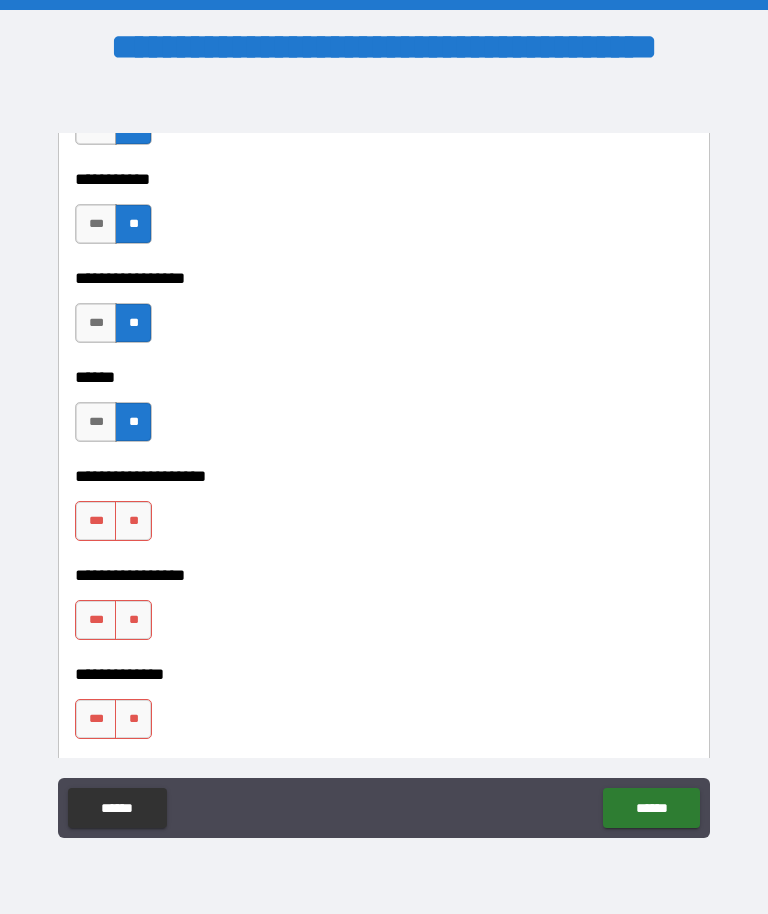 scroll, scrollTop: 7106, scrollLeft: 0, axis: vertical 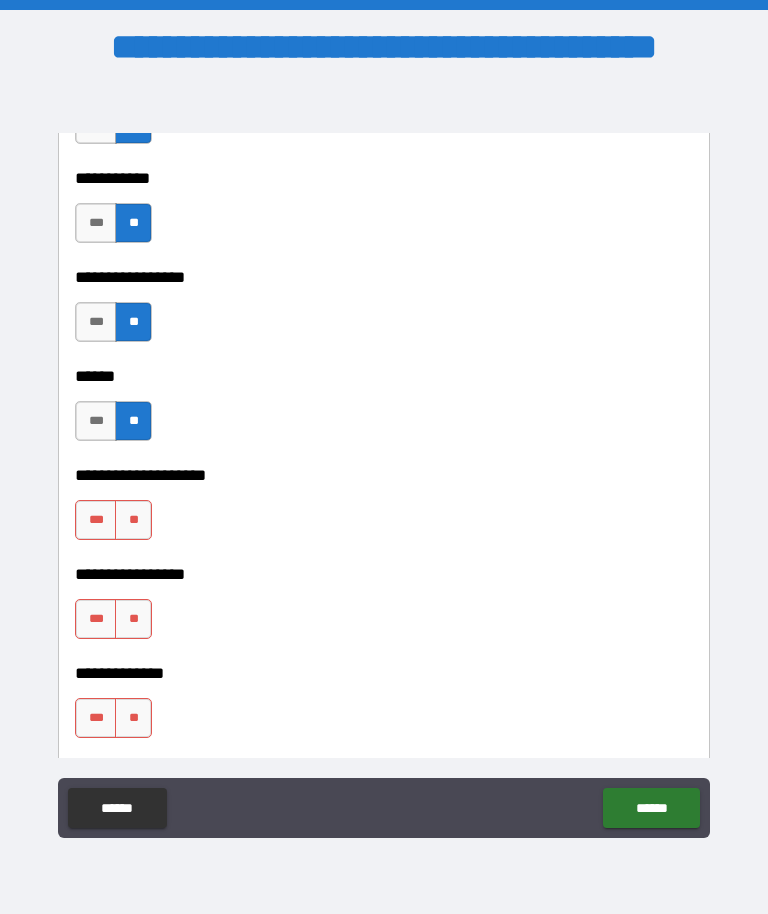 click on "**" at bounding box center (133, 520) 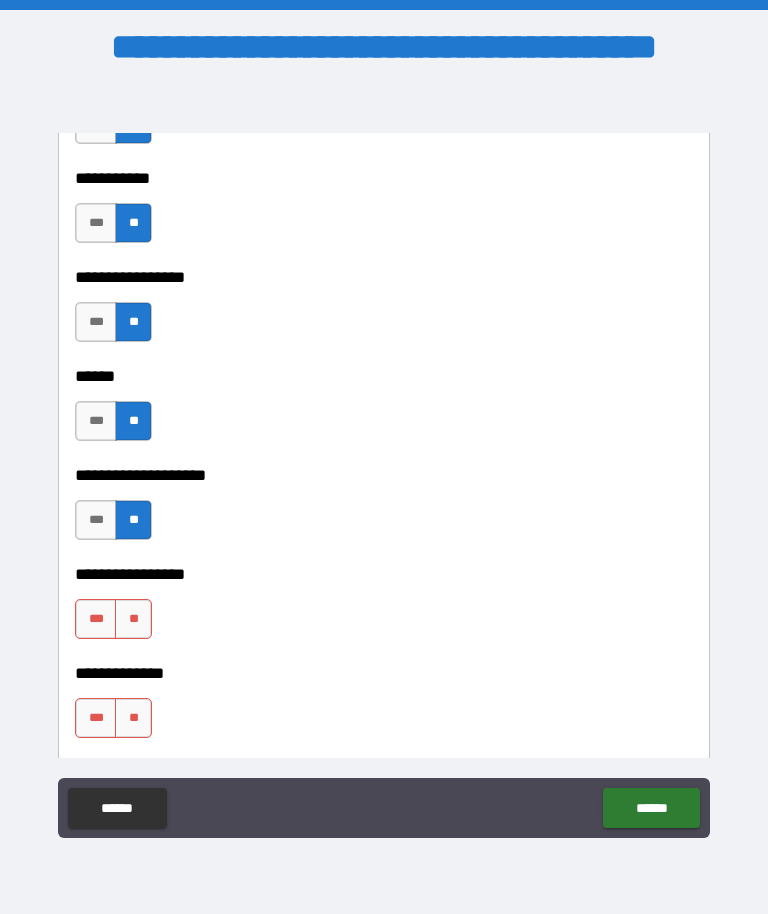 click on "**" at bounding box center (133, 619) 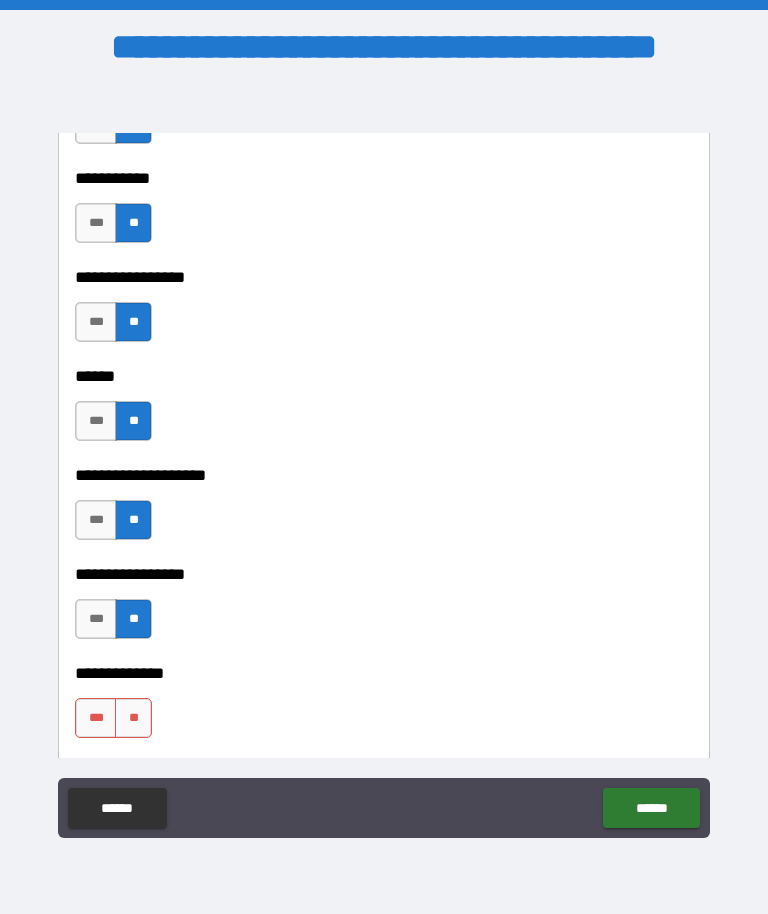 click on "**" at bounding box center [133, 718] 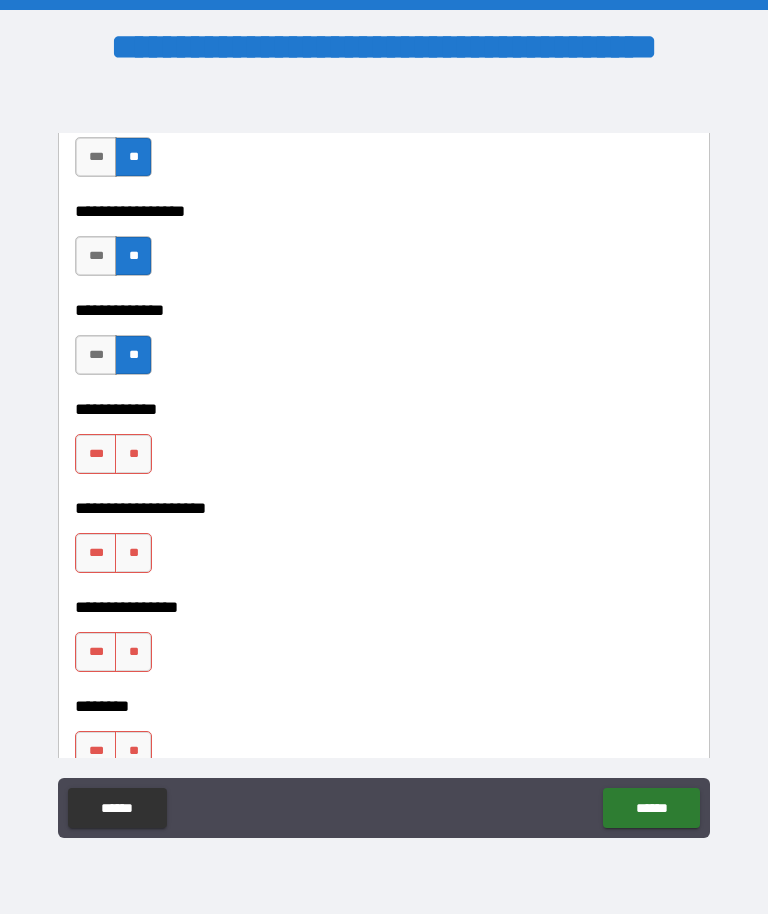 scroll, scrollTop: 7471, scrollLeft: 0, axis: vertical 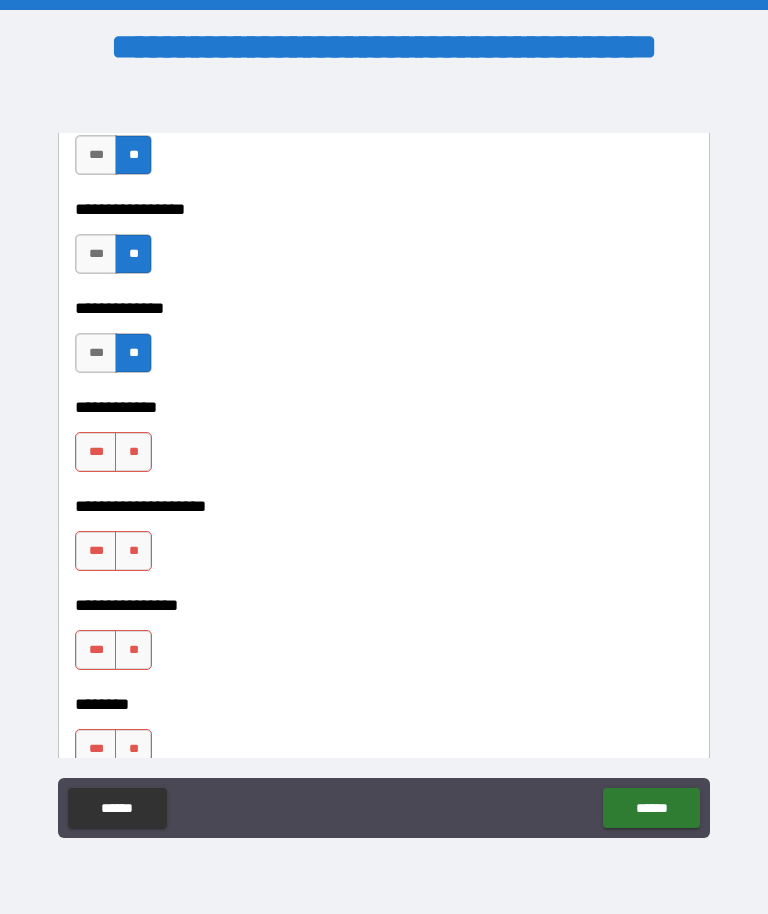 click on "**" at bounding box center (133, 452) 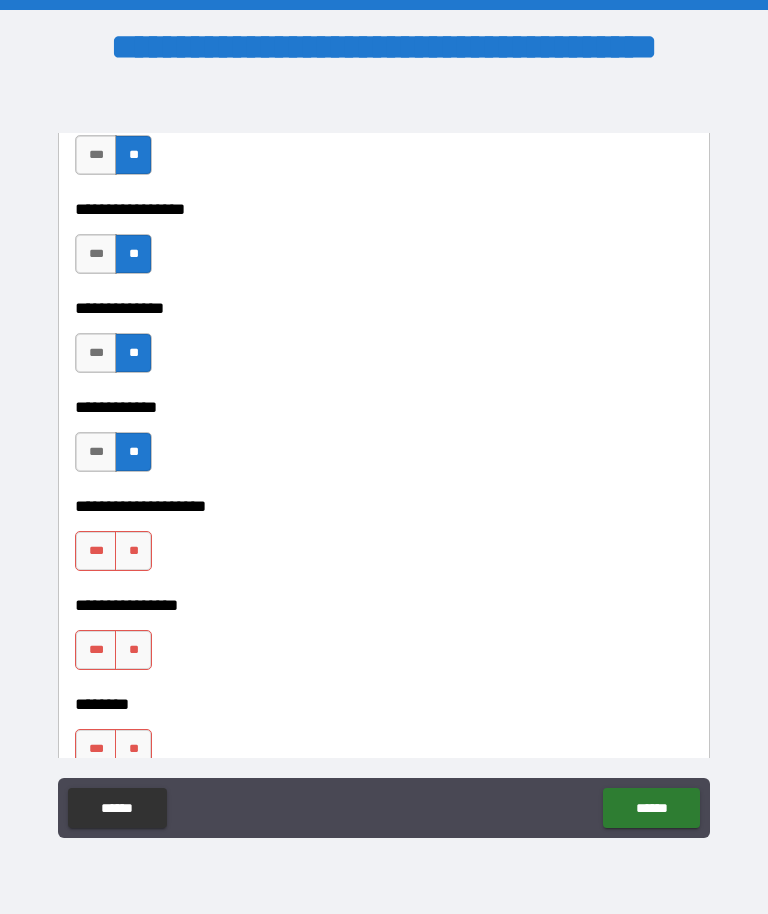 click on "**" at bounding box center (133, 551) 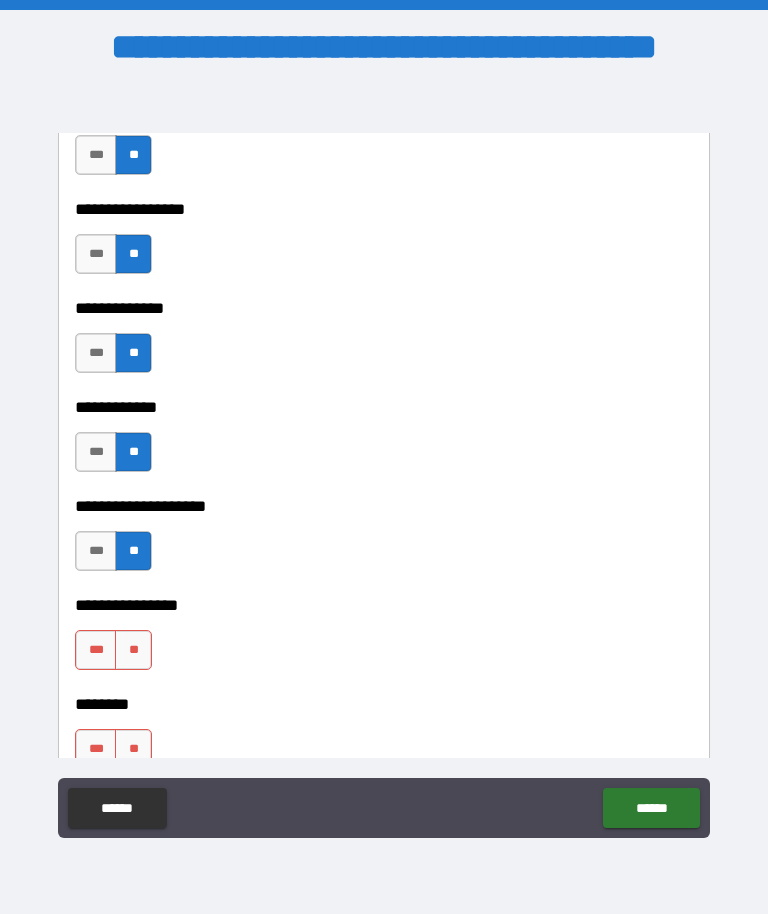 click on "**" at bounding box center [133, 650] 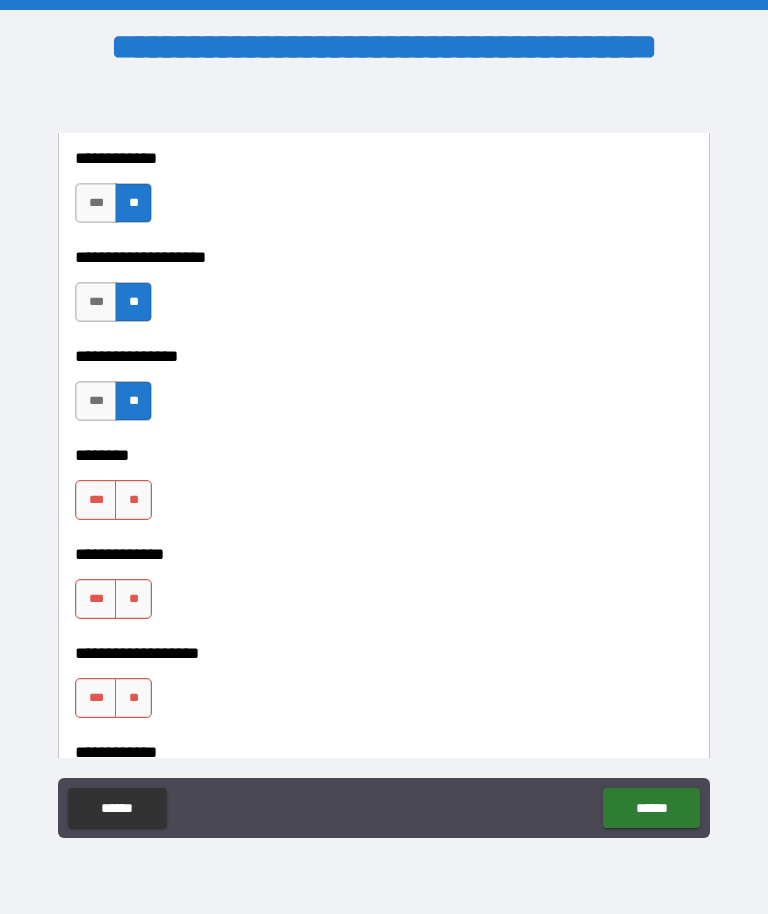 scroll, scrollTop: 7722, scrollLeft: 0, axis: vertical 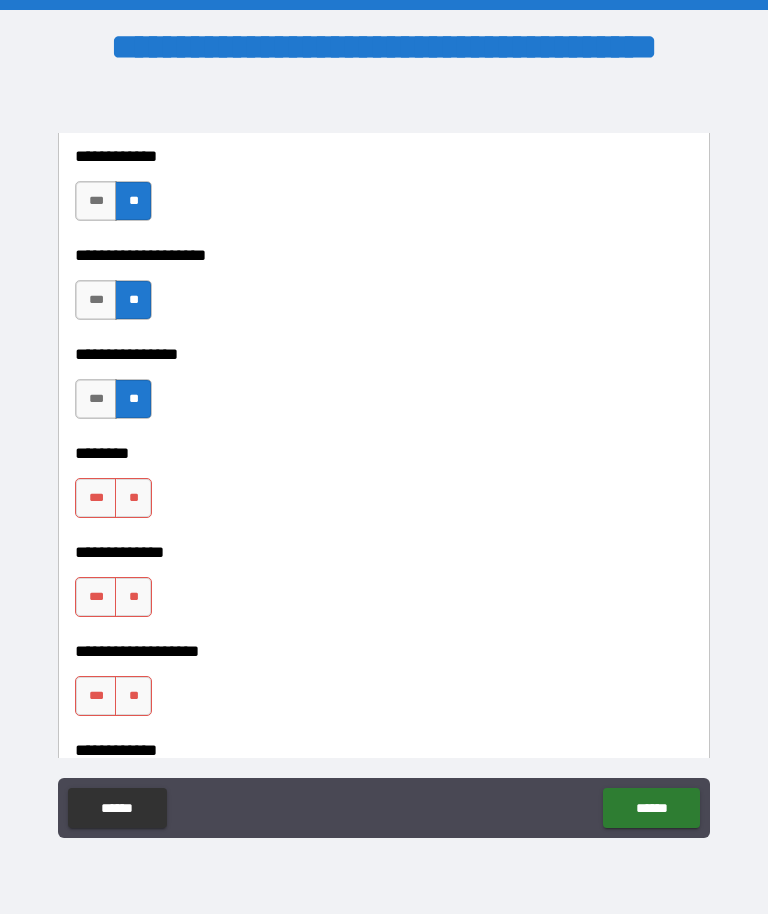 click on "**" at bounding box center [133, 498] 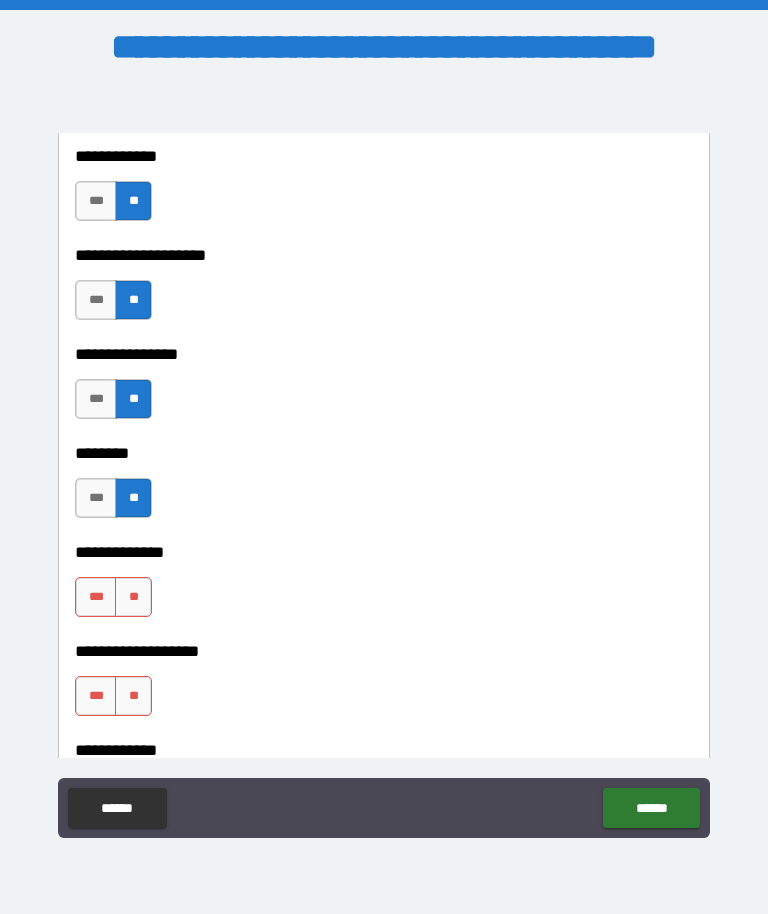 click on "**" at bounding box center (133, 597) 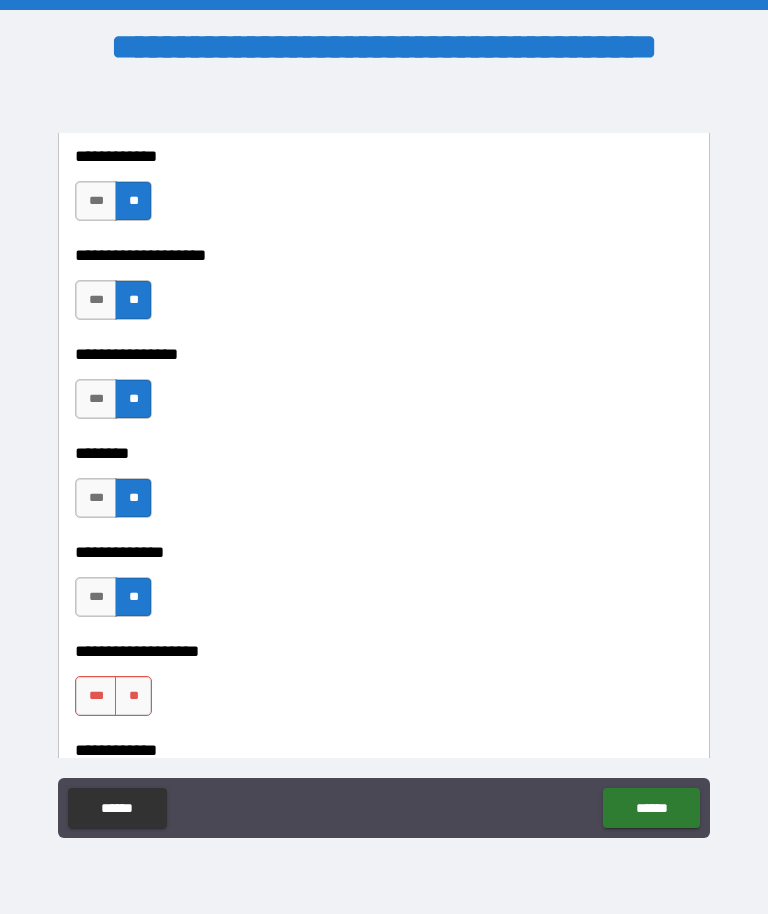 click on "**" at bounding box center (133, 696) 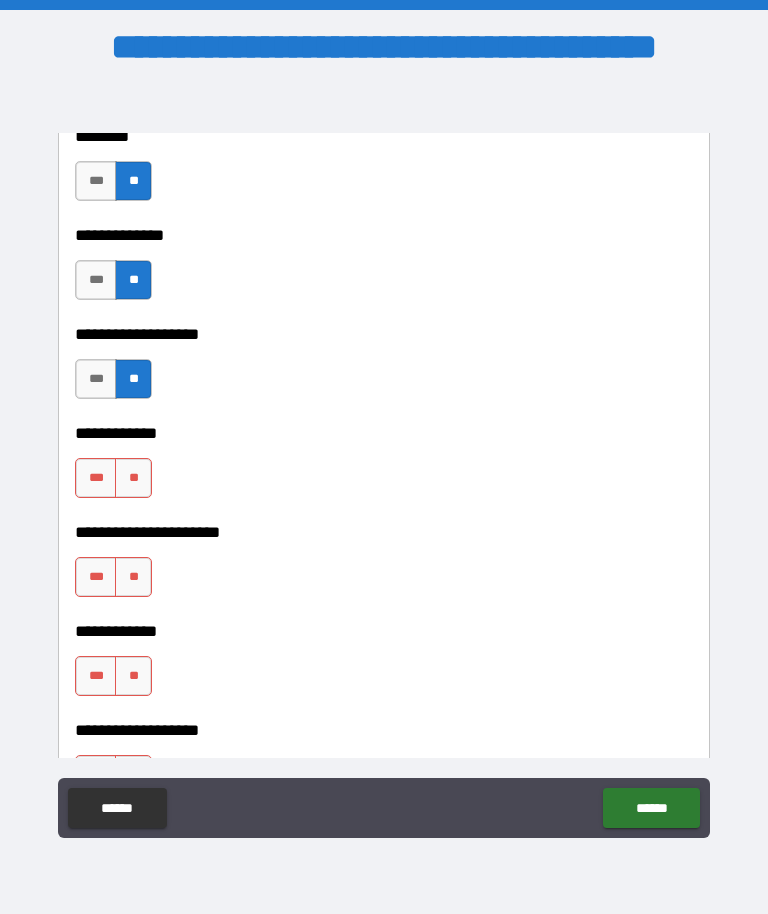 scroll, scrollTop: 8041, scrollLeft: 0, axis: vertical 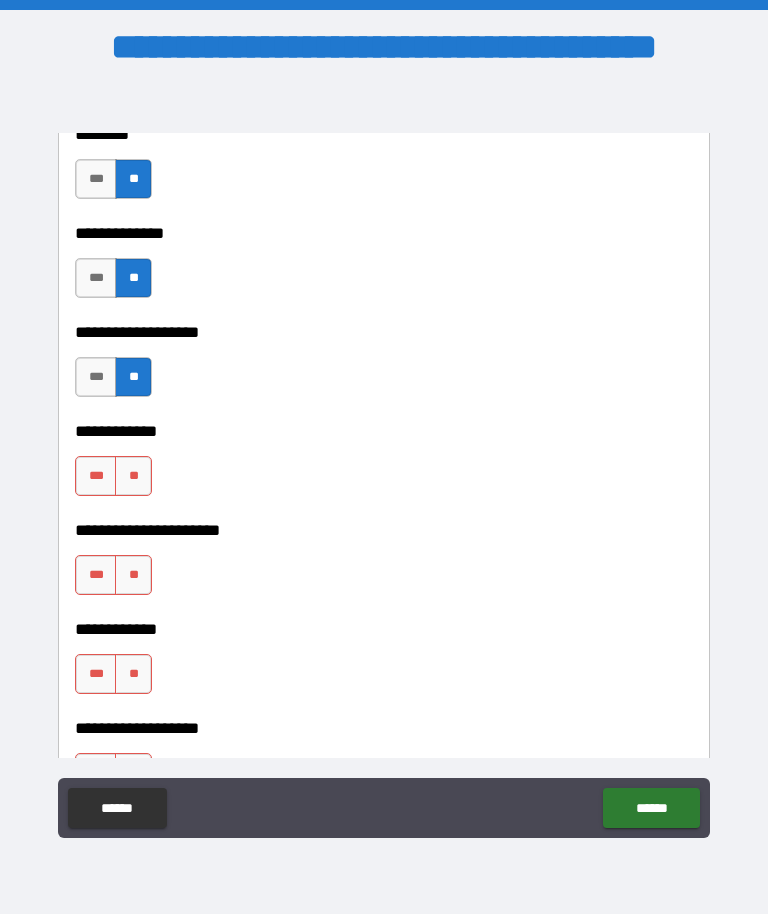 click on "**" at bounding box center [133, 476] 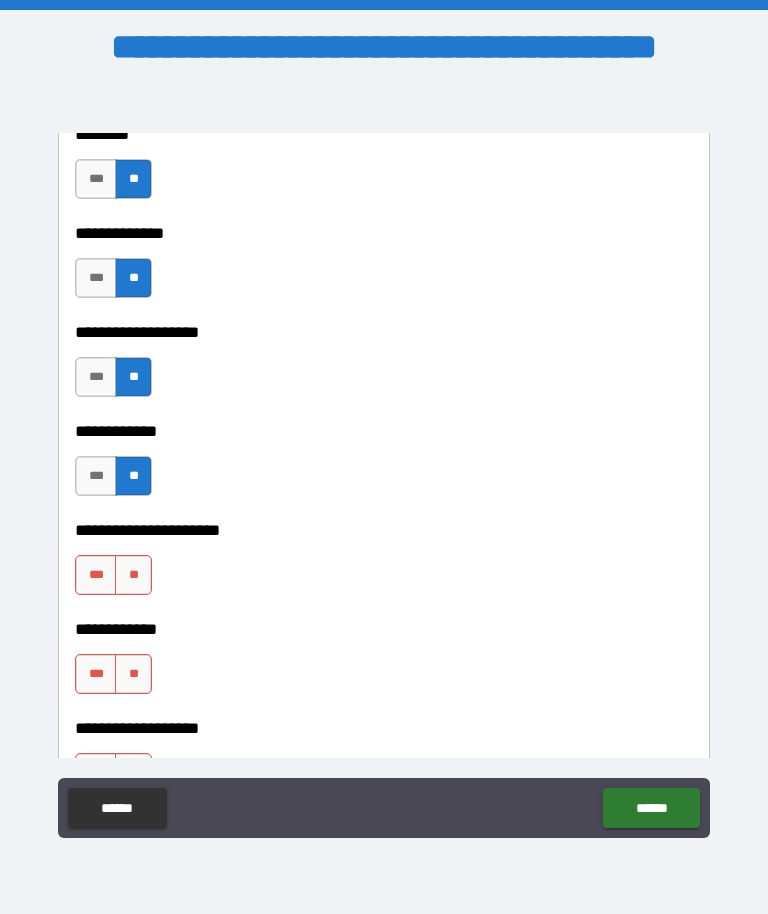 click on "**********" at bounding box center (384, 615) 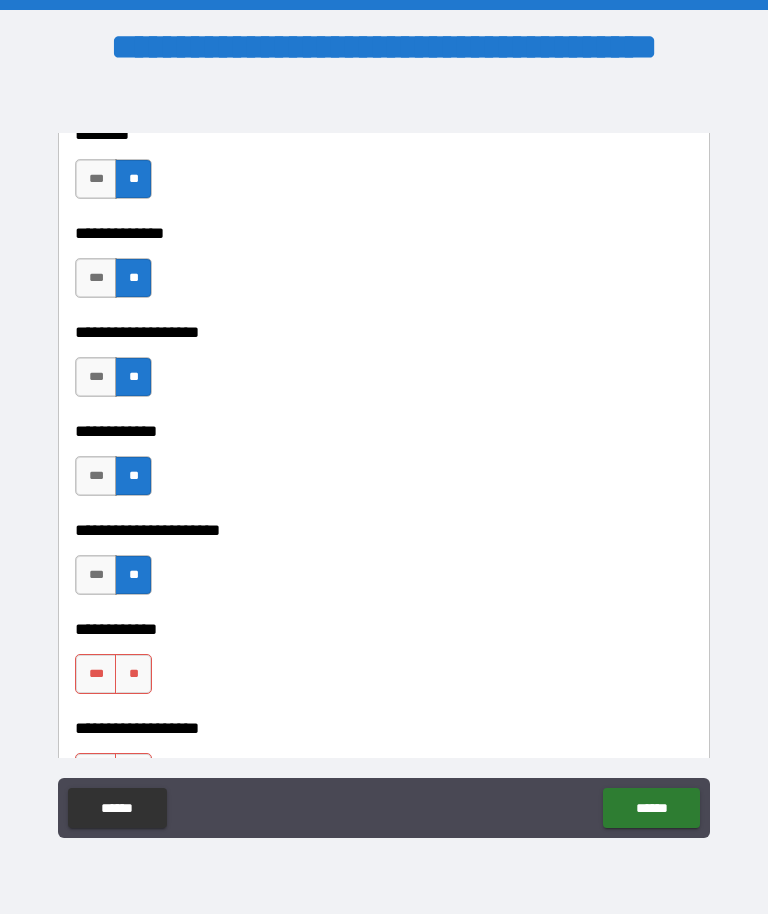 click on "**" at bounding box center [133, 674] 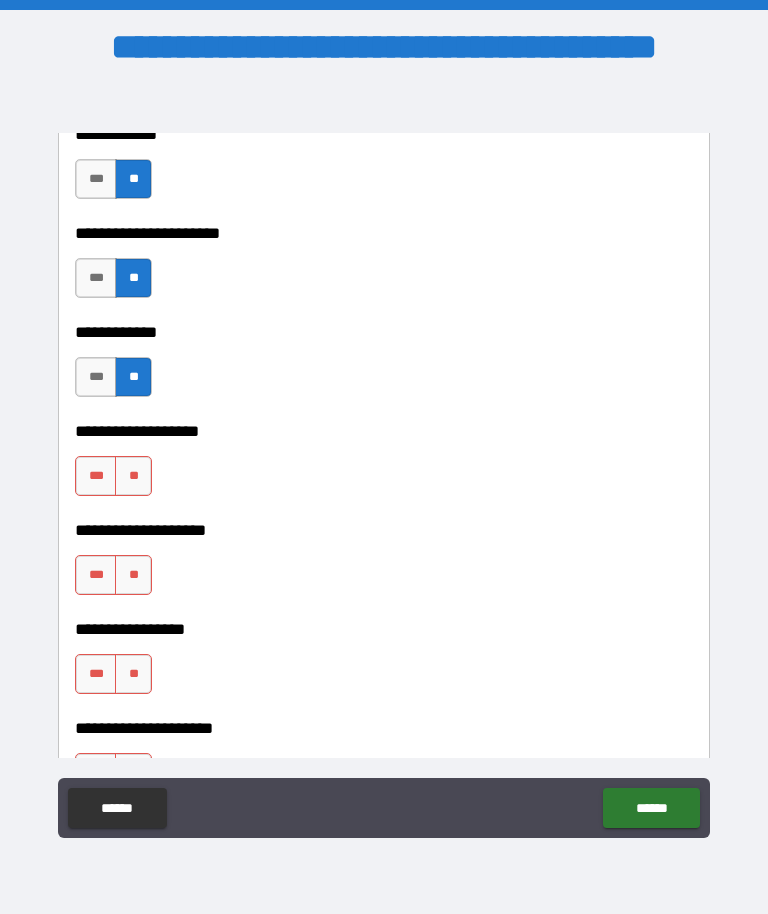 scroll, scrollTop: 8340, scrollLeft: 0, axis: vertical 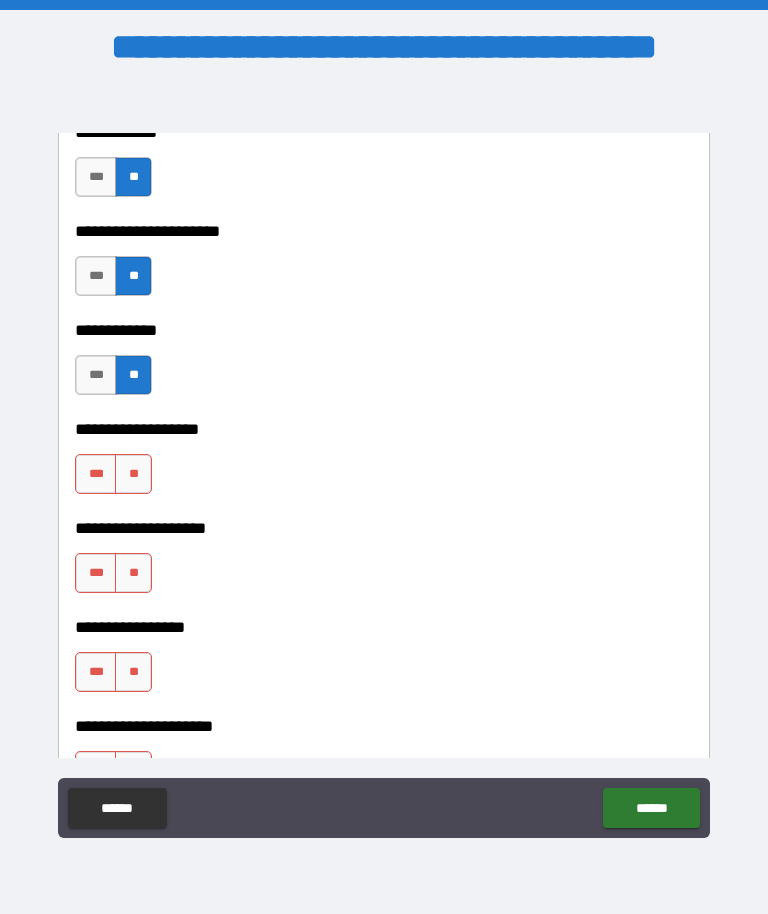 click on "**" at bounding box center [133, 474] 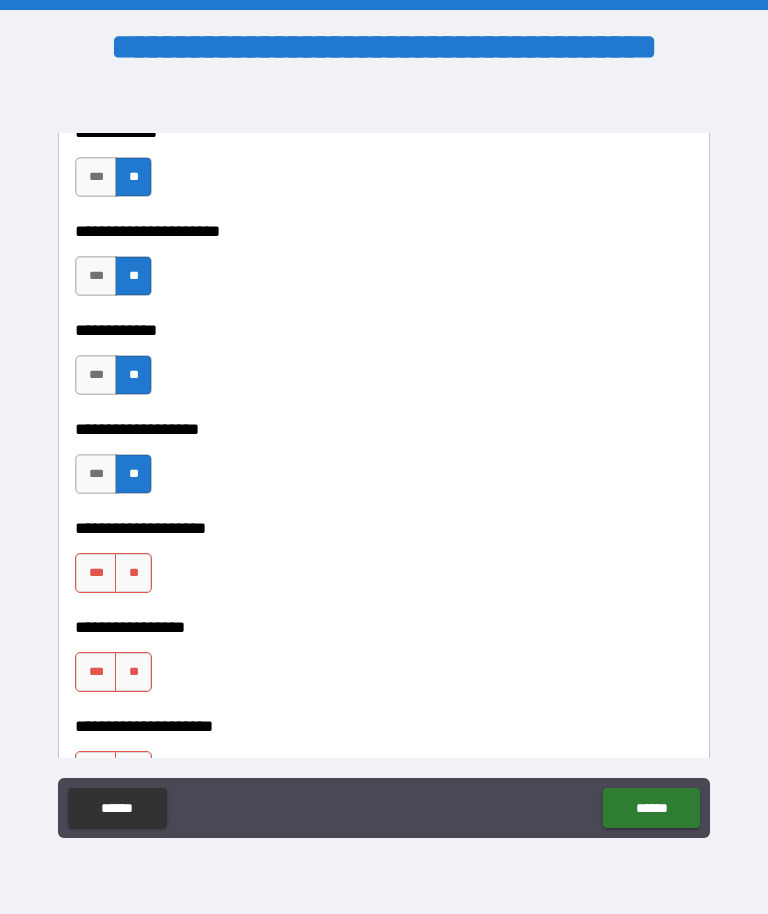 click on "**" at bounding box center (133, 573) 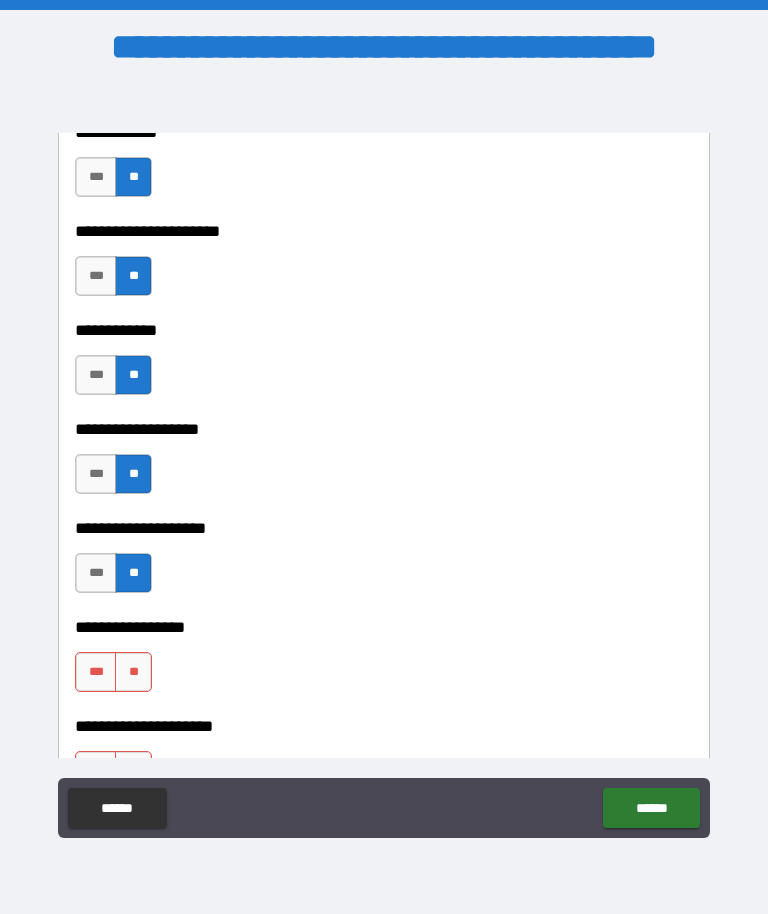 click on "**********" at bounding box center (384, 712) 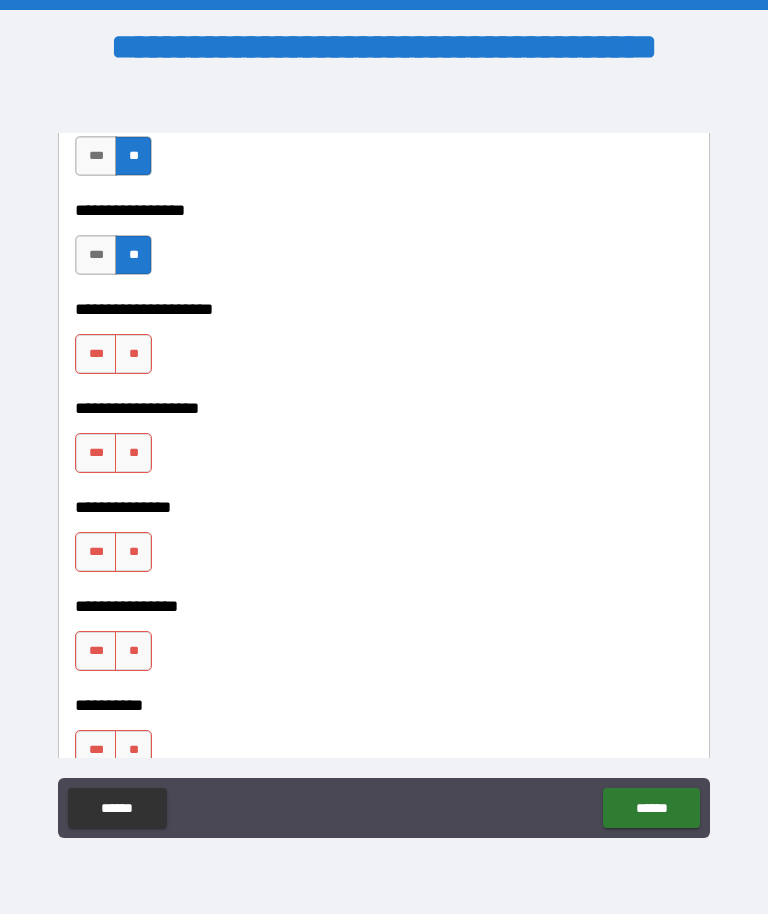 scroll, scrollTop: 8758, scrollLeft: 0, axis: vertical 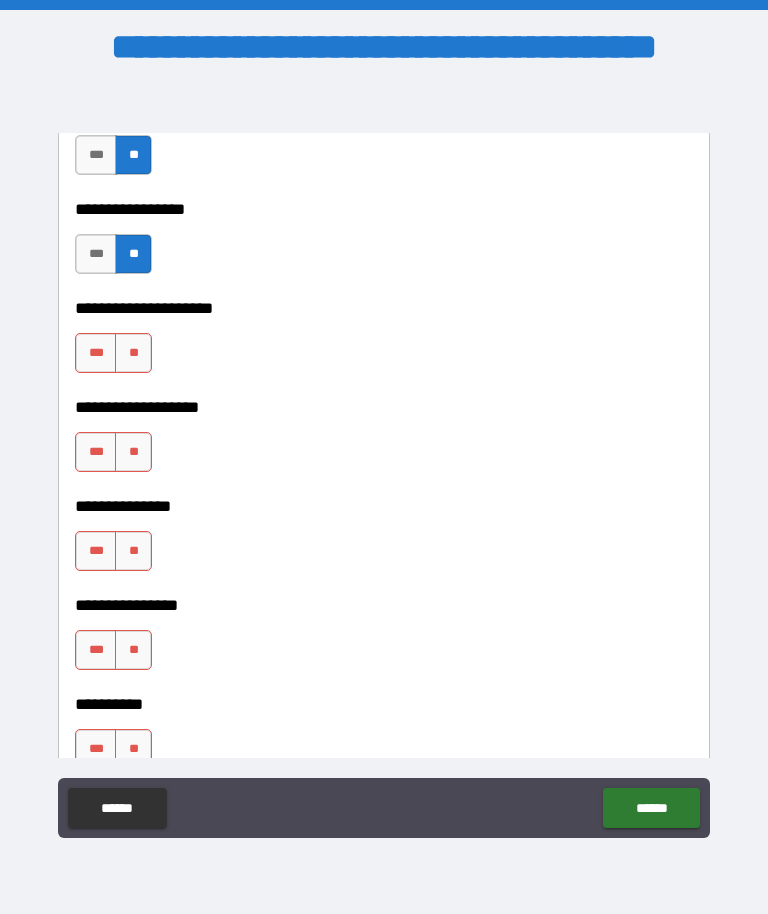 click on "**" at bounding box center [133, 353] 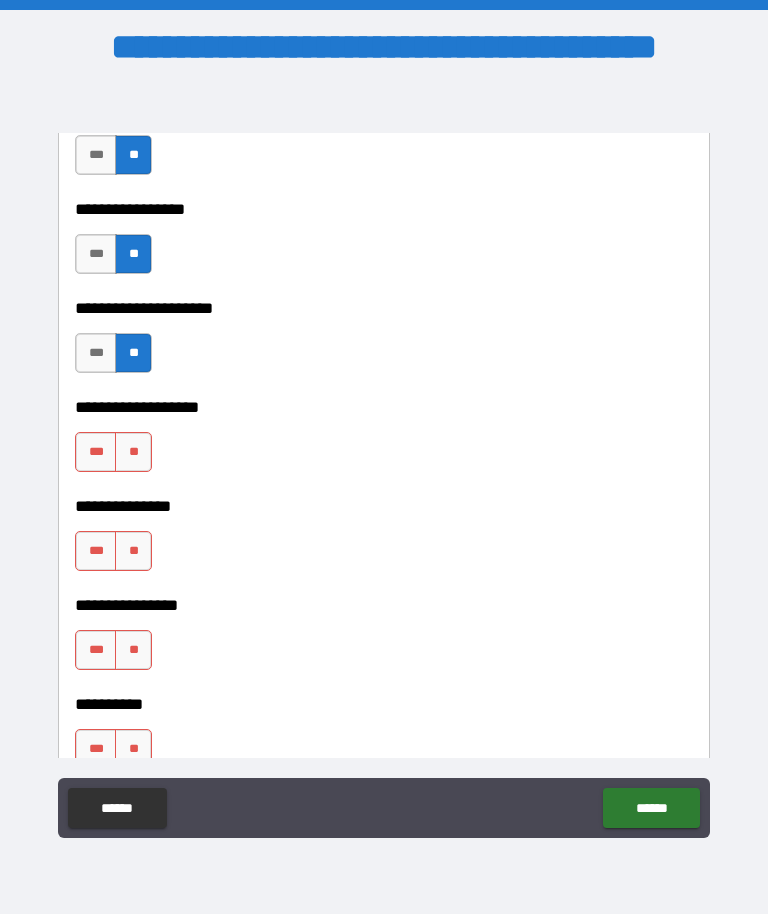 click on "**" at bounding box center (133, 452) 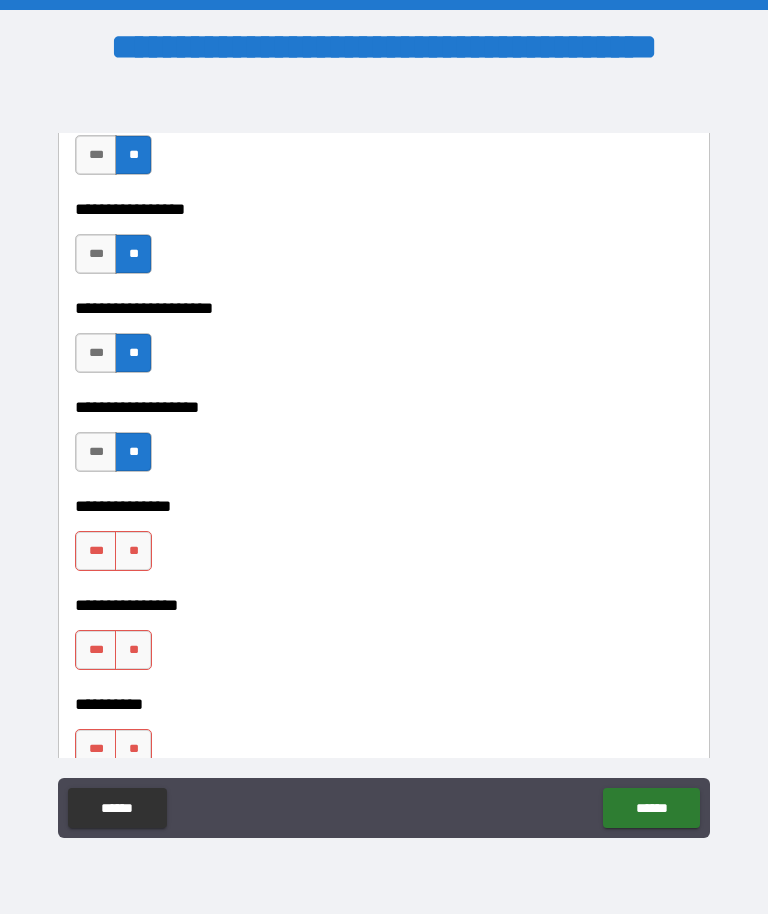 click on "**" at bounding box center [133, 551] 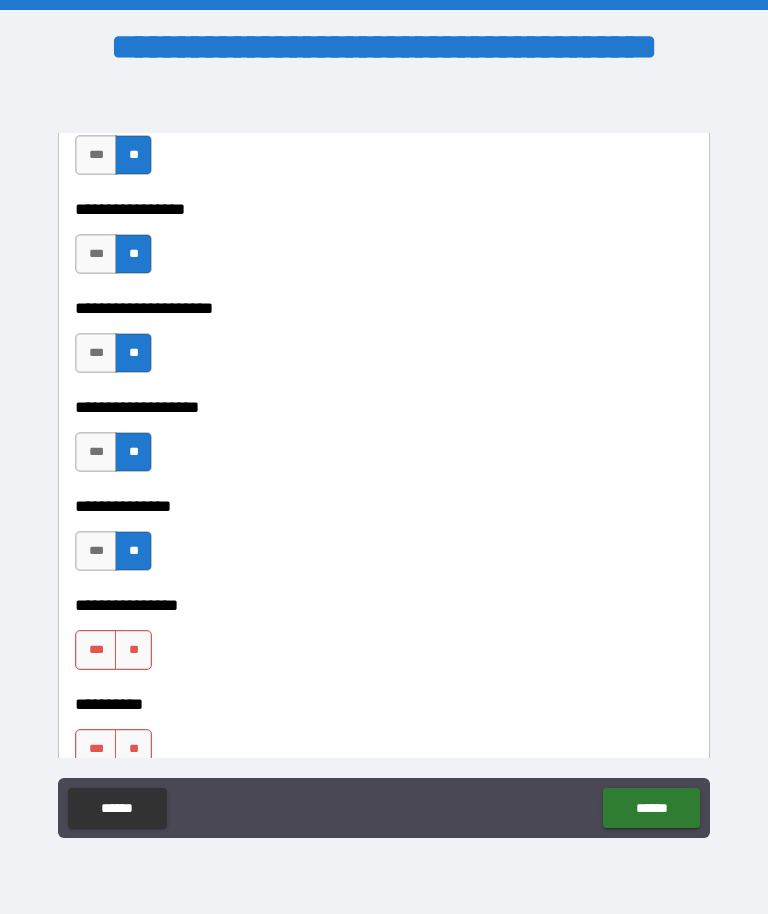 click on "*** **" at bounding box center [116, 655] 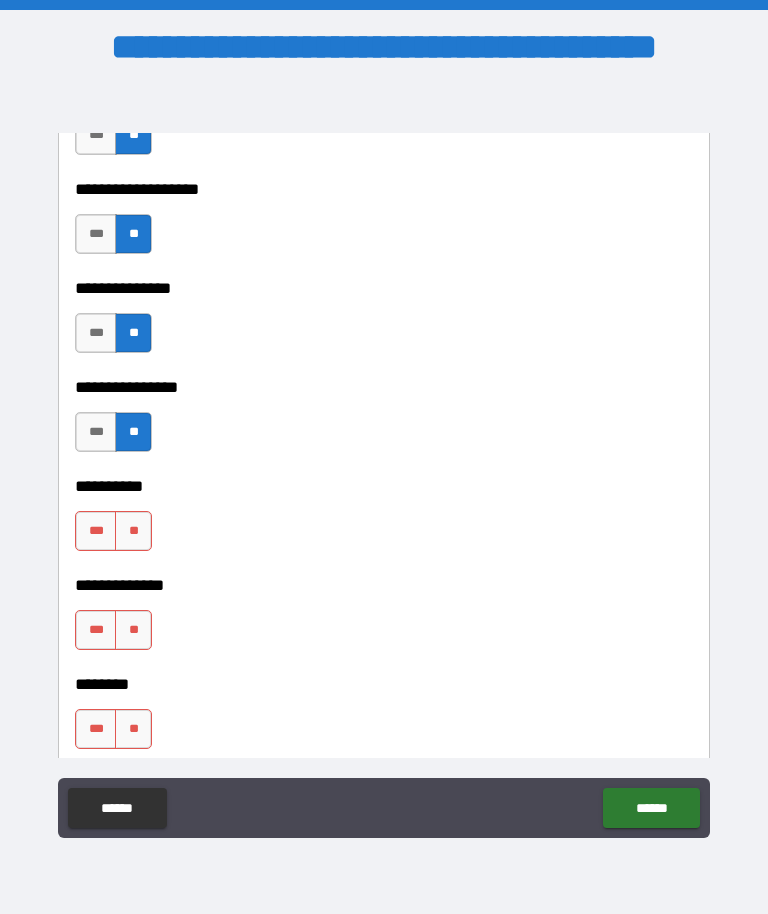 scroll, scrollTop: 8978, scrollLeft: 0, axis: vertical 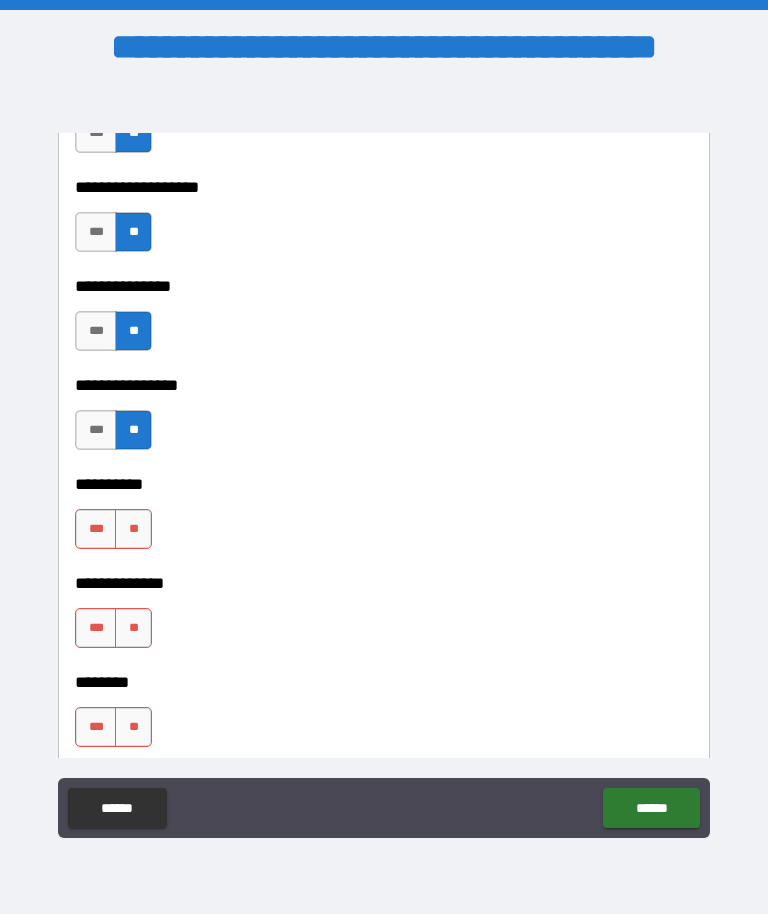click on "**" at bounding box center (133, 529) 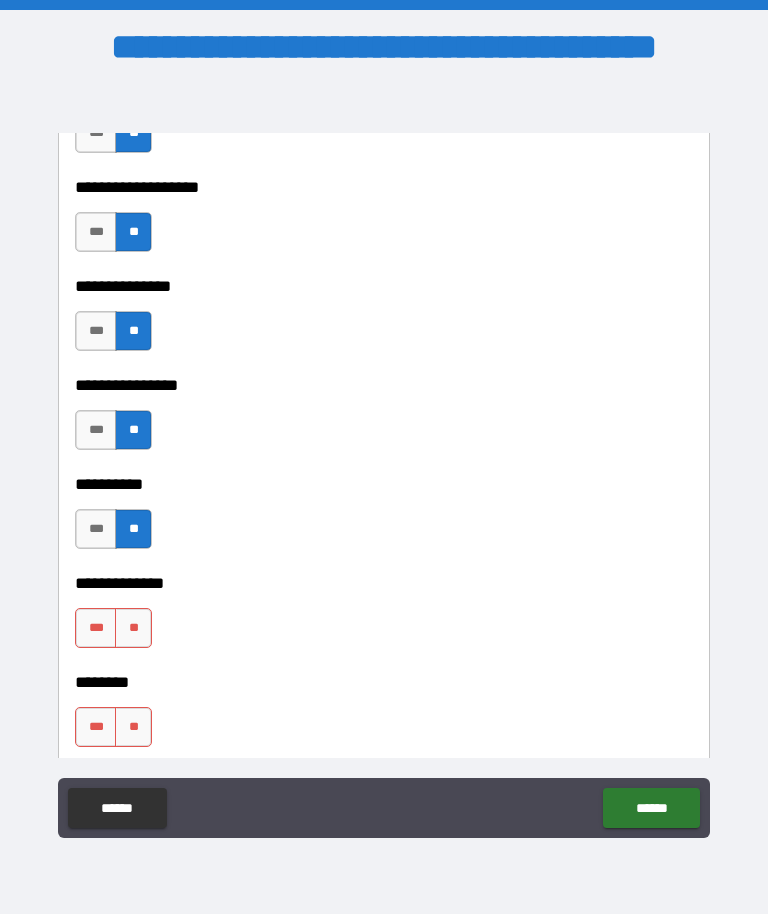 click on "**" at bounding box center [133, 628] 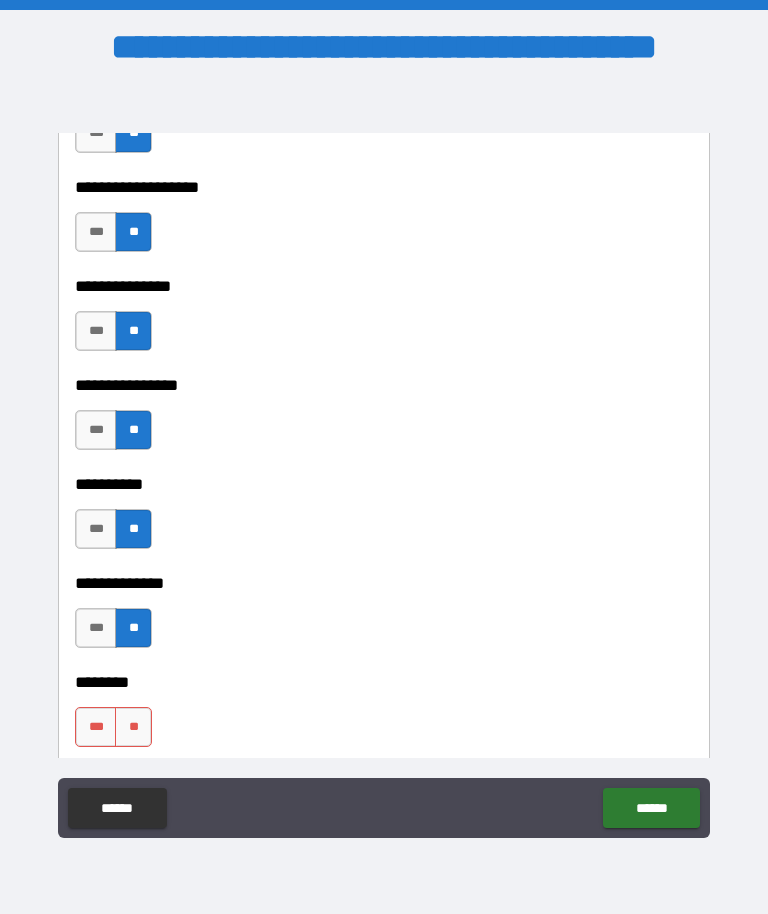 click on "********" at bounding box center (384, 682) 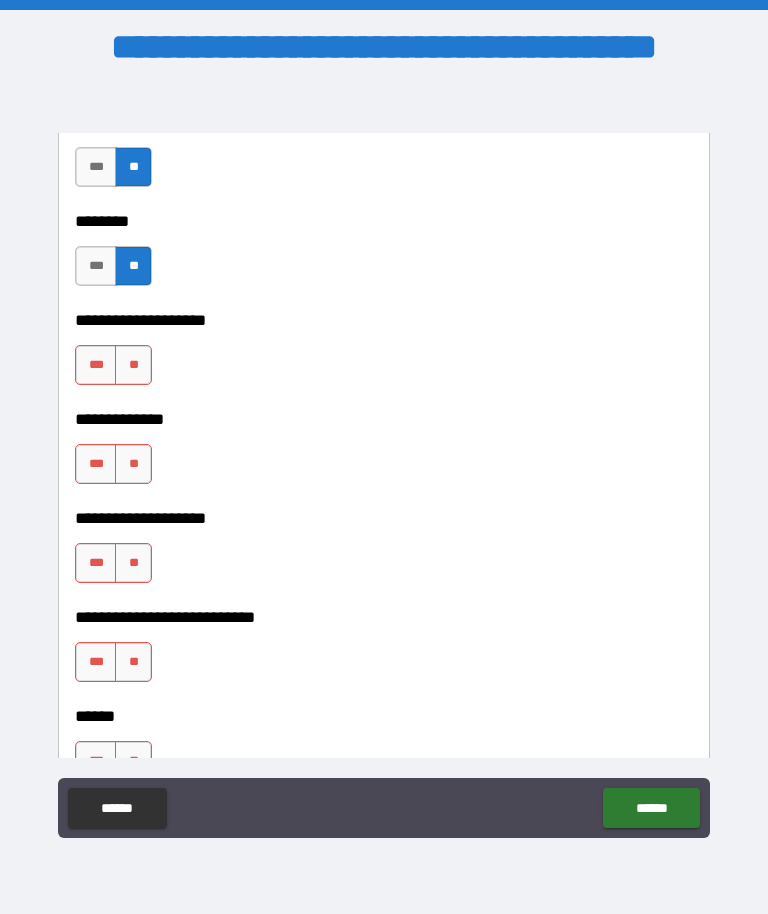 scroll, scrollTop: 9440, scrollLeft: 0, axis: vertical 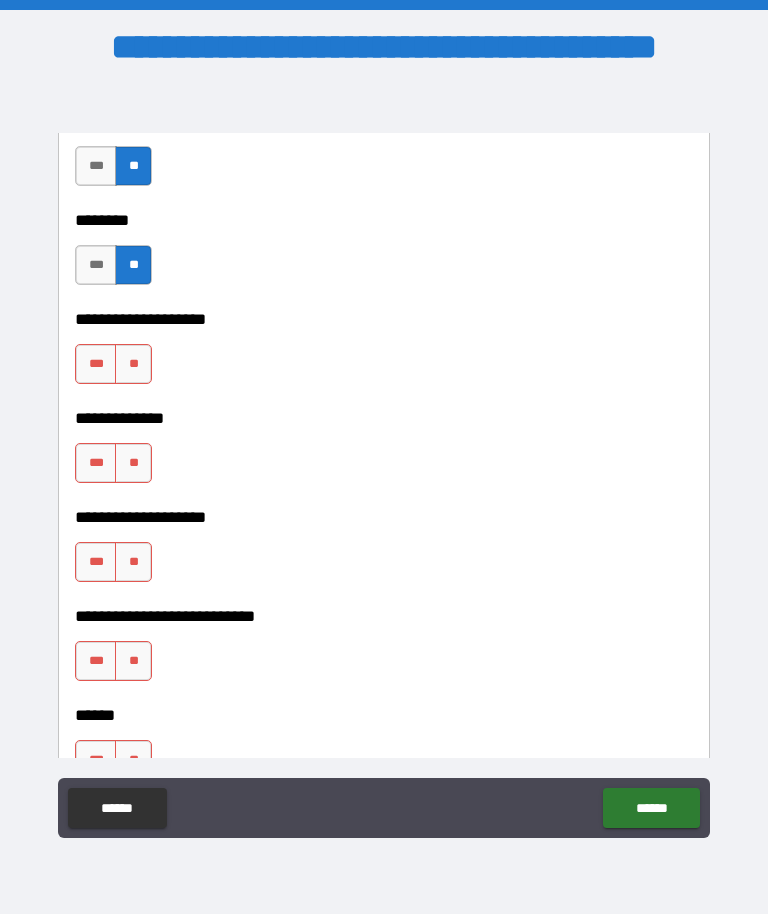 click on "**" at bounding box center [133, 364] 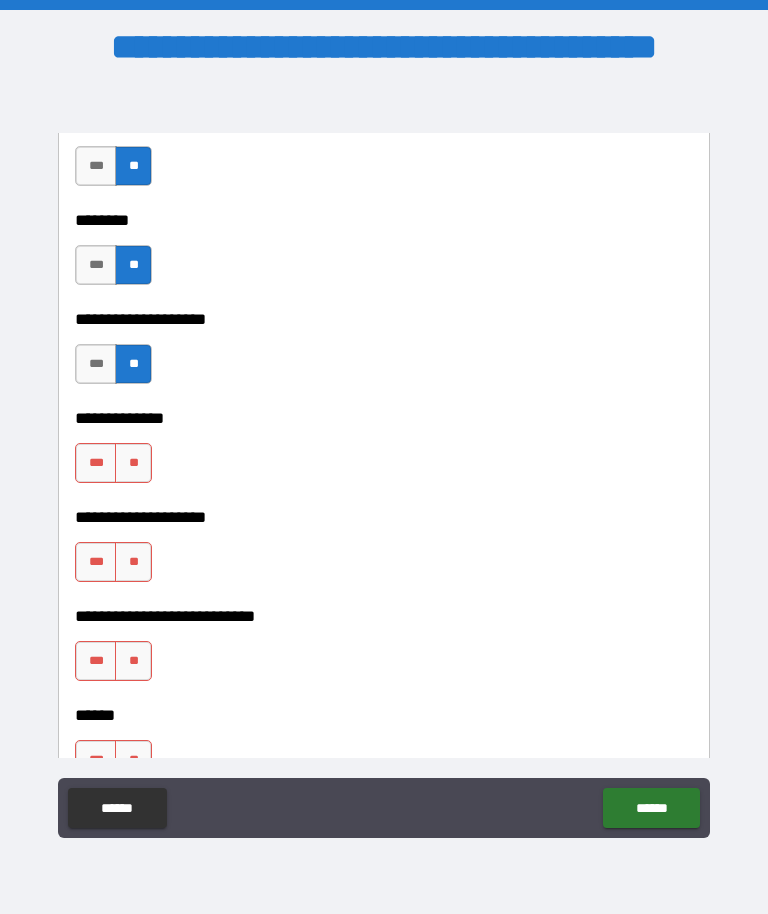 click on "**" at bounding box center [133, 463] 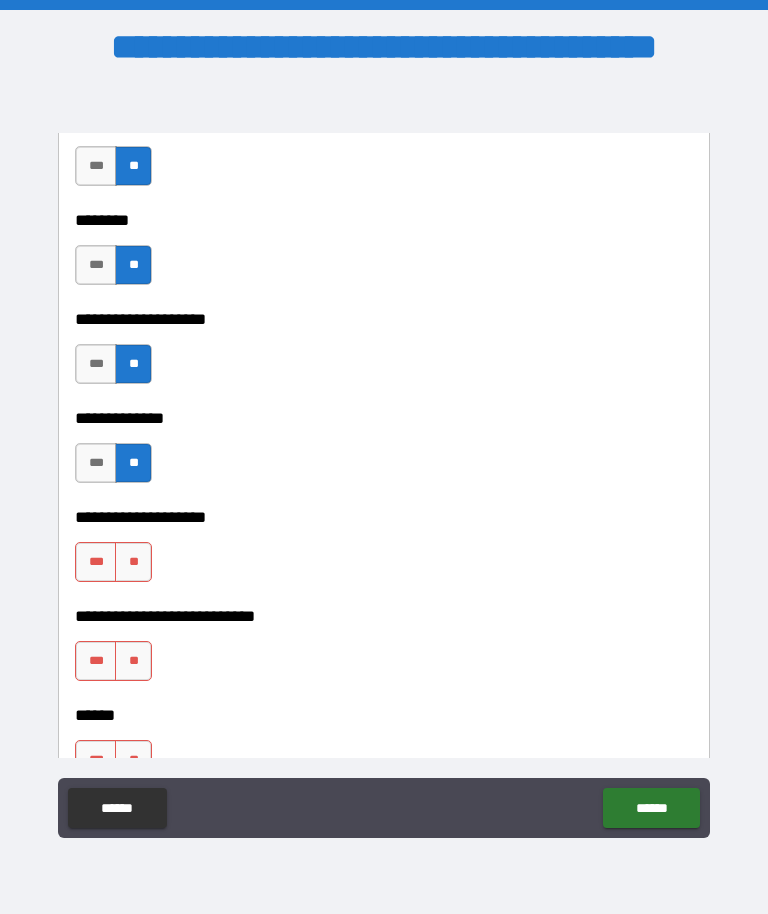 click on "**" at bounding box center [133, 562] 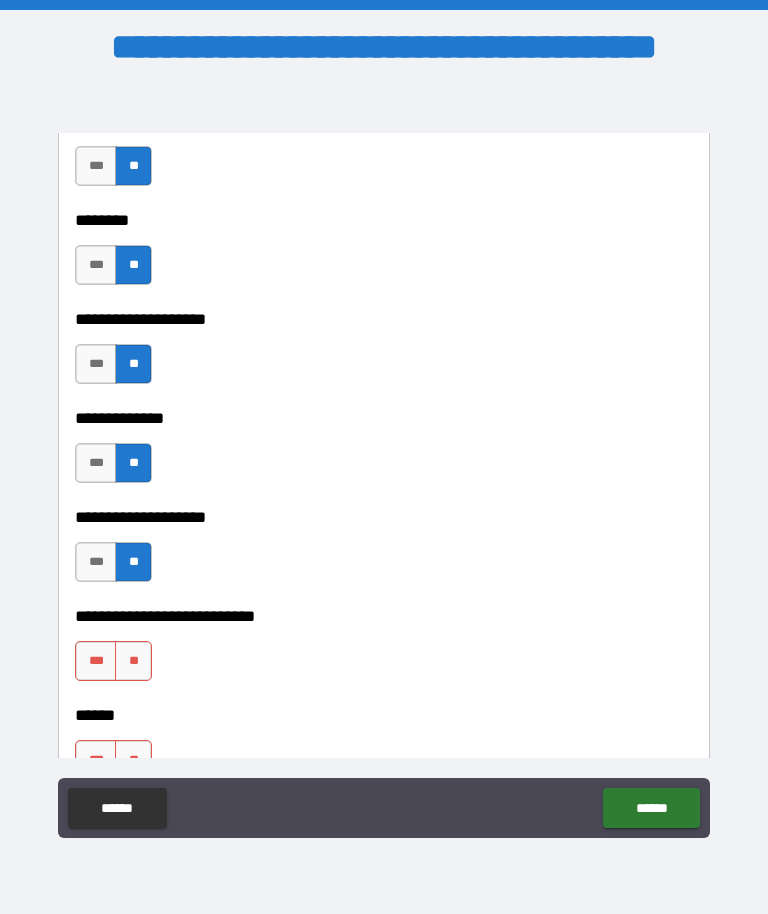 click on "**" at bounding box center [133, 661] 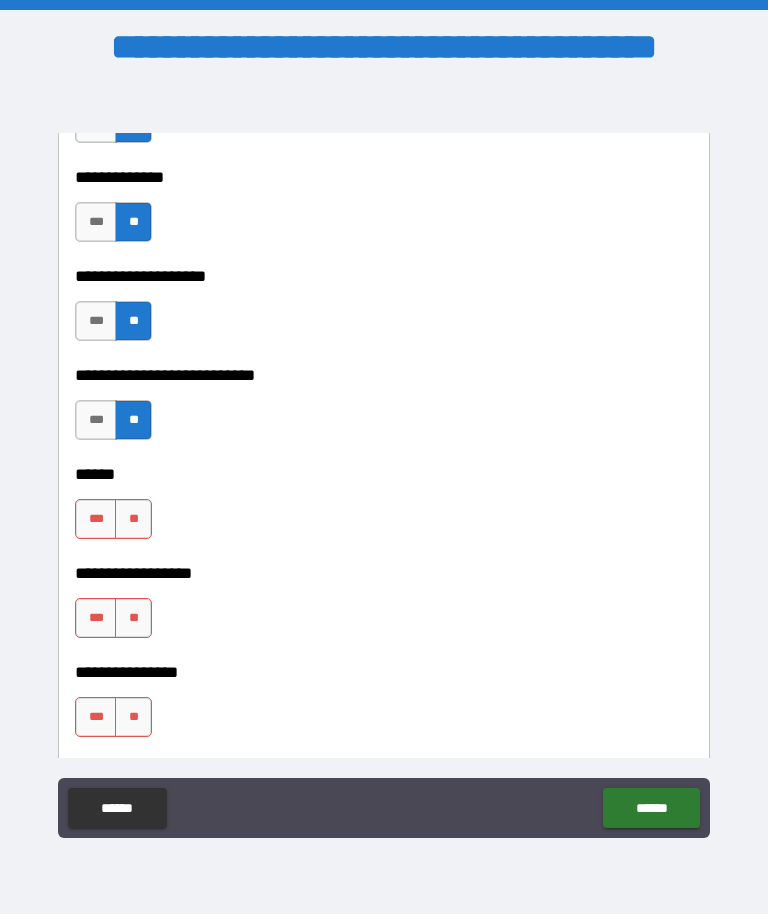 scroll, scrollTop: 9682, scrollLeft: 0, axis: vertical 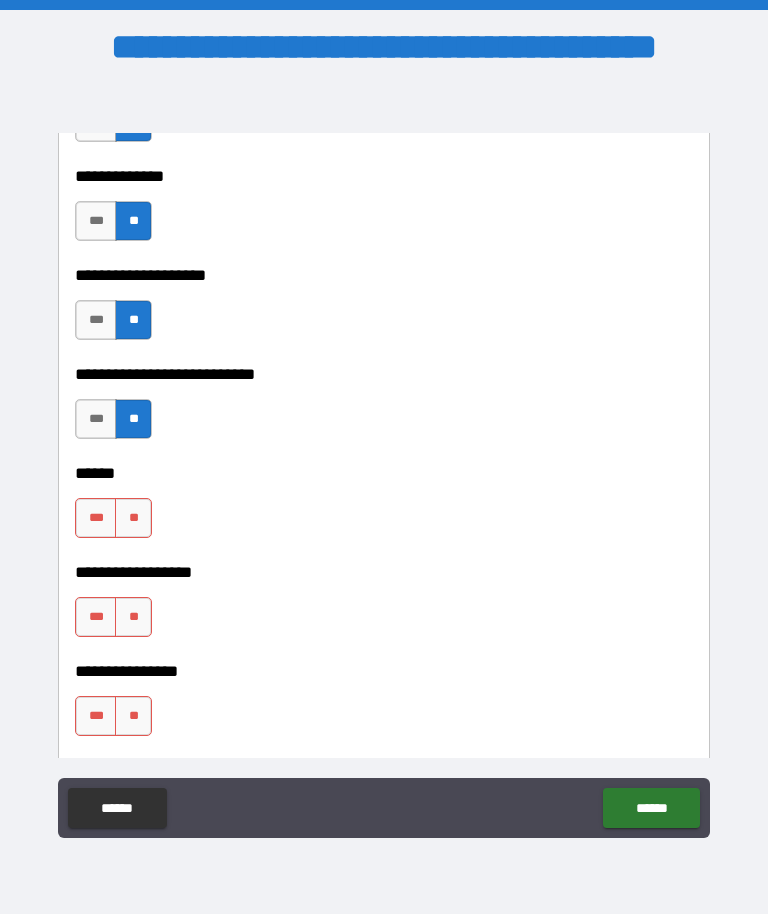 click on "**" at bounding box center (133, 518) 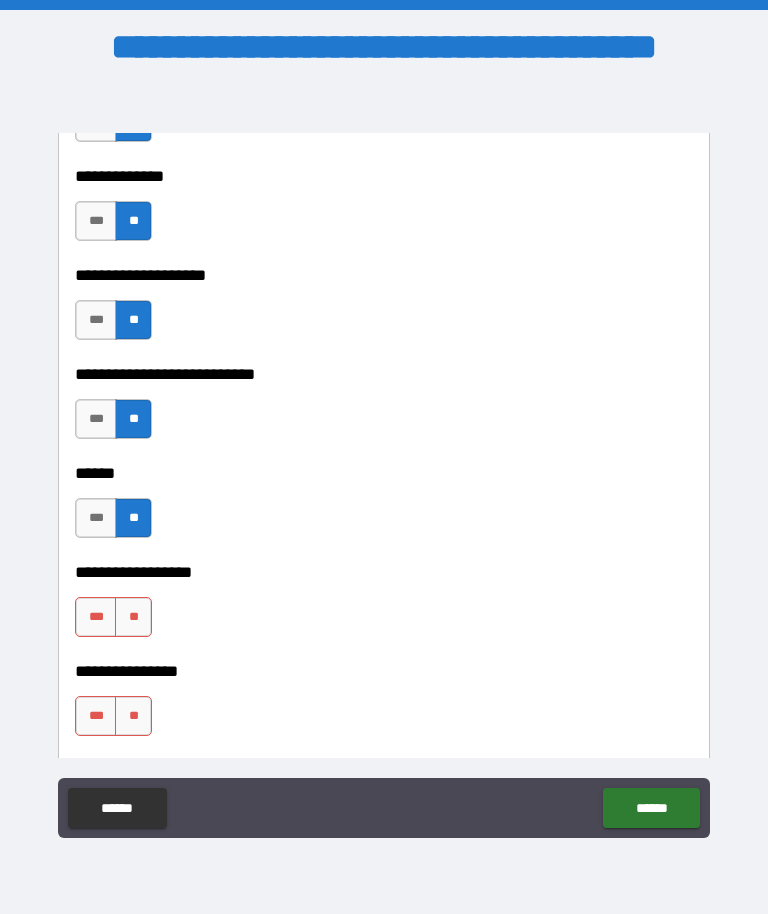 click on "**" at bounding box center [133, 617] 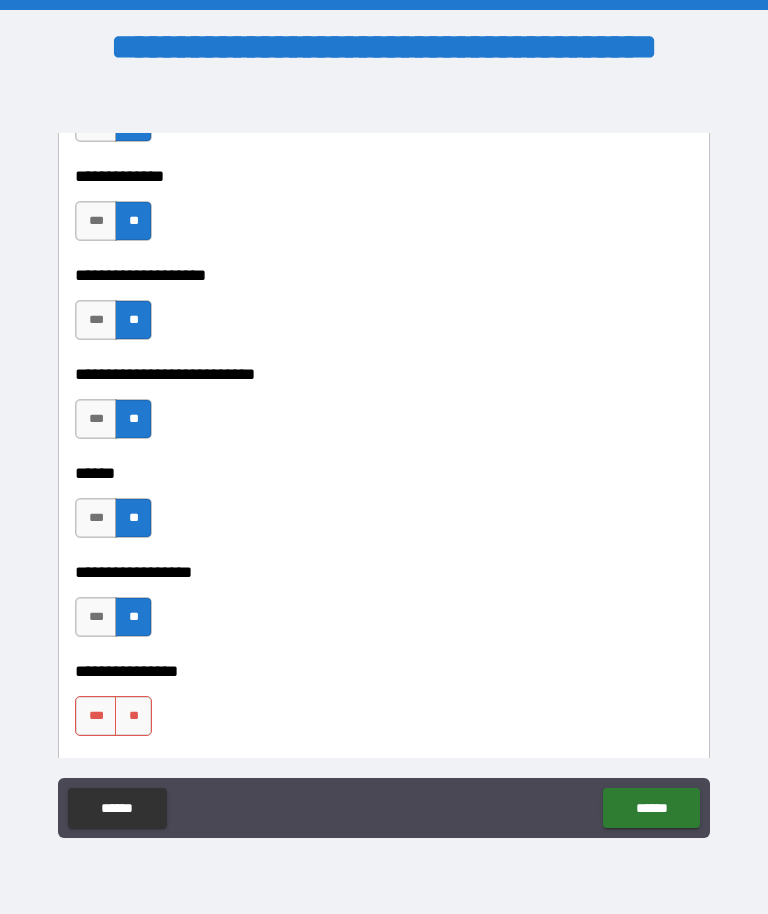 click on "**" at bounding box center [133, 716] 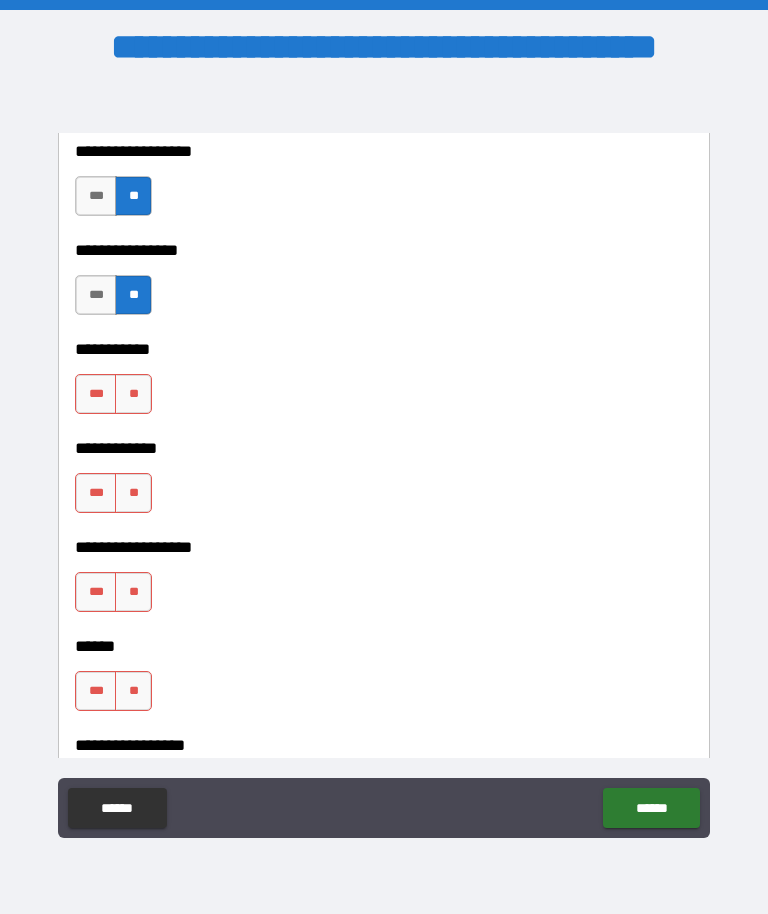 scroll, scrollTop: 10104, scrollLeft: 0, axis: vertical 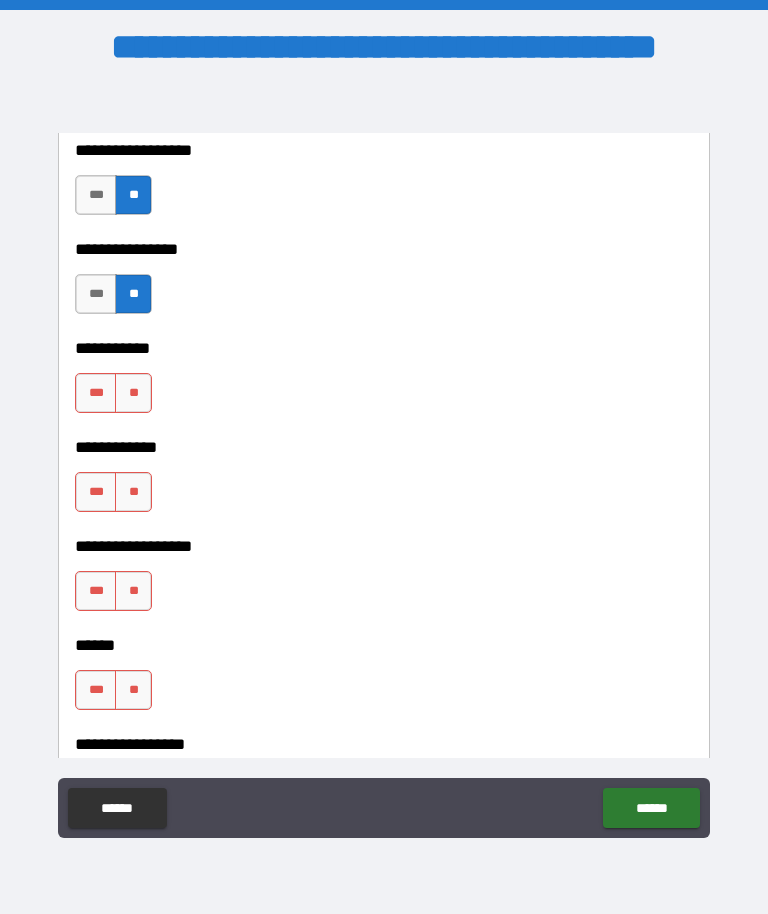 click on "**" at bounding box center [133, 393] 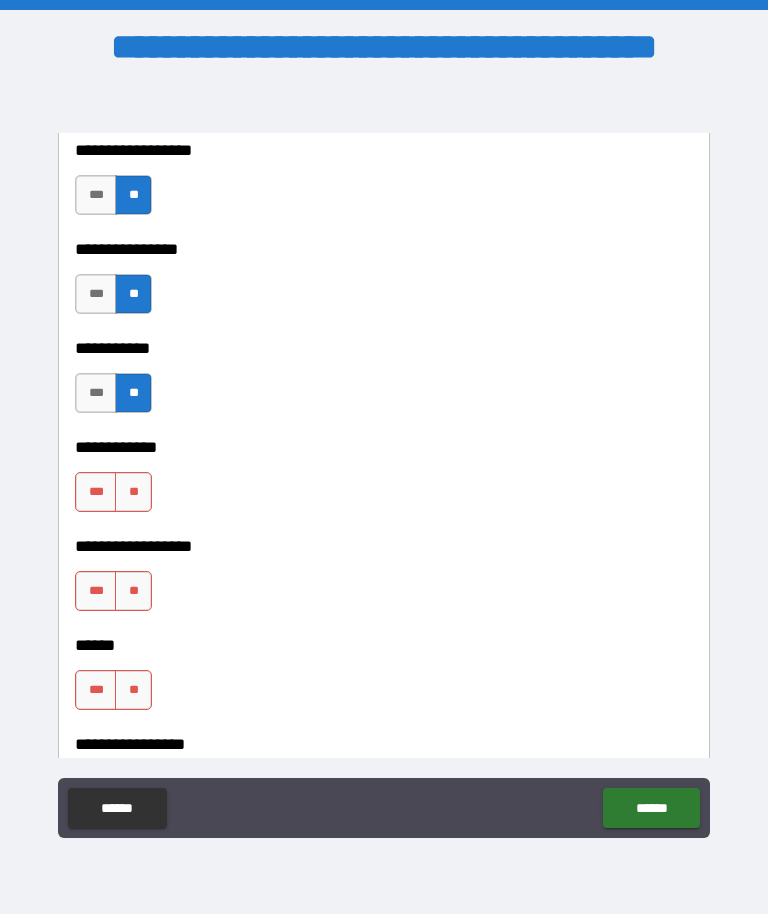 click on "**" at bounding box center [133, 492] 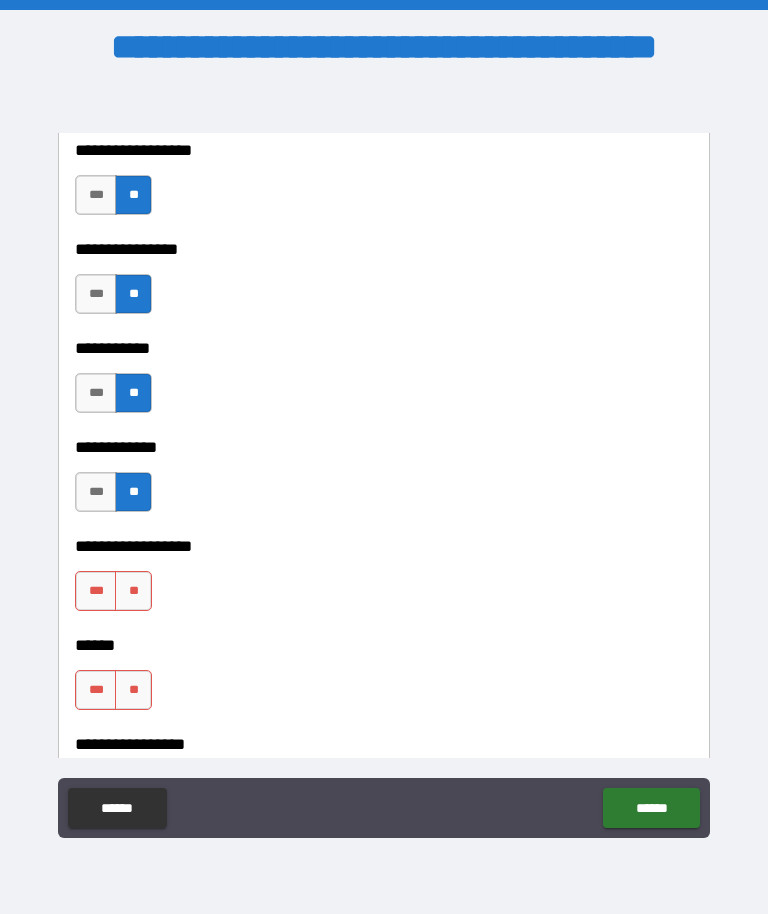 click on "**" at bounding box center (133, 591) 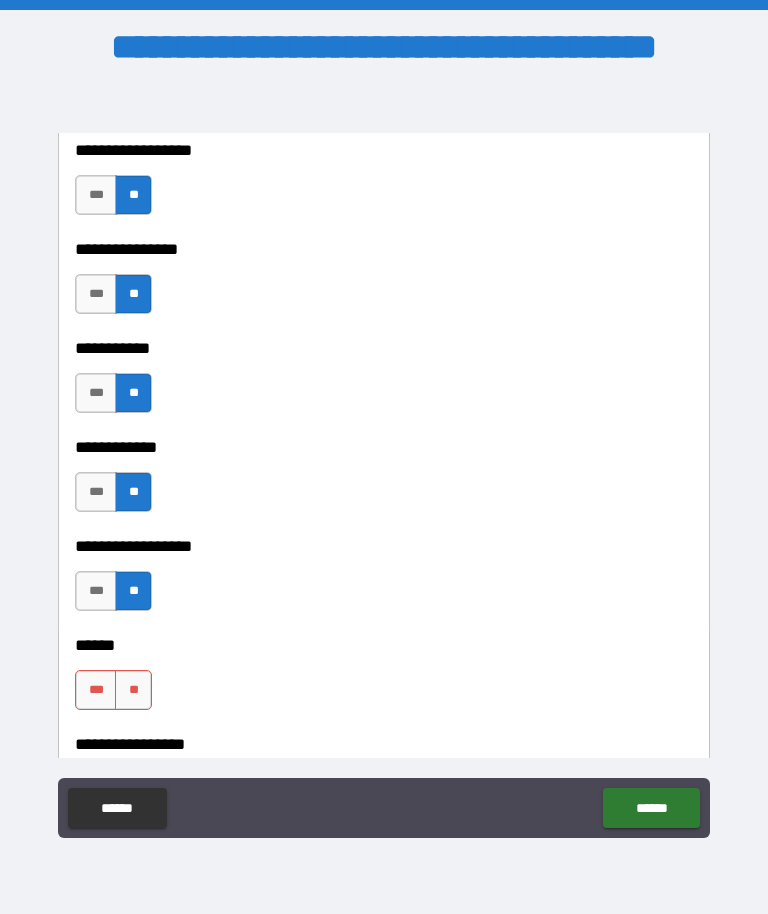 click on "**" at bounding box center (133, 690) 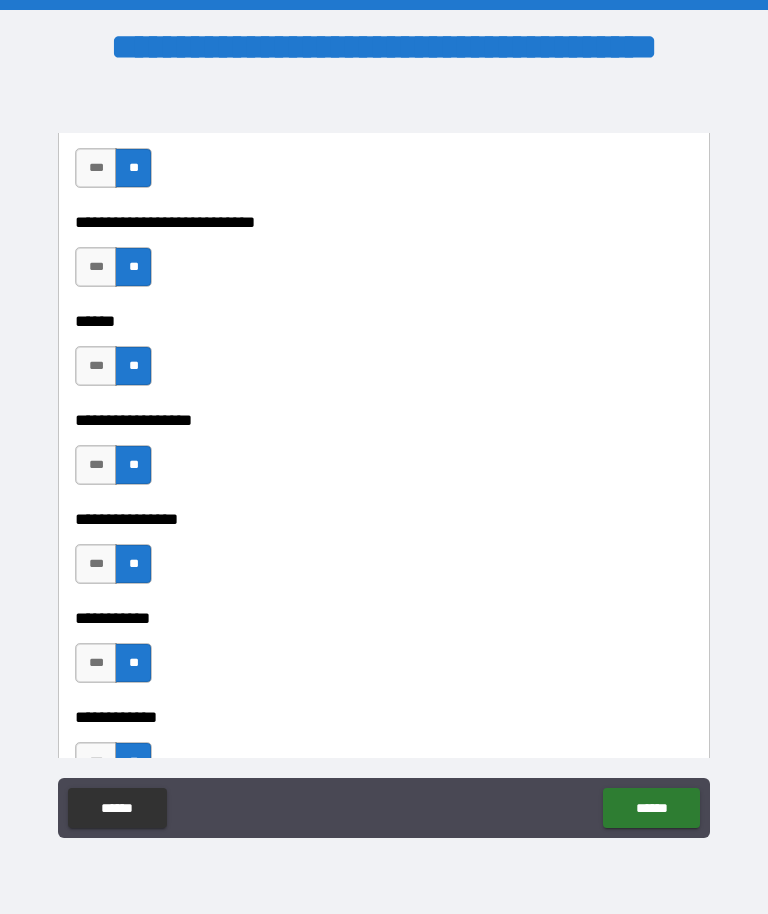 scroll, scrollTop: 9833, scrollLeft: 0, axis: vertical 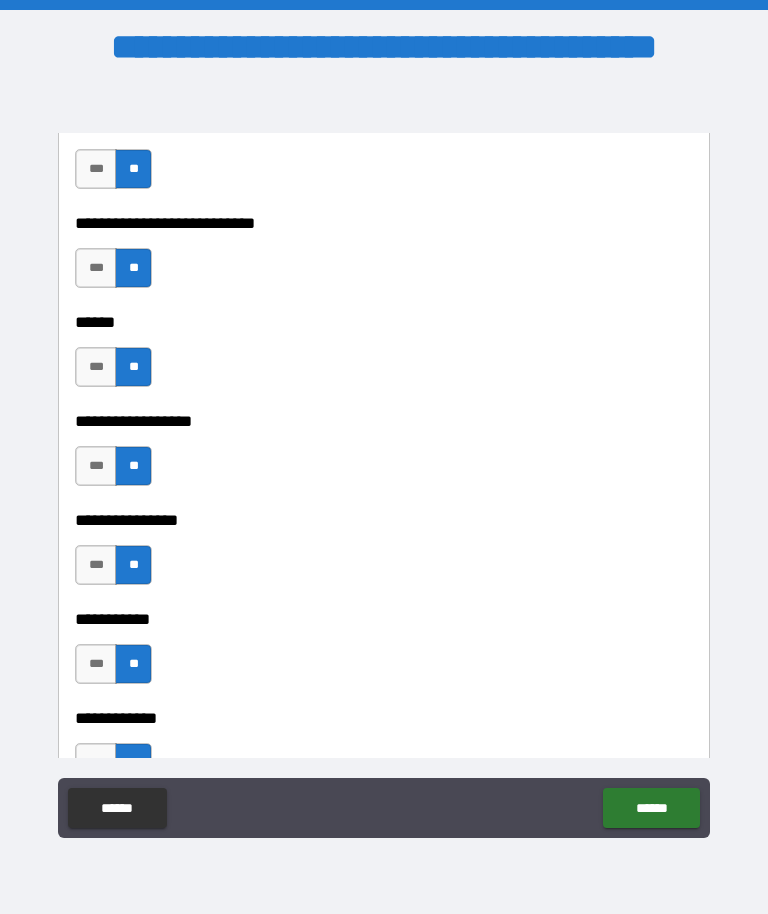 click on "***" at bounding box center (96, 466) 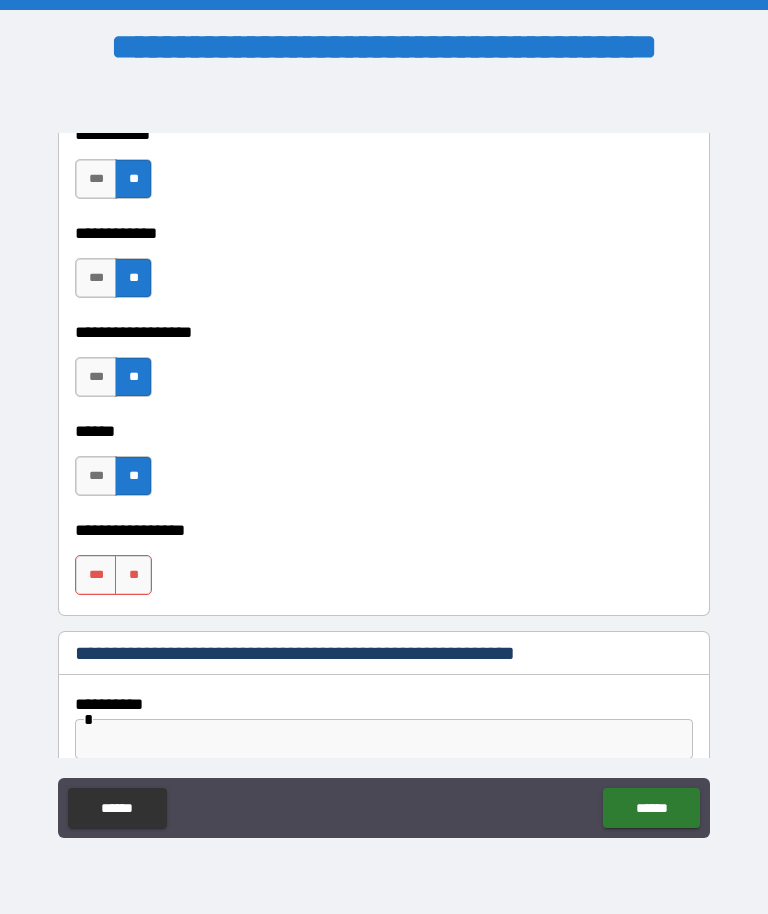 scroll, scrollTop: 10320, scrollLeft: 0, axis: vertical 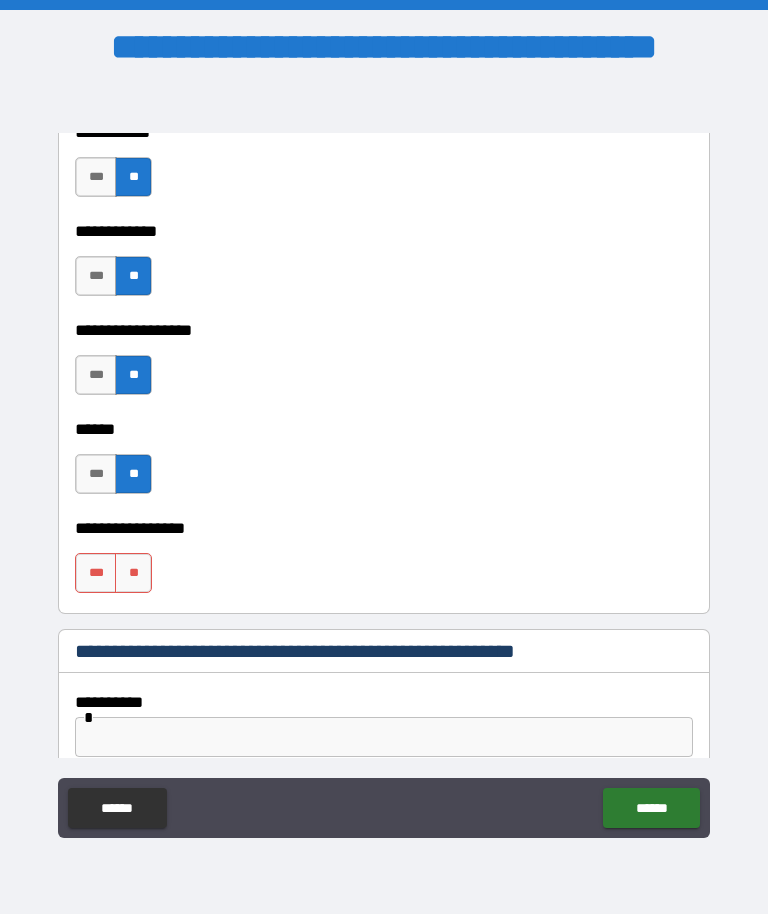 click on "**********" at bounding box center [384, 514] 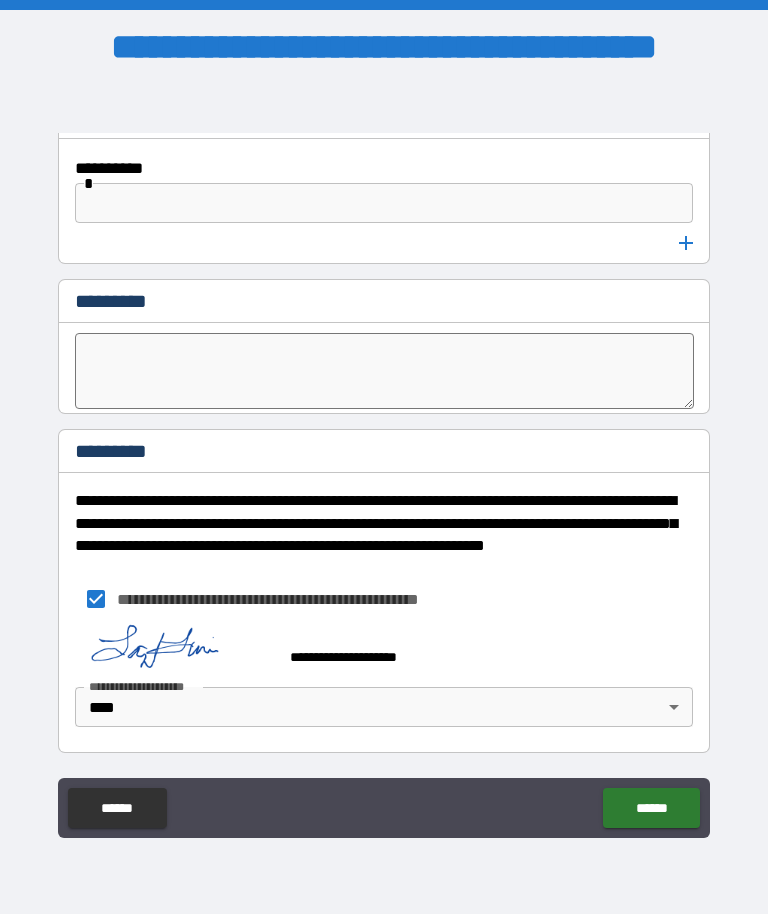 scroll, scrollTop: 10854, scrollLeft: 0, axis: vertical 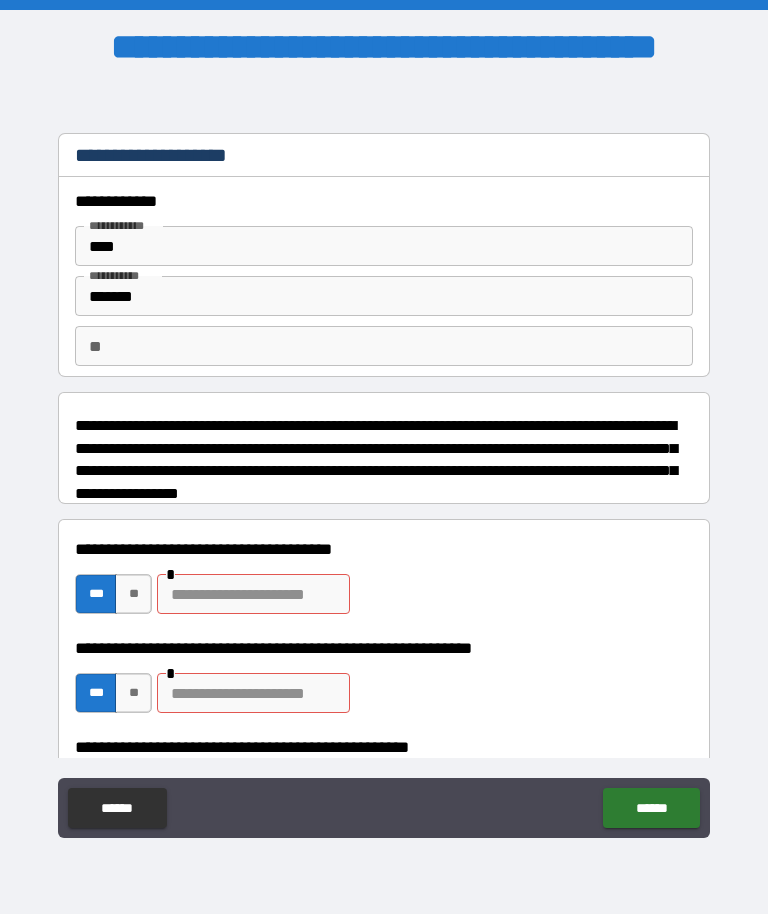 click at bounding box center (253, 594) 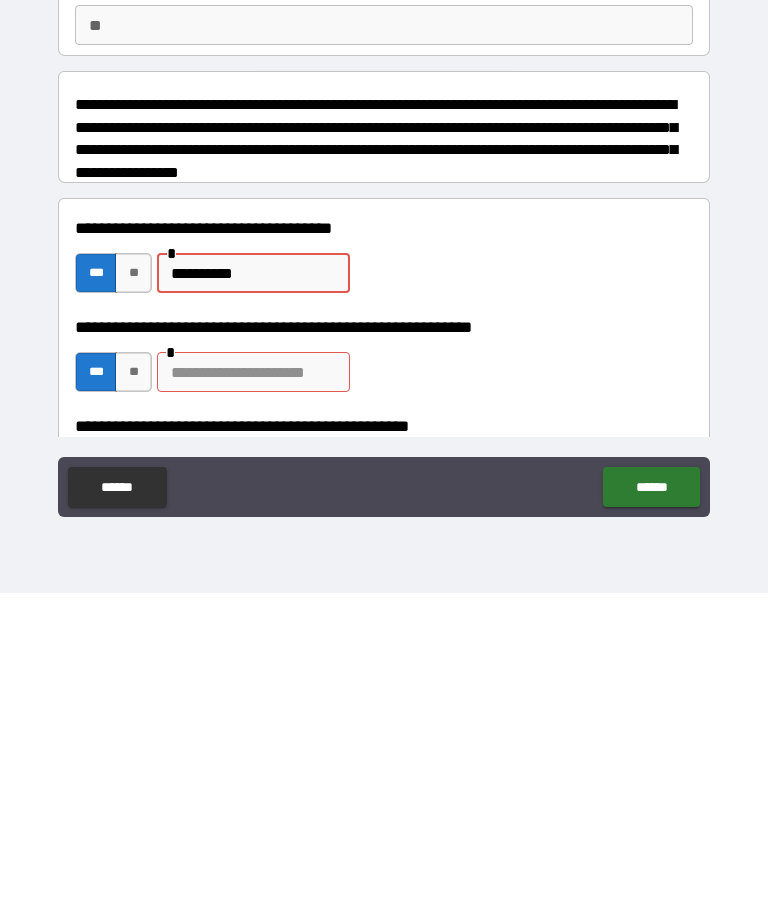 type on "**********" 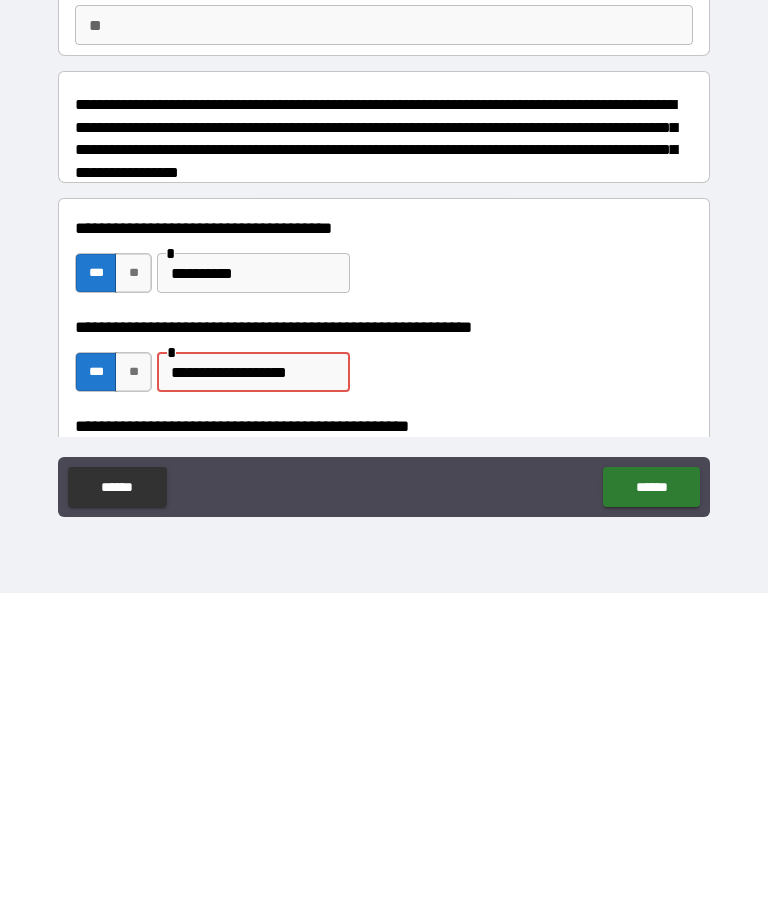 type on "**********" 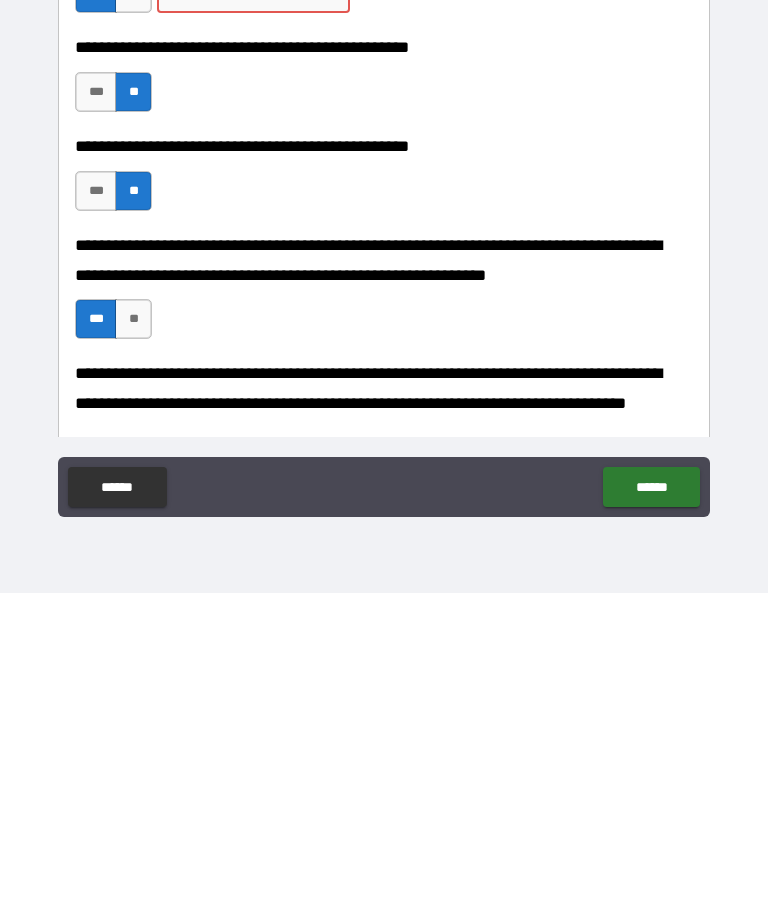 scroll, scrollTop: 381, scrollLeft: 0, axis: vertical 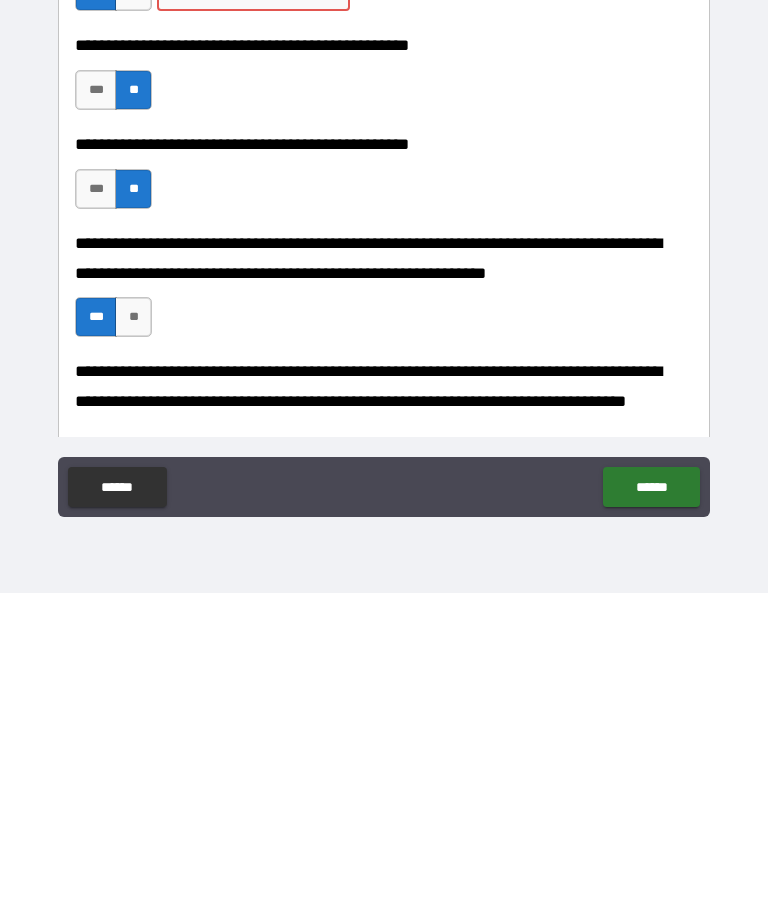 click on "******" at bounding box center (651, 808) 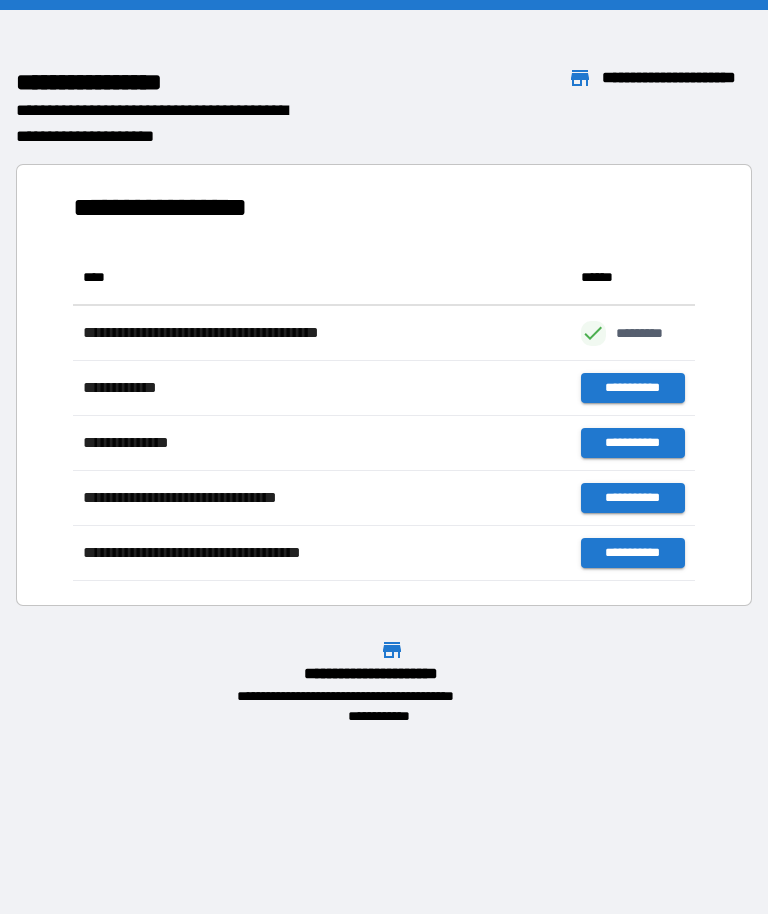 scroll, scrollTop: 331, scrollLeft: 622, axis: both 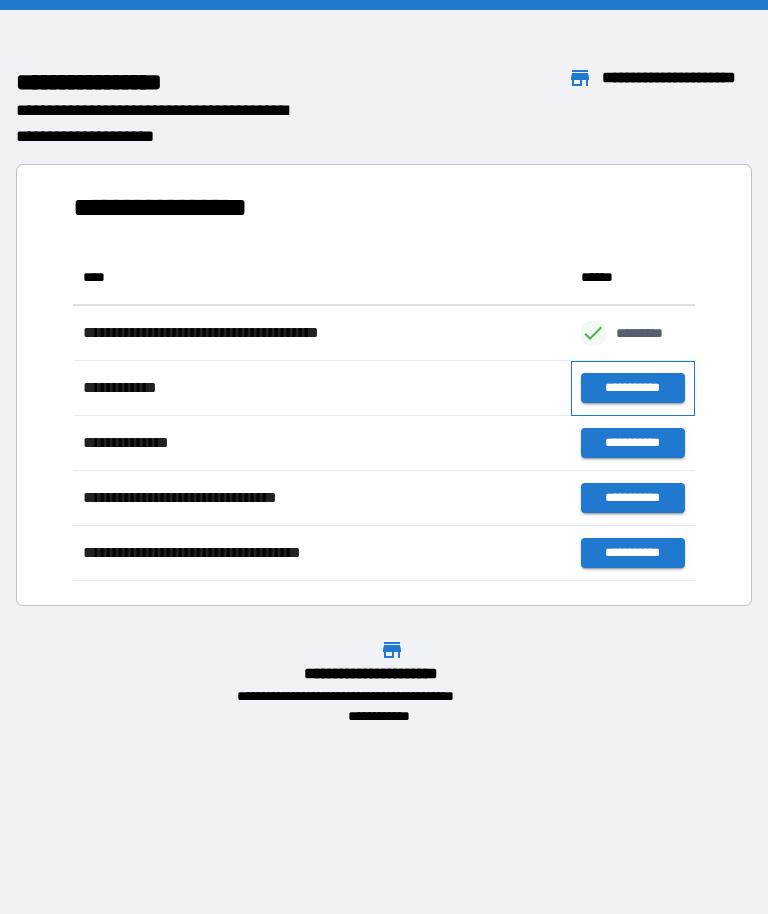 click on "**********" at bounding box center [633, 388] 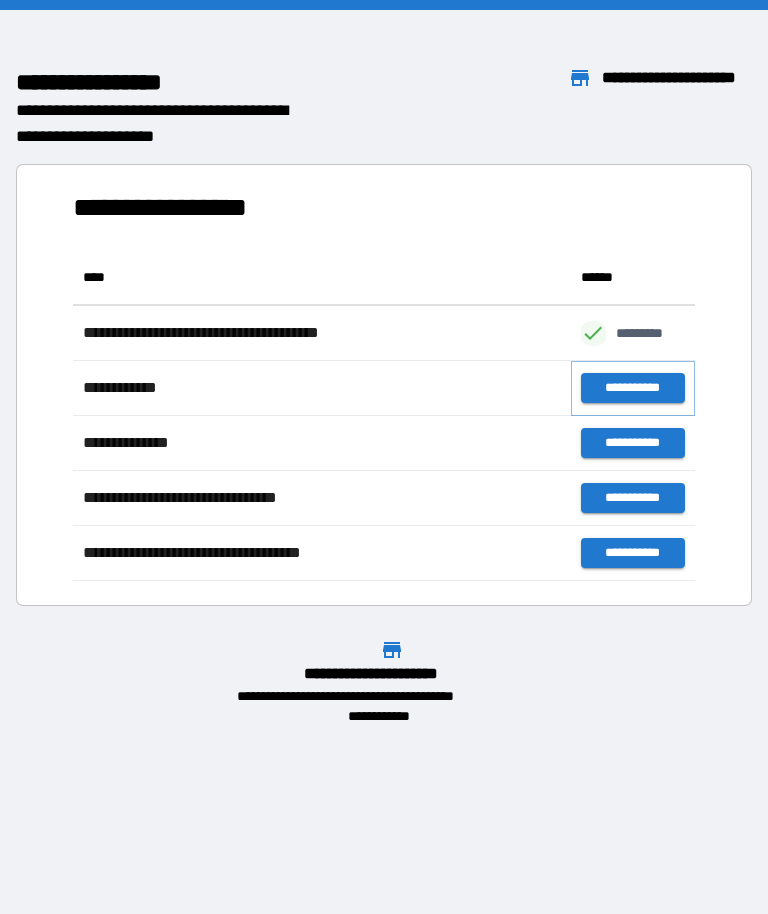 click on "**********" at bounding box center (633, 388) 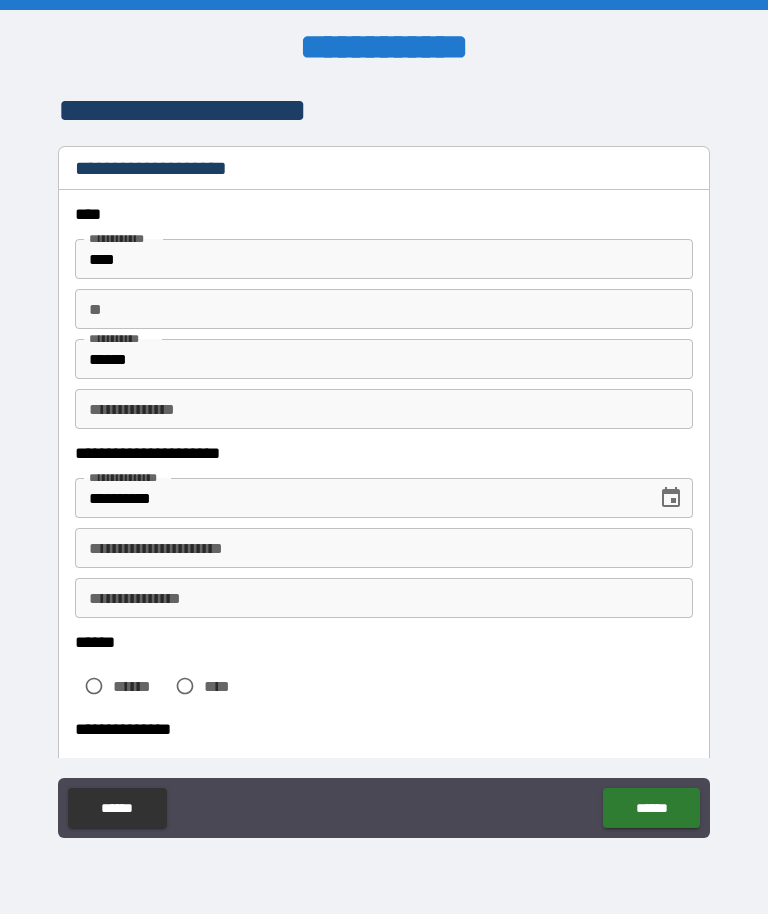 click on "**" at bounding box center (384, 309) 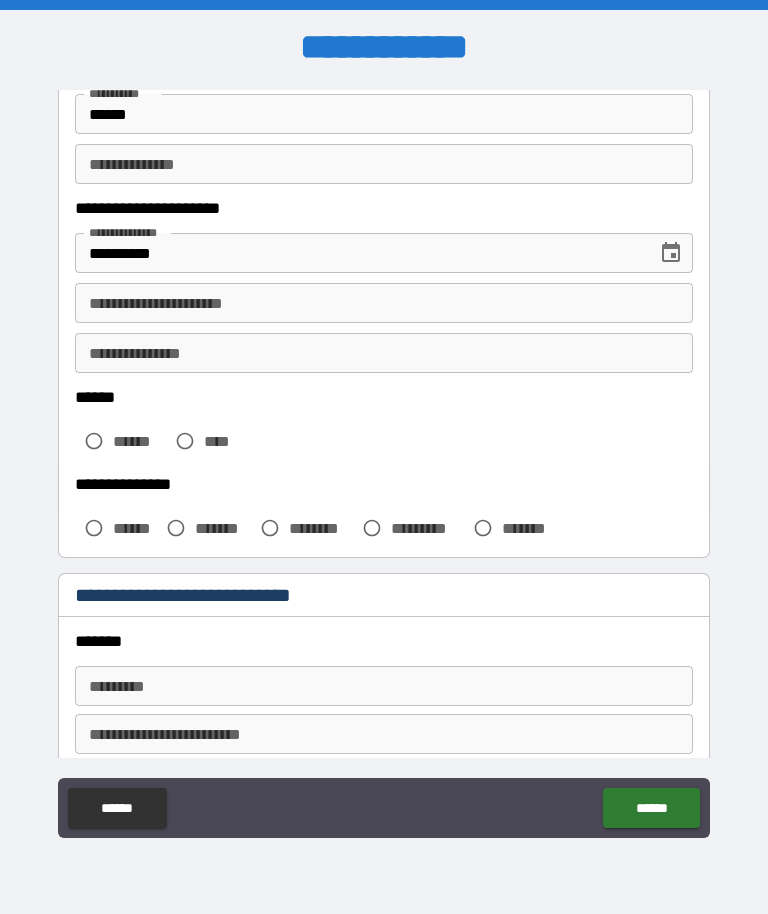 scroll, scrollTop: 246, scrollLeft: 0, axis: vertical 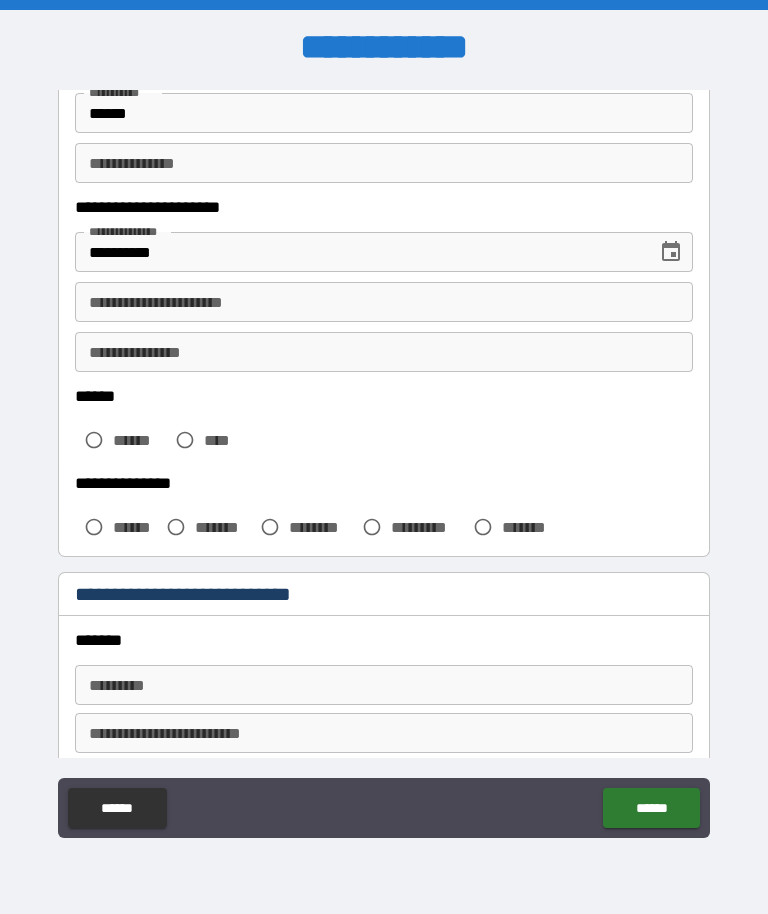 type on "*" 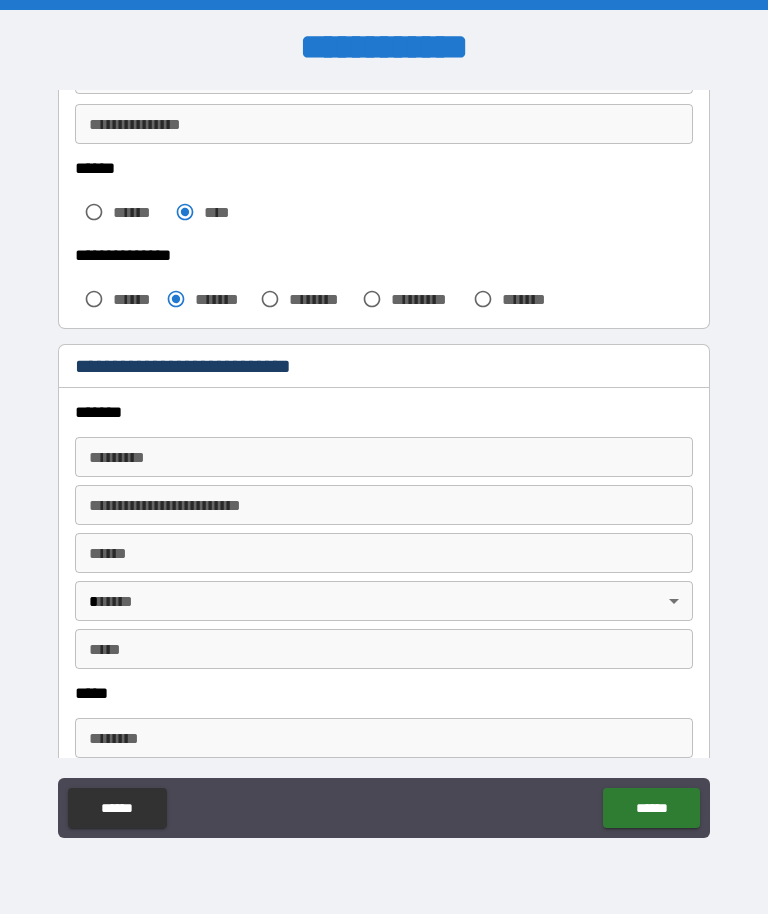scroll, scrollTop: 479, scrollLeft: 0, axis: vertical 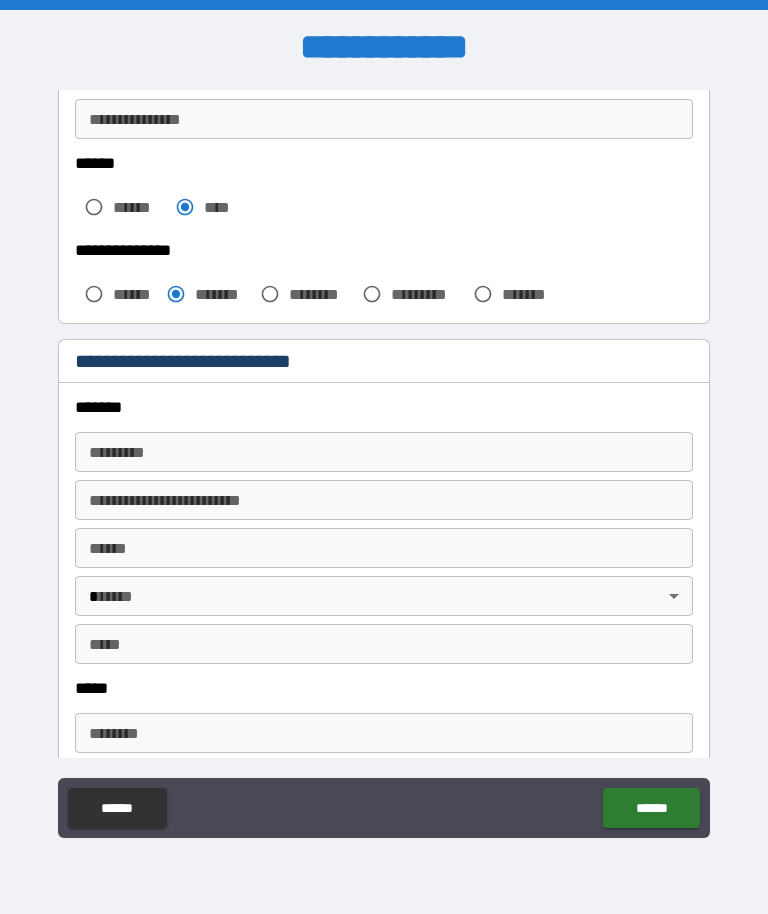 click on "*******   *" at bounding box center (384, 452) 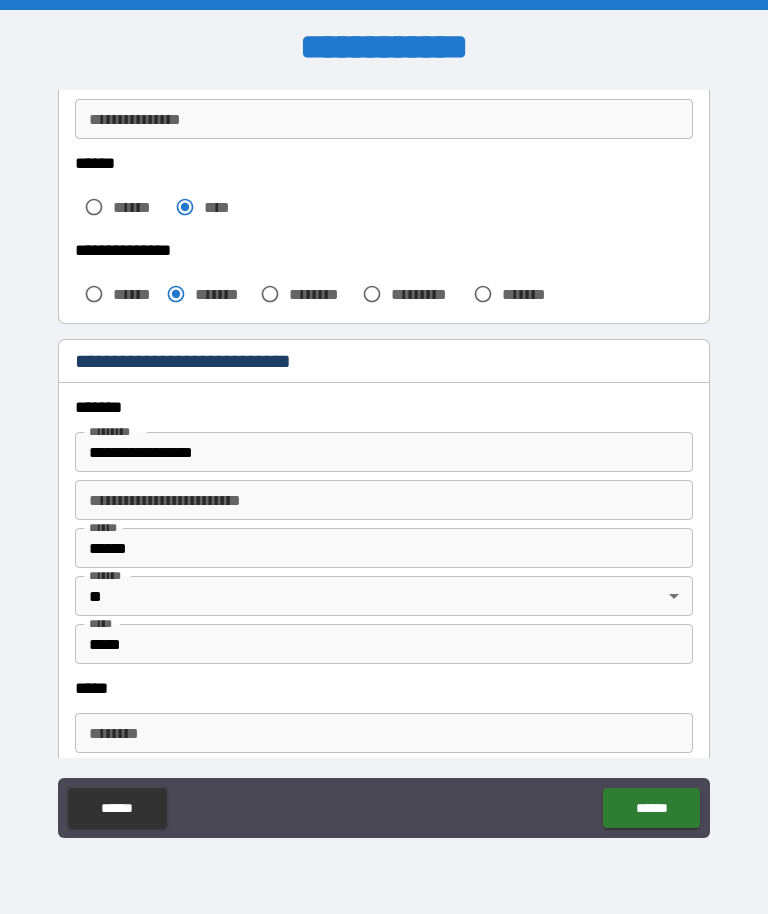 type on "**********" 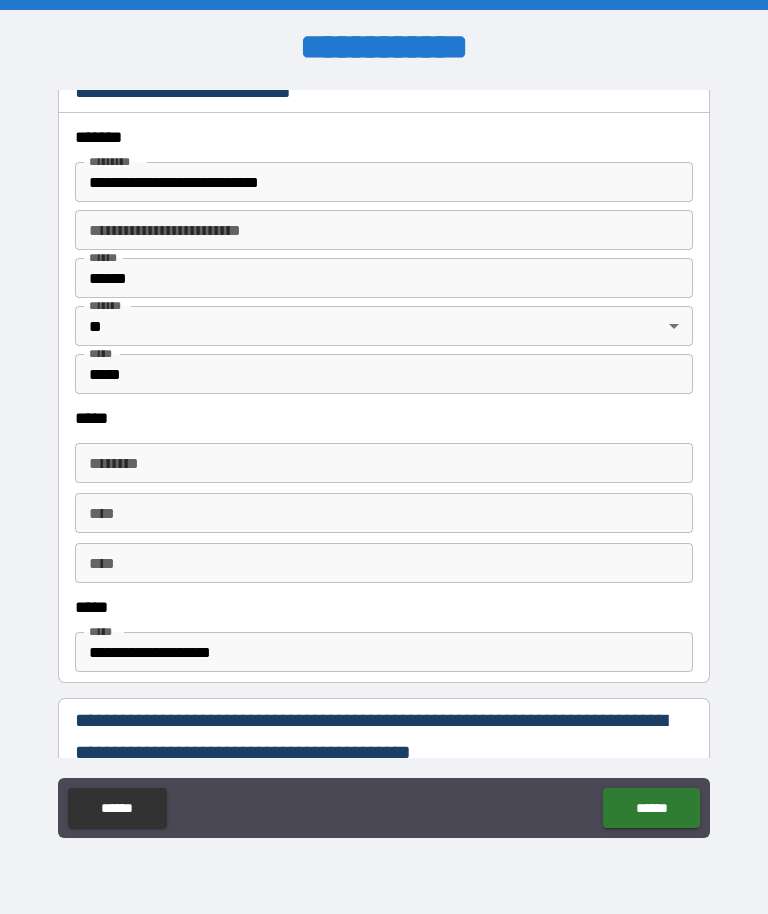 scroll, scrollTop: 794, scrollLeft: 0, axis: vertical 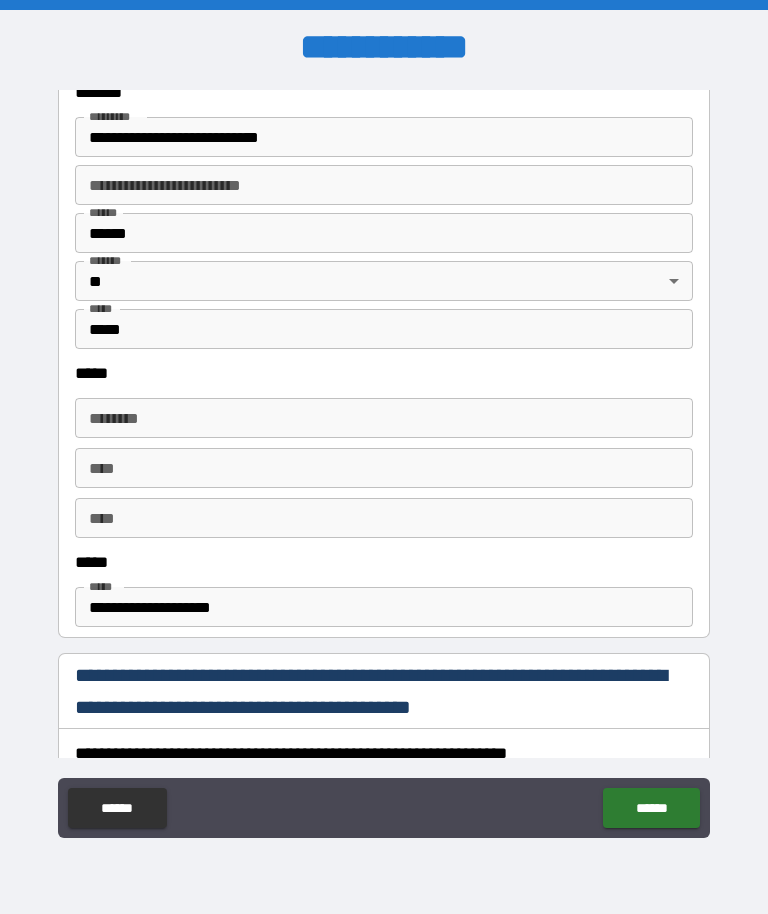 click on "******   *" at bounding box center (384, 418) 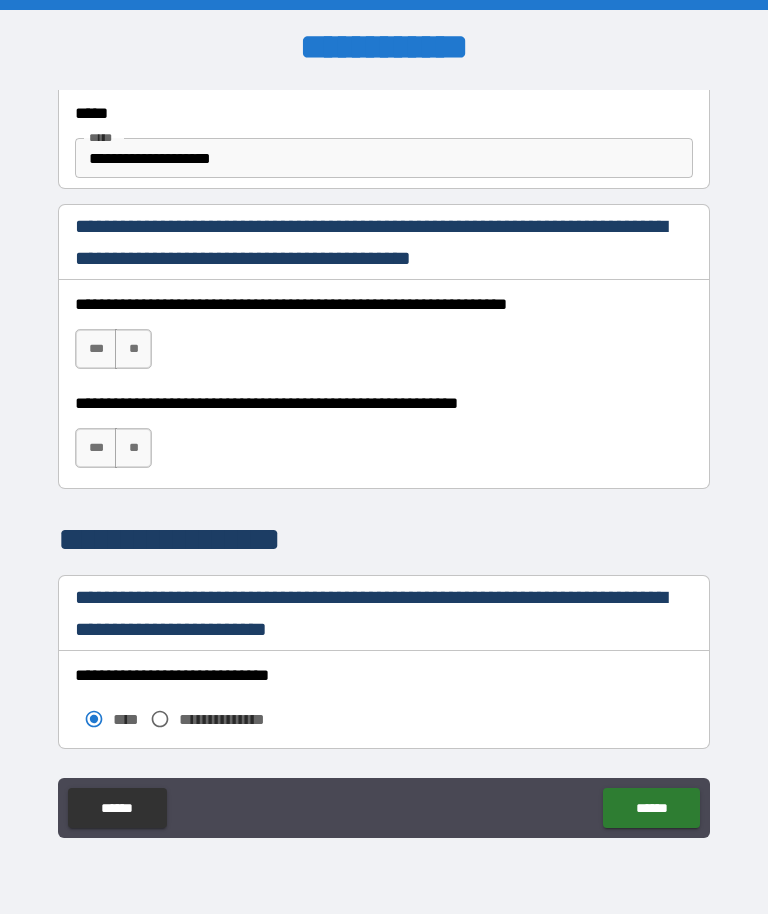 scroll, scrollTop: 1256, scrollLeft: 0, axis: vertical 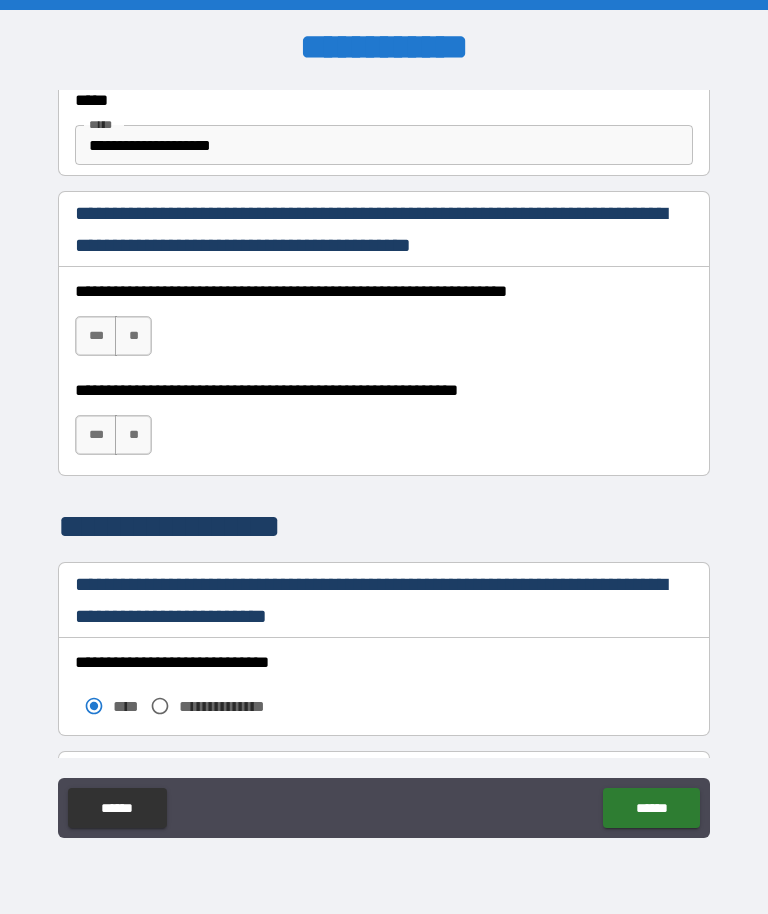 type on "**********" 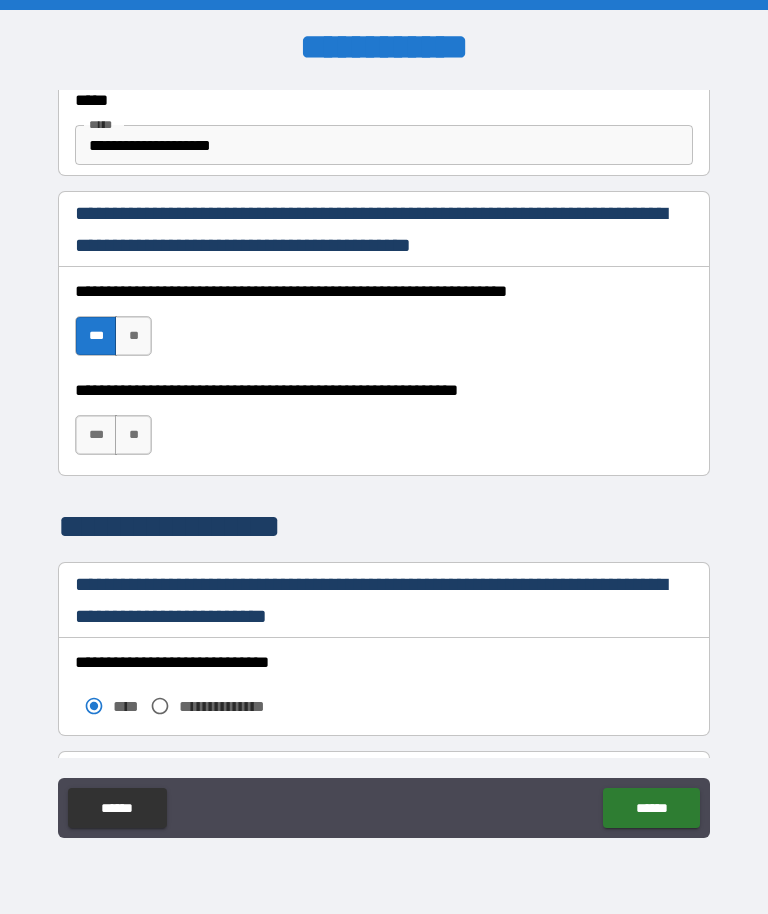 click on "***" at bounding box center (96, 435) 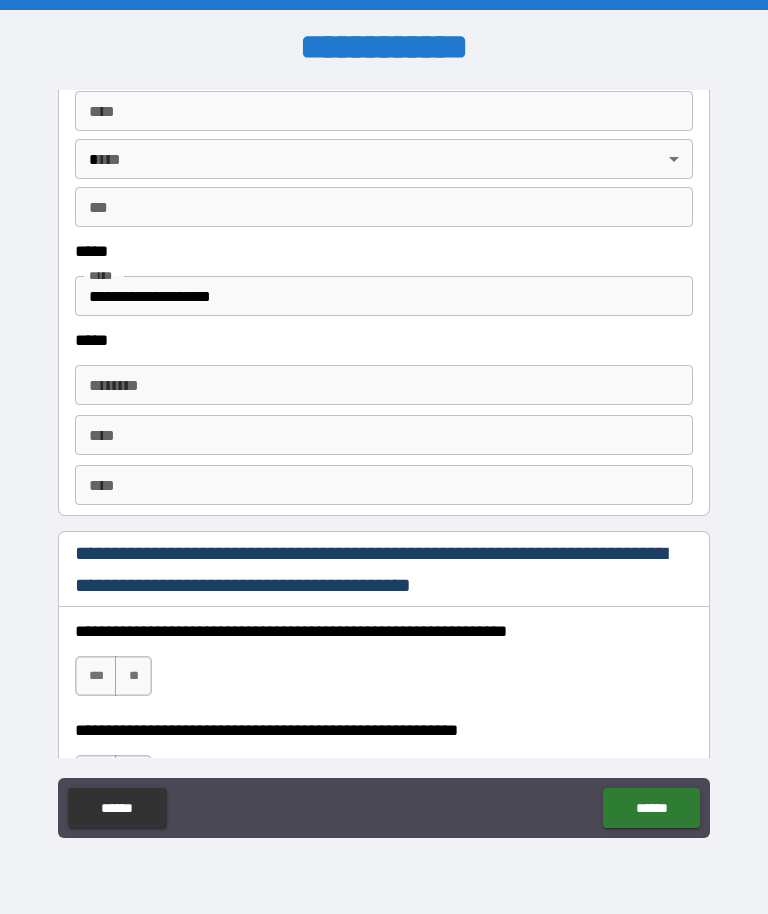 scroll, scrollTop: 2504, scrollLeft: 0, axis: vertical 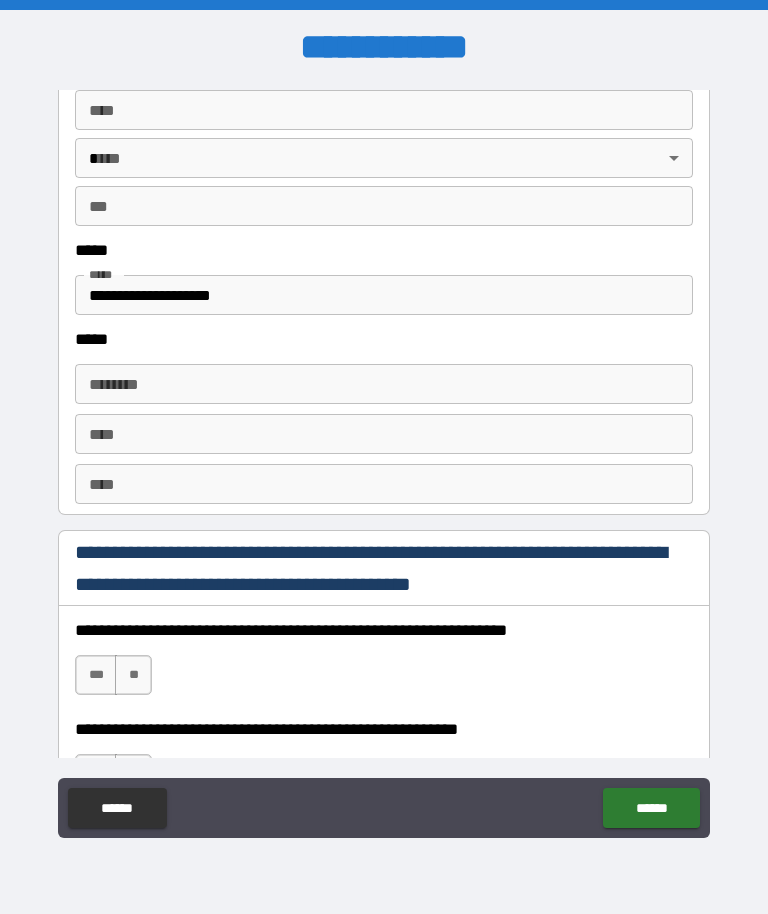 click on "**********" at bounding box center [384, 665] 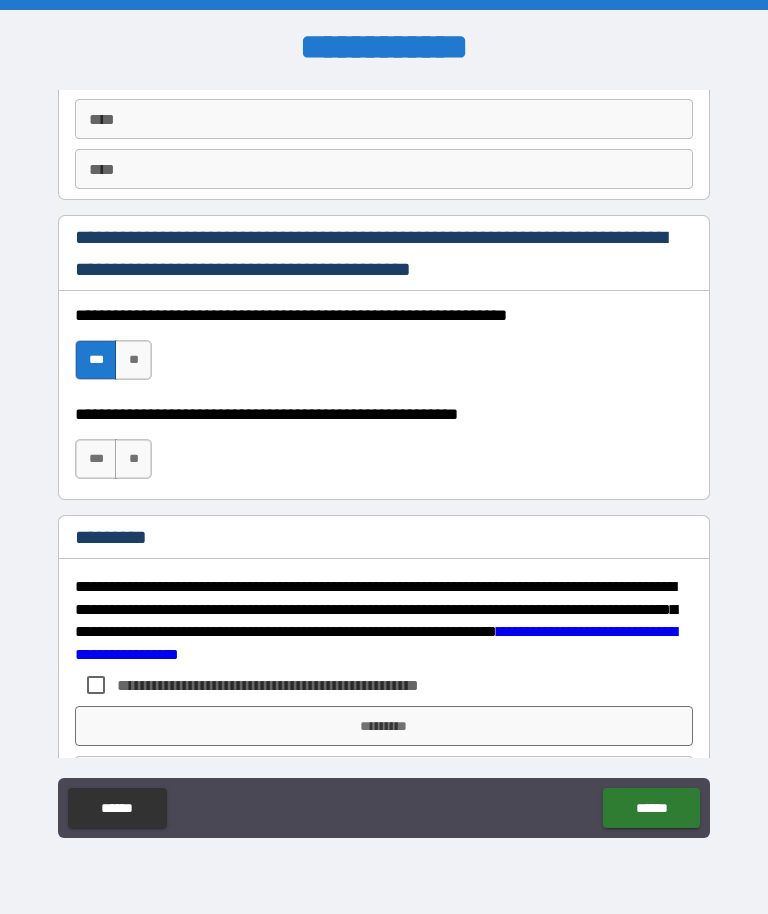 scroll, scrollTop: 2829, scrollLeft: 0, axis: vertical 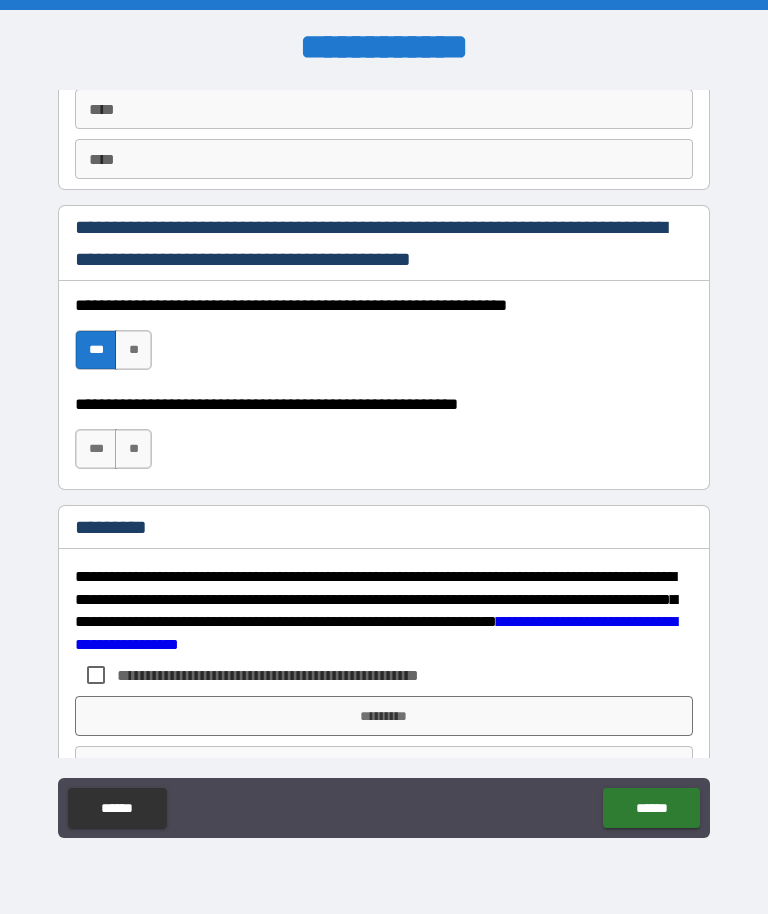 click on "***" at bounding box center [96, 449] 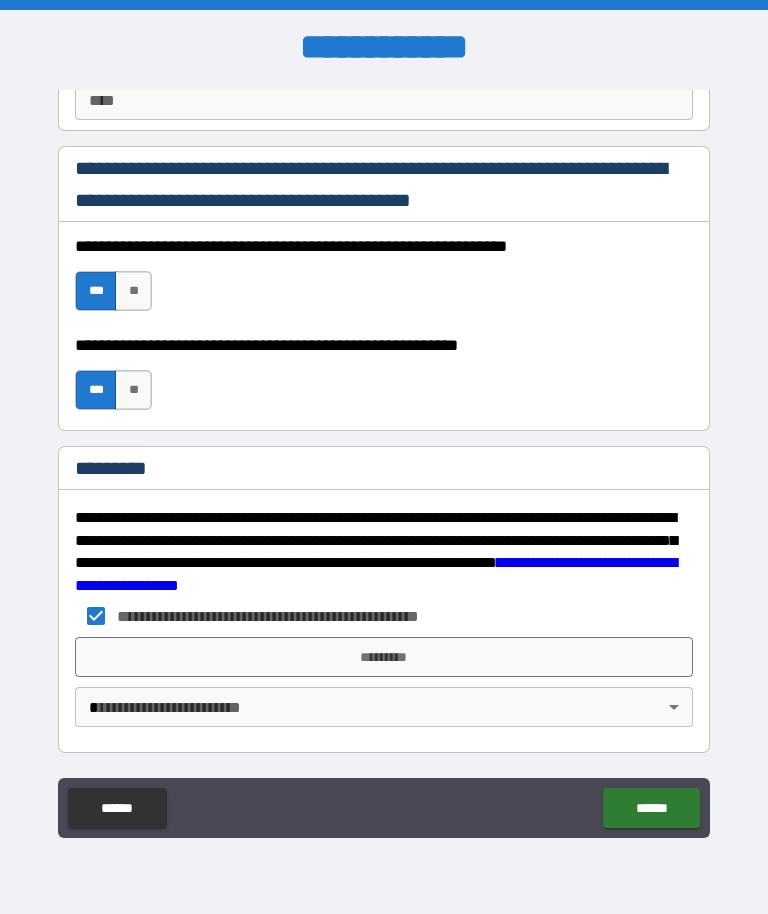 scroll, scrollTop: 2888, scrollLeft: 0, axis: vertical 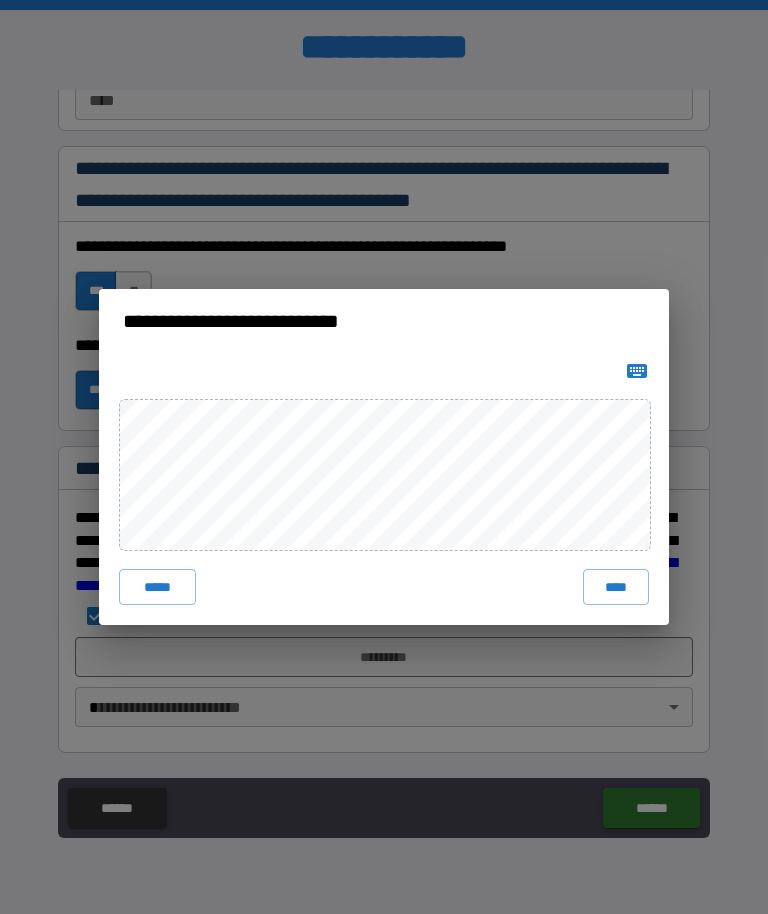 click on "****" at bounding box center [616, 587] 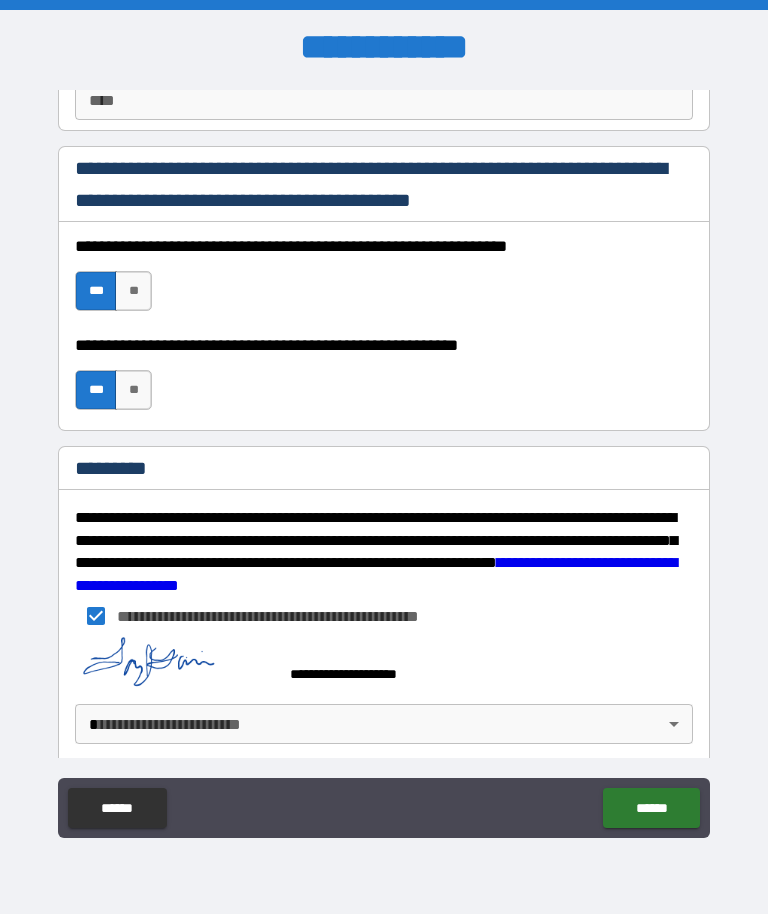 click on "******" at bounding box center (651, 808) 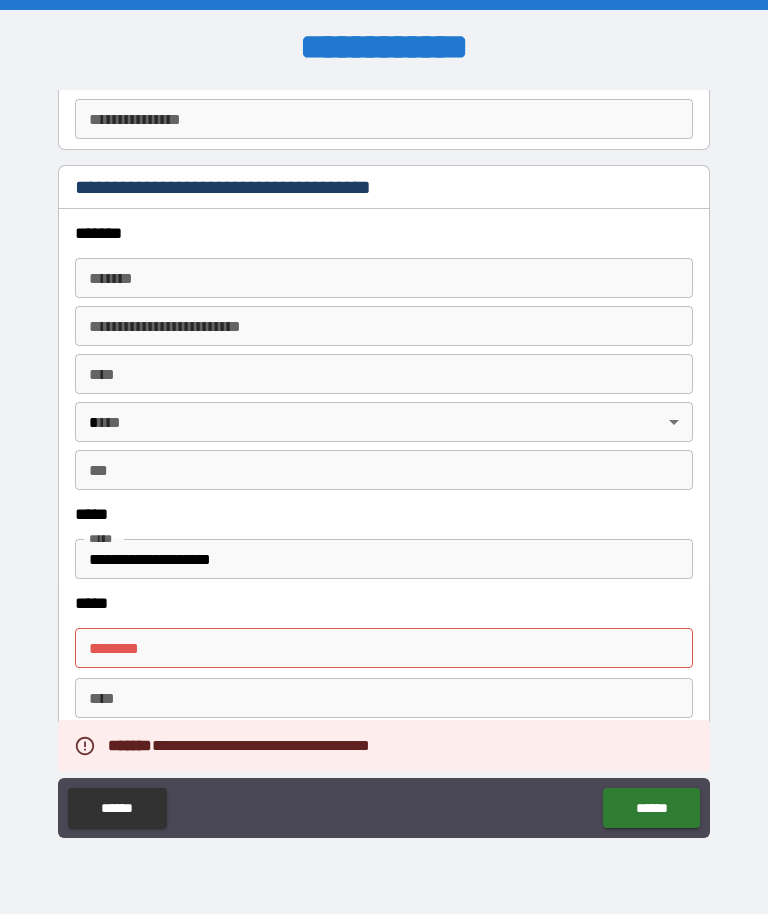 scroll, scrollTop: 2236, scrollLeft: 0, axis: vertical 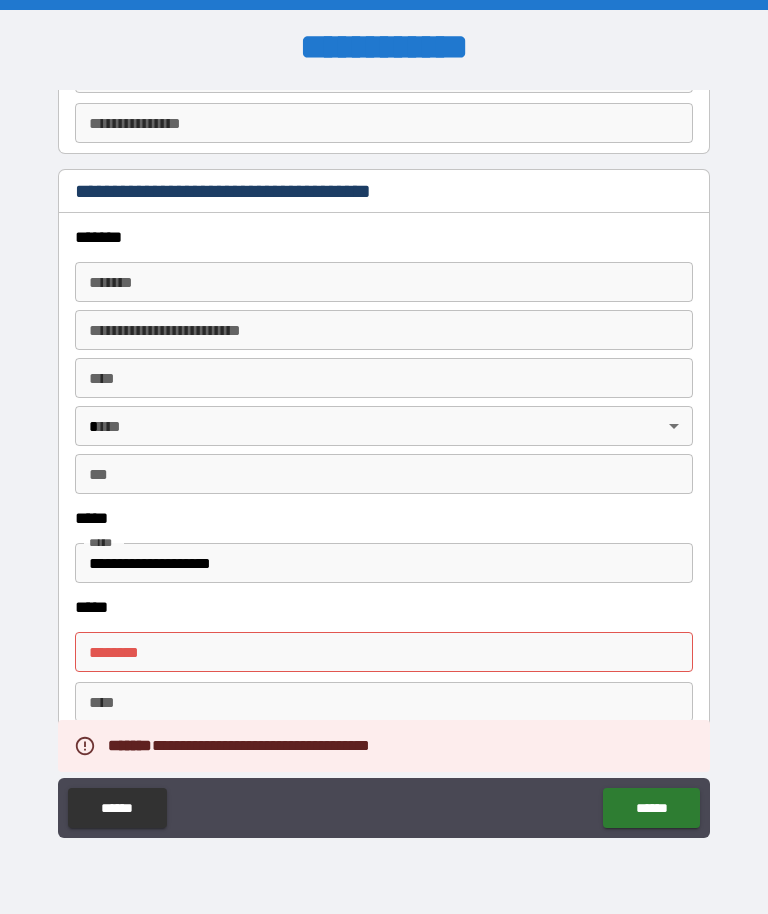 click on "******   *" at bounding box center (384, 652) 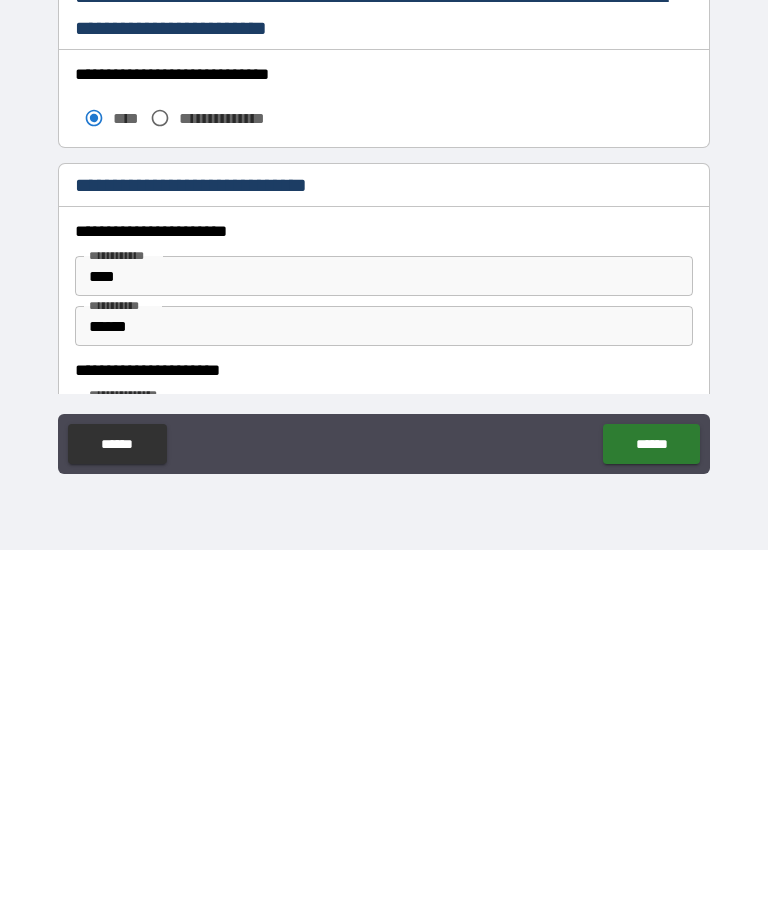 scroll, scrollTop: 1479, scrollLeft: 0, axis: vertical 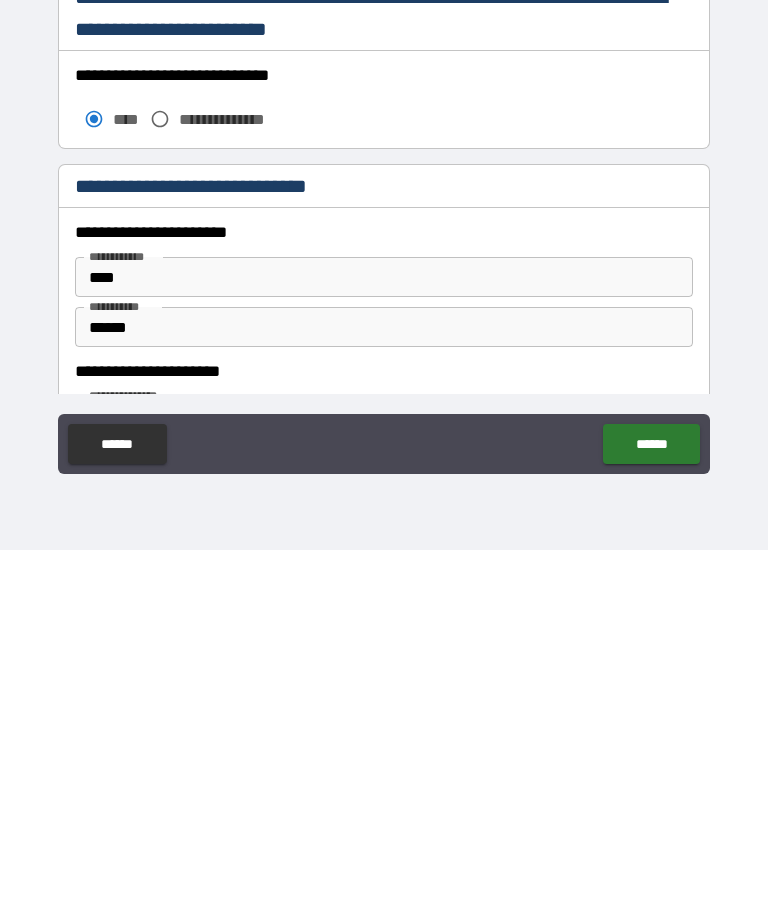 type on "**********" 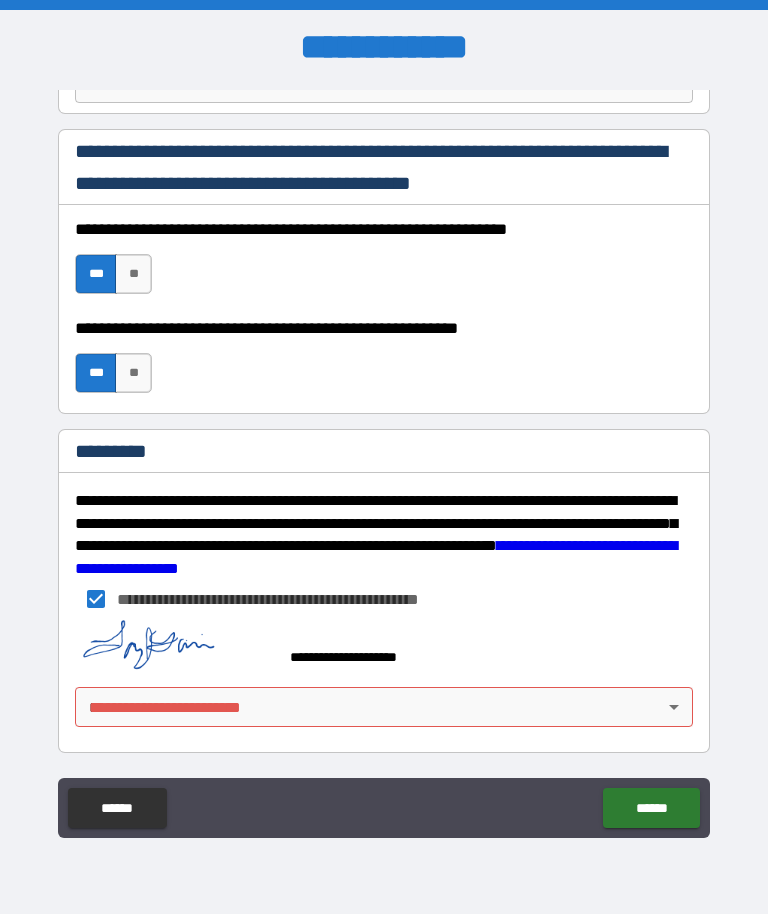 scroll, scrollTop: 2905, scrollLeft: 0, axis: vertical 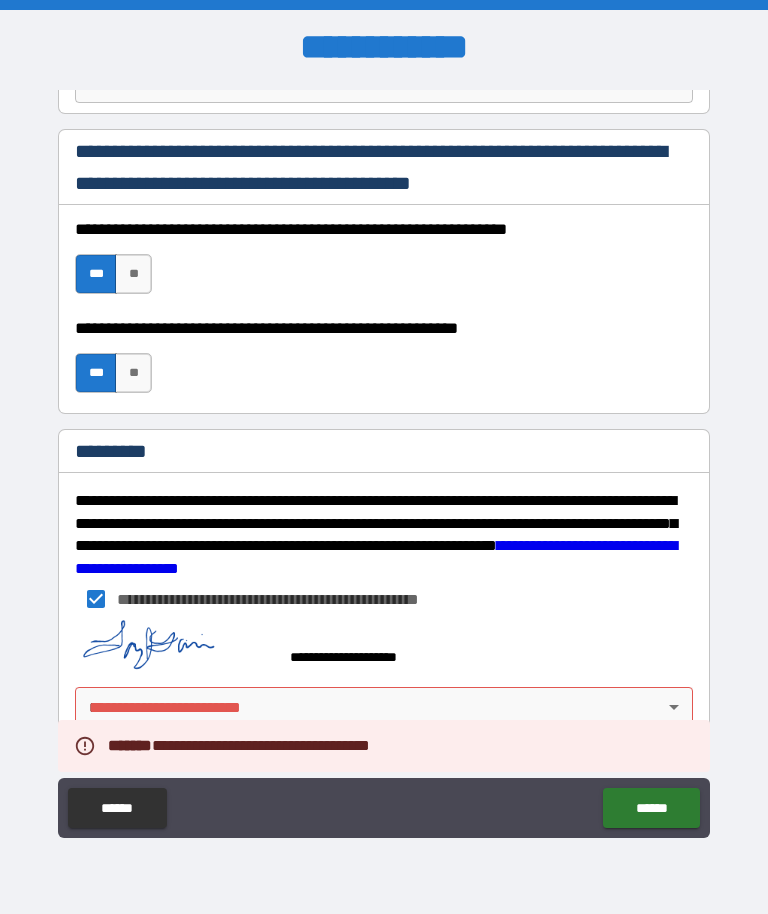 click on "**********" at bounding box center [384, 457] 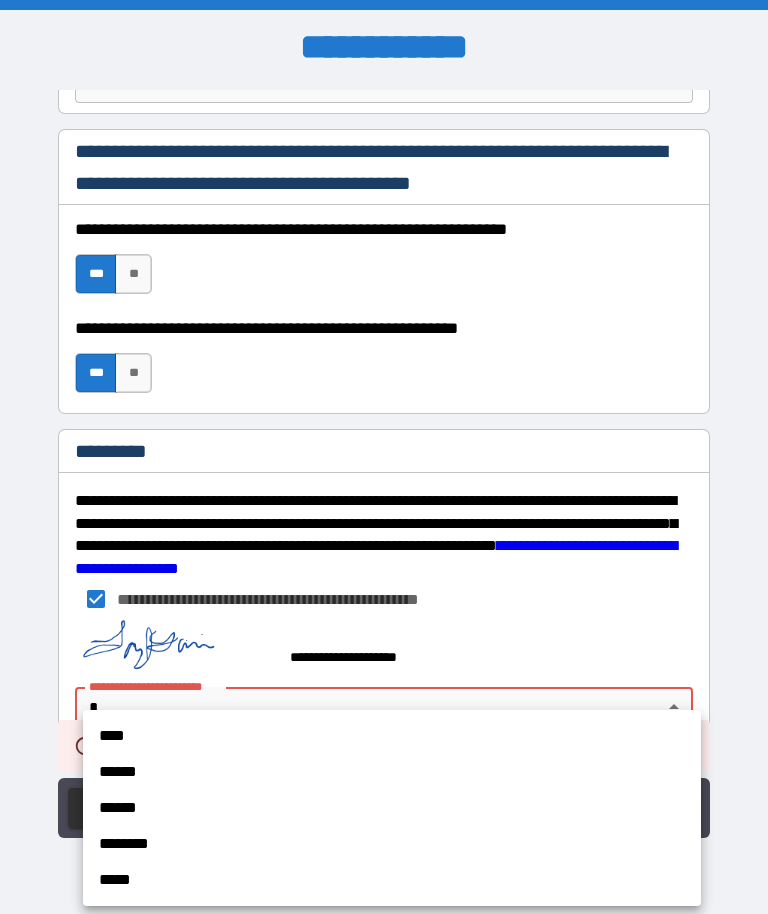 click on "****" at bounding box center [392, 736] 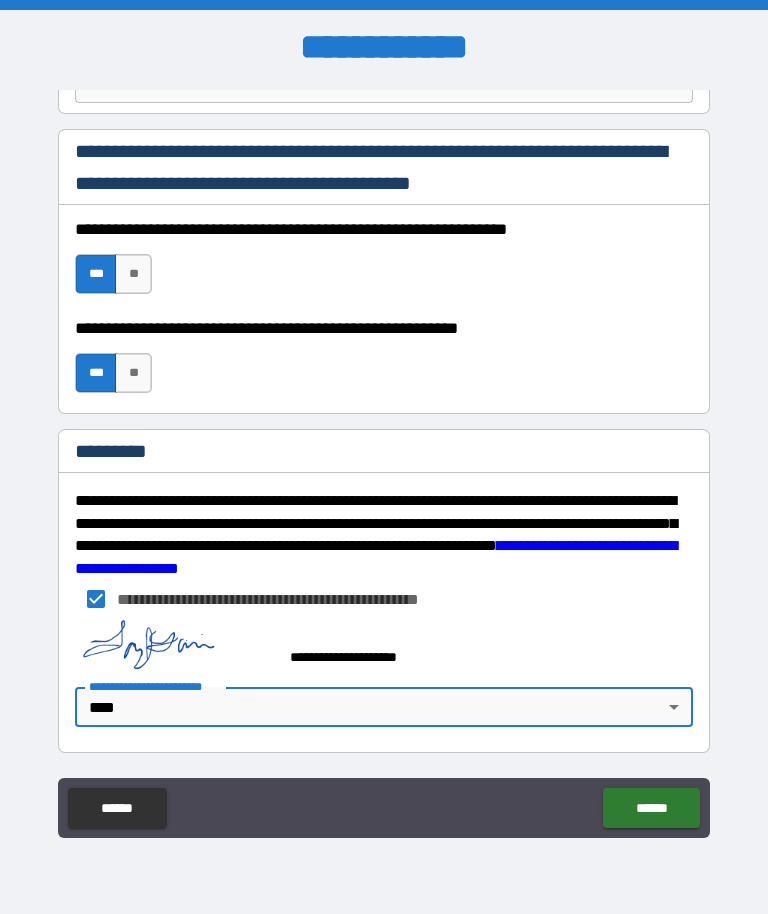 click on "******" at bounding box center [651, 808] 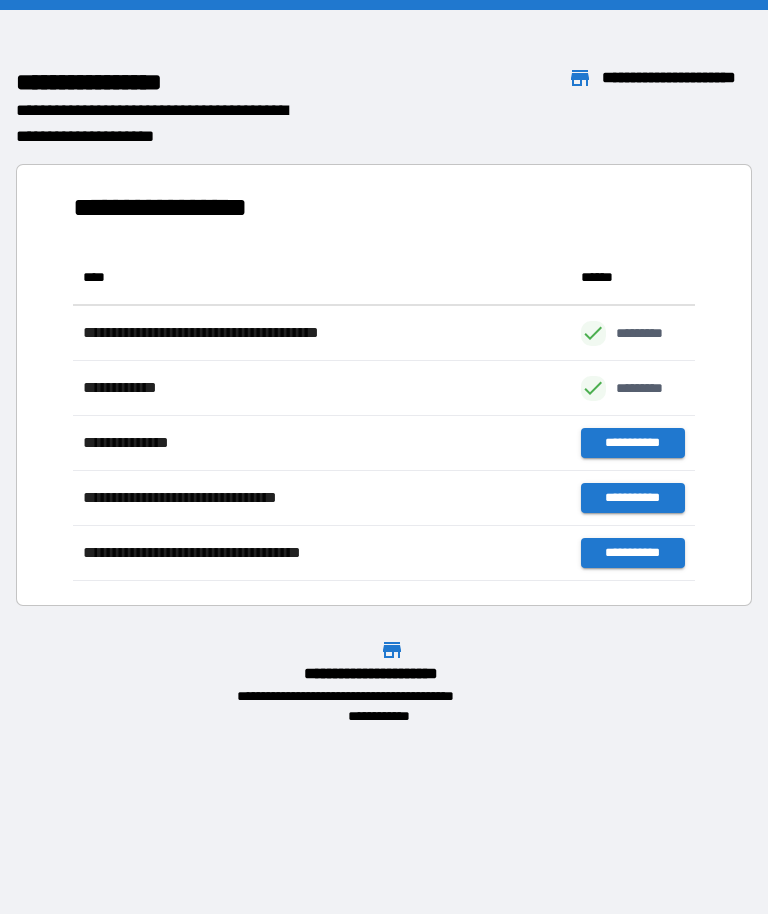 scroll, scrollTop: 1, scrollLeft: 1, axis: both 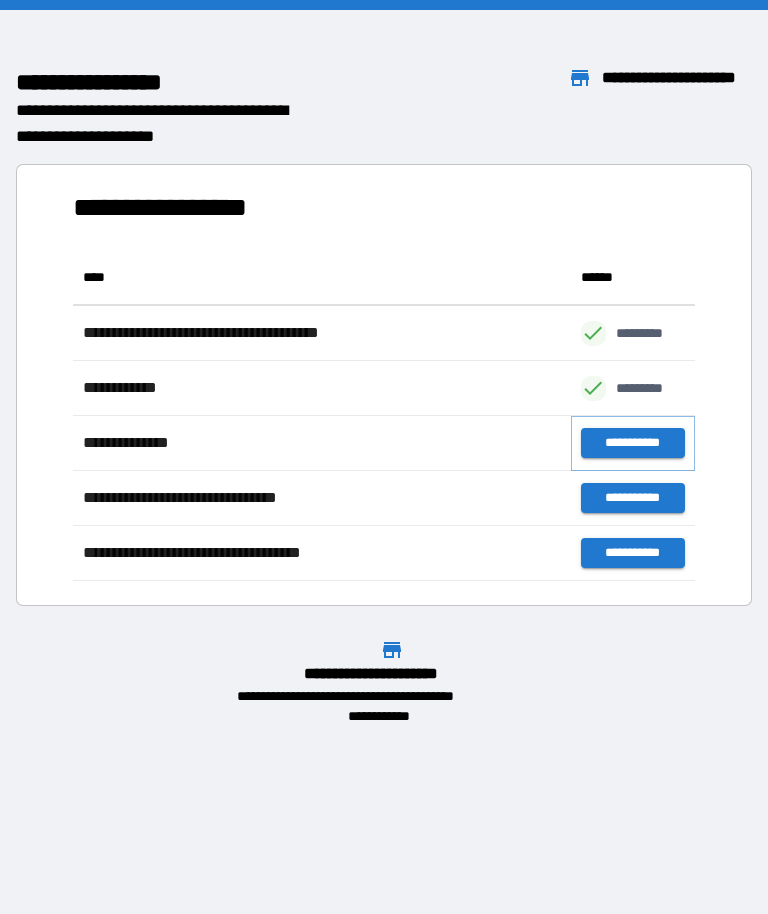 click on "**********" at bounding box center (633, 443) 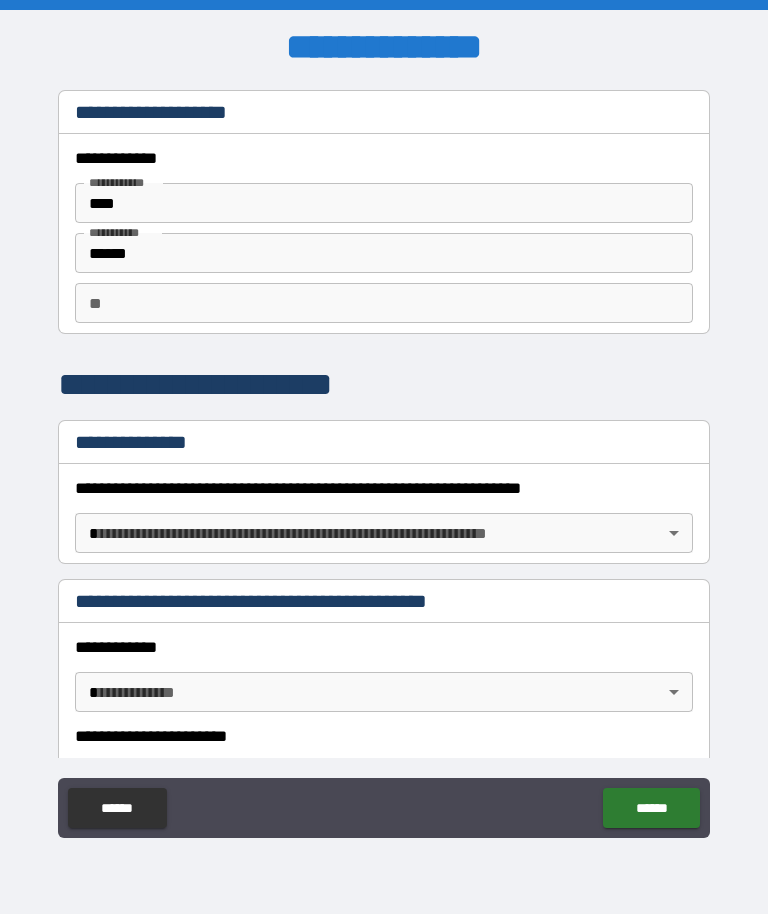 click on "**********" at bounding box center (384, 457) 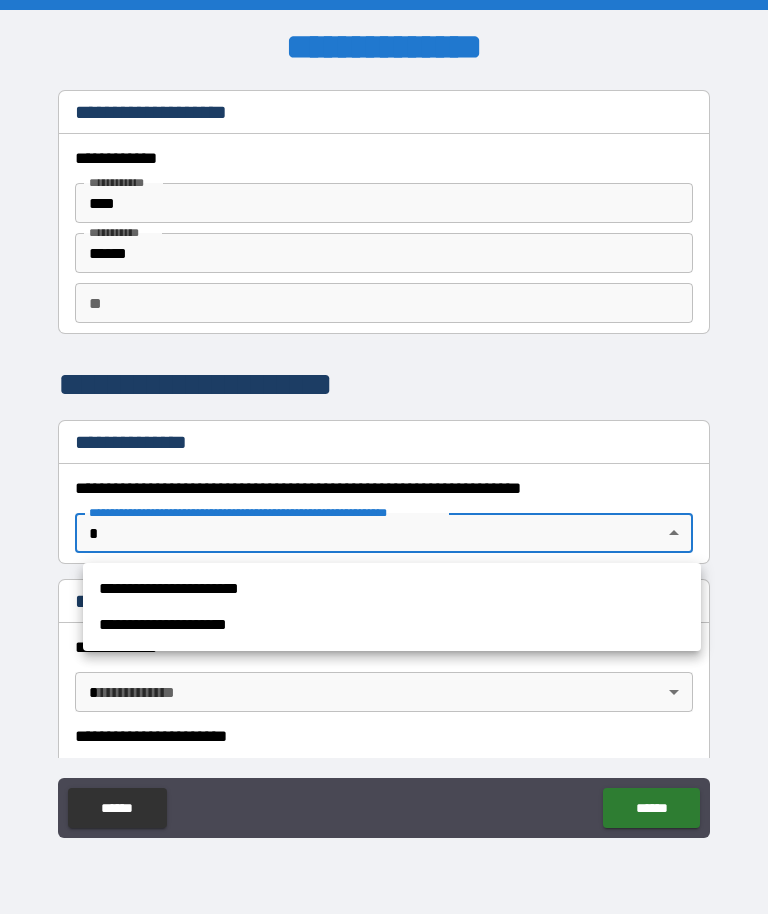 click on "**********" at bounding box center (392, 589) 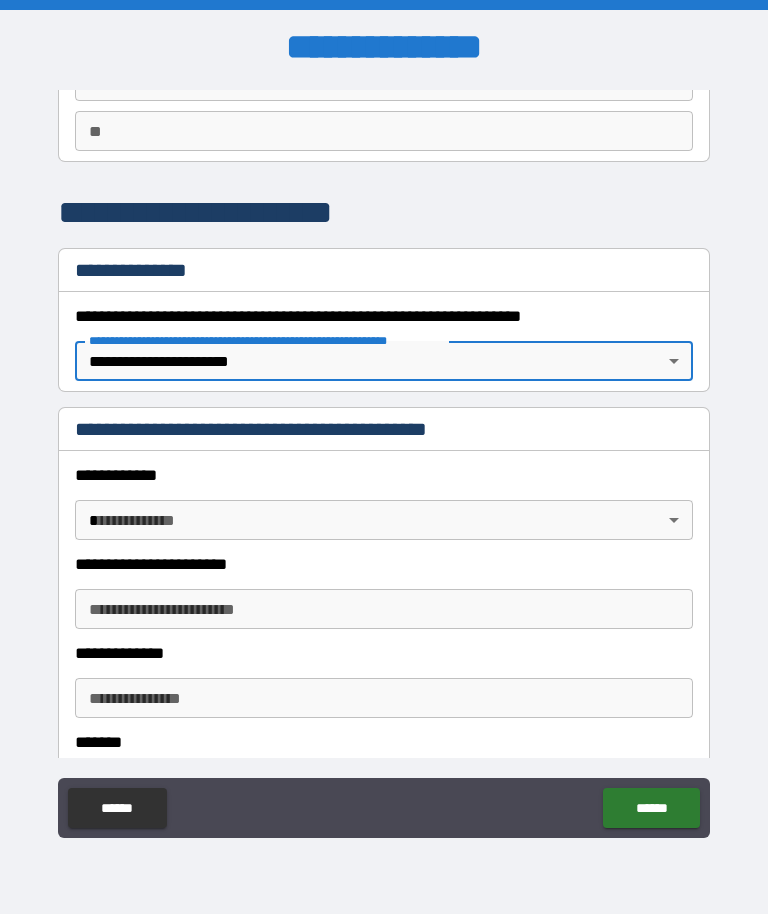 scroll, scrollTop: 184, scrollLeft: 0, axis: vertical 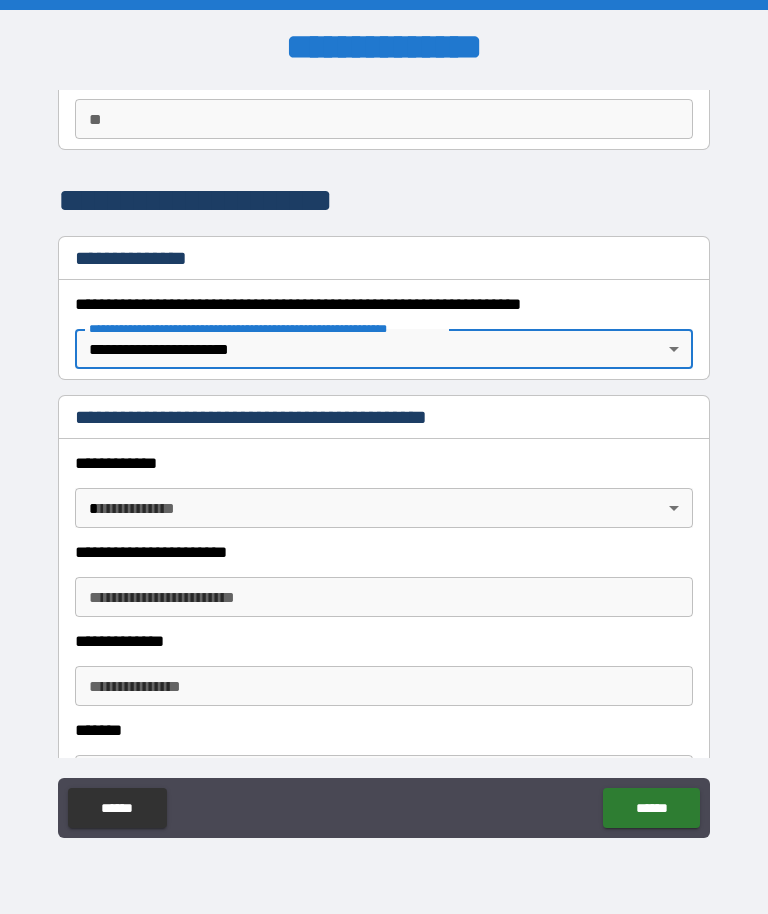 click on "**********" at bounding box center [384, 457] 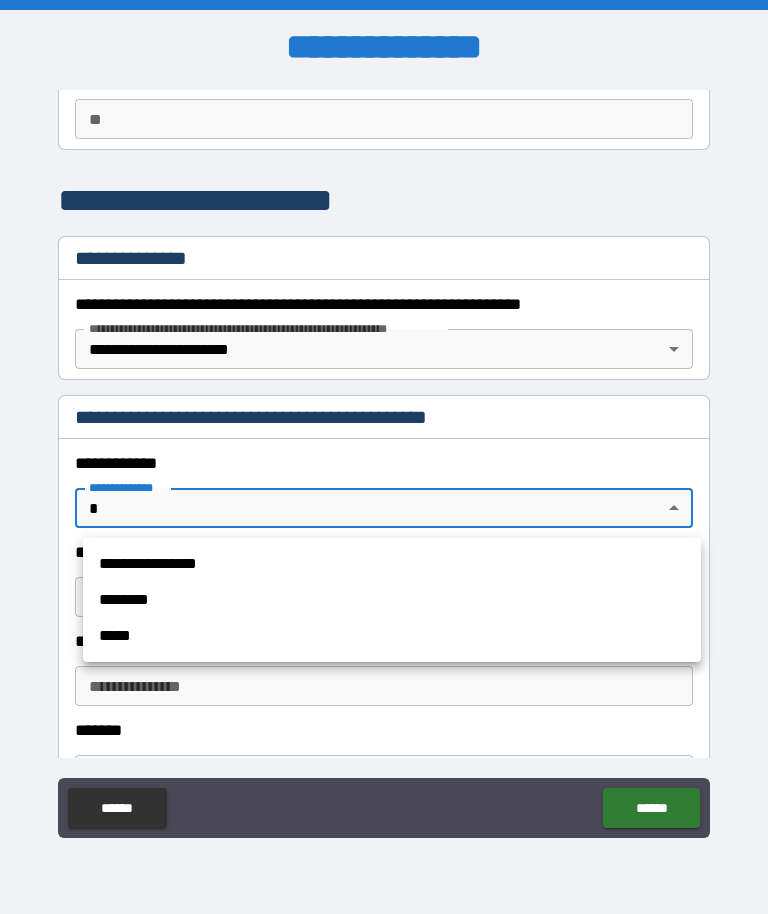 click on "**********" at bounding box center (392, 564) 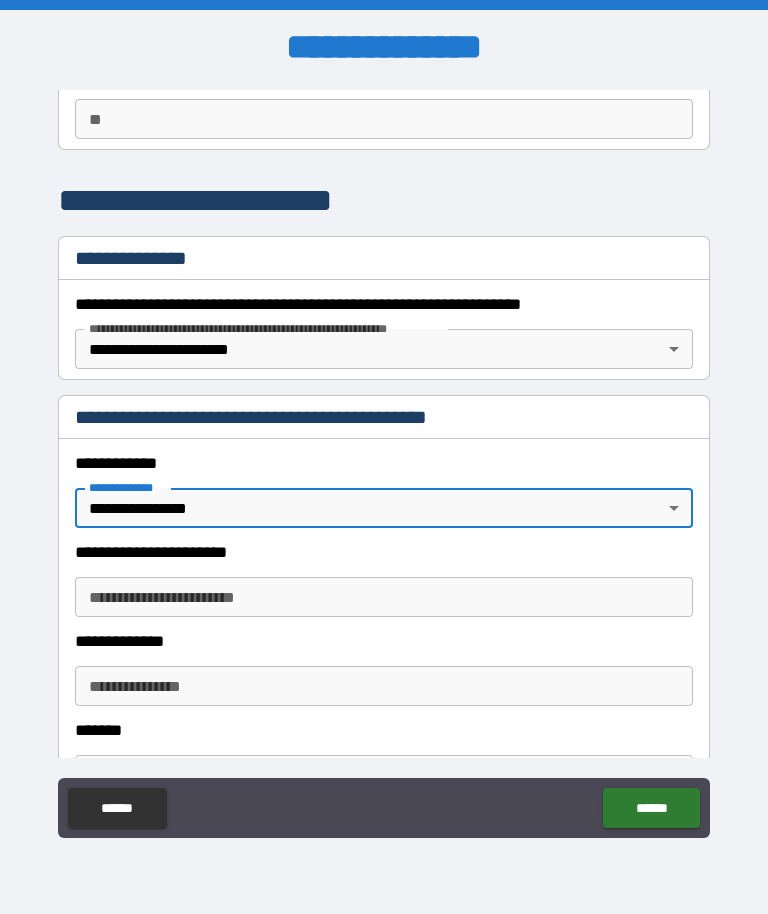 click on "**********" at bounding box center (384, 597) 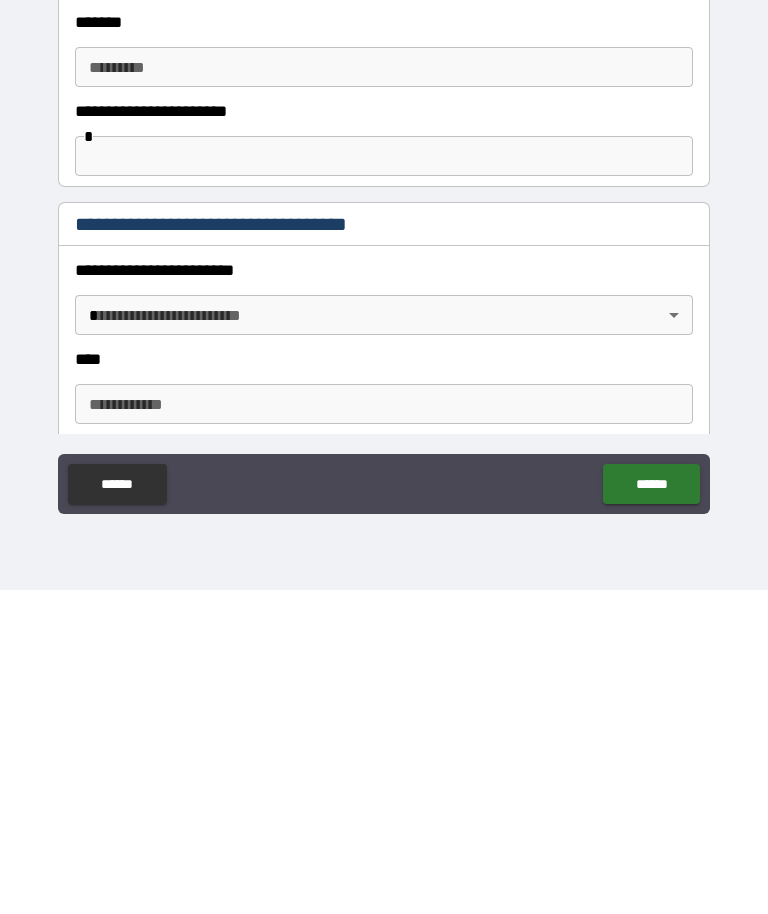scroll, scrollTop: 569, scrollLeft: 0, axis: vertical 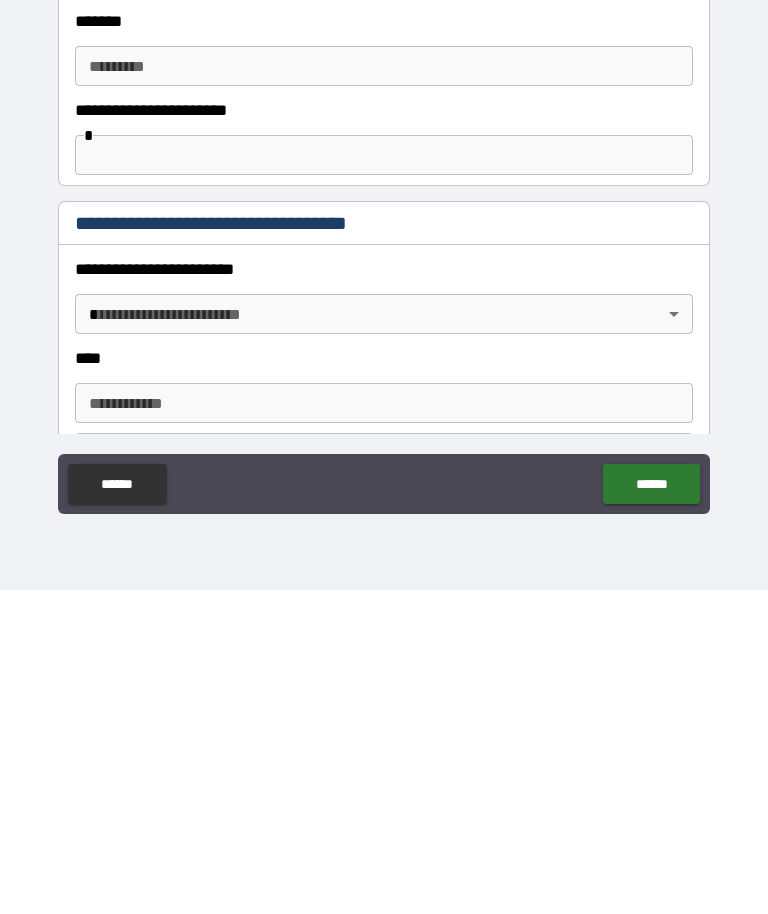 type on "**********" 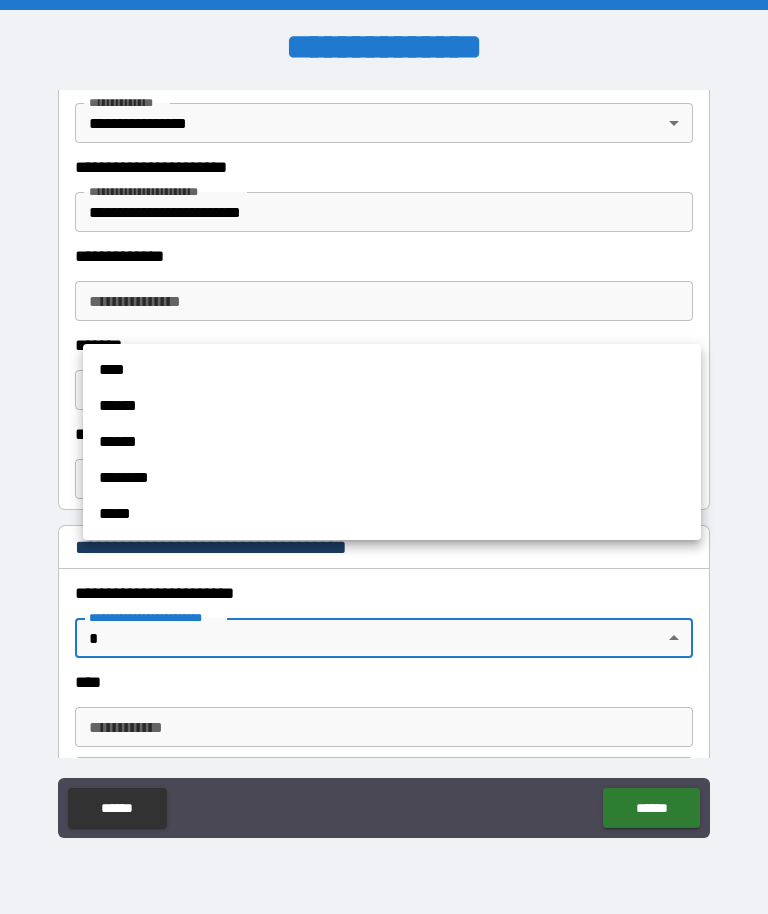 click on "****" at bounding box center [392, 370] 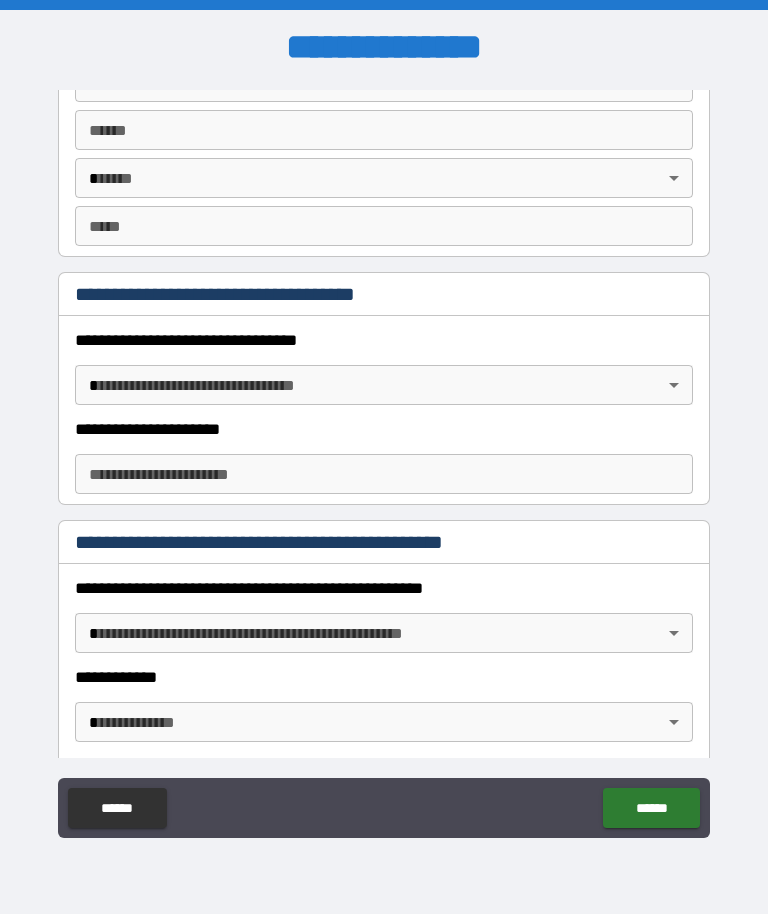 scroll, scrollTop: 1542, scrollLeft: 0, axis: vertical 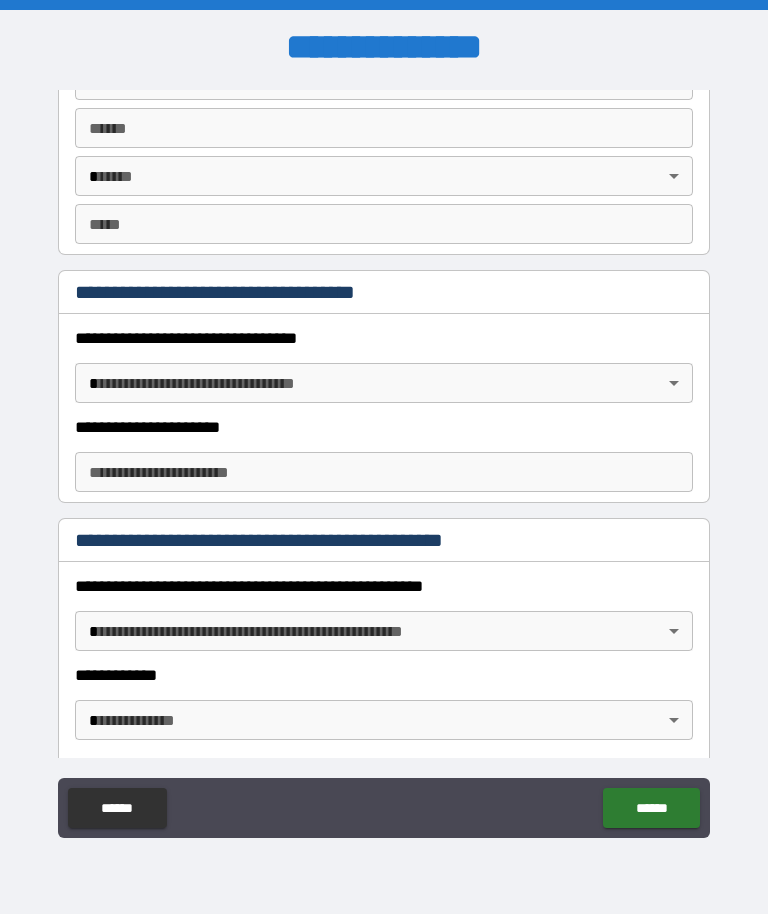 click on "**********" at bounding box center (384, 457) 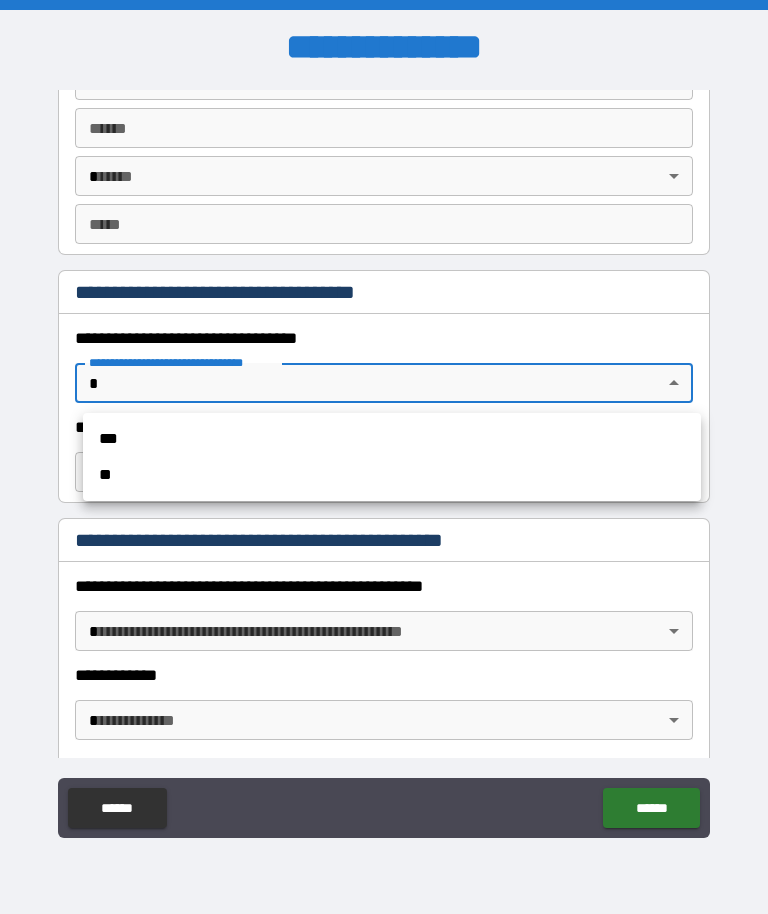 click on "**" at bounding box center [392, 475] 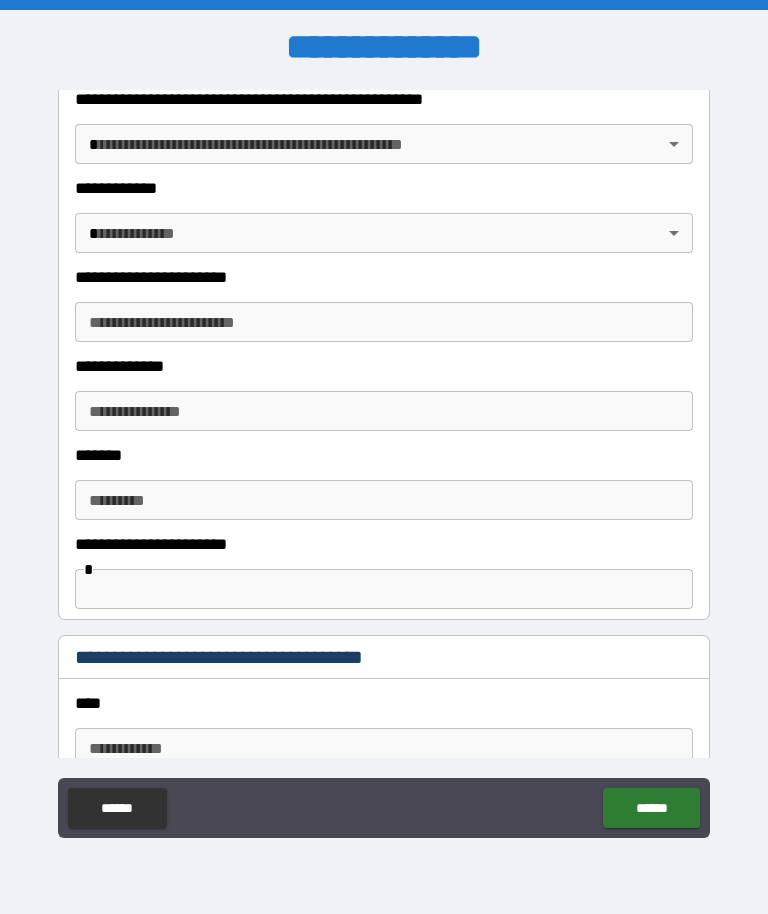 scroll, scrollTop: 1987, scrollLeft: 0, axis: vertical 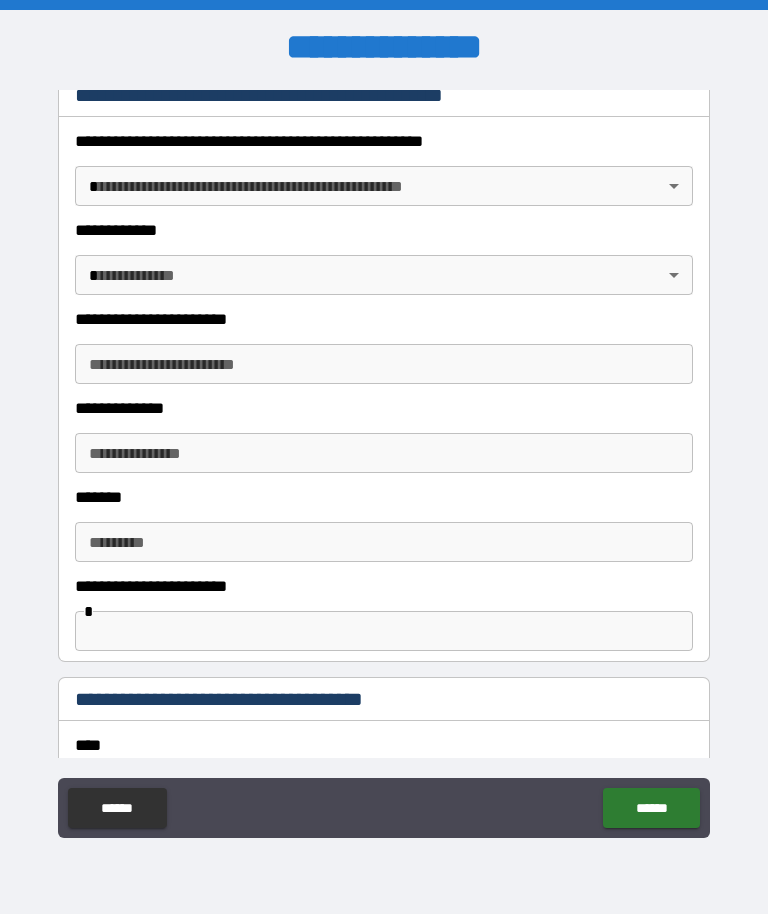 click on "**********" at bounding box center (384, 408) 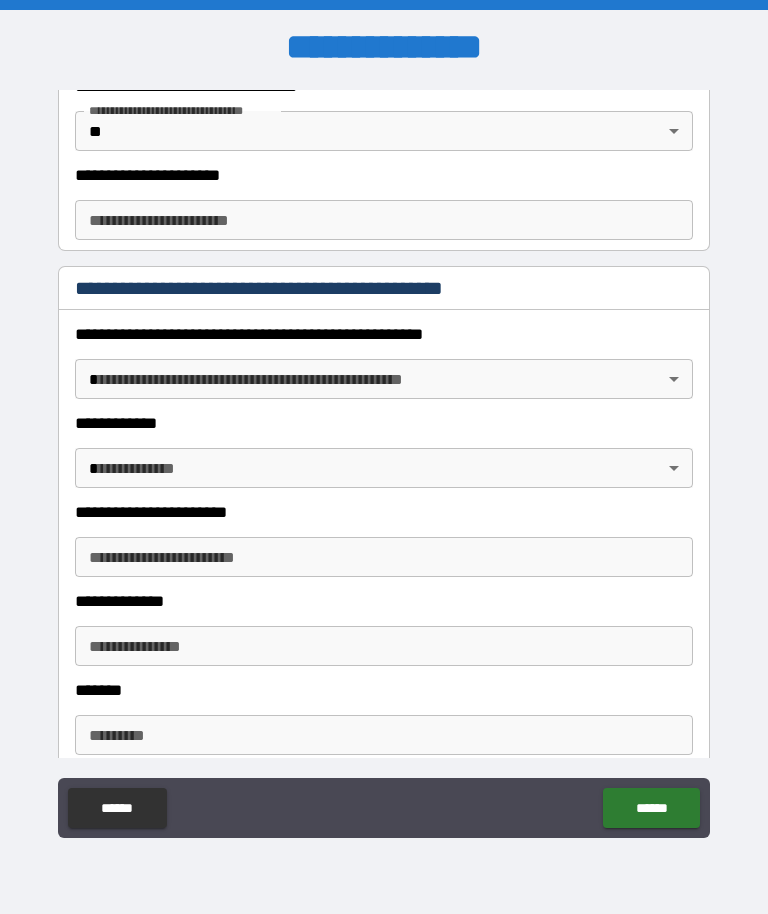scroll, scrollTop: 1781, scrollLeft: 0, axis: vertical 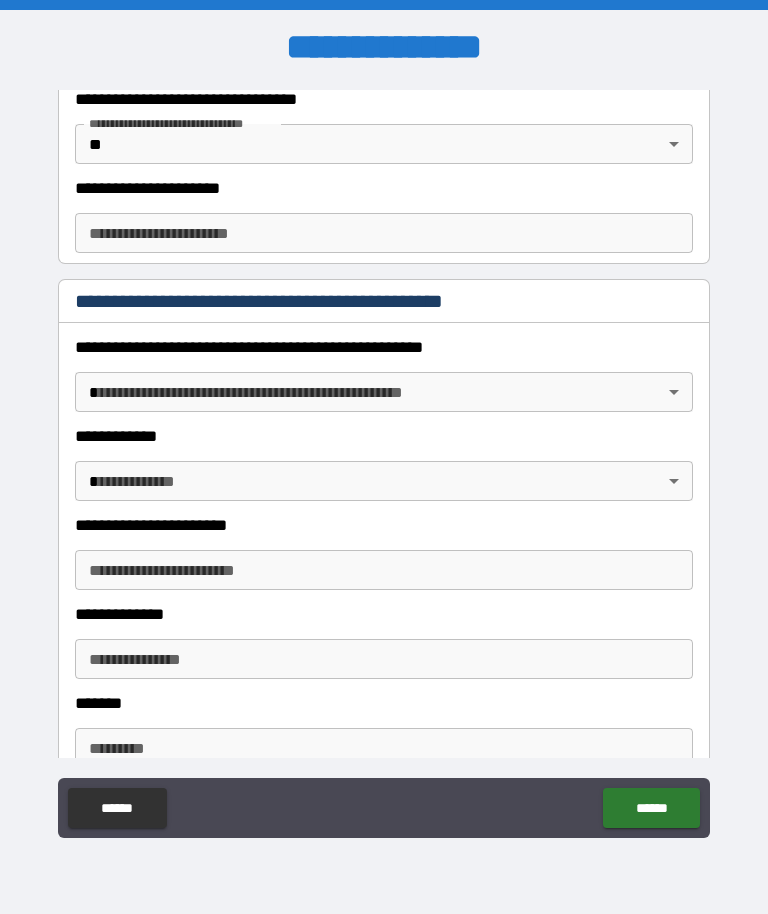 click on "**********" at bounding box center [384, 457] 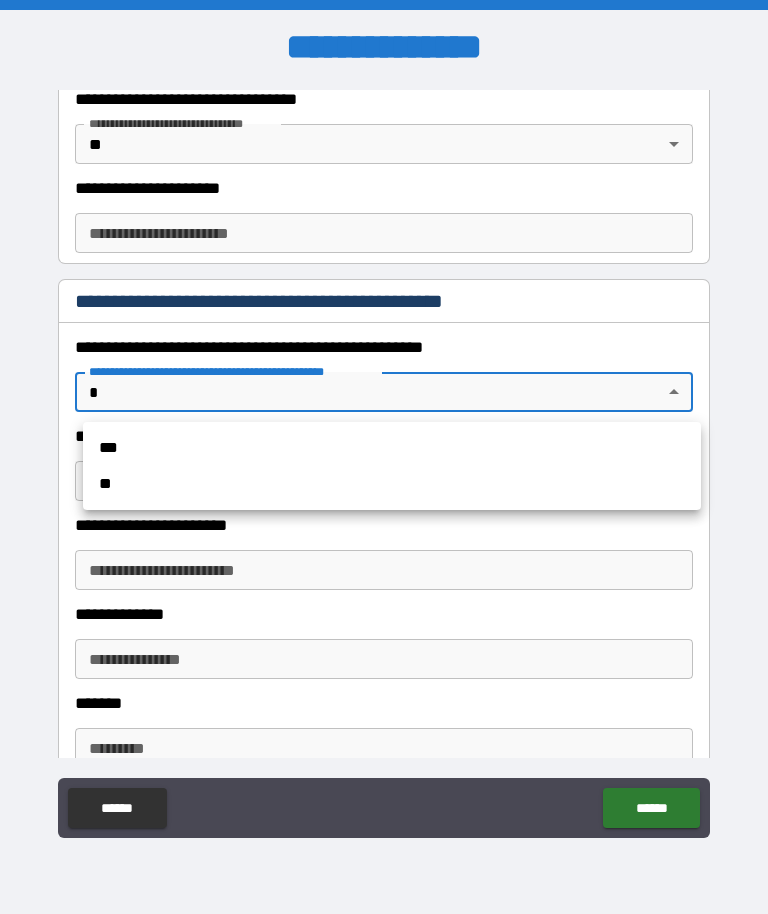 click on "**" at bounding box center [392, 484] 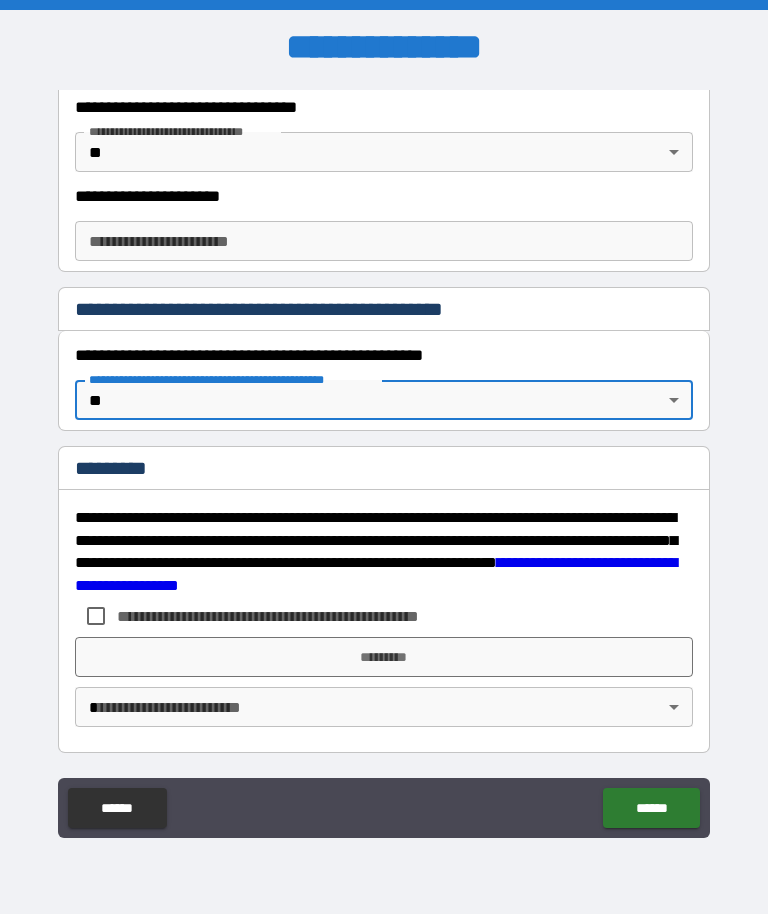 scroll, scrollTop: 1773, scrollLeft: 0, axis: vertical 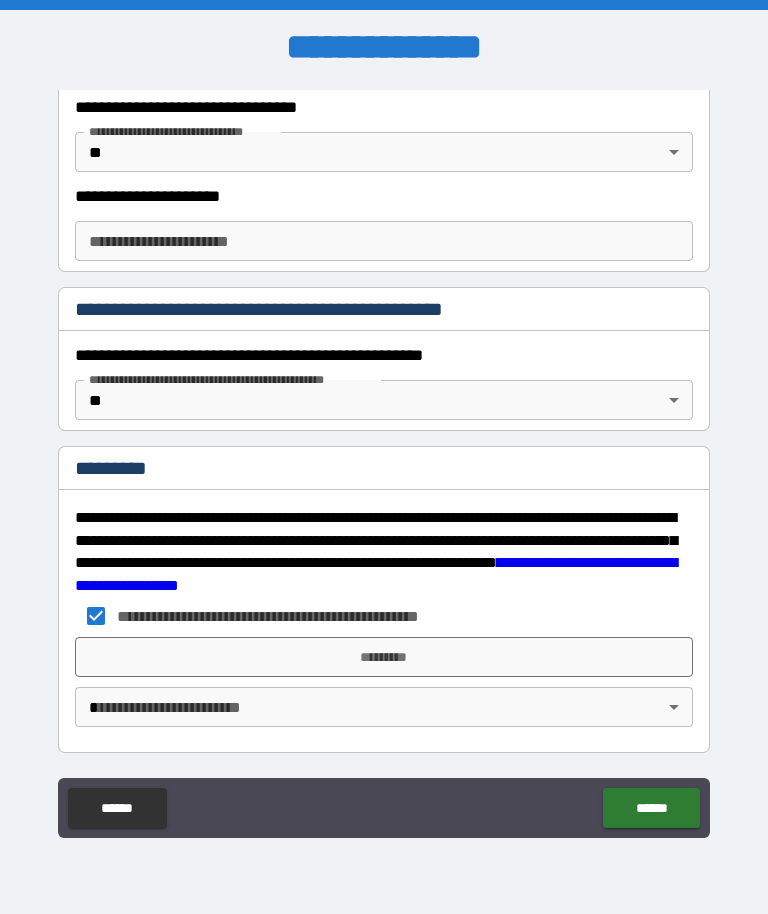 click on "*********" at bounding box center [384, 657] 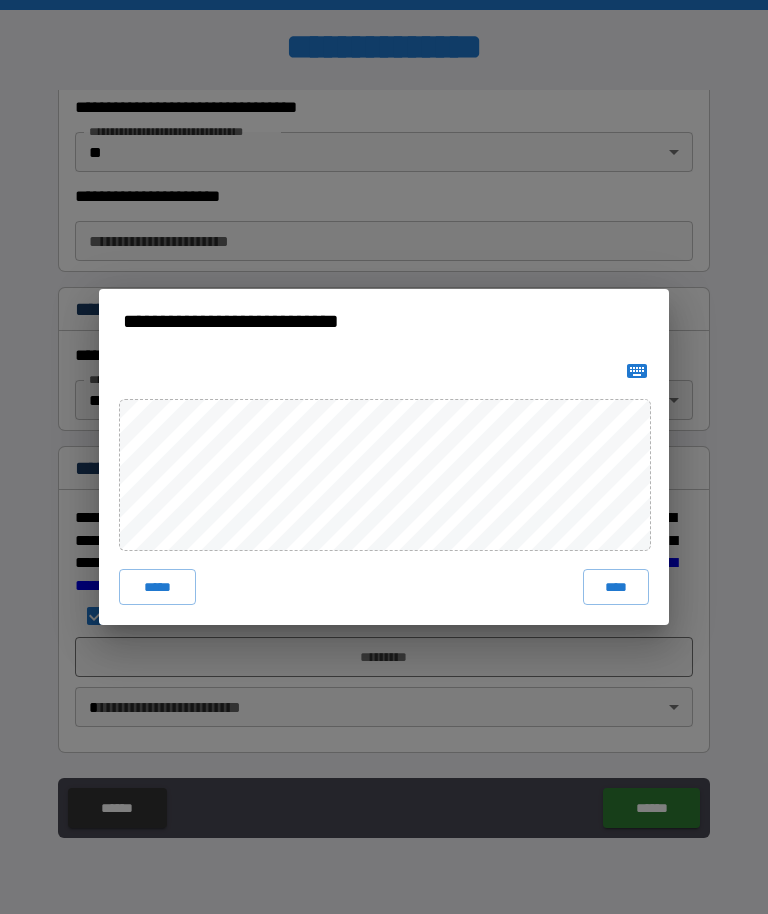click on "****" at bounding box center [616, 587] 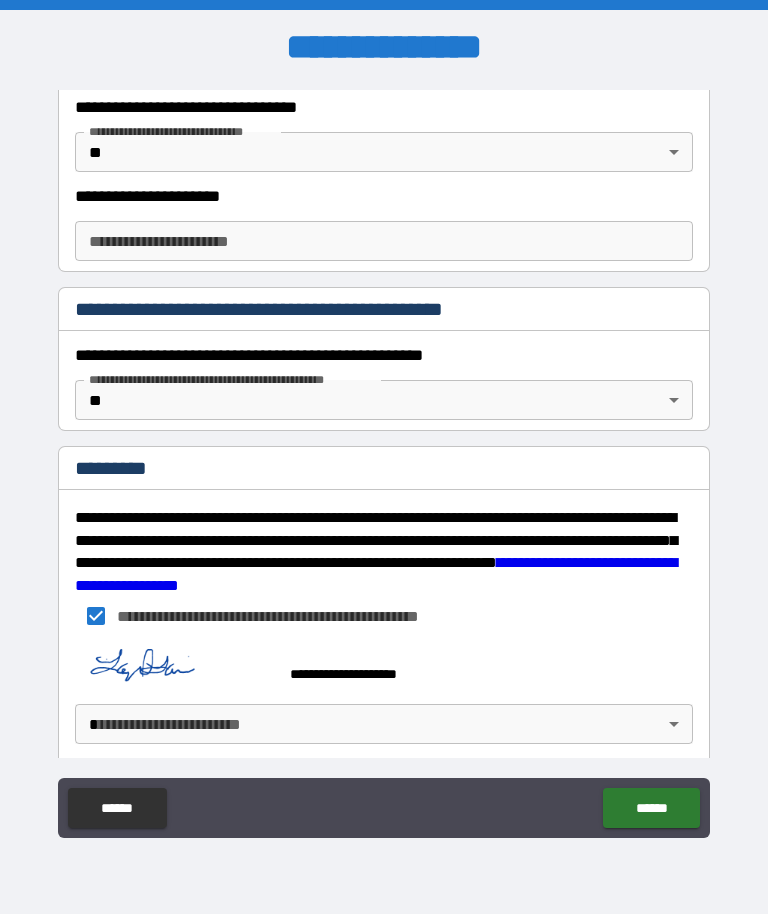 click on "******" at bounding box center (651, 808) 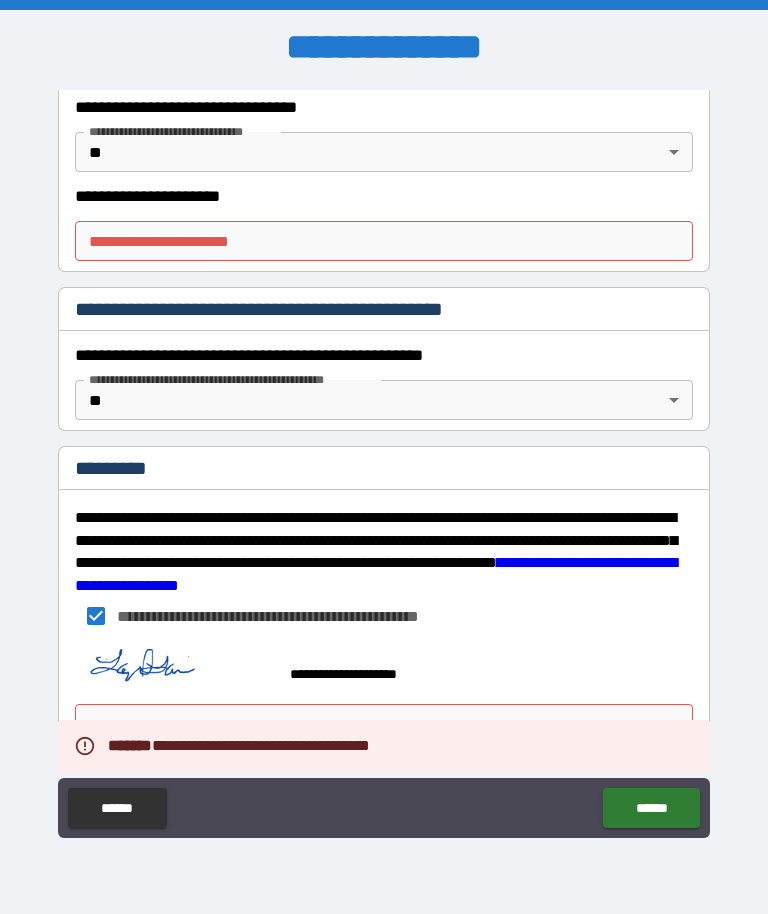 click on "**********" at bounding box center (384, 665) 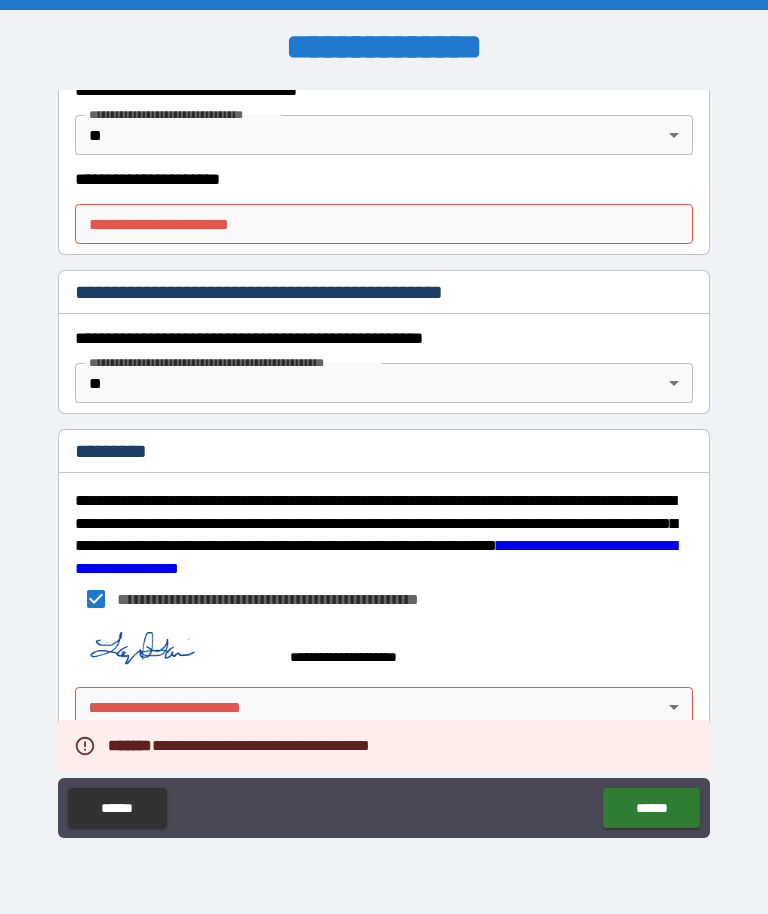 scroll, scrollTop: 1790, scrollLeft: 0, axis: vertical 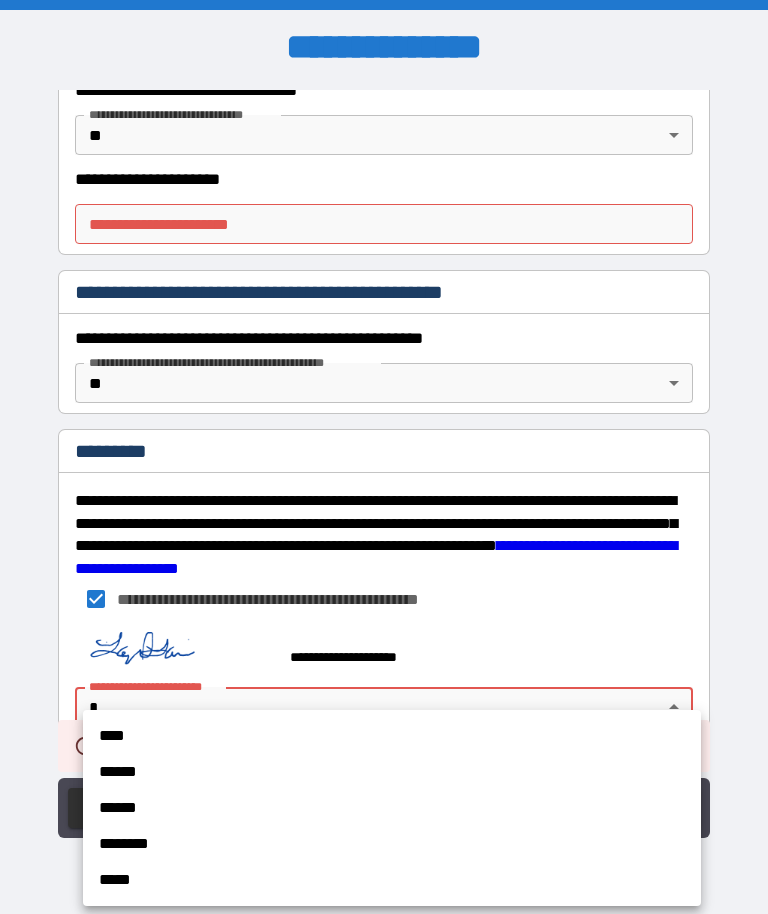 click on "****" at bounding box center (392, 736) 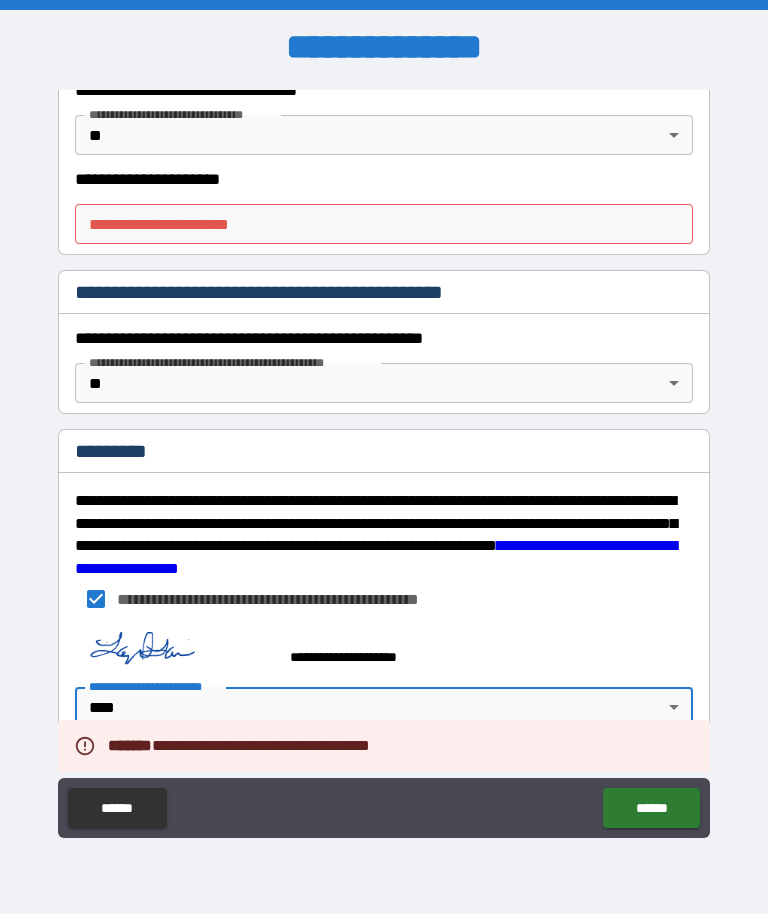 type on "*" 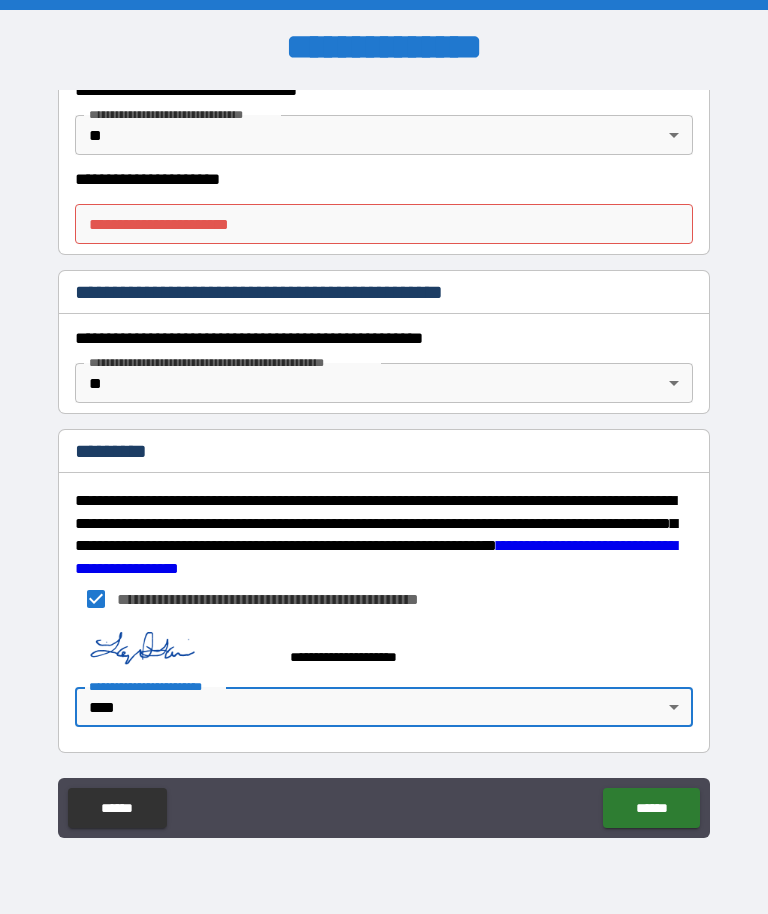 click on "******" at bounding box center (651, 808) 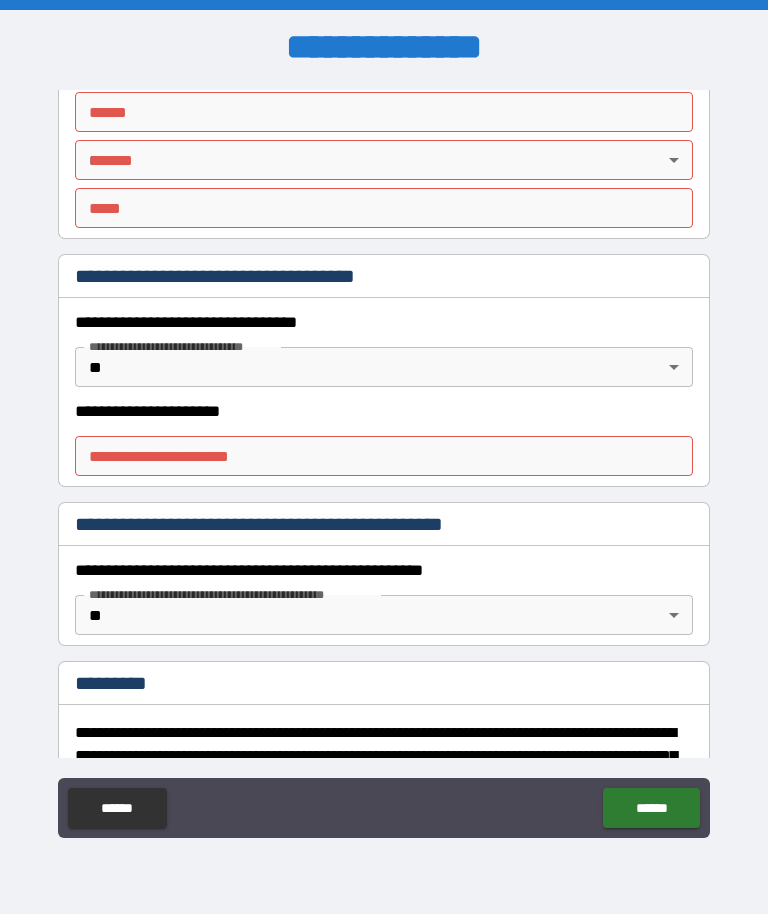 scroll, scrollTop: 1556, scrollLeft: 0, axis: vertical 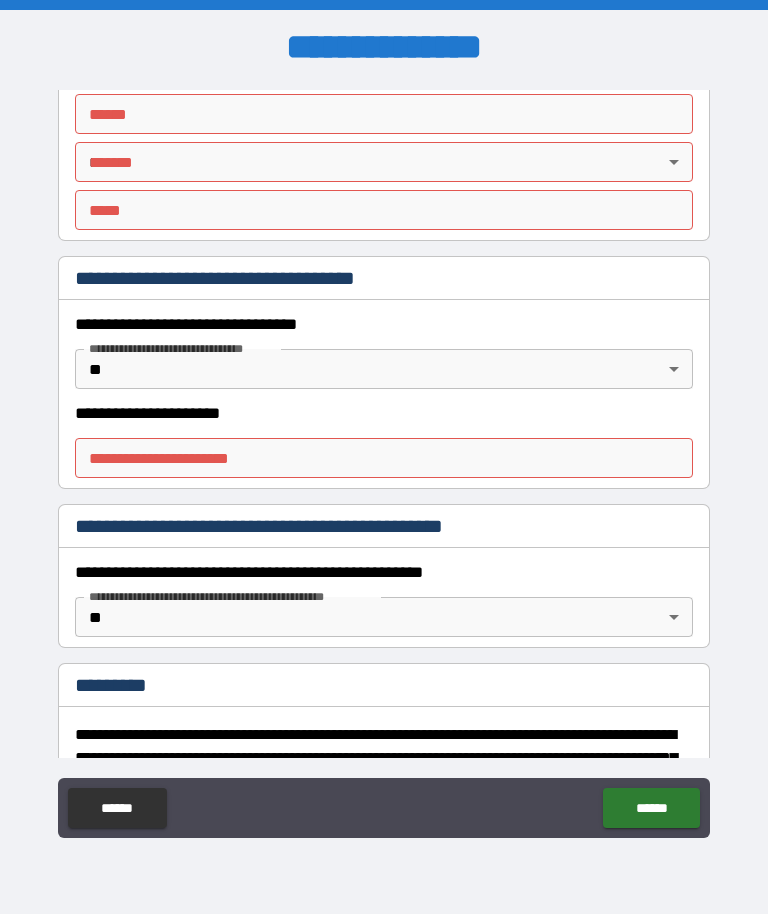 click on "**********" at bounding box center [384, 457] 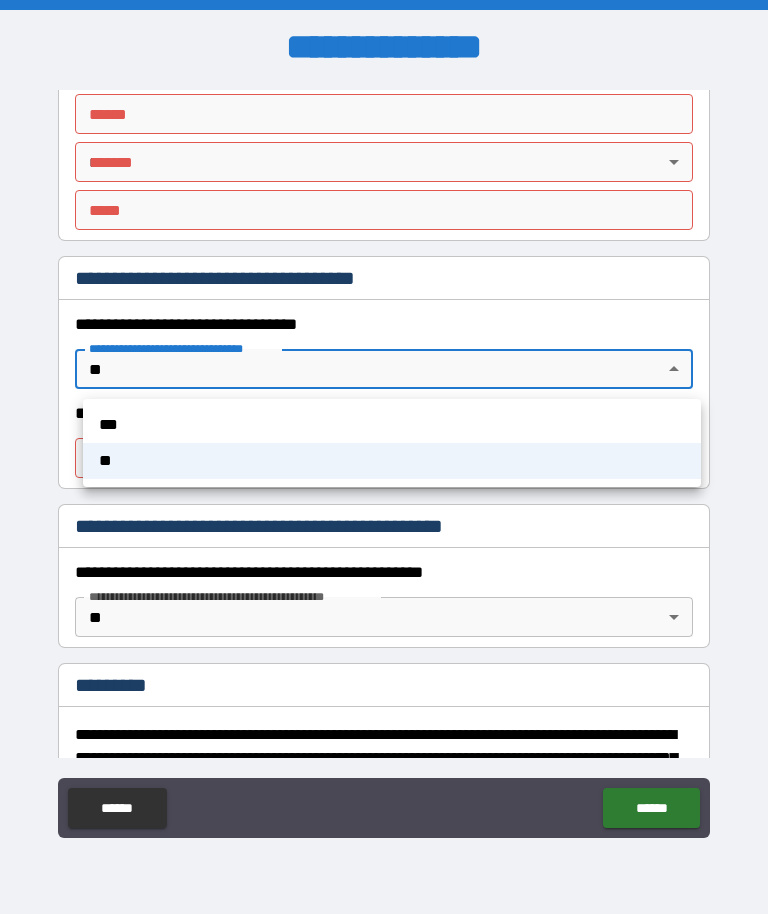 click on "**" at bounding box center (392, 461) 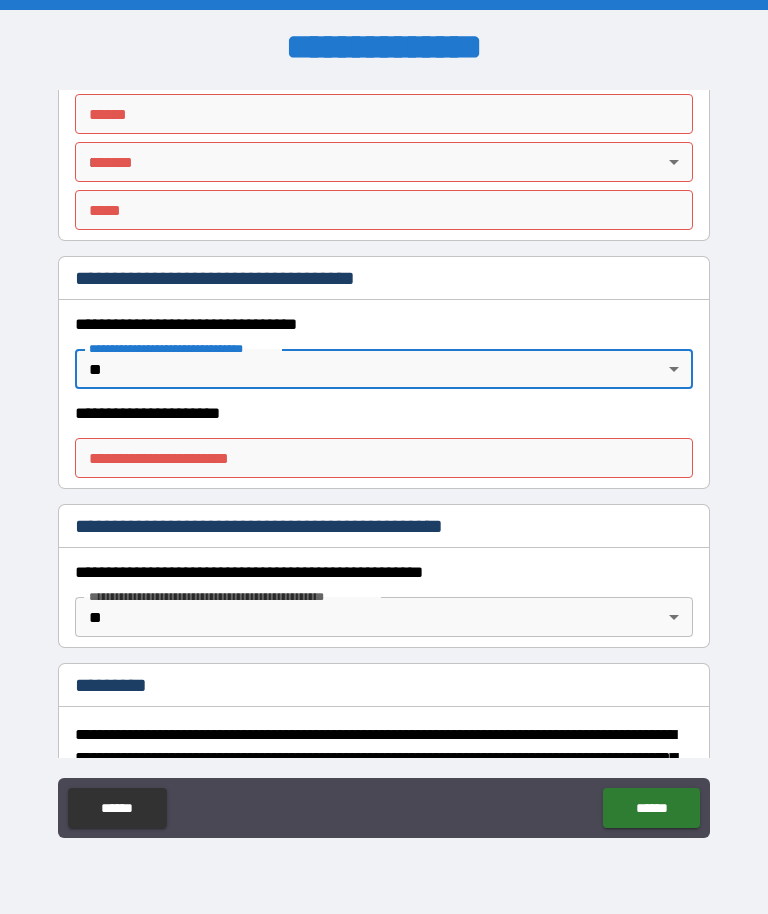 click on "**********" at bounding box center (384, 458) 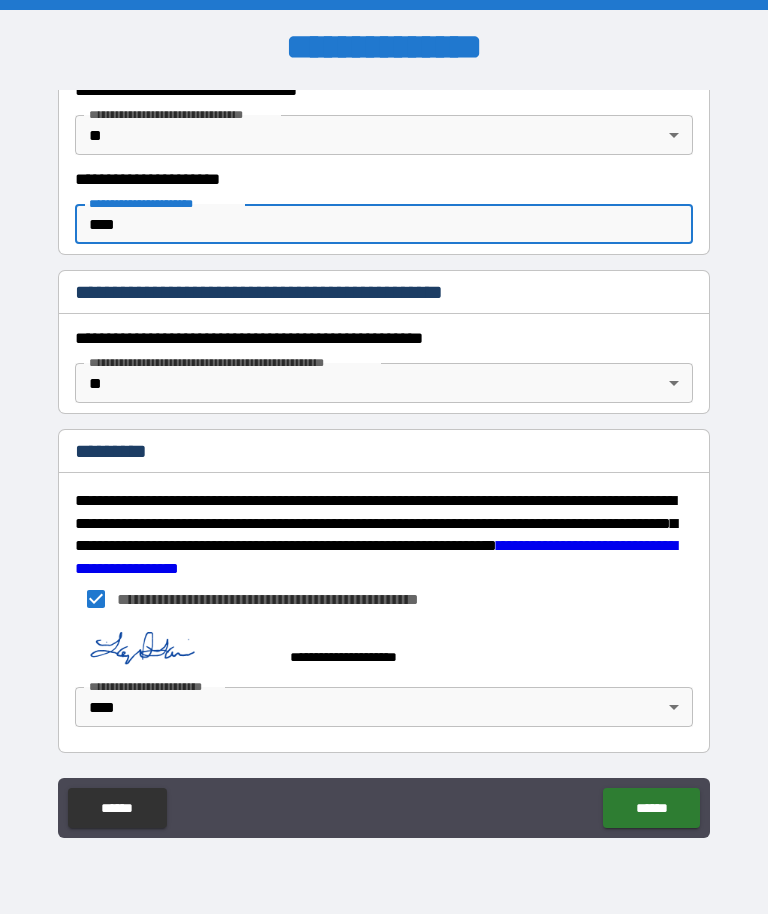 scroll, scrollTop: 1790, scrollLeft: 0, axis: vertical 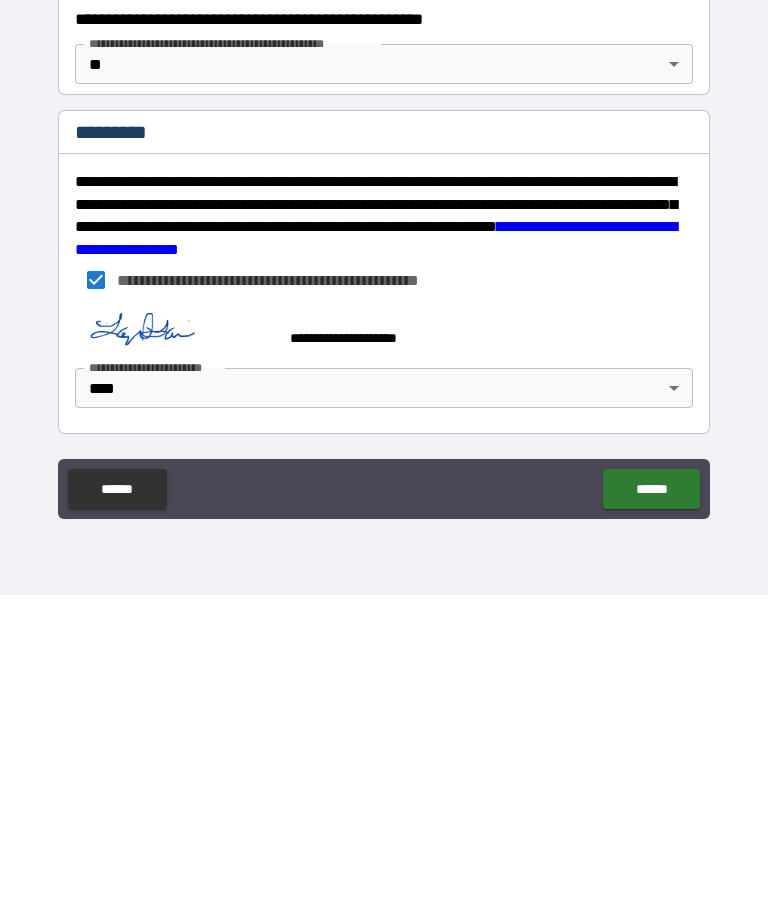 type on "****" 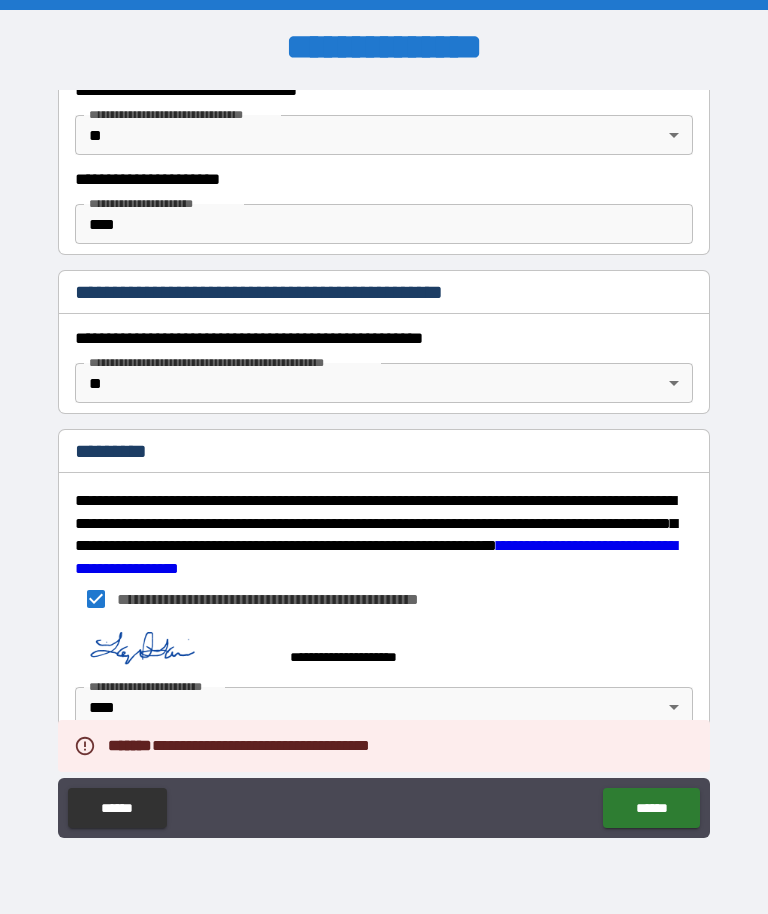 click on "*********" at bounding box center [384, 453] 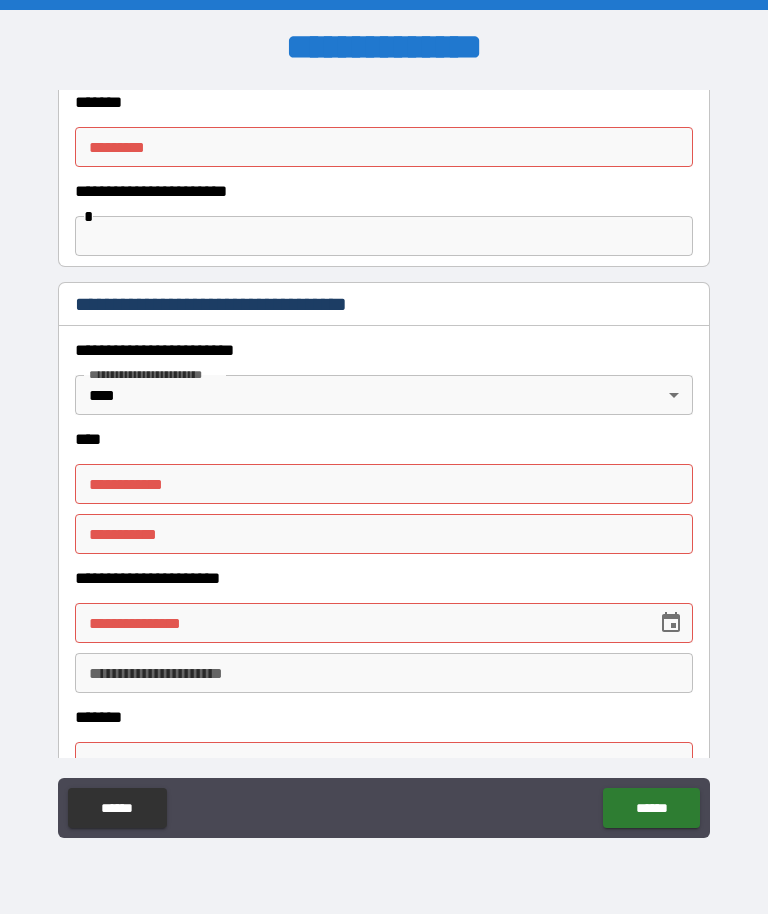 scroll, scrollTop: 811, scrollLeft: 0, axis: vertical 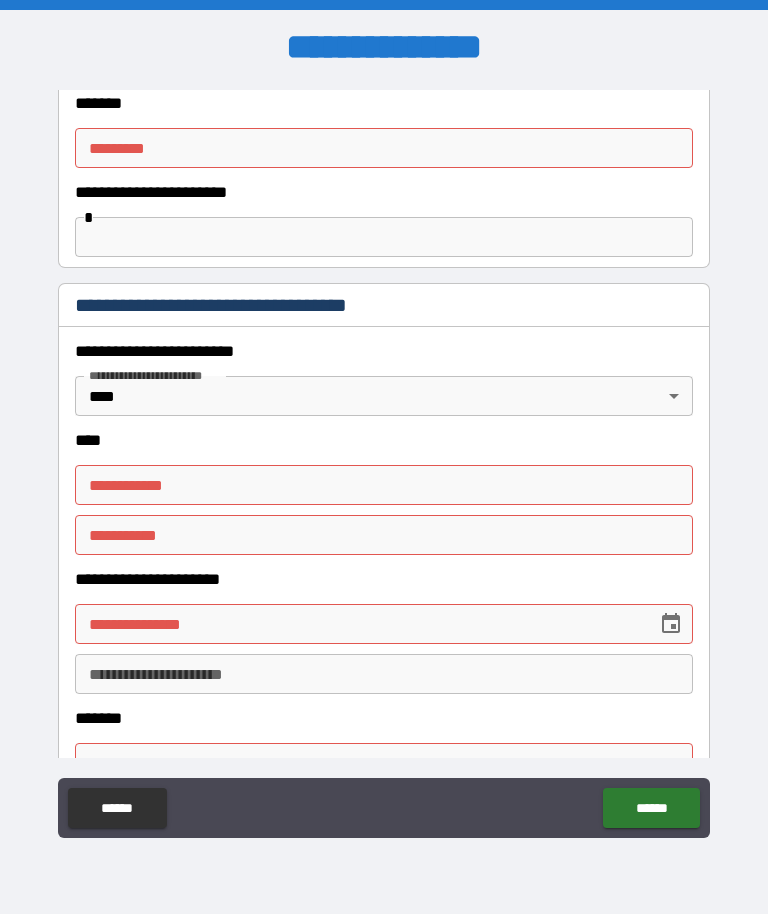click on "**********" at bounding box center [384, 485] 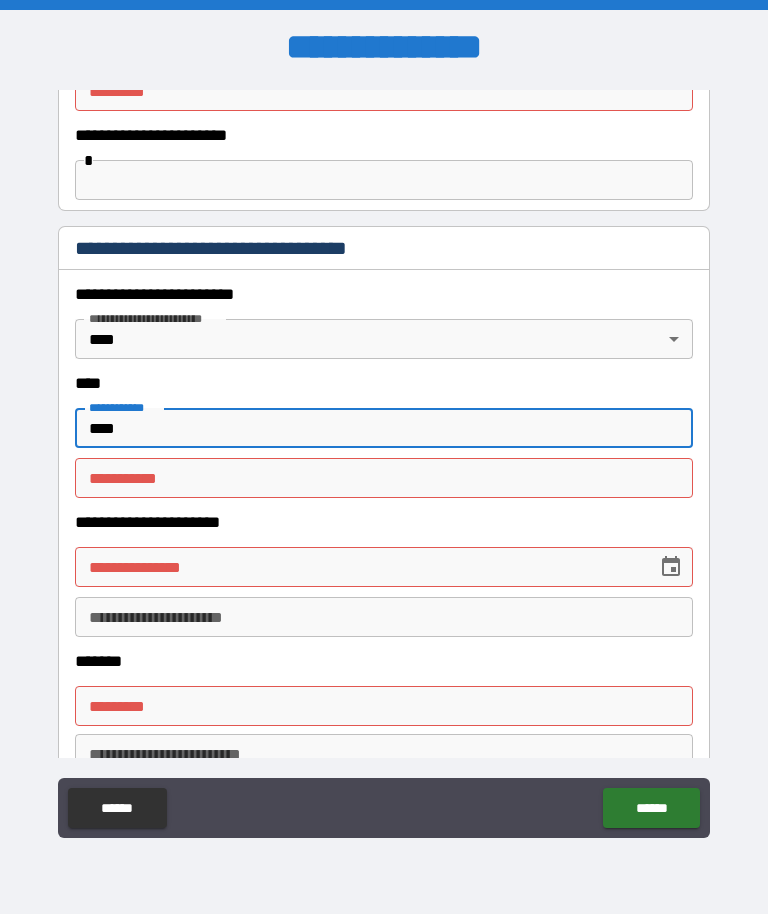 scroll, scrollTop: 879, scrollLeft: 0, axis: vertical 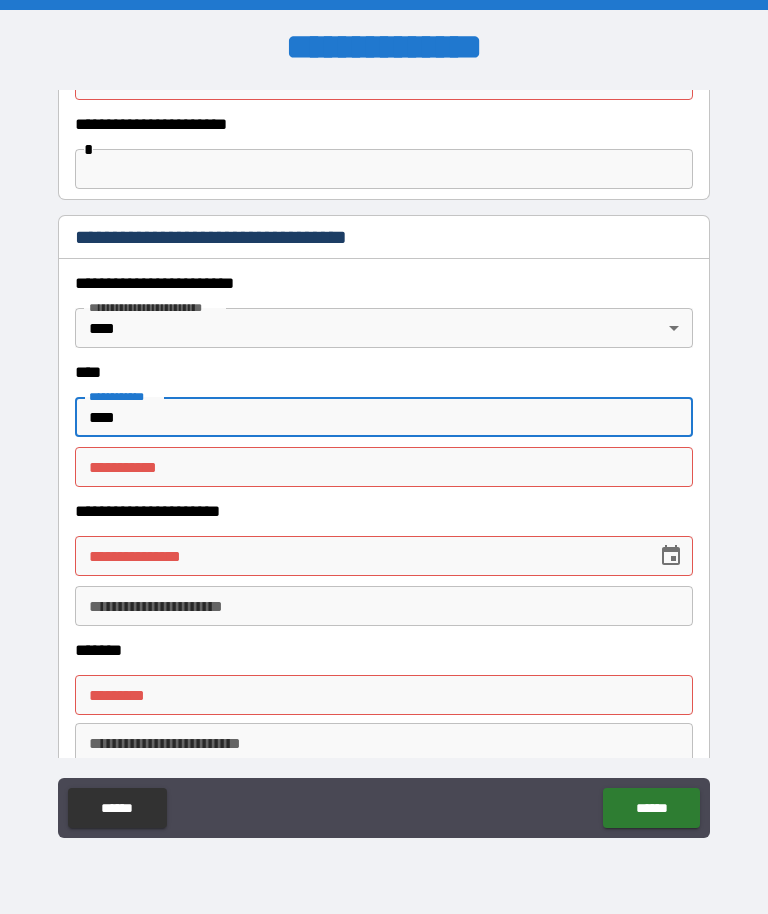 type on "****" 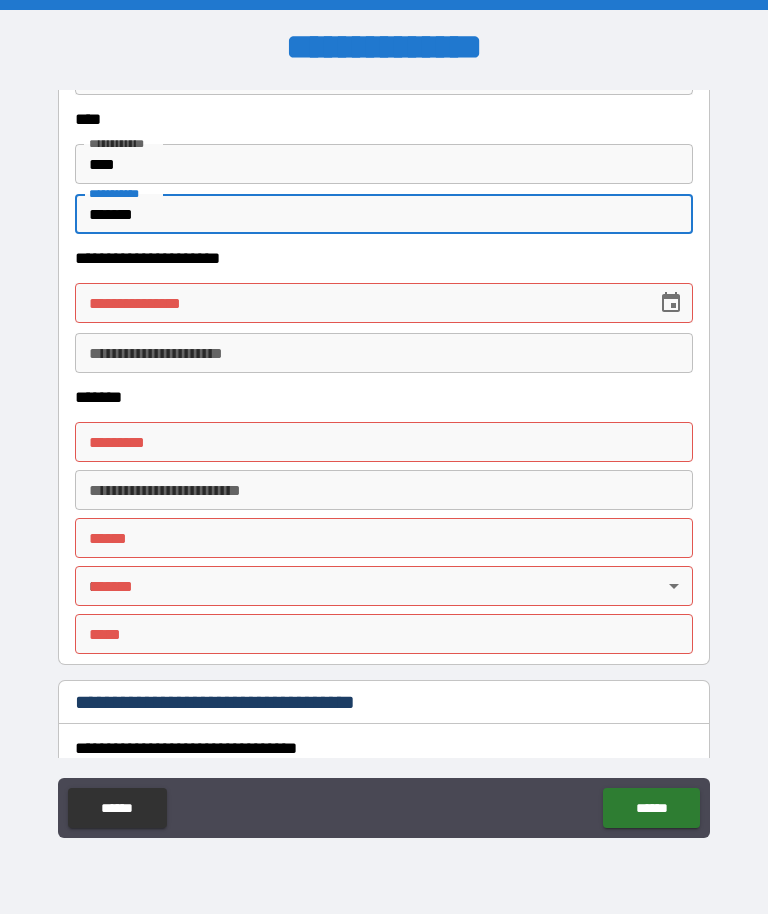 scroll, scrollTop: 1133, scrollLeft: 0, axis: vertical 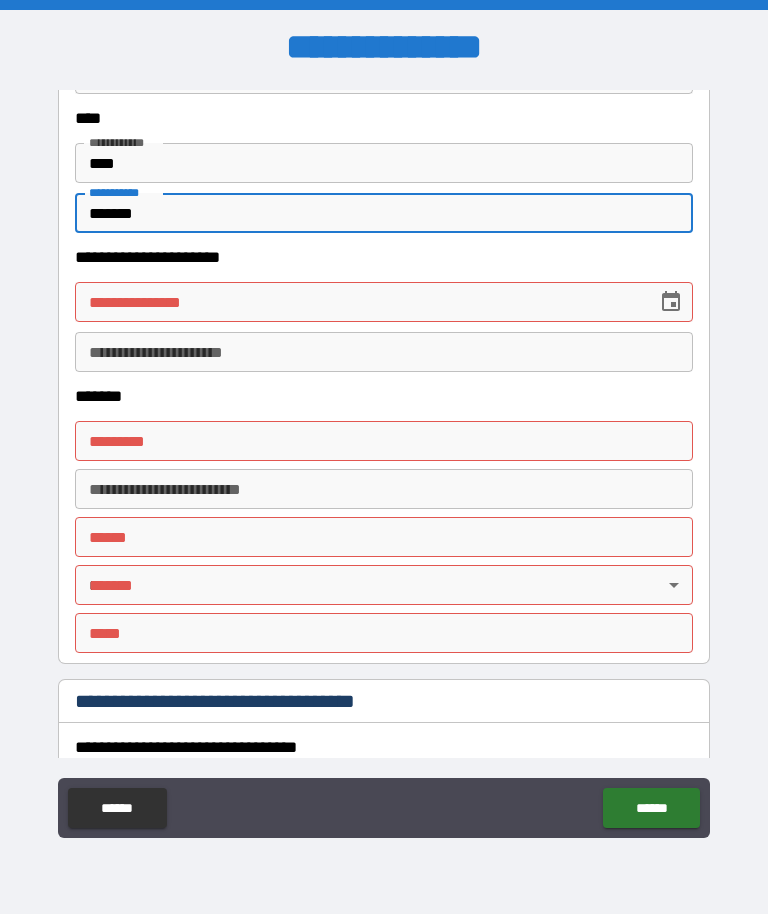 type on "******" 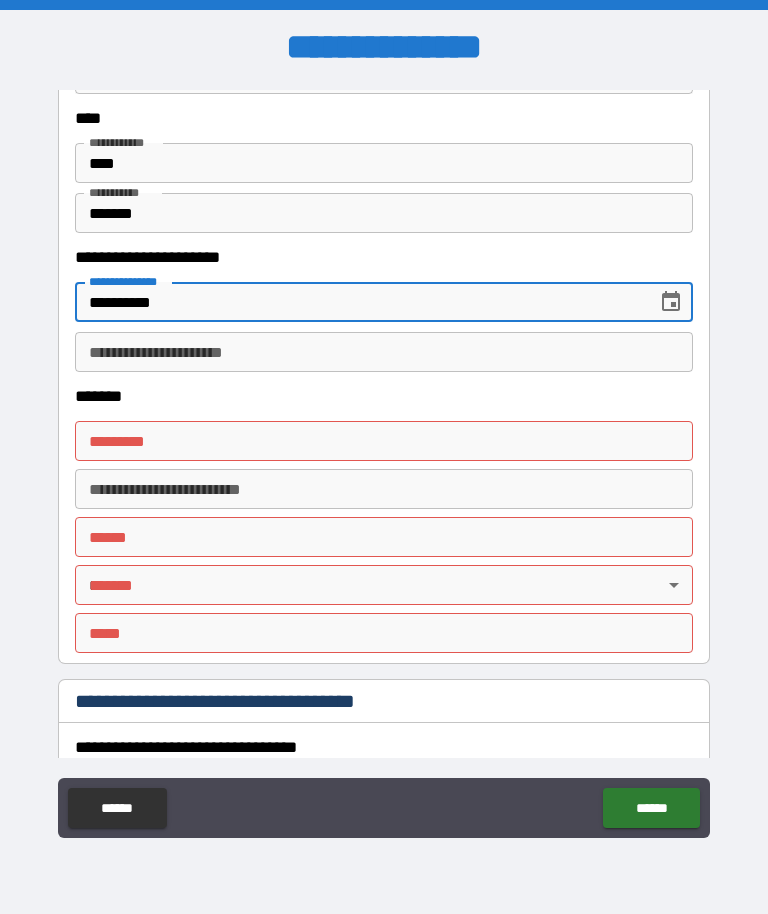 type on "**********" 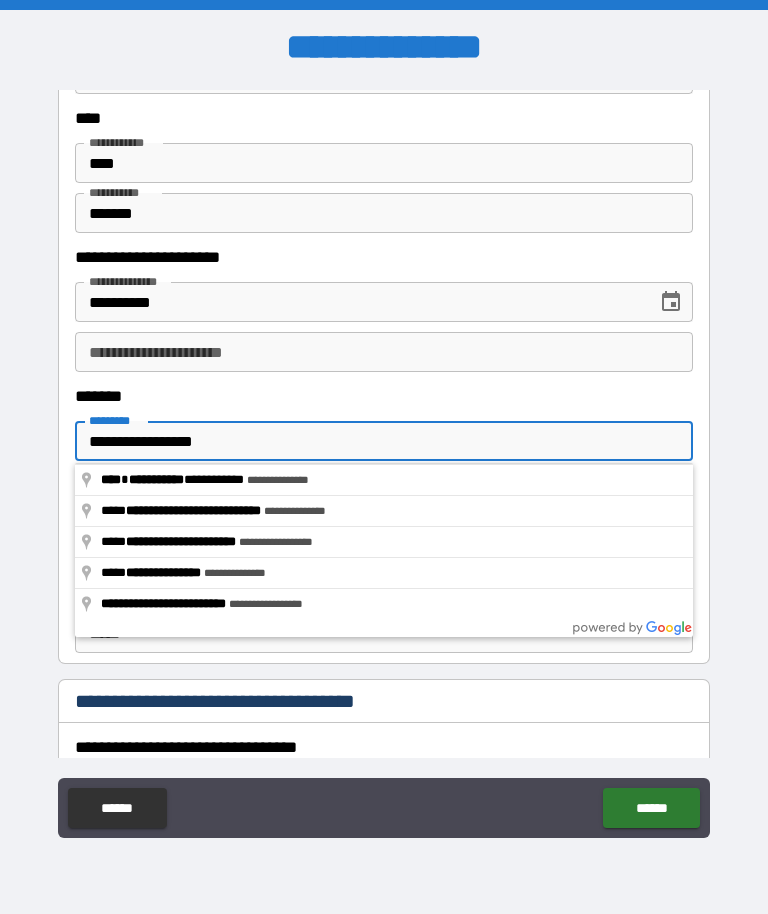 type on "**********" 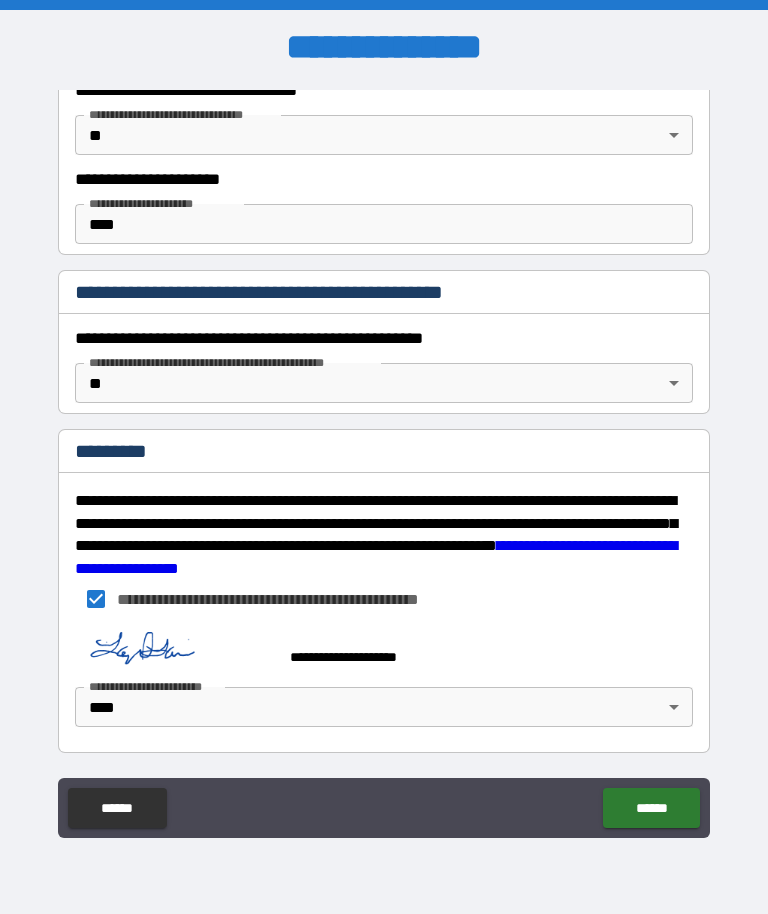 scroll, scrollTop: 1790, scrollLeft: 0, axis: vertical 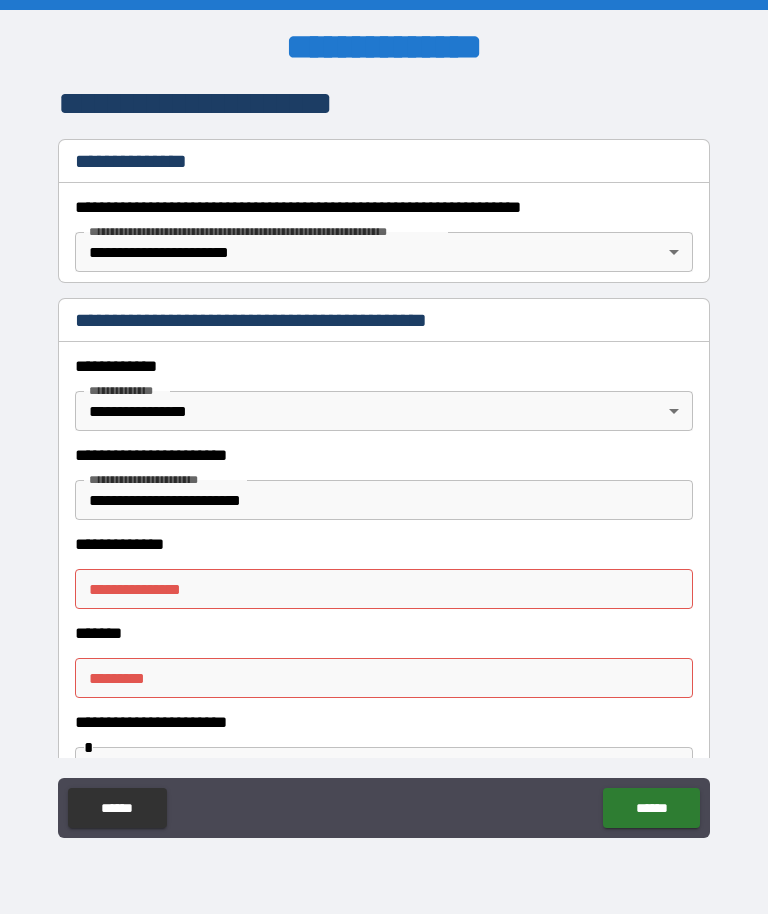 click on "**********" at bounding box center [384, 589] 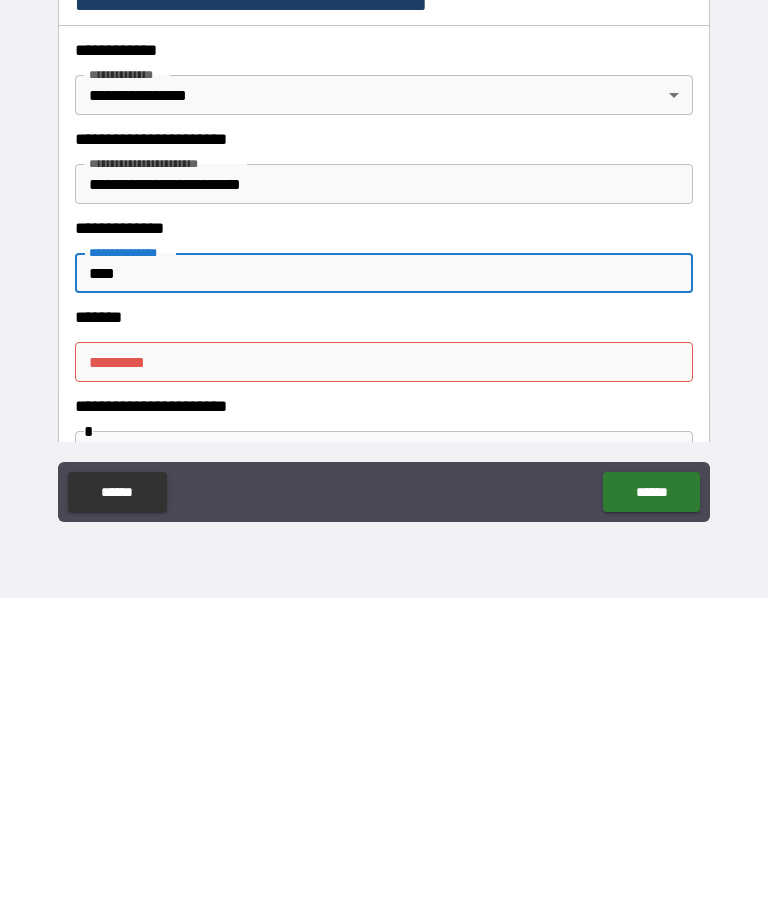 type on "****" 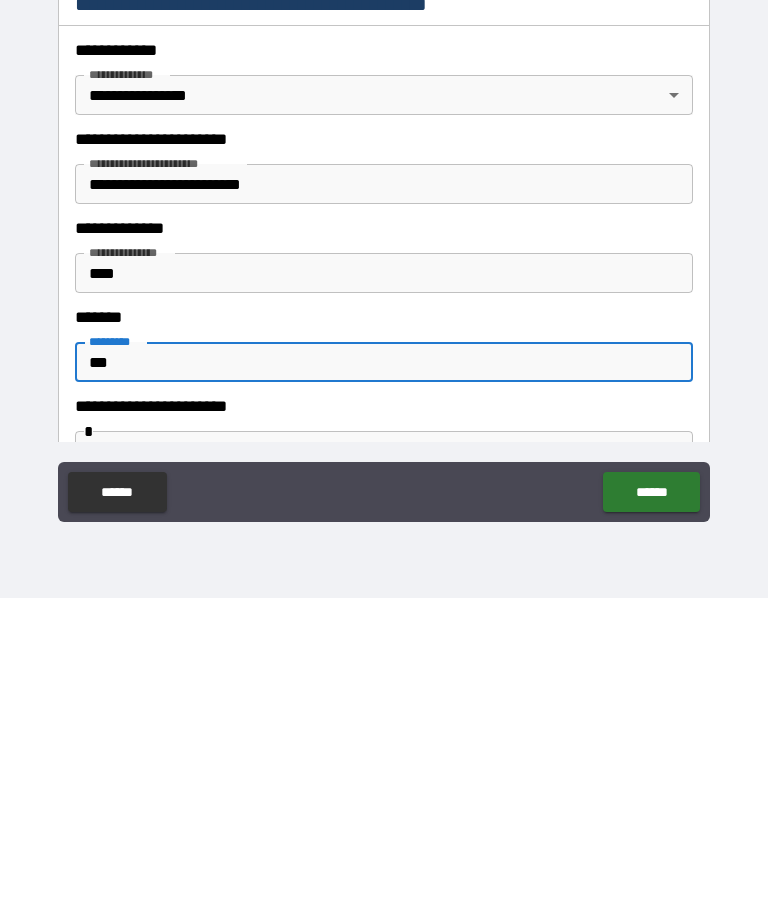 type on "****" 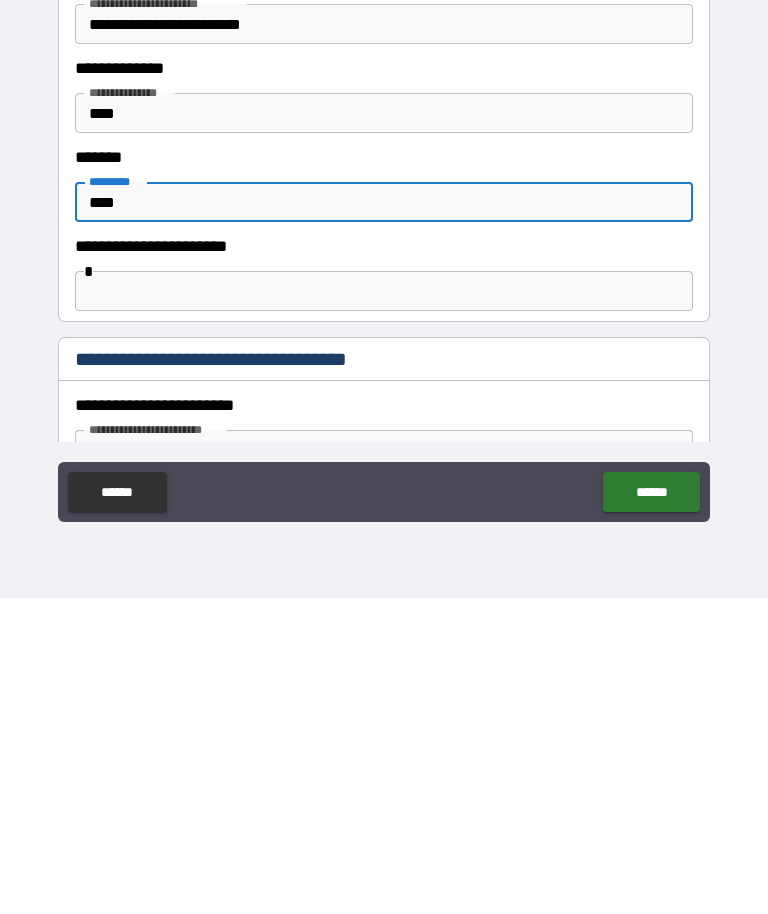 scroll, scrollTop: 442, scrollLeft: 0, axis: vertical 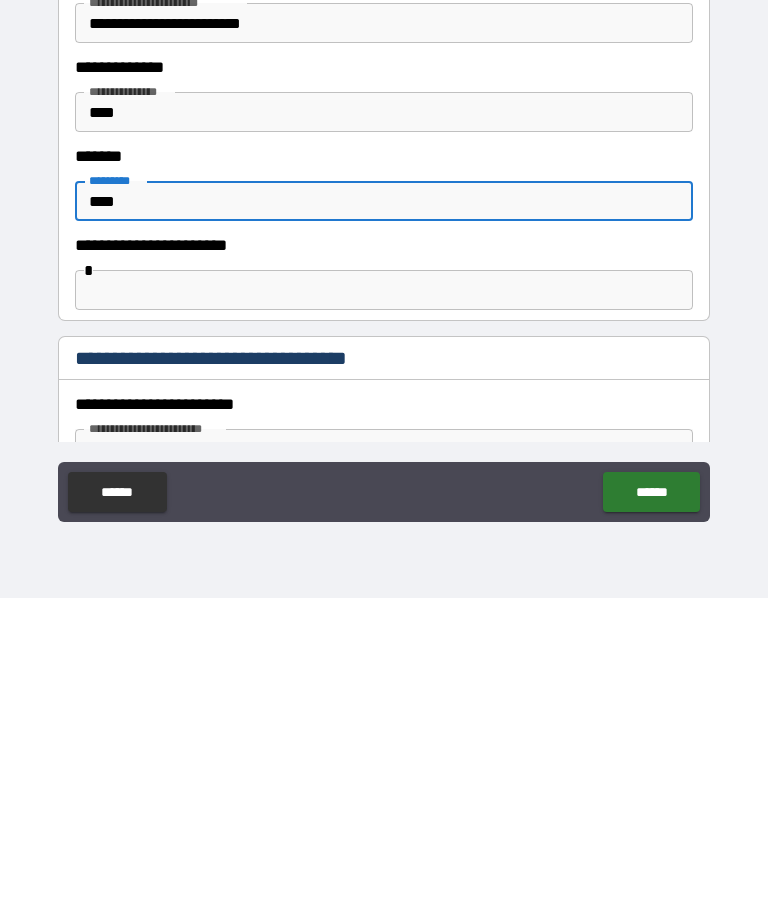 click on "******" at bounding box center (651, 808) 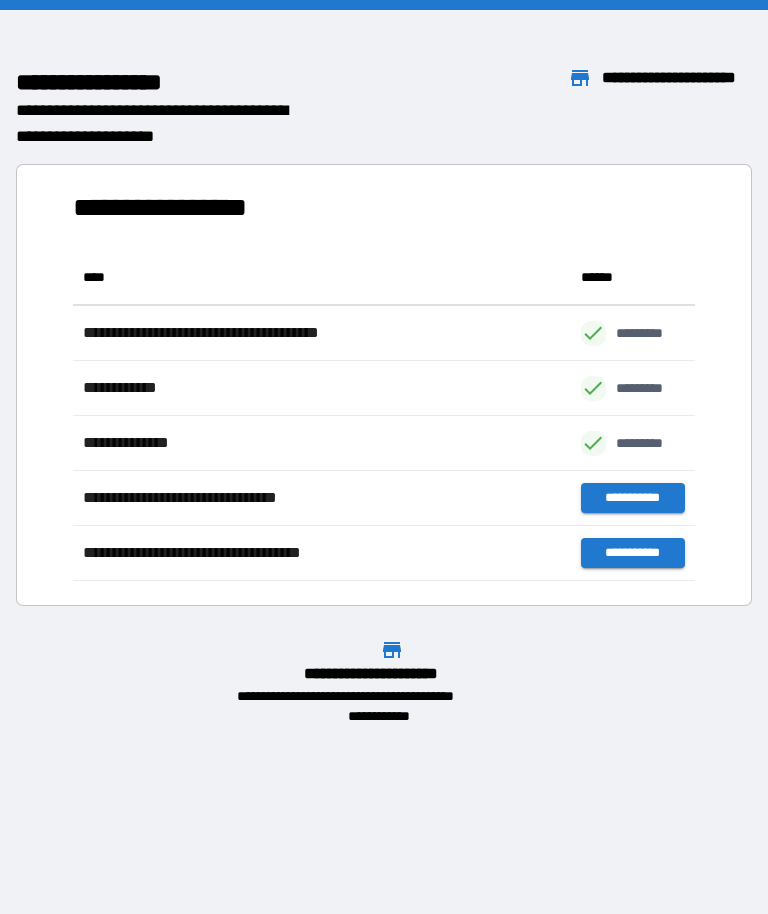 scroll, scrollTop: 1, scrollLeft: 1, axis: both 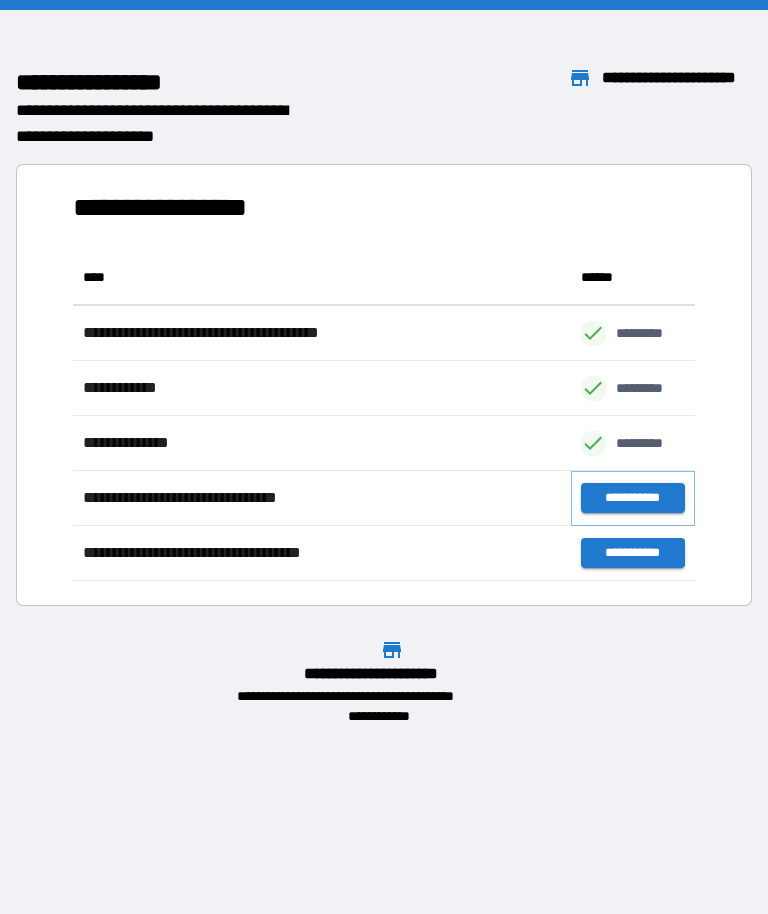click on "**********" at bounding box center (633, 498) 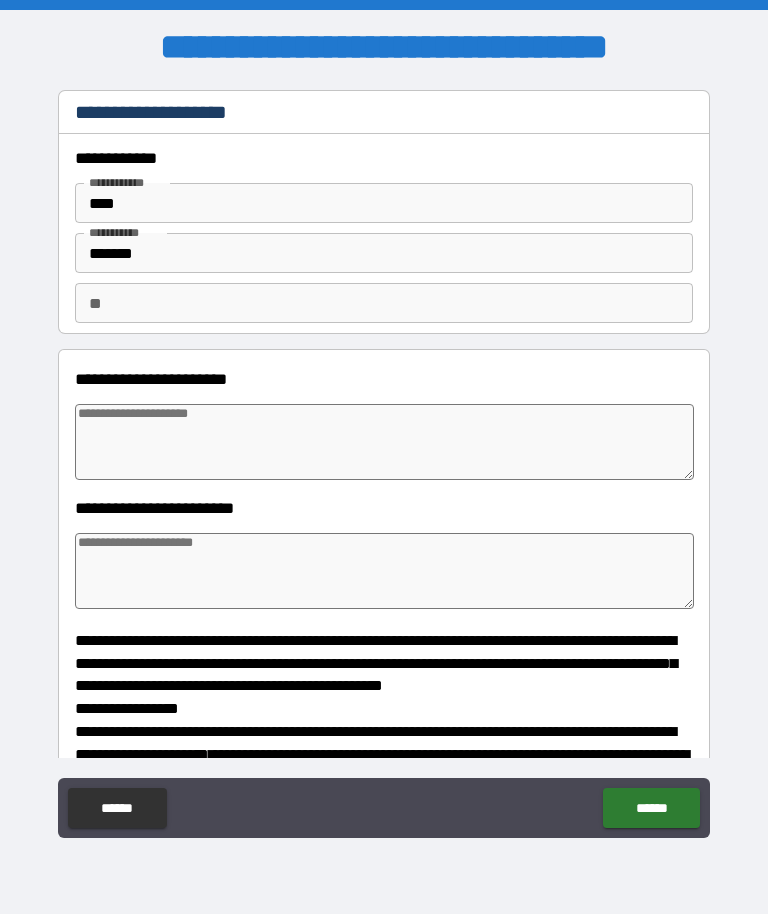 type on "*" 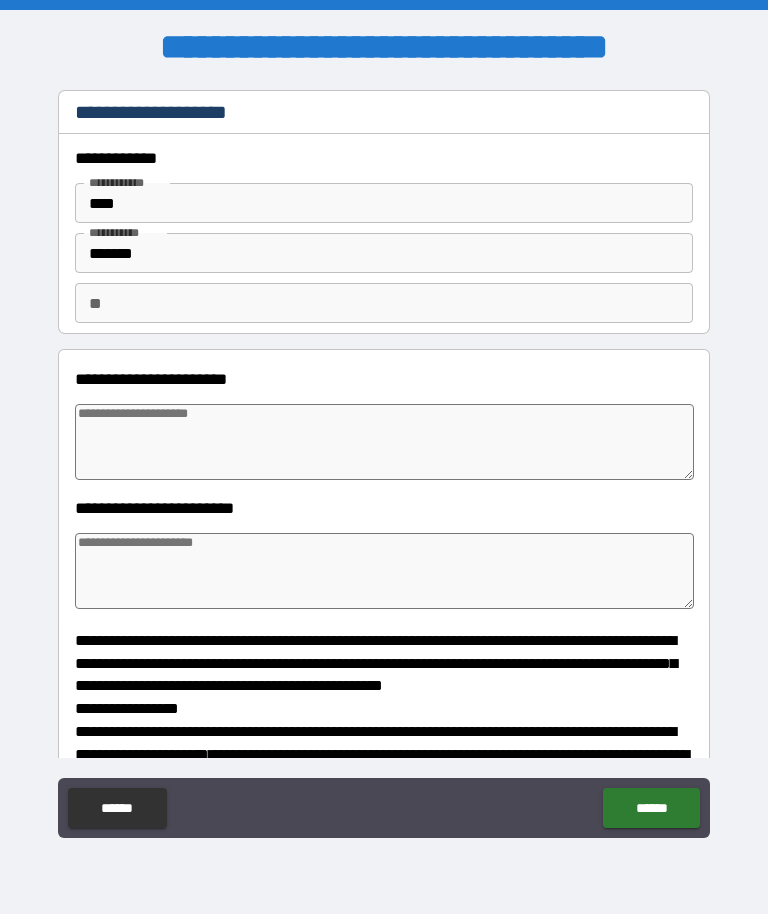 type on "*" 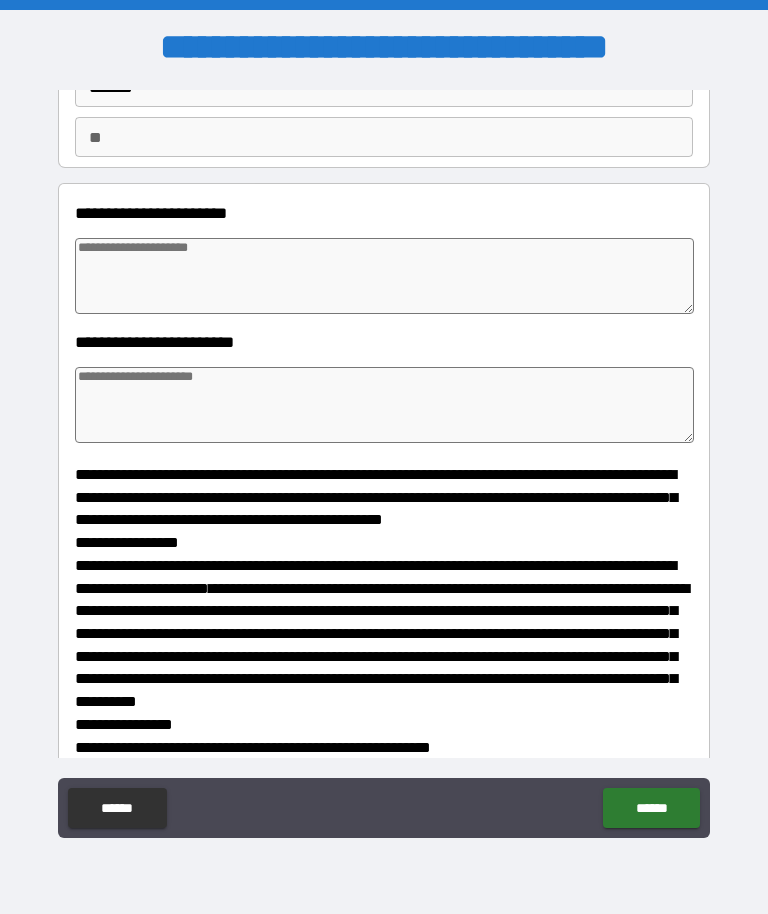 scroll, scrollTop: 167, scrollLeft: 0, axis: vertical 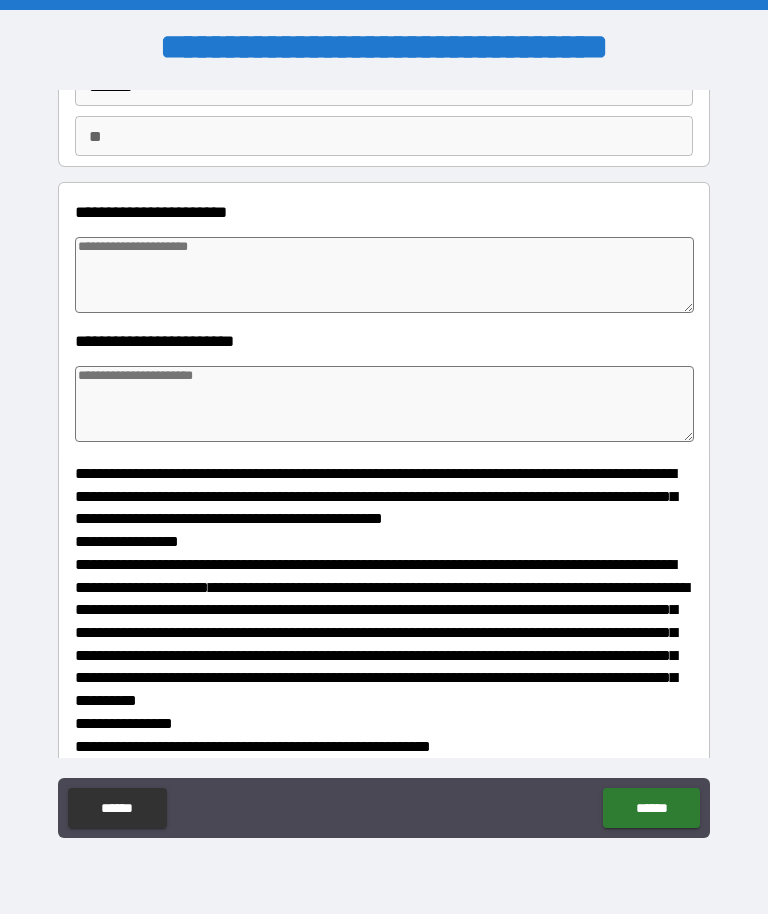 click at bounding box center (384, 275) 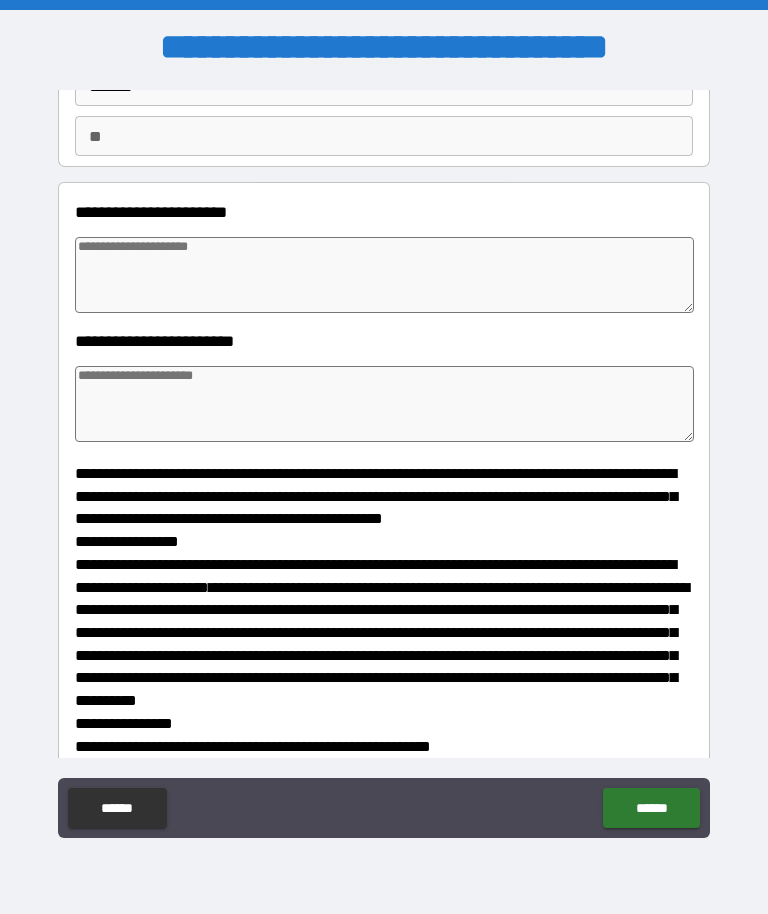 type on "*" 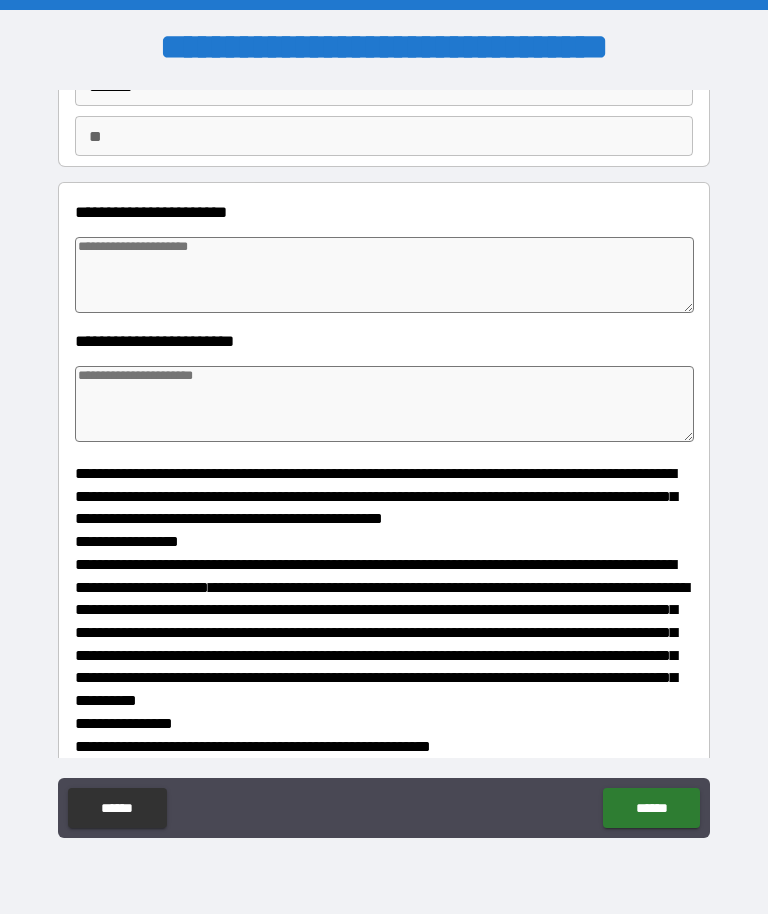 type on "*" 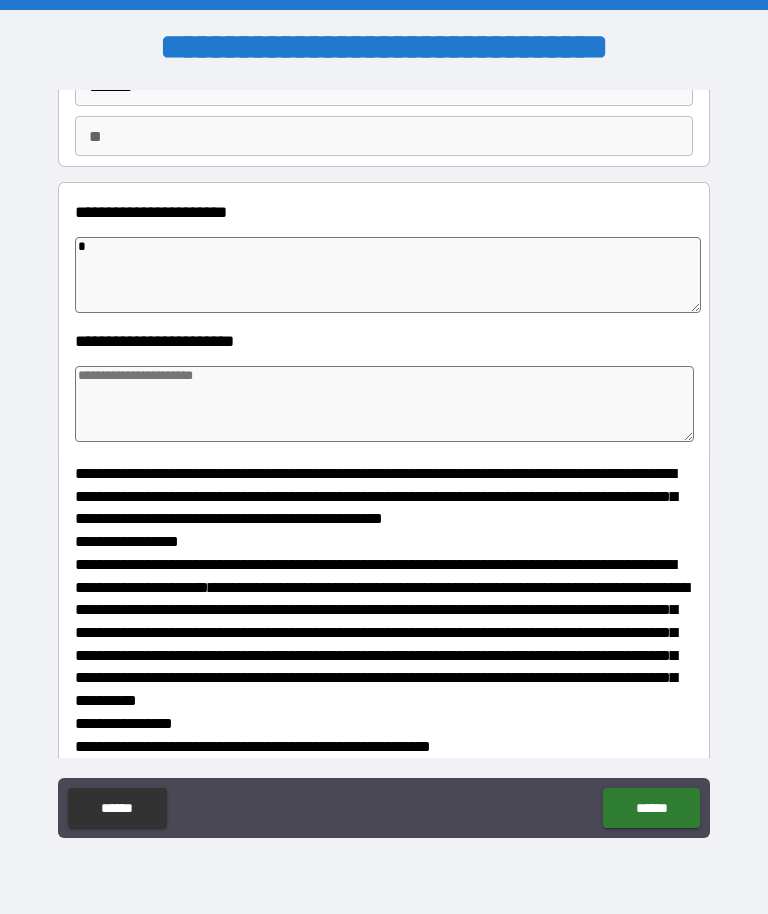 type on "*" 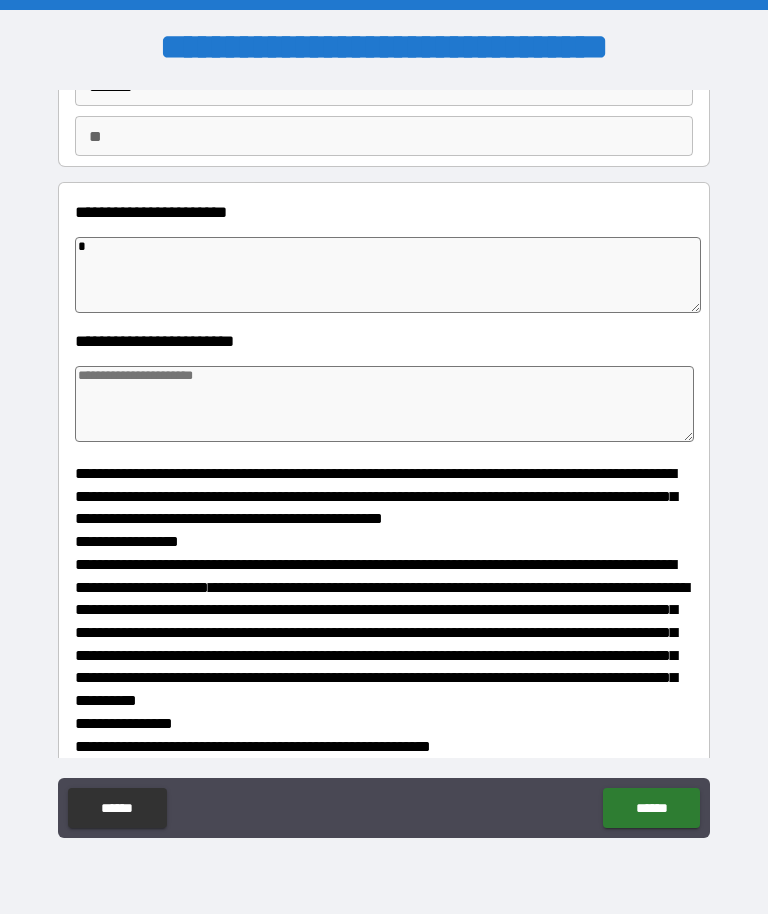 type on "*" 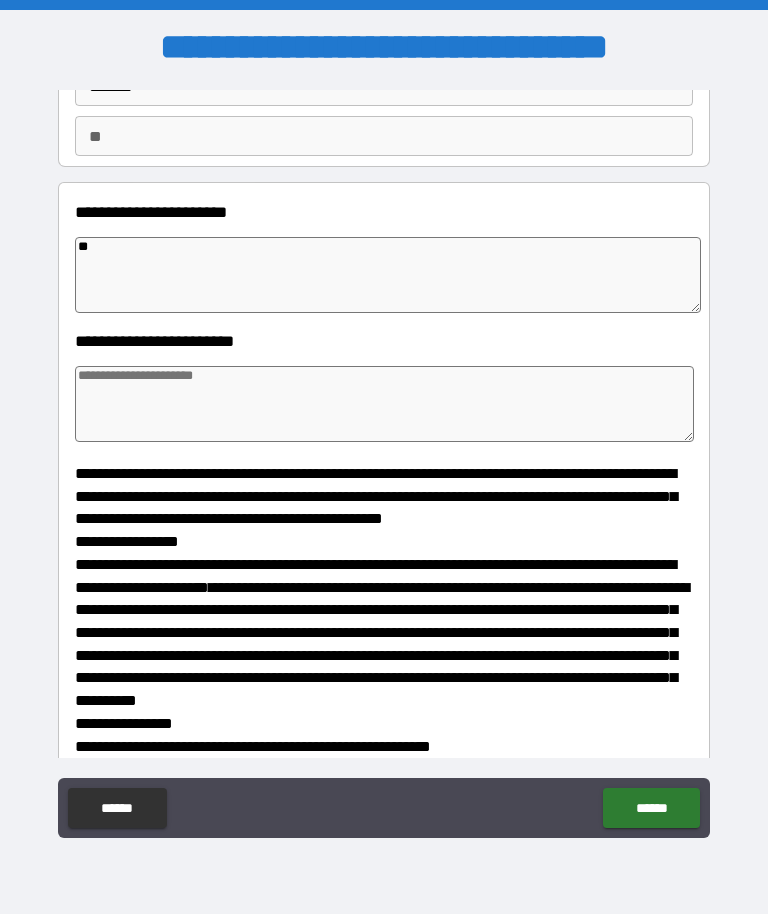 type on "*" 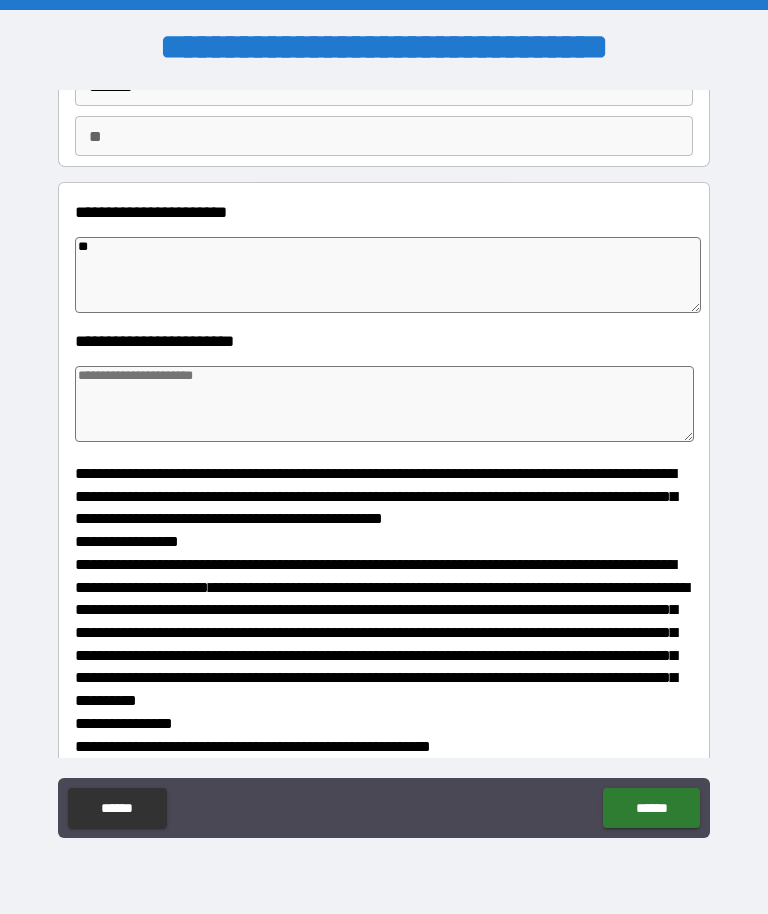 type on "*" 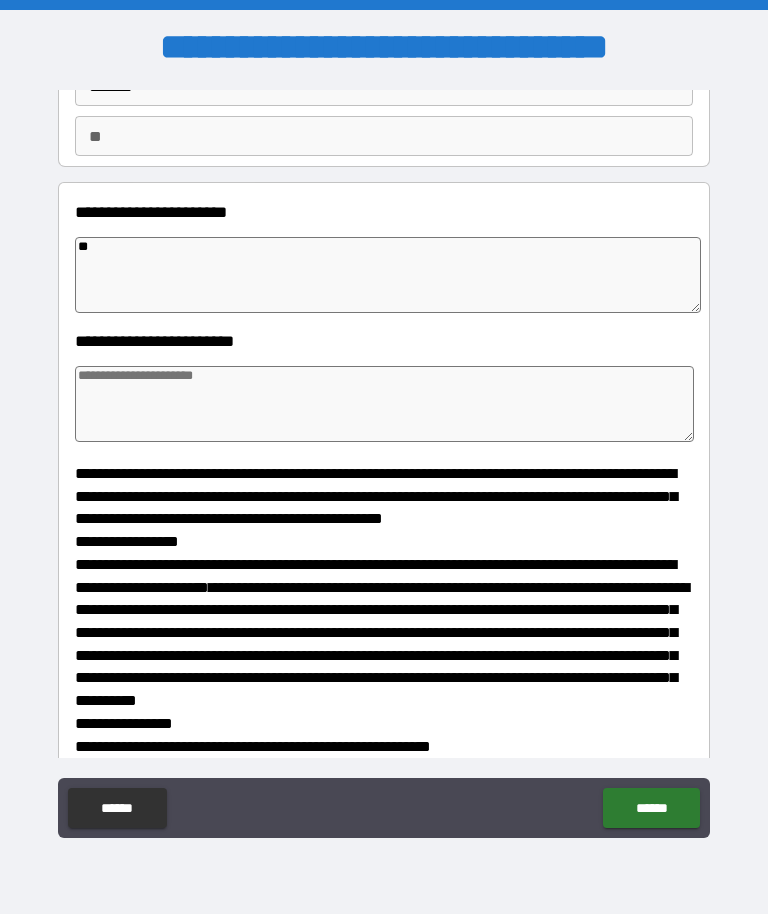 type on "*" 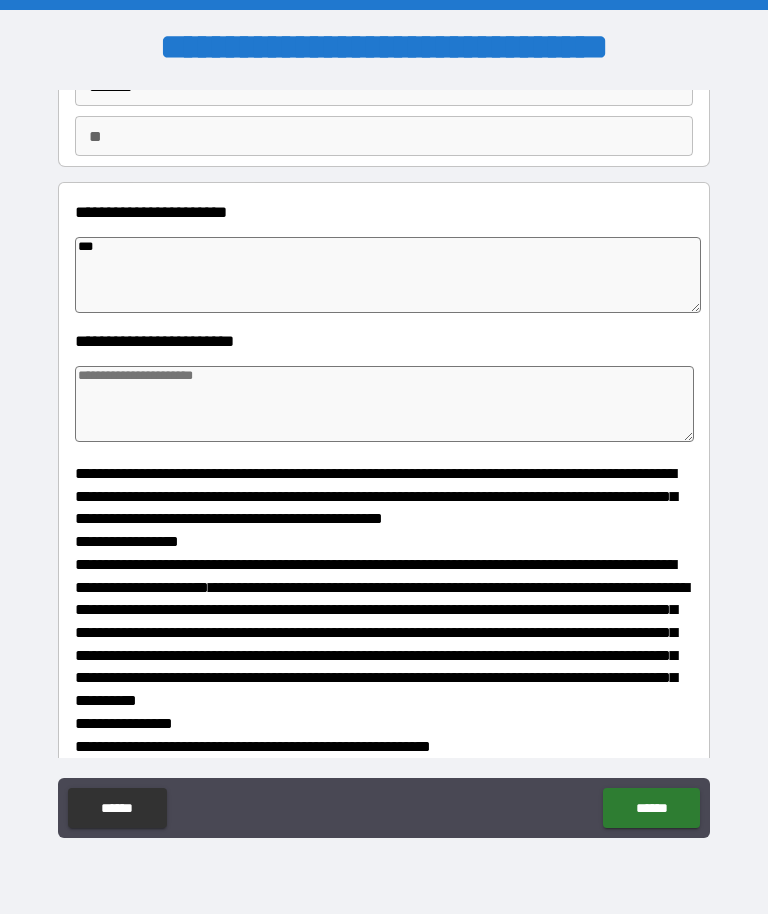 type on "*" 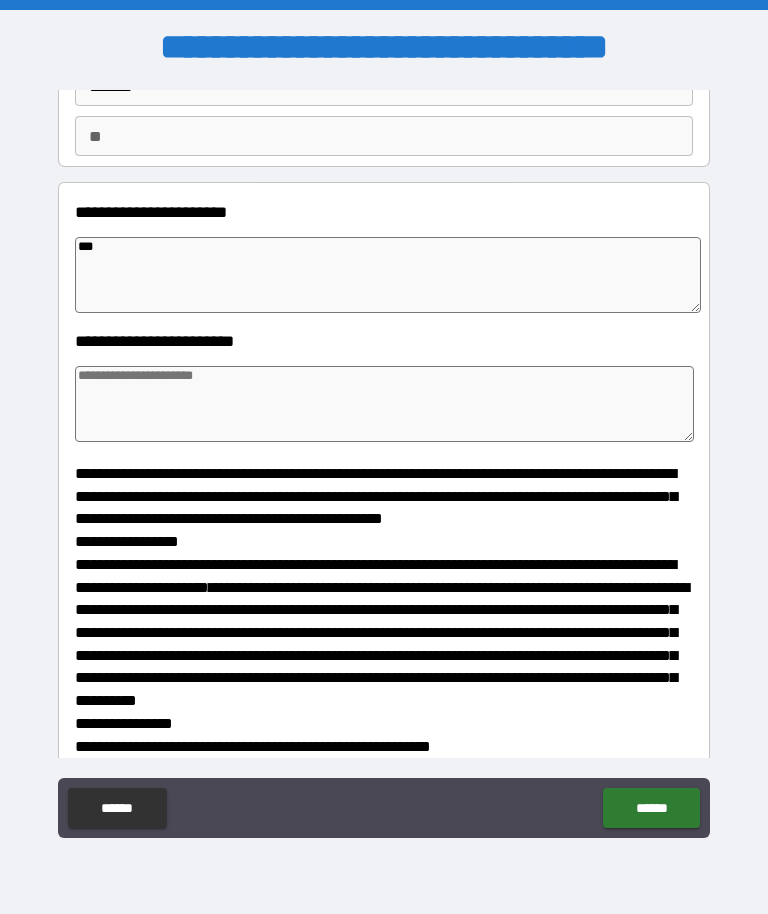 type on "*" 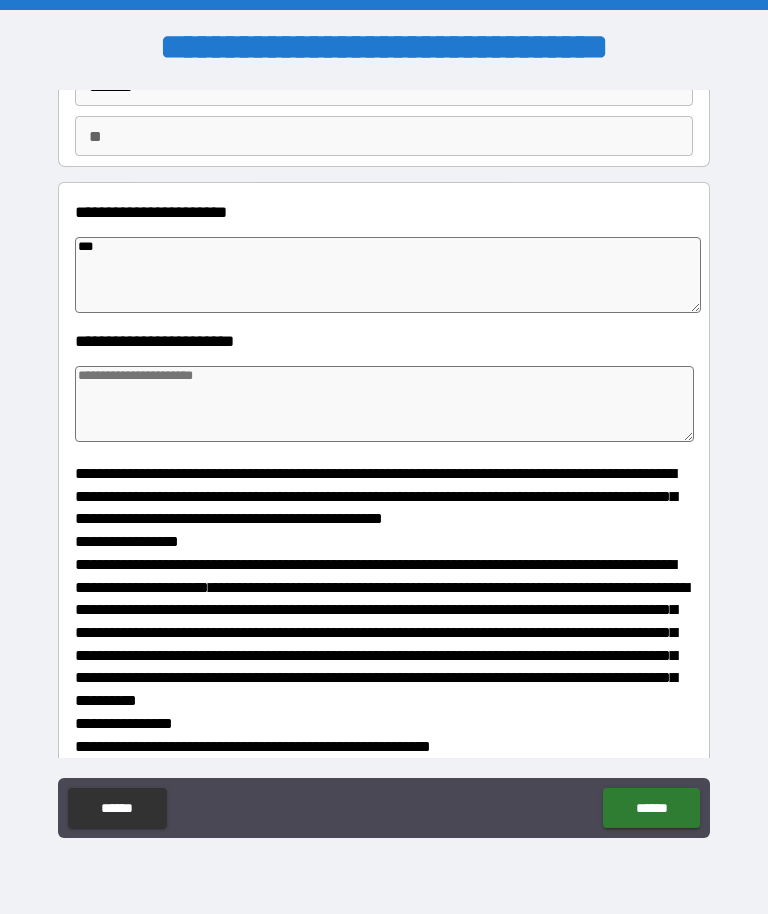 type on "*" 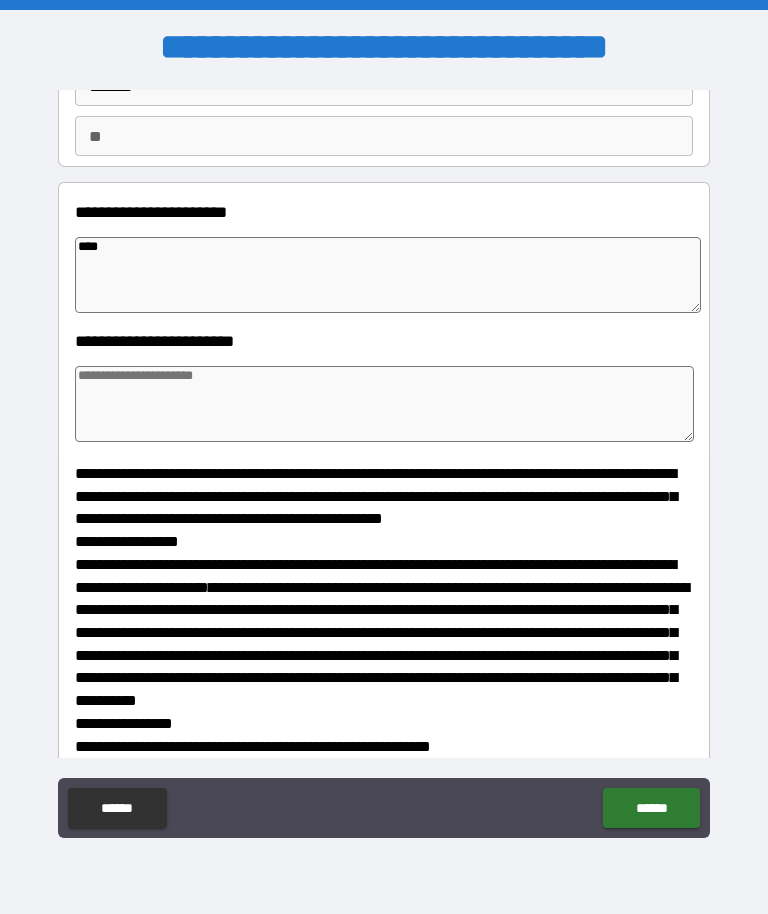 type on "*" 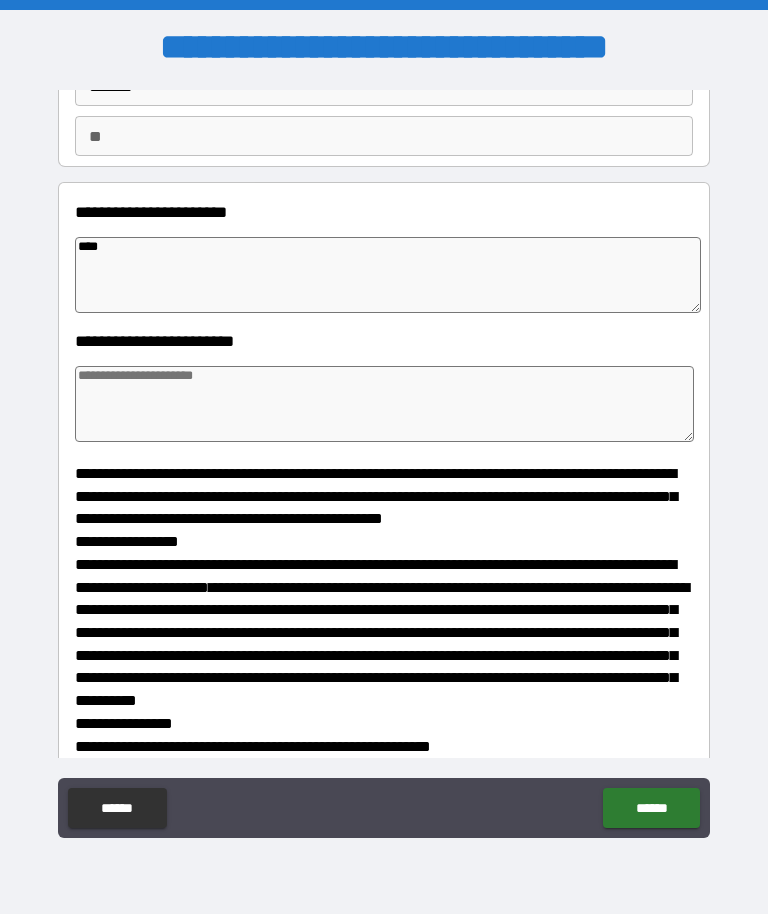 type on "*" 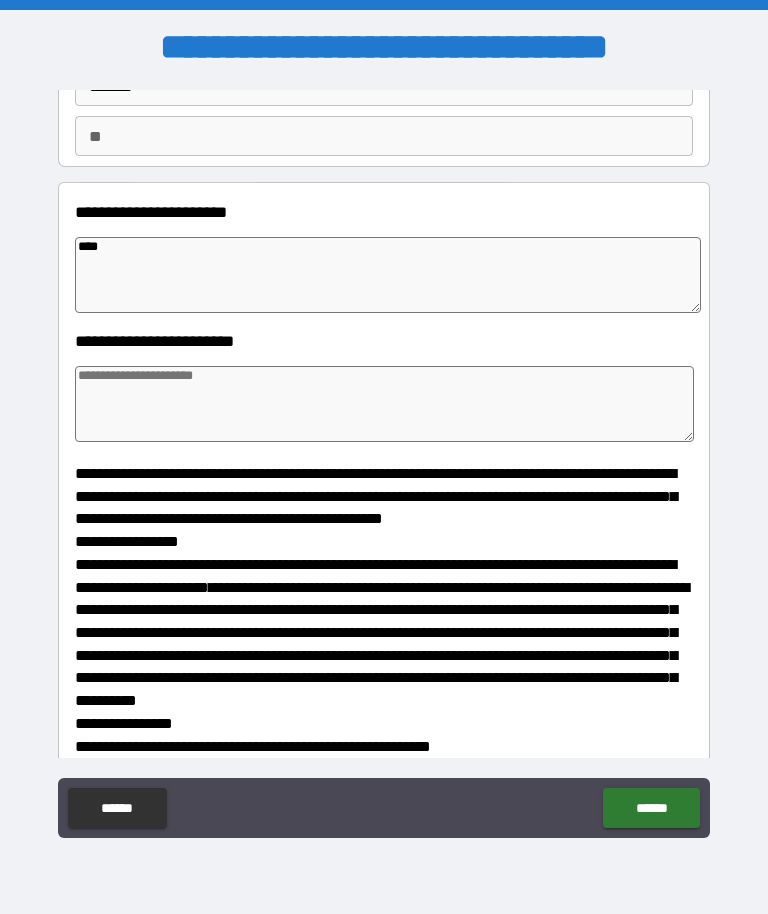 type on "*" 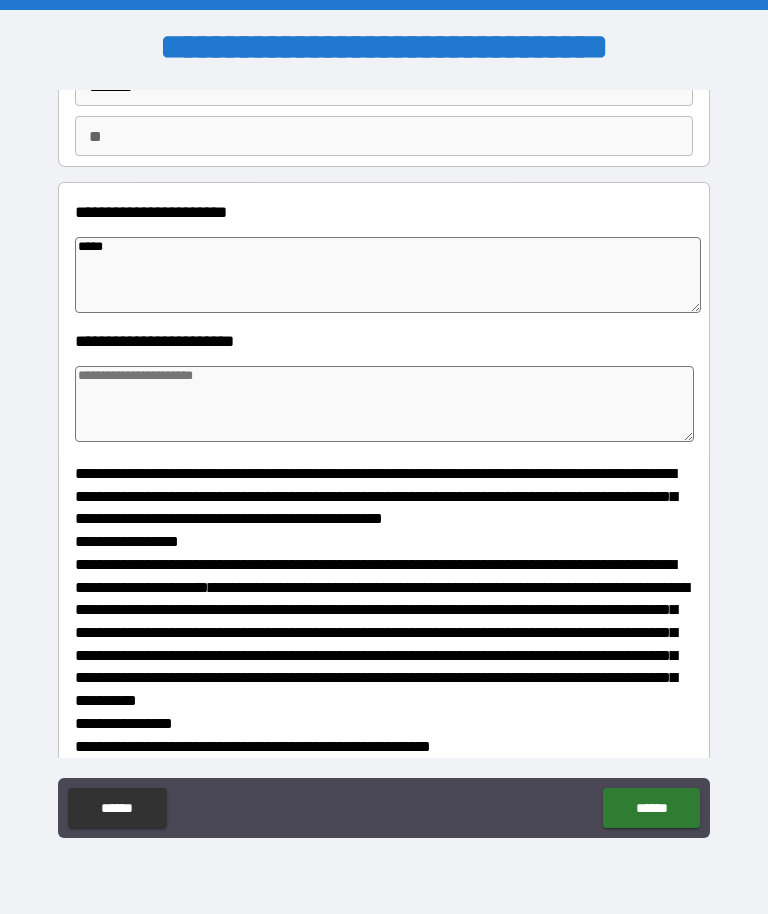 type on "*" 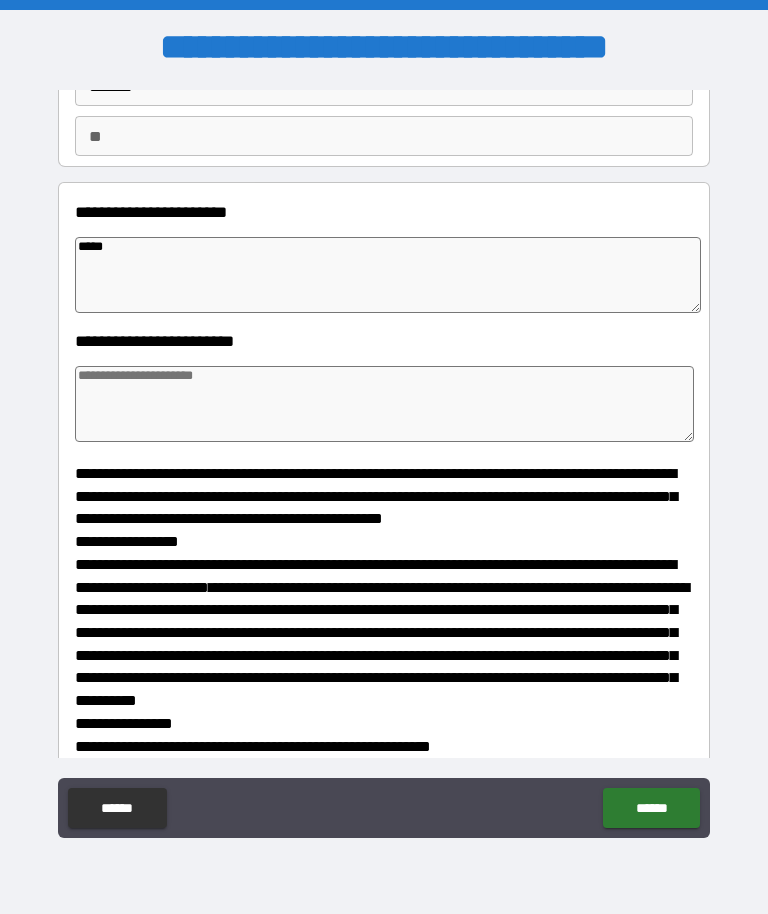 type on "*" 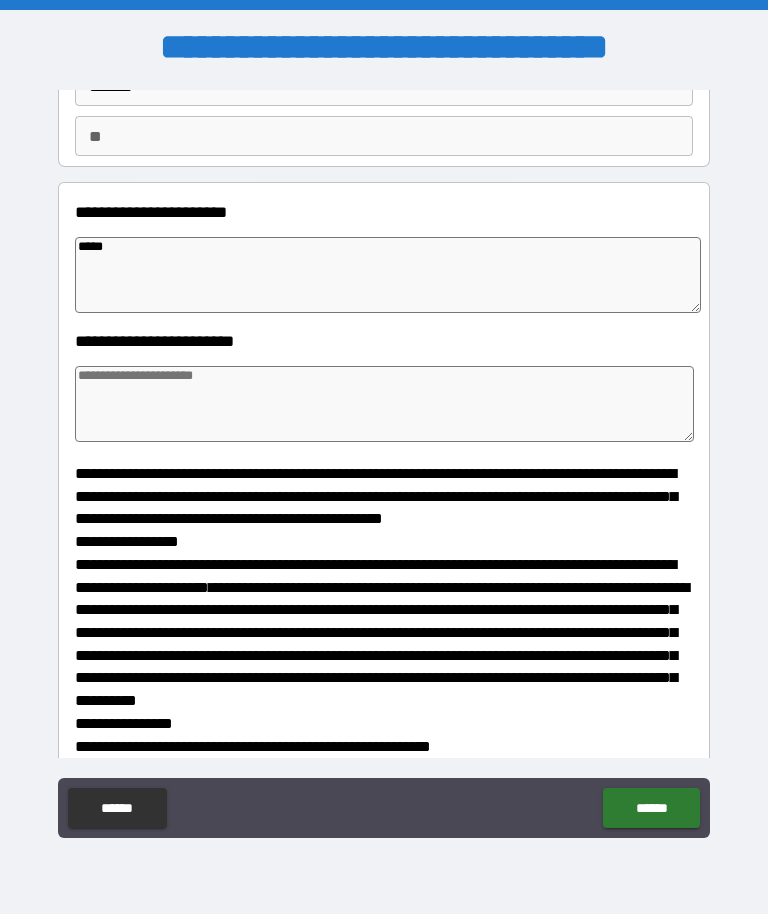 type on "*" 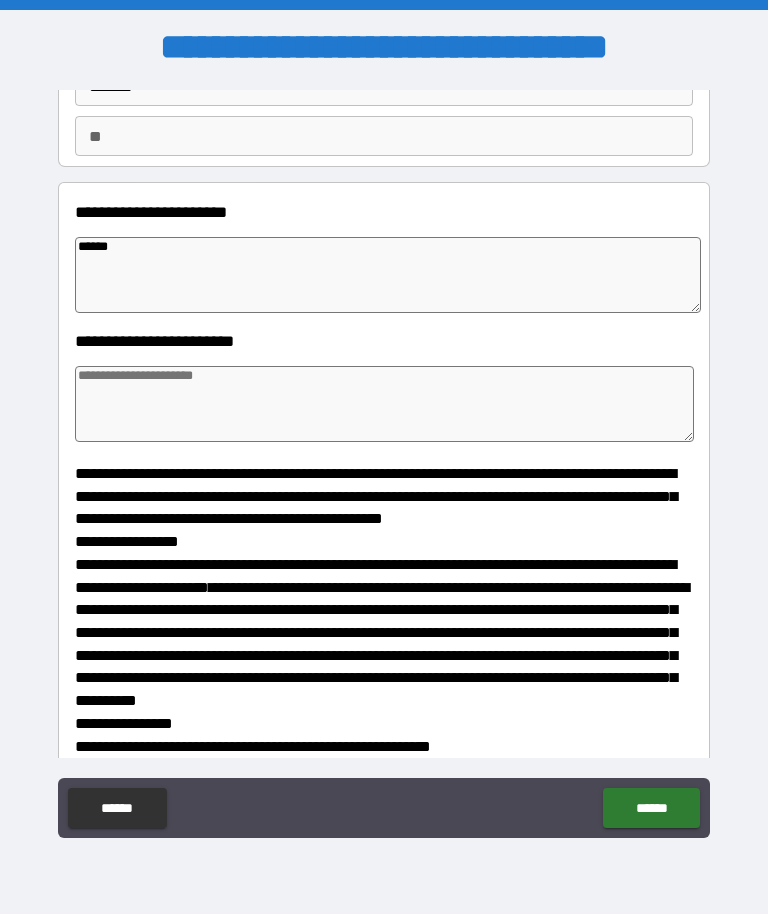 type on "*" 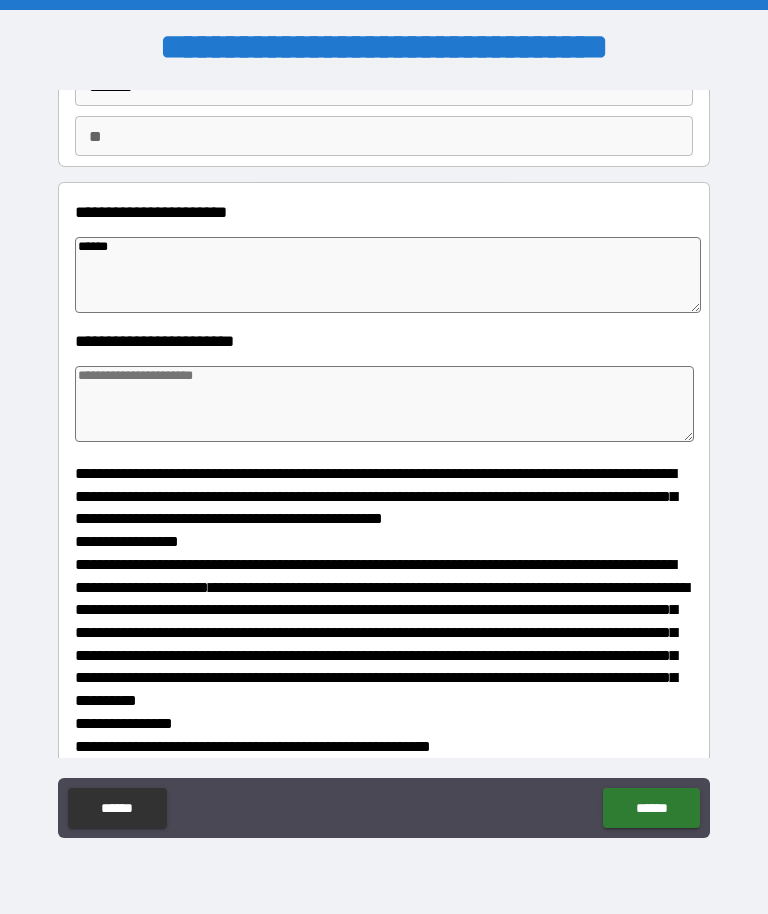 type on "*" 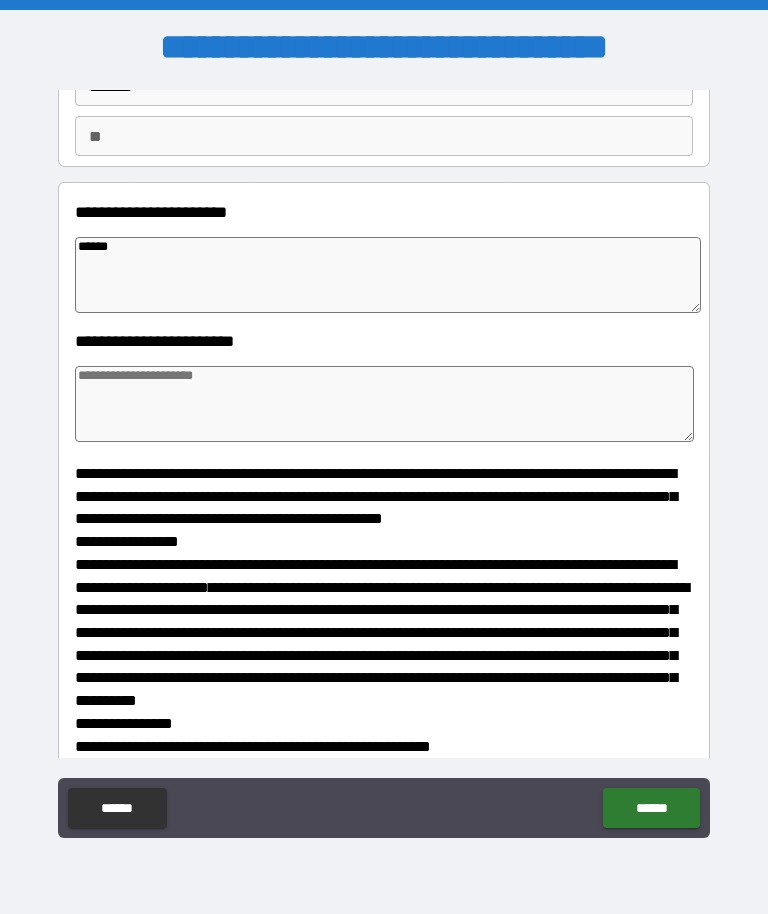type on "*" 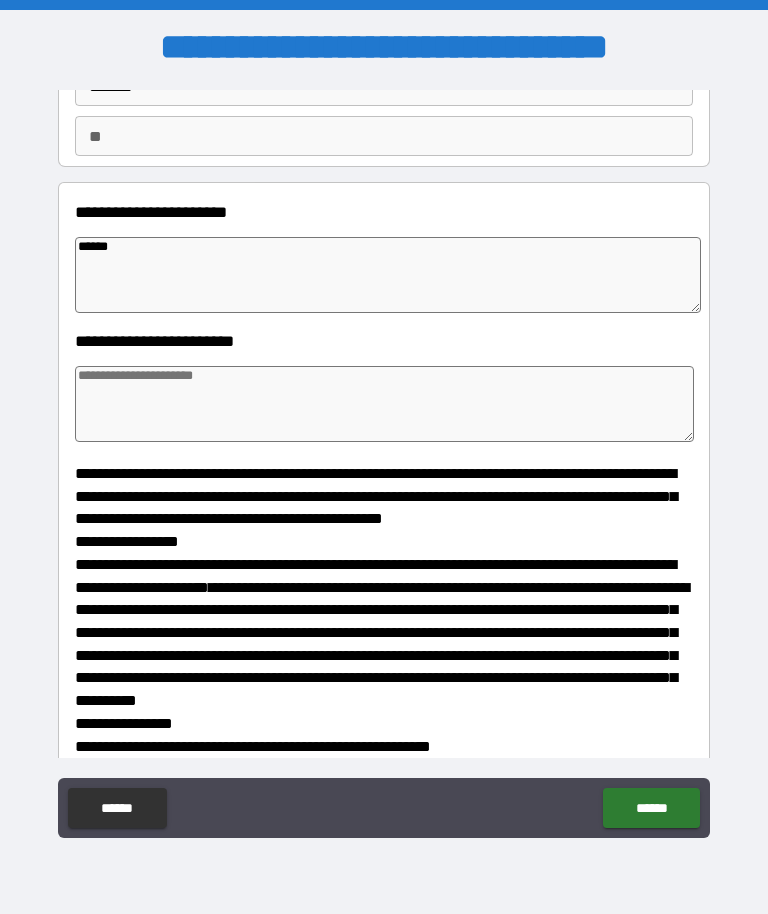 type on "******" 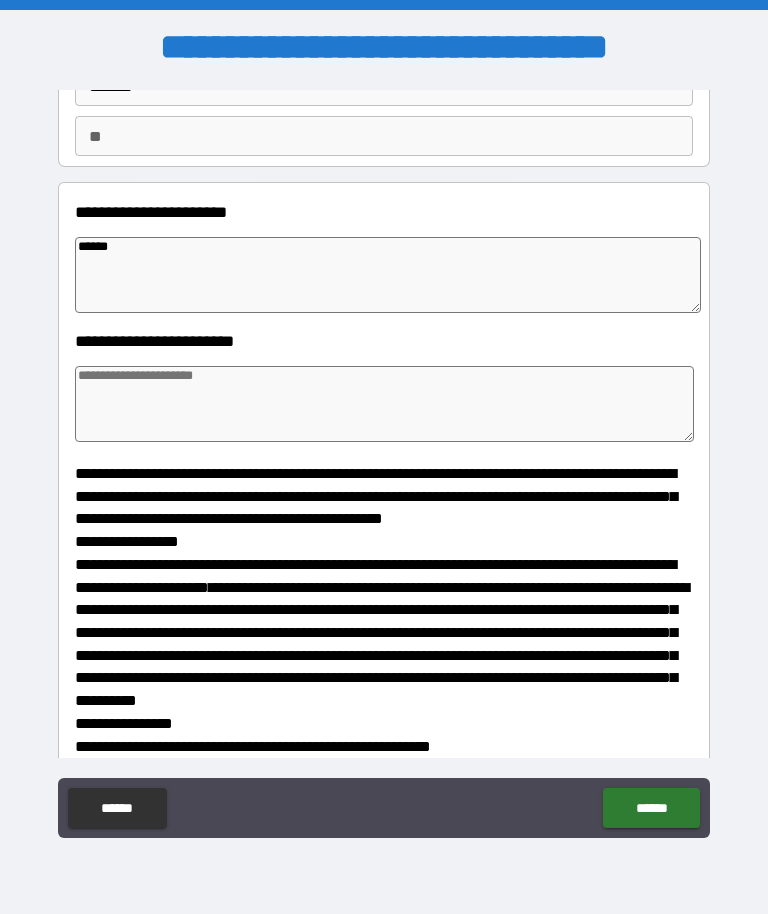 type on "*" 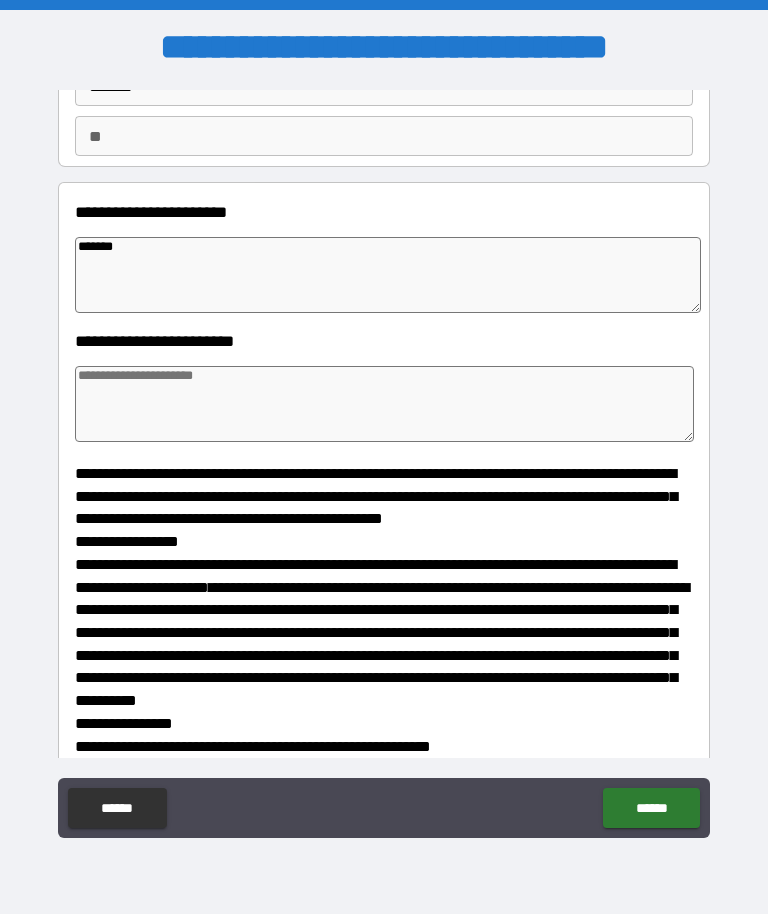 type on "*" 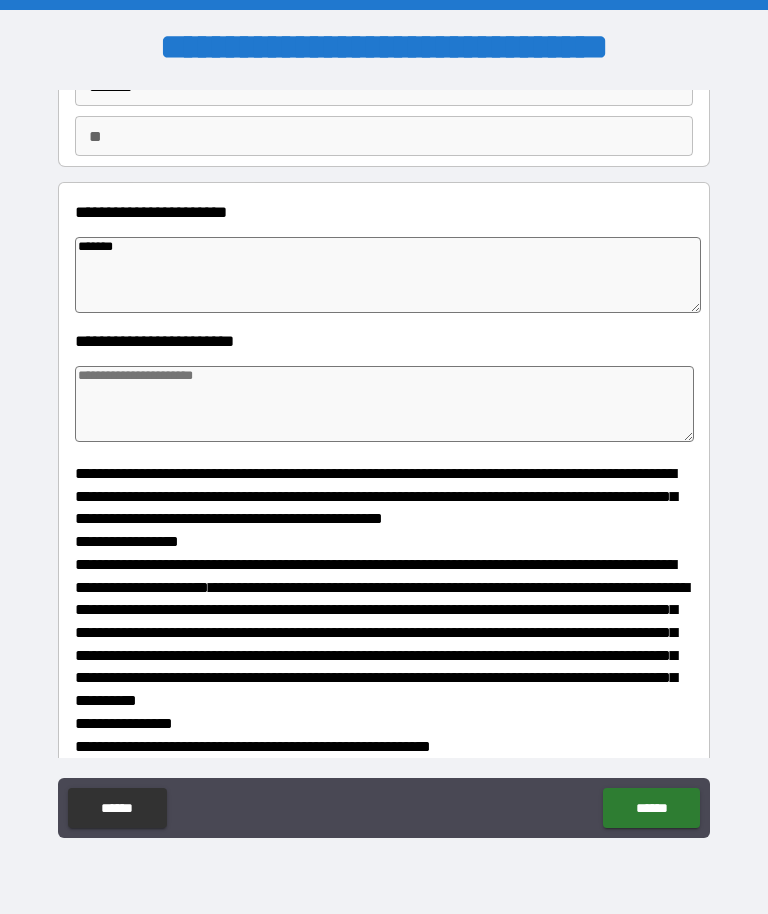 type on "*" 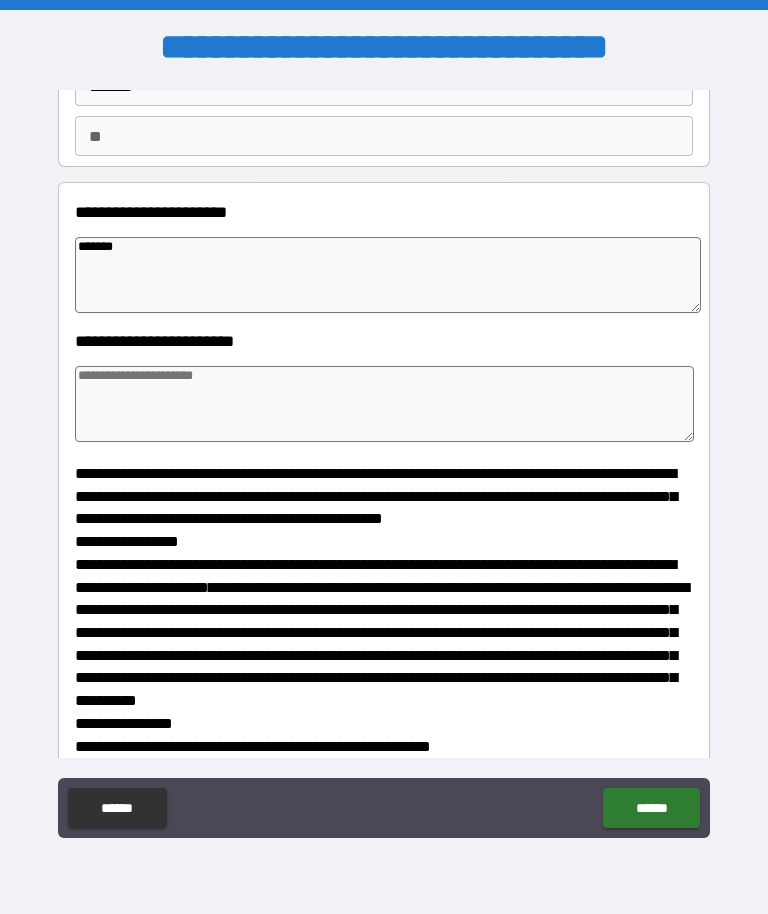 type on "********" 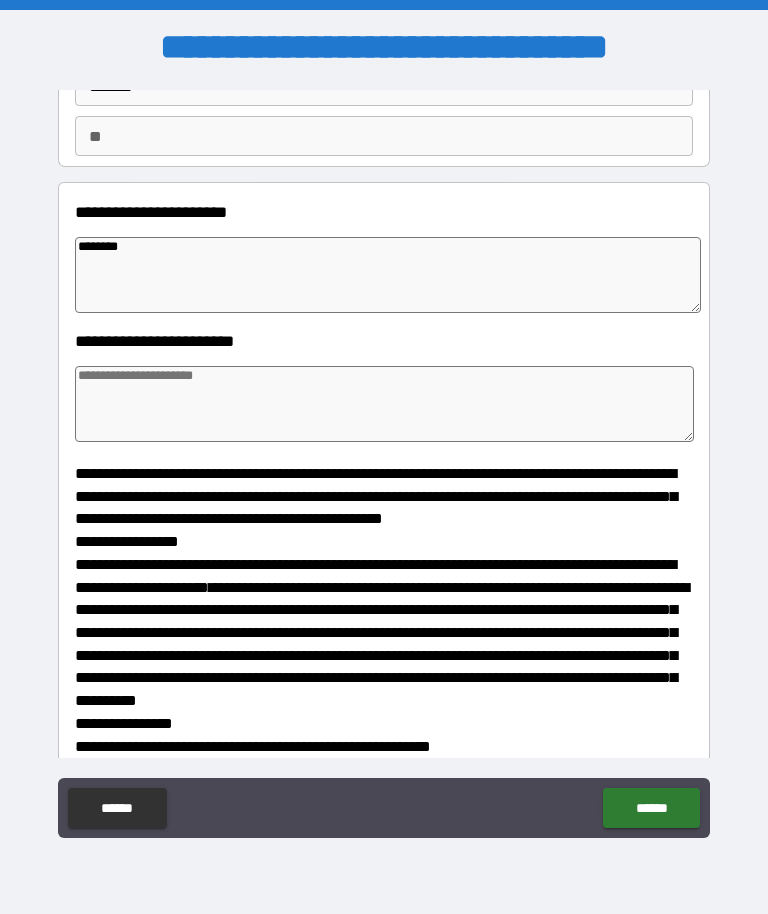 type on "*" 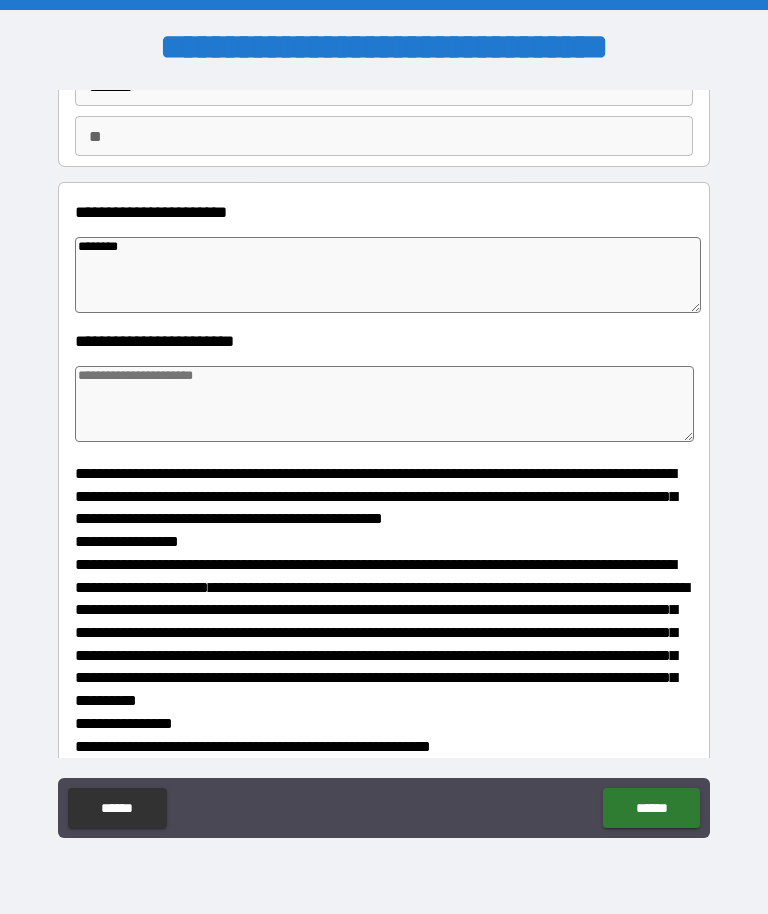 type on "*" 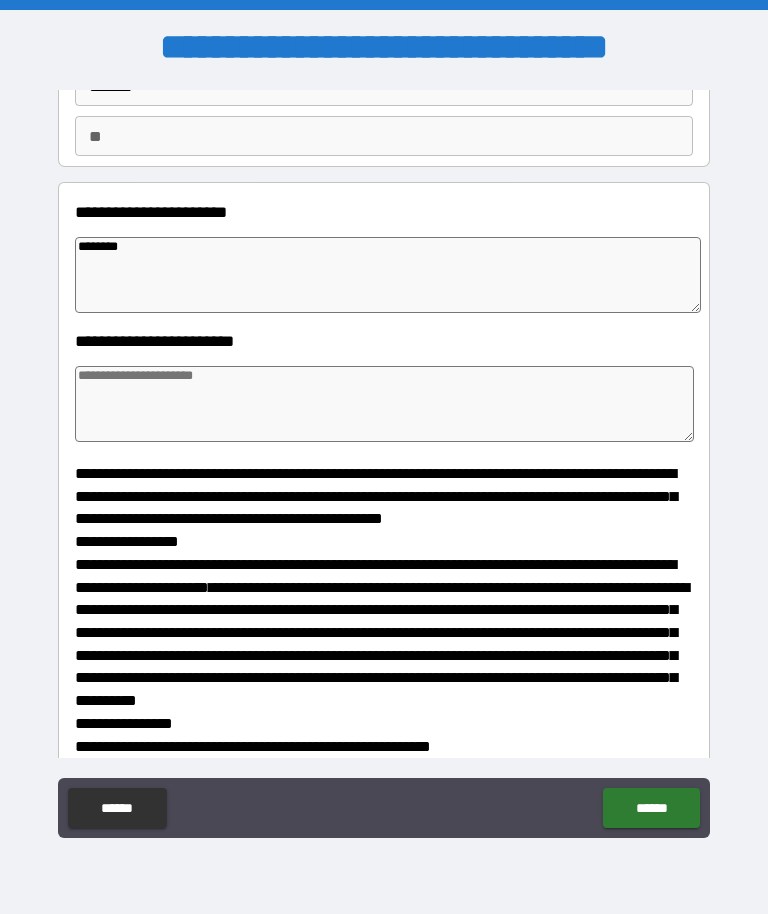 type on "*" 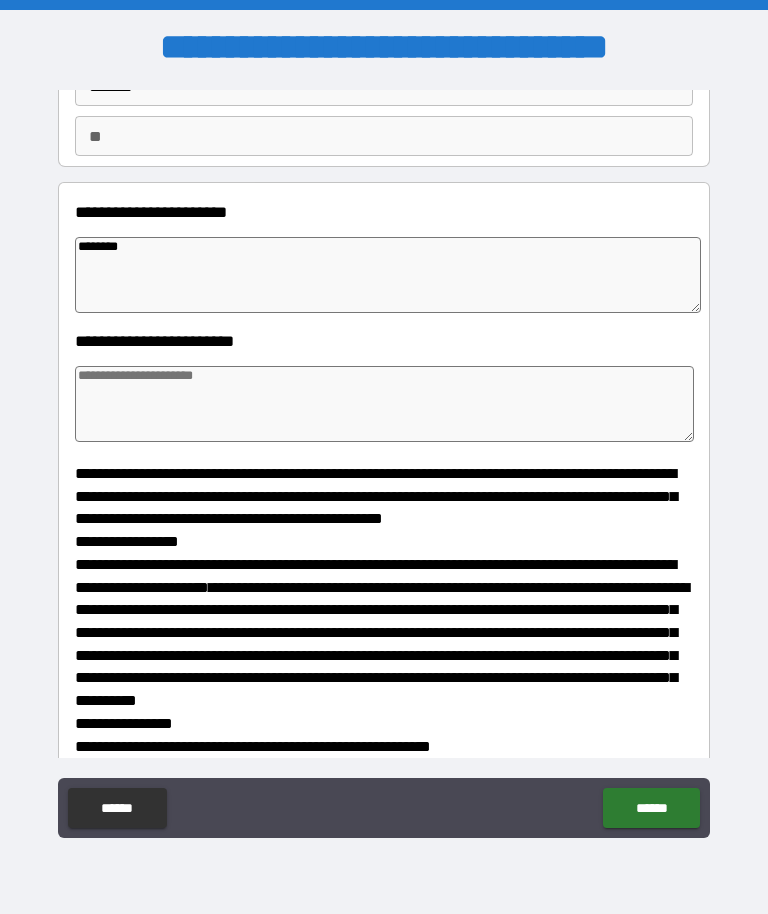 type on "*********" 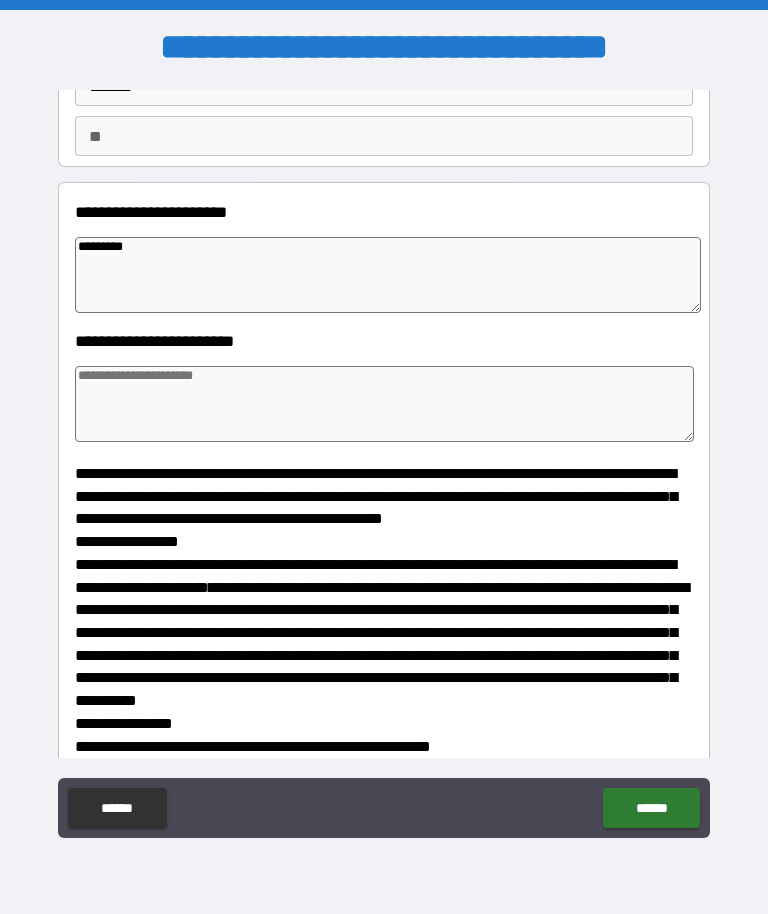 type on "*" 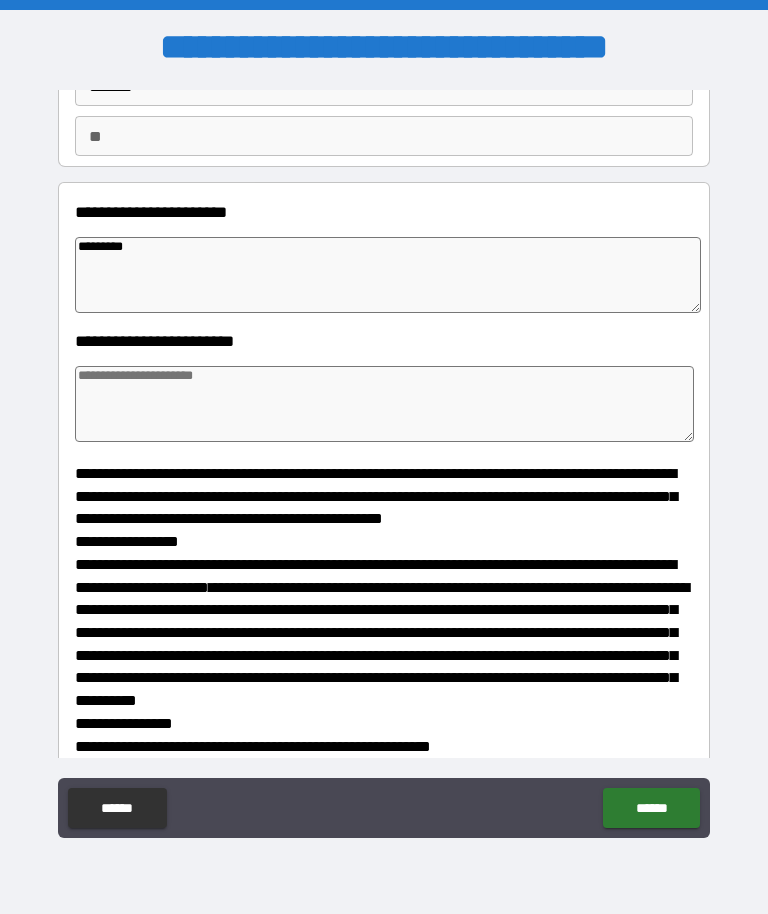 type on "*" 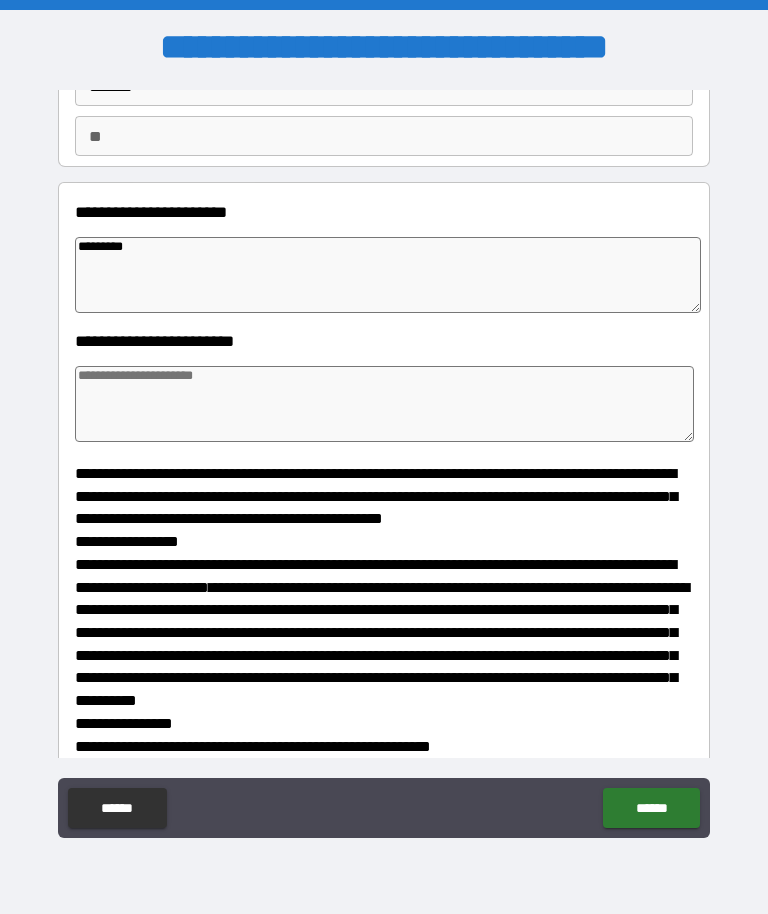 type on "*" 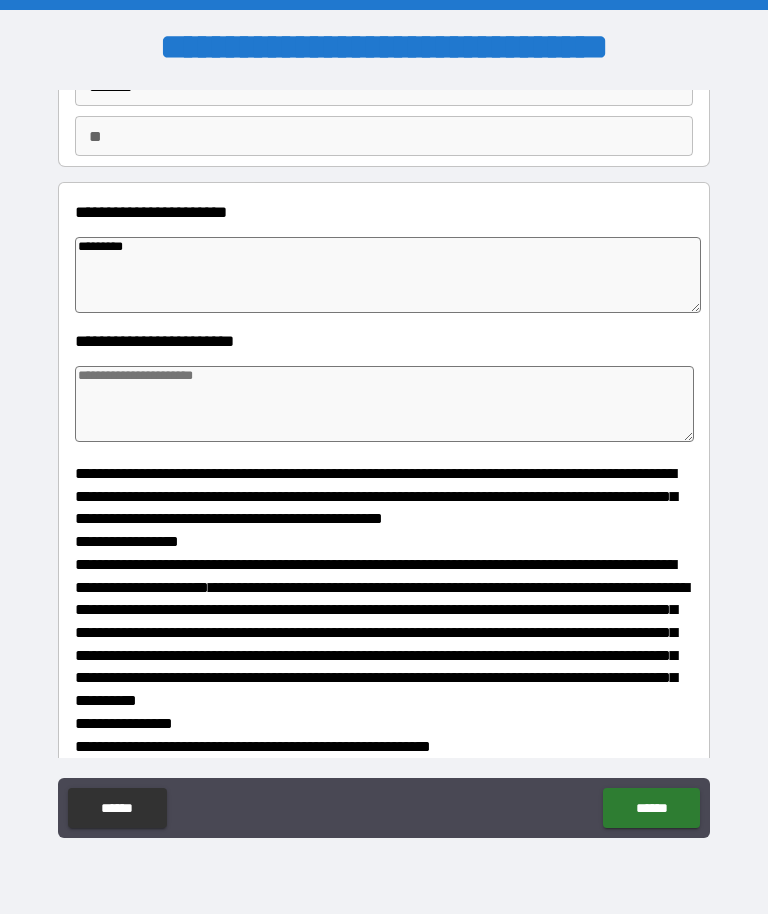 type on "**********" 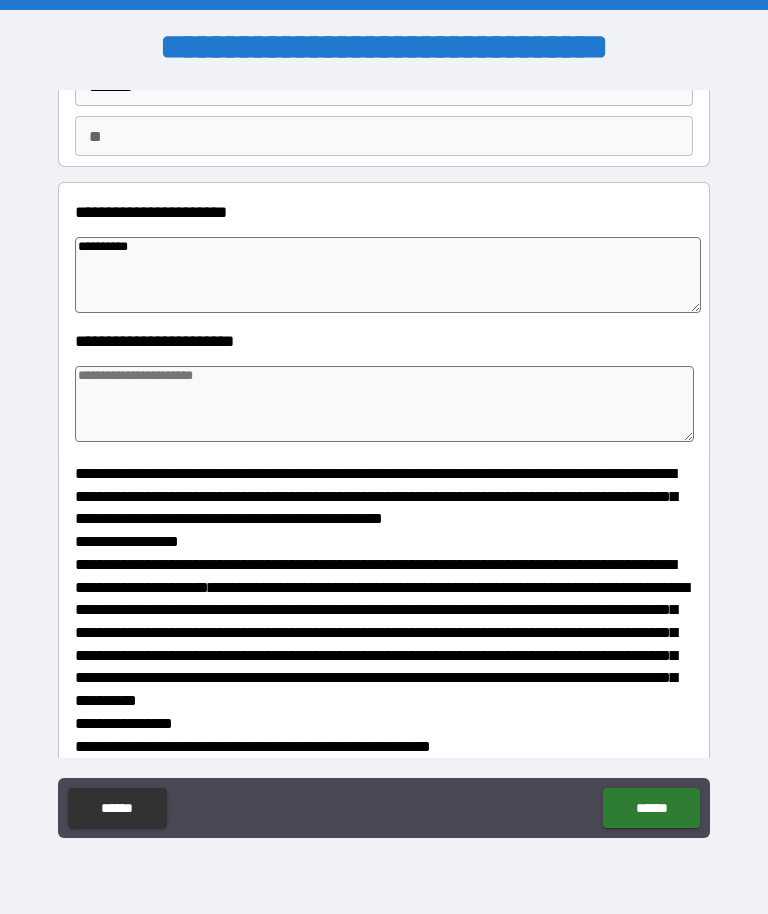 type on "*" 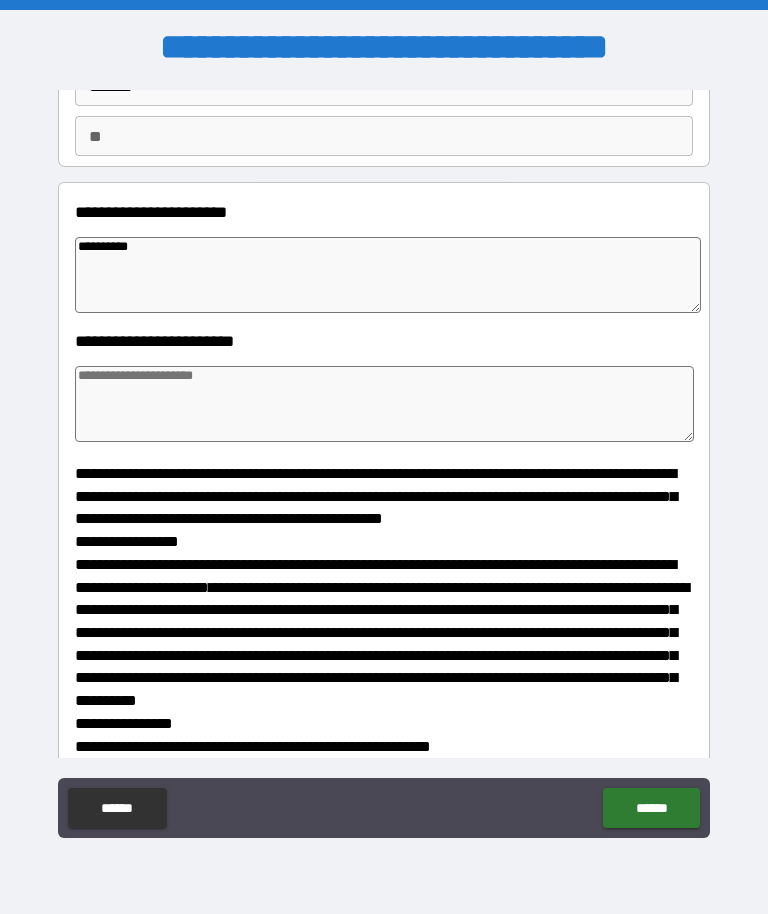 type on "*" 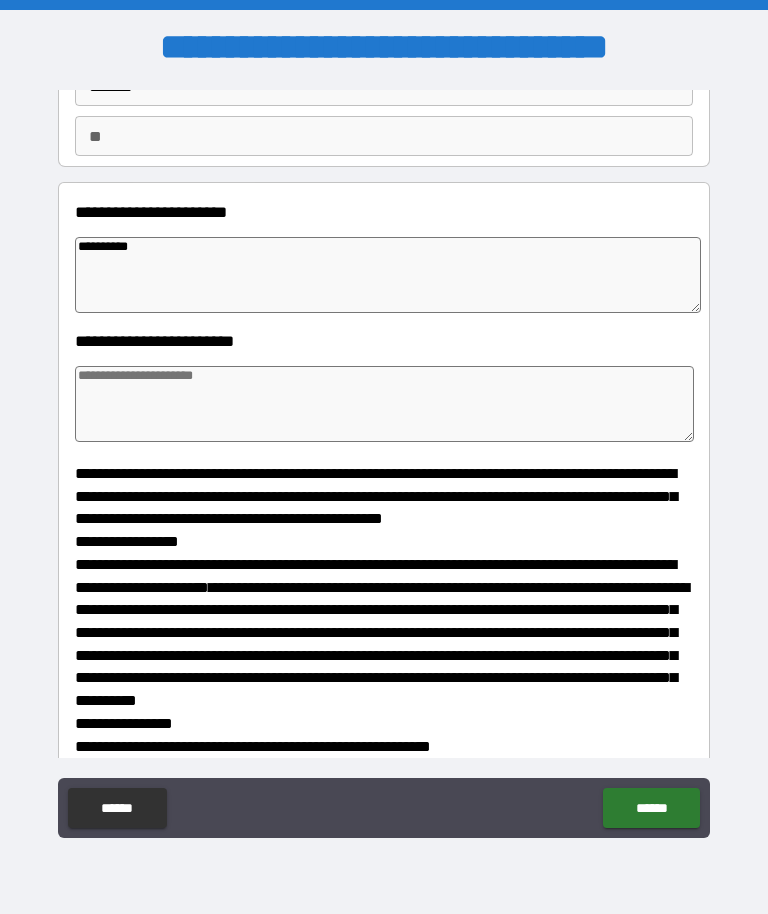 type on "*" 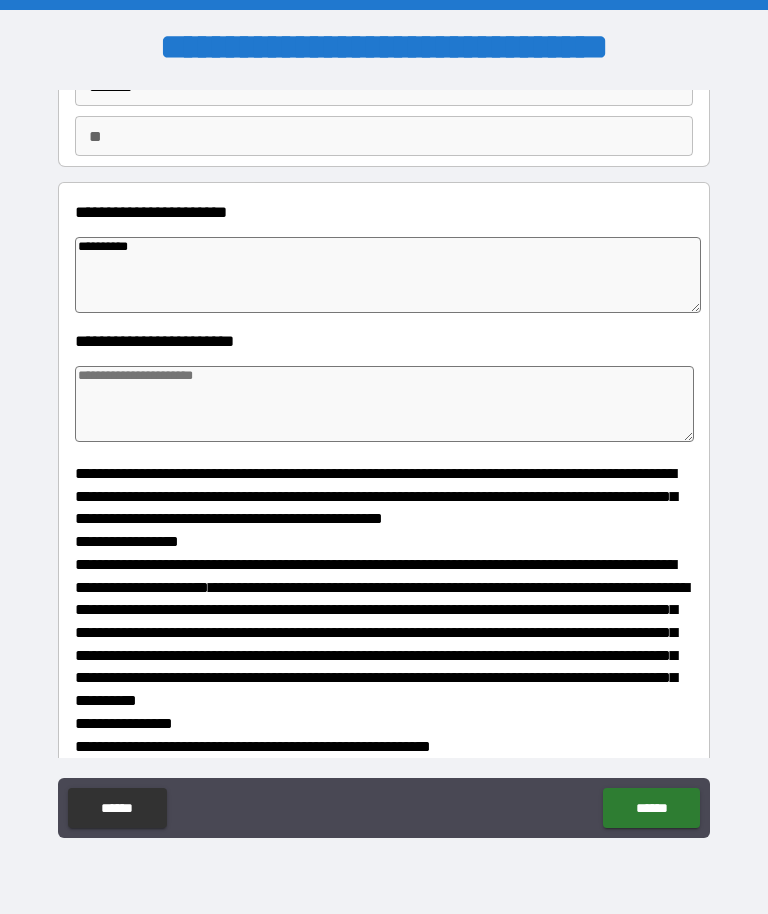 type on "**********" 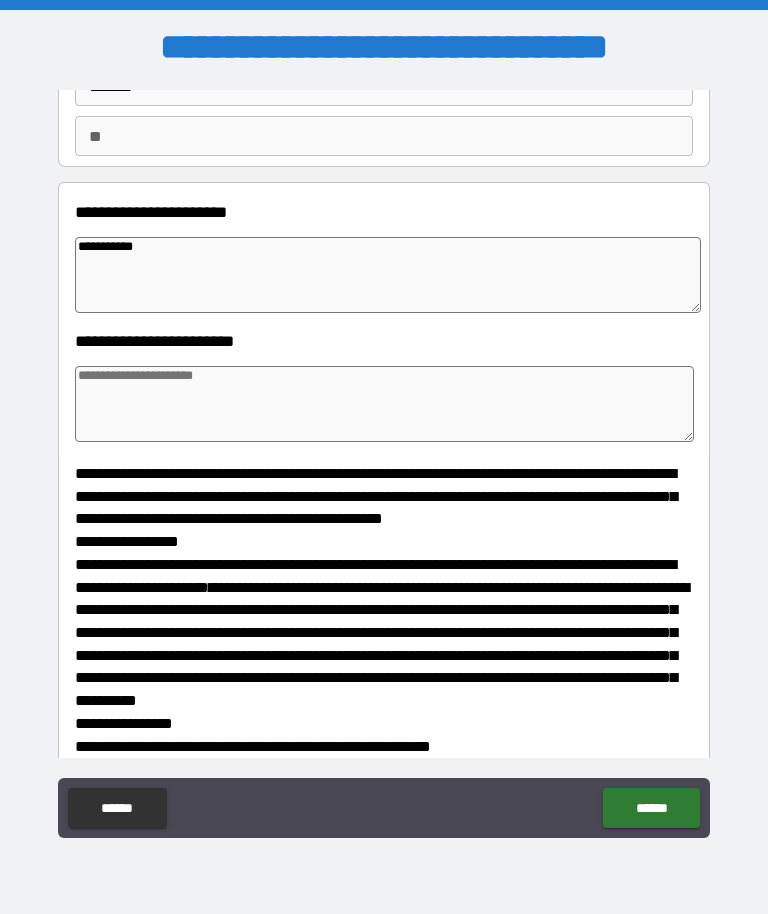 type on "*" 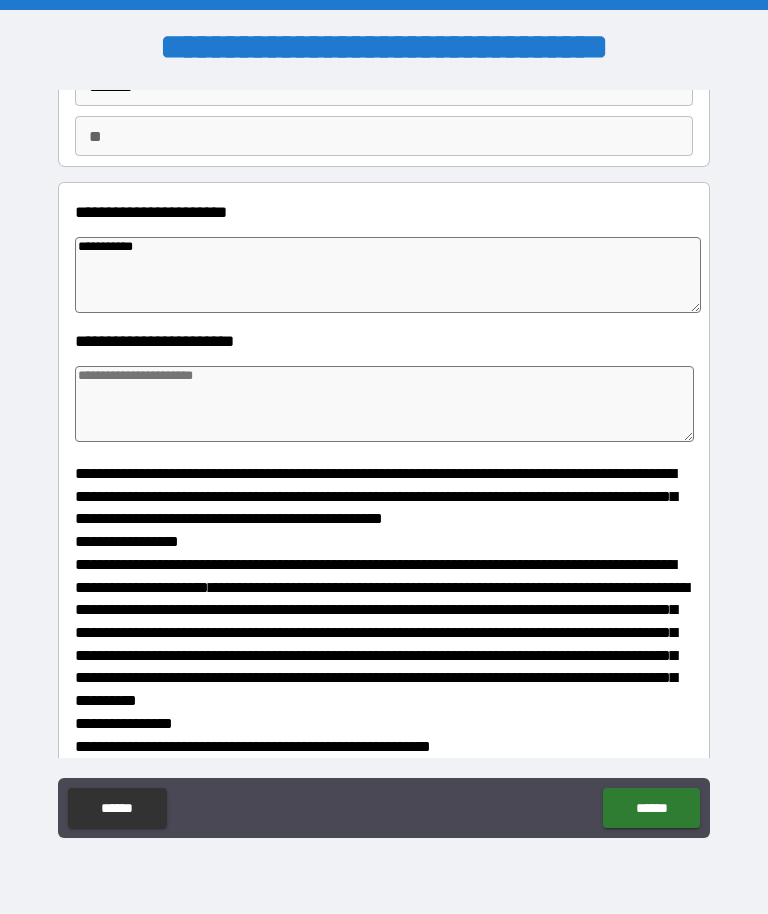 type on "**********" 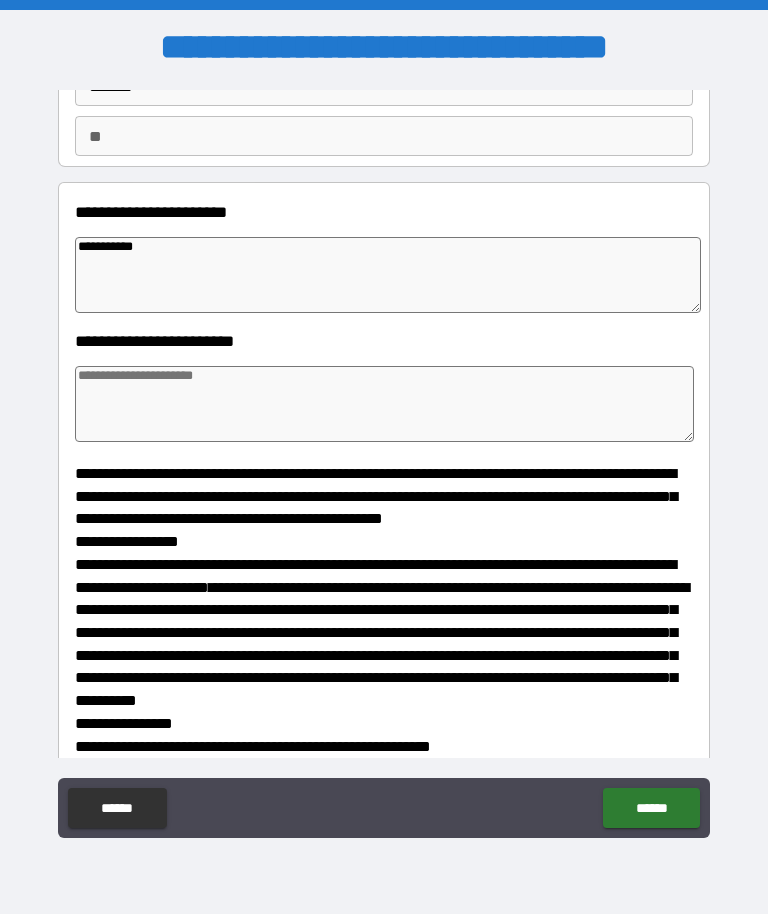 type on "*" 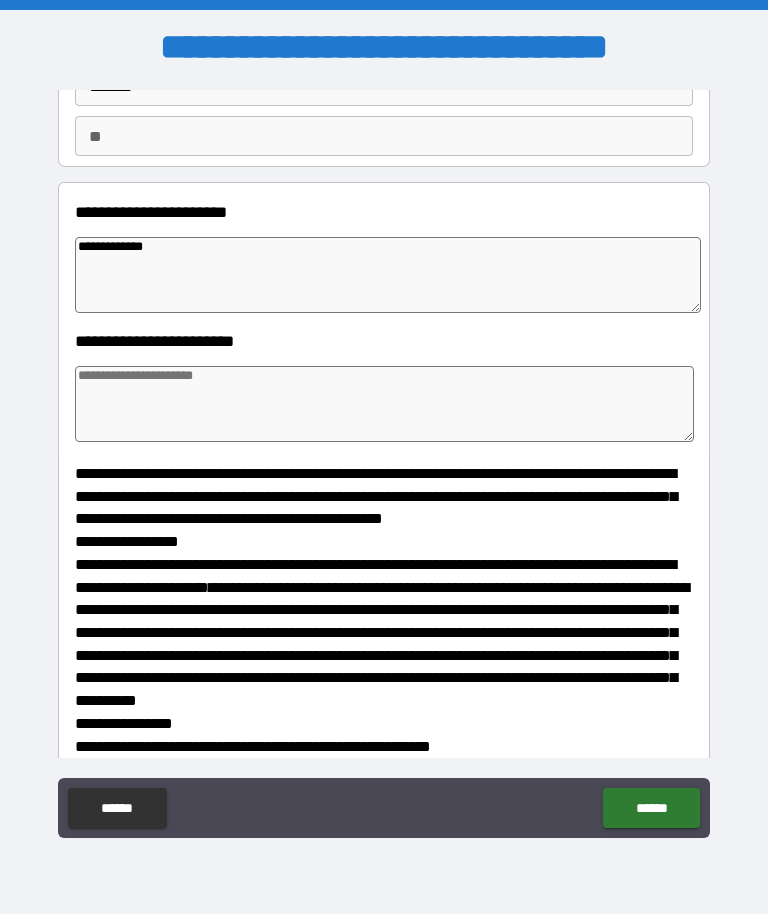 type on "**********" 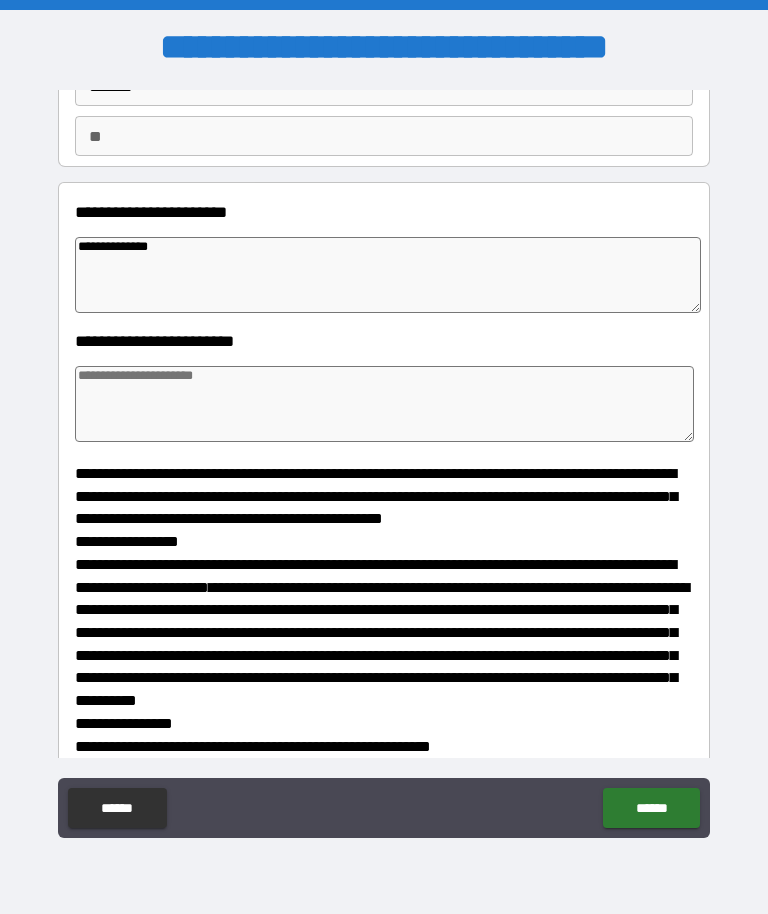 type on "*" 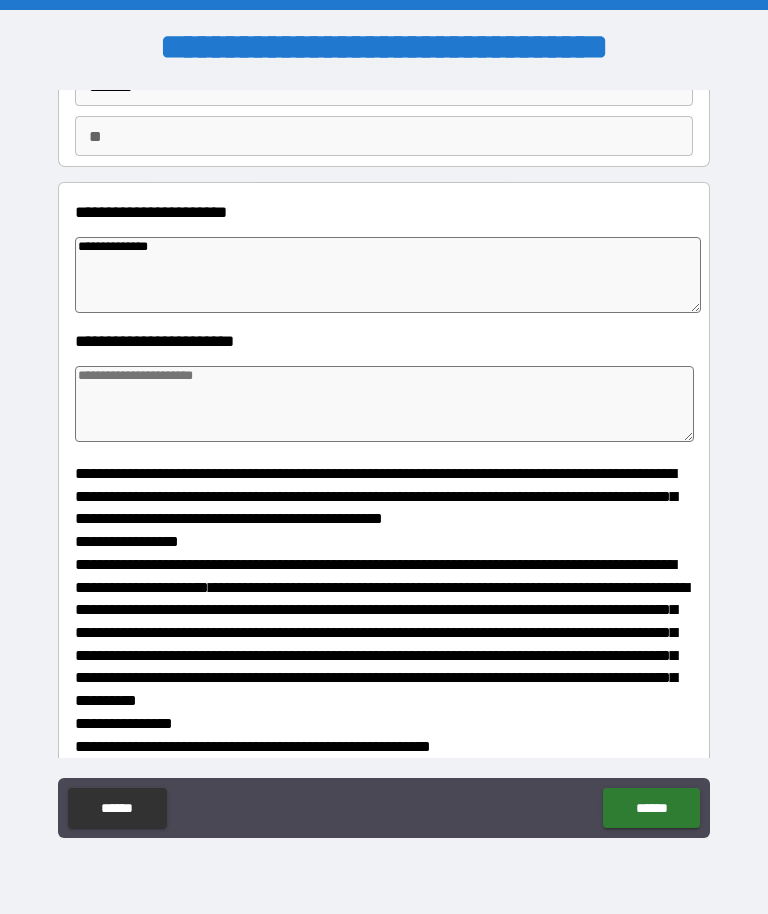 type on "*" 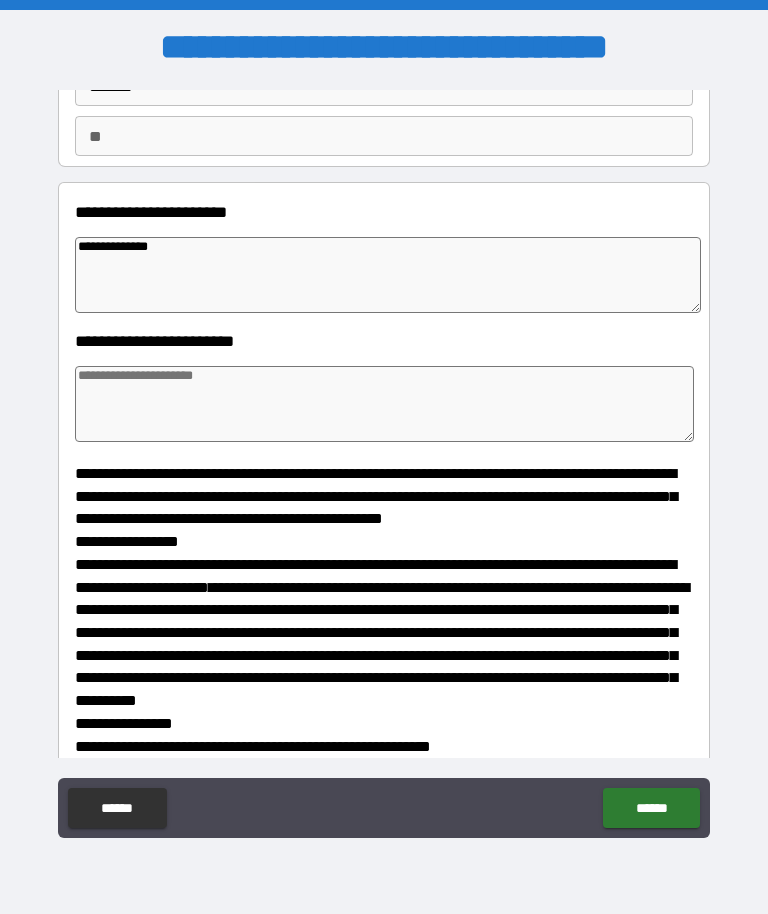 type on "*" 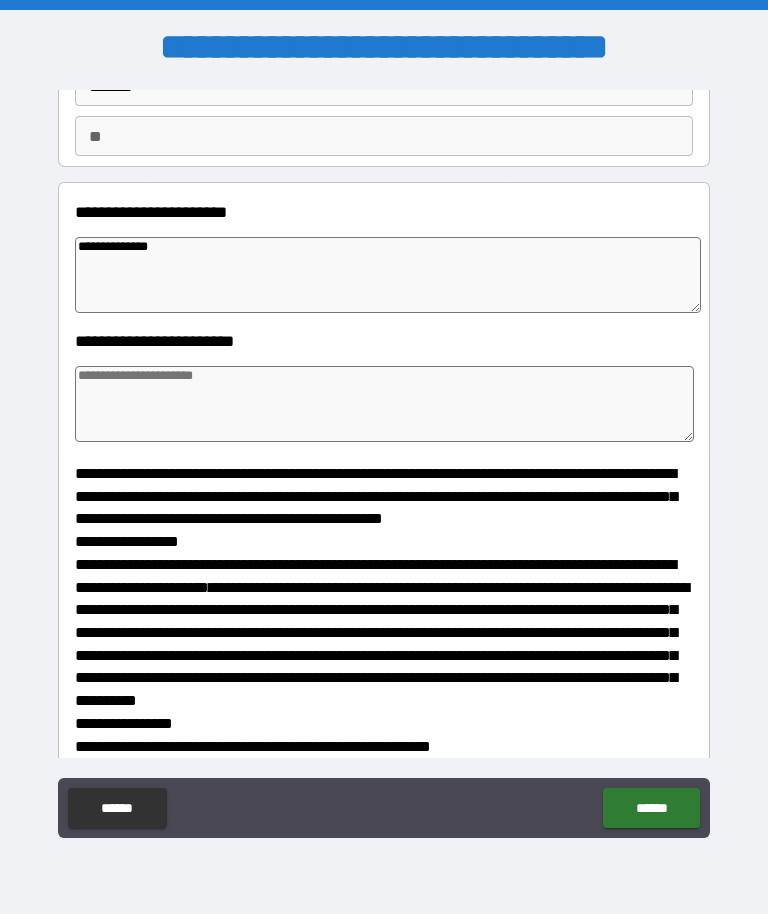 type on "*" 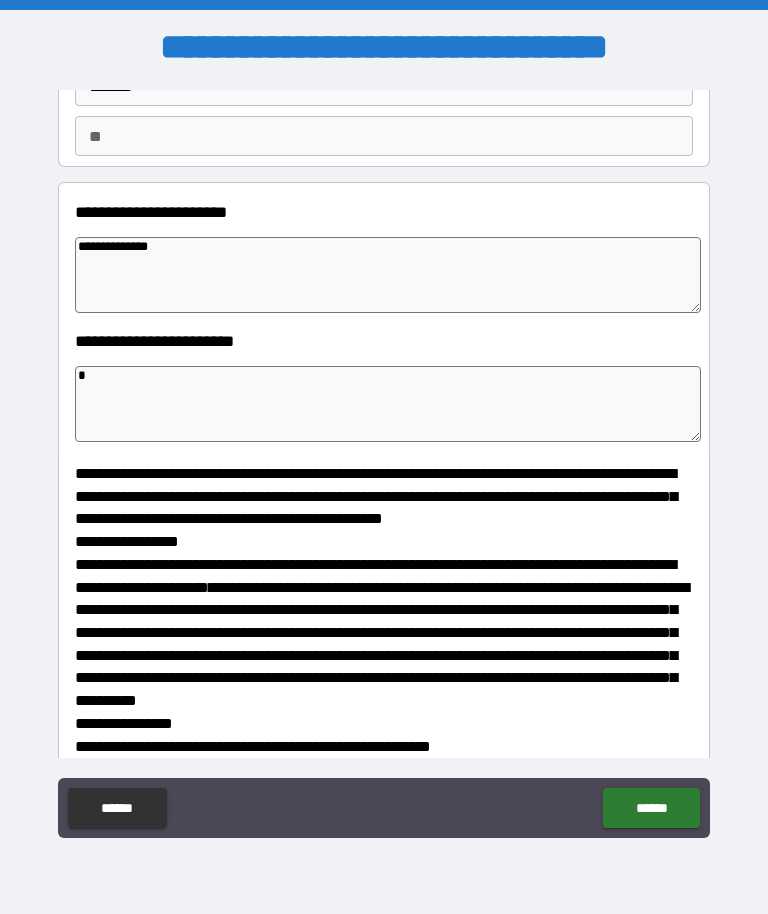 type on "*" 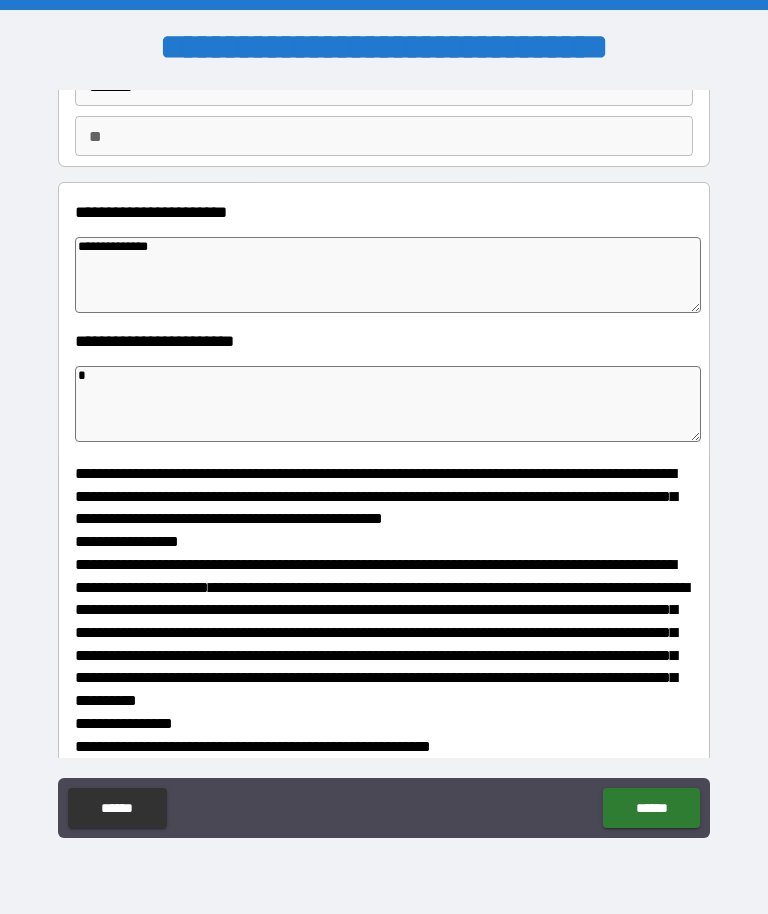 type on "*" 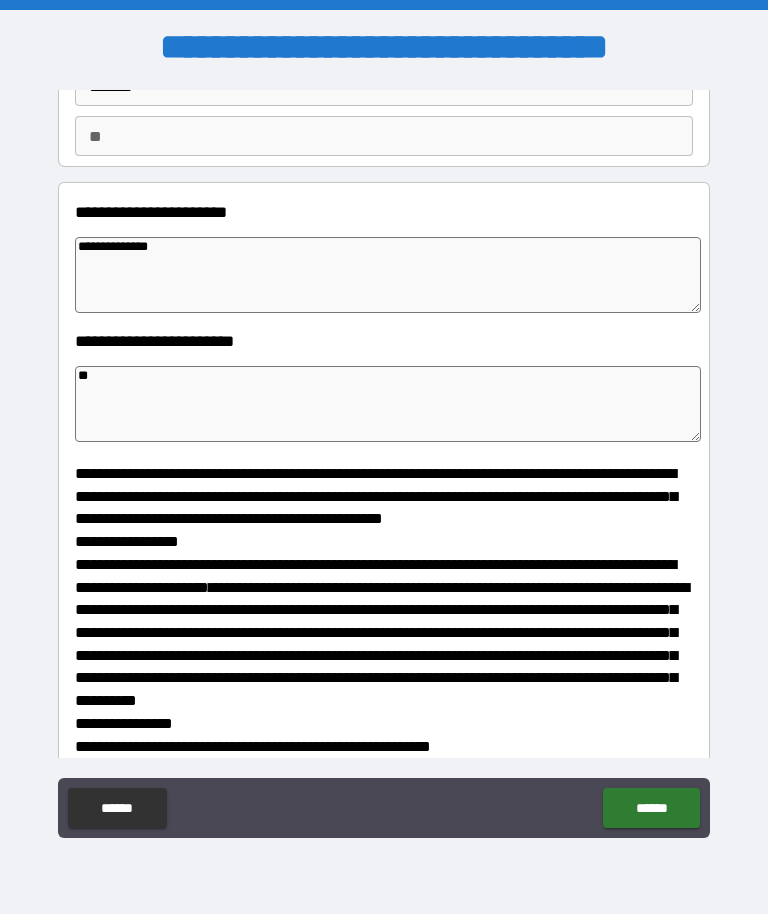 type on "*" 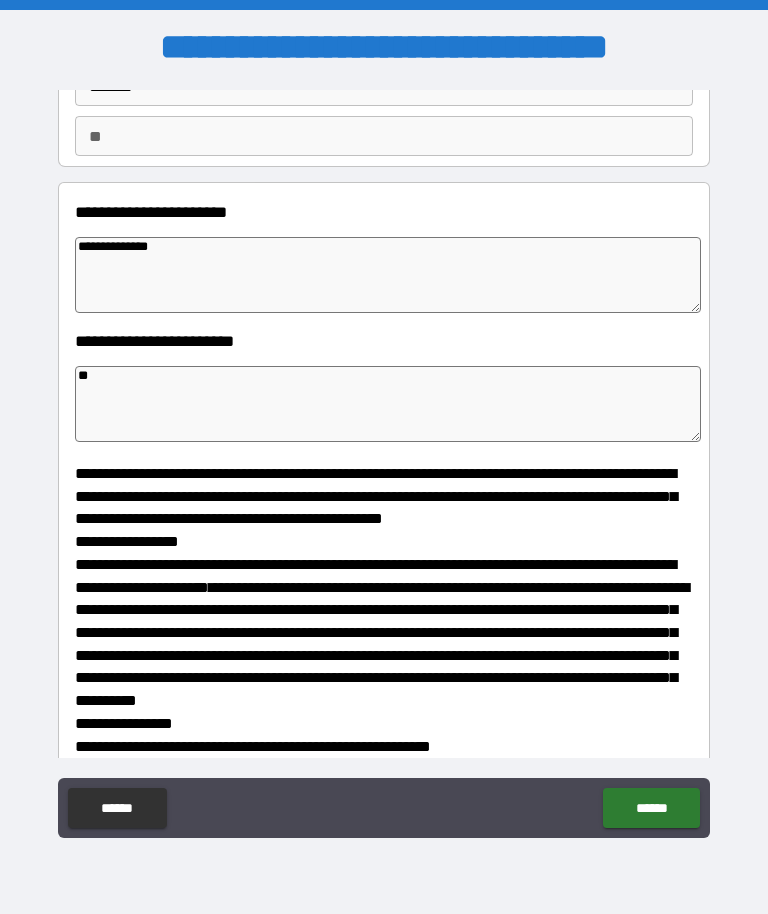 type on "*" 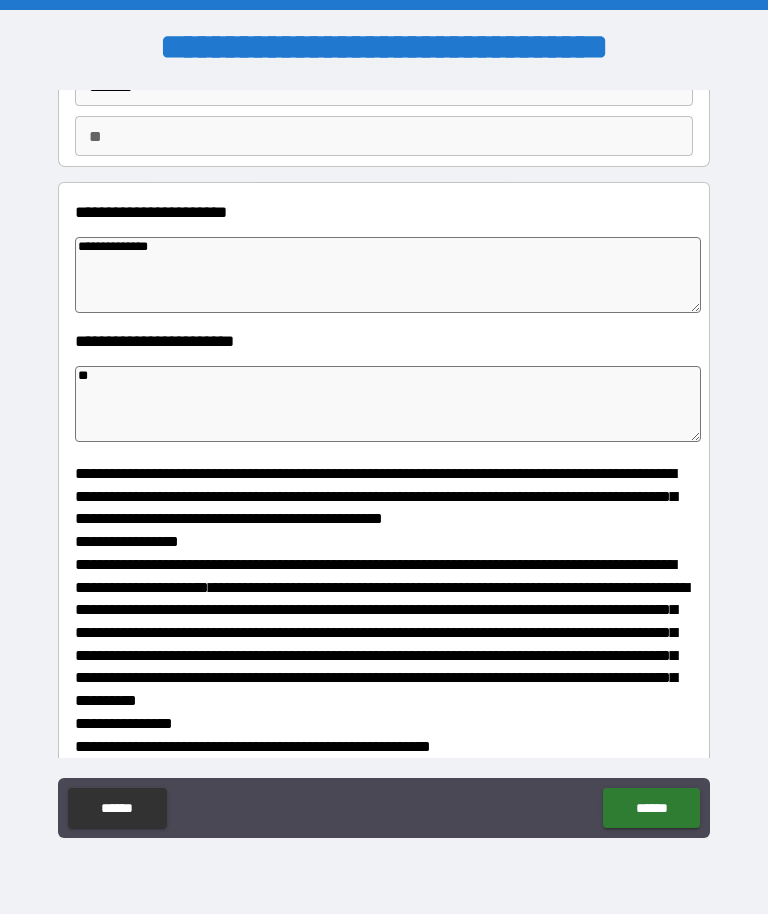 type on "*" 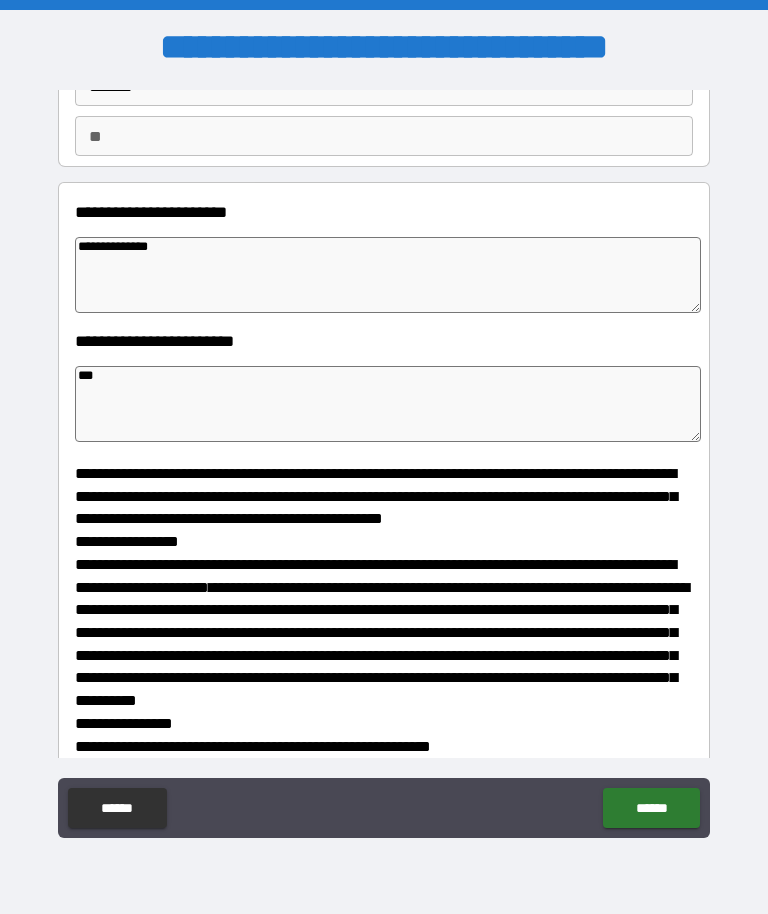 type on "*" 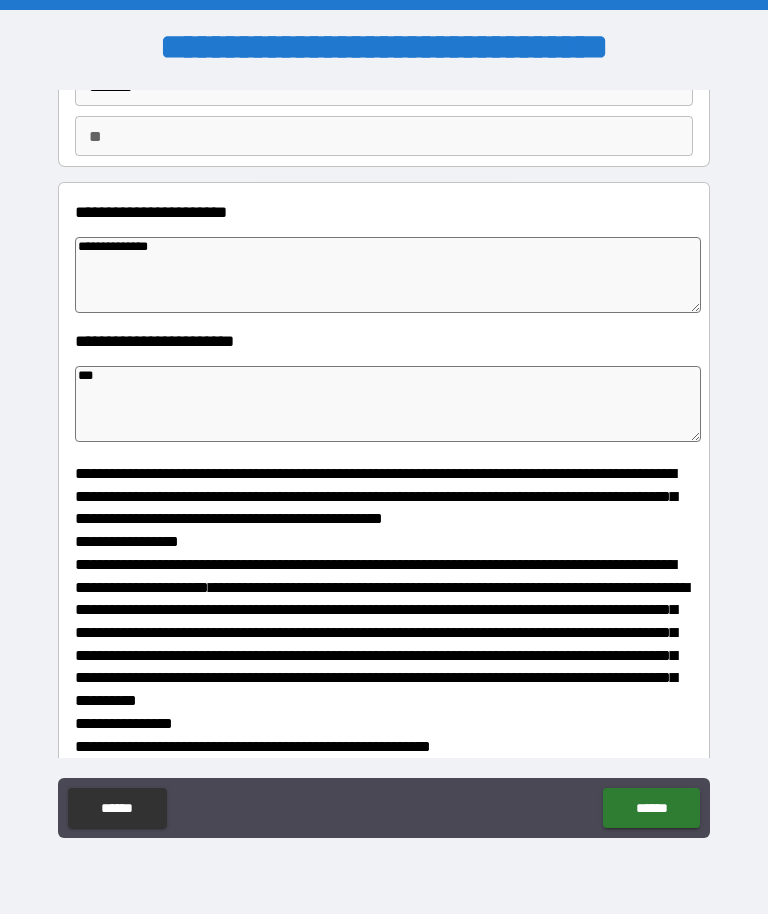 type on "*" 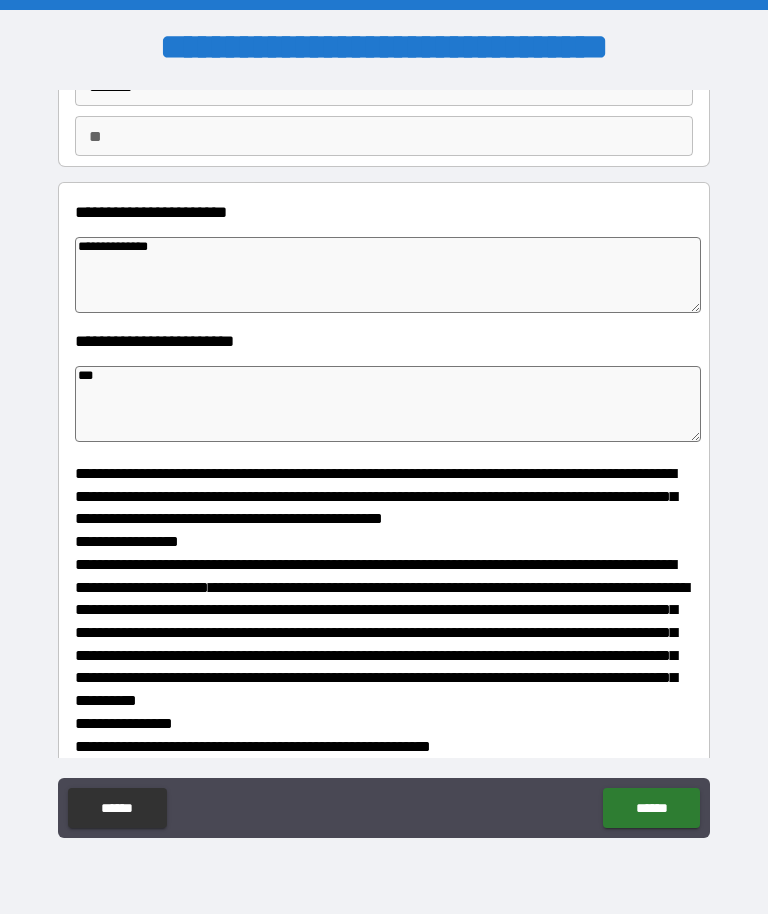 type on "*" 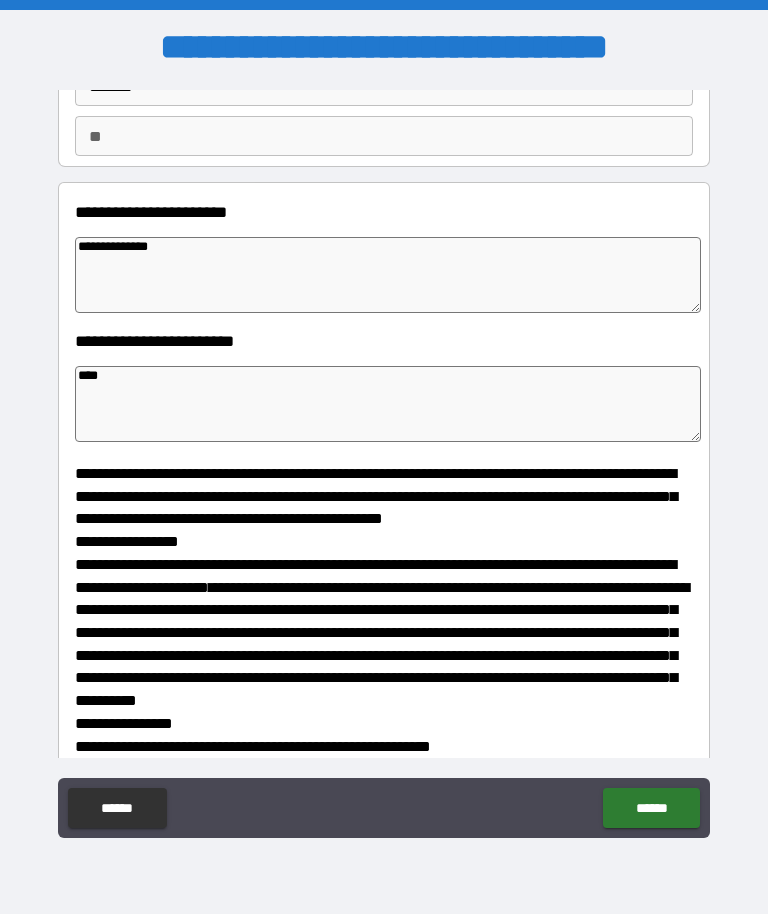 type on "*" 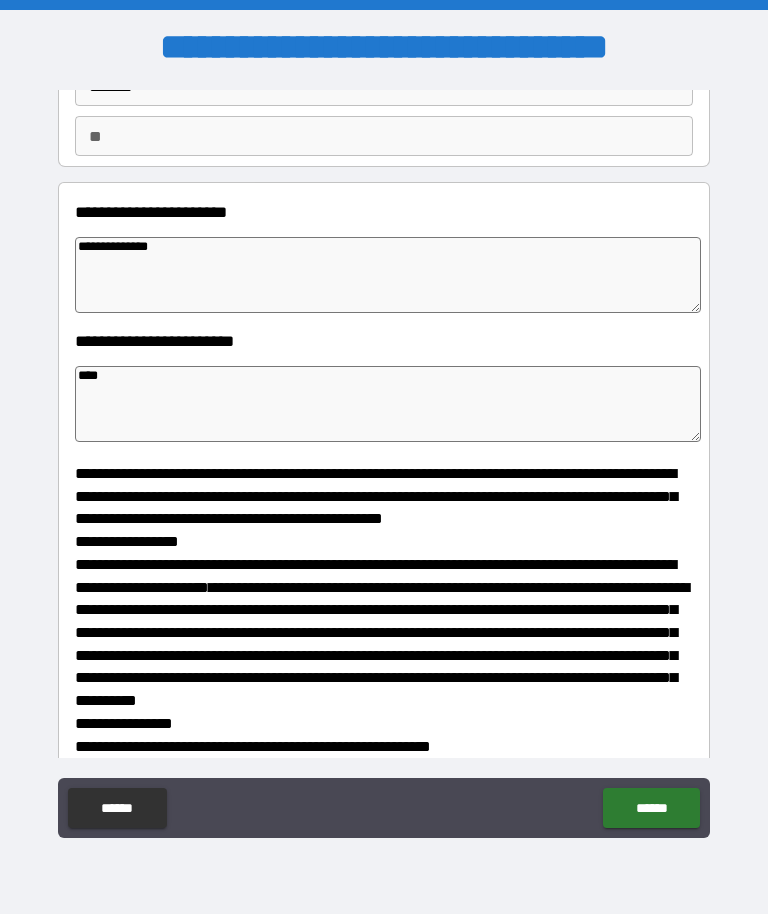 type on "*" 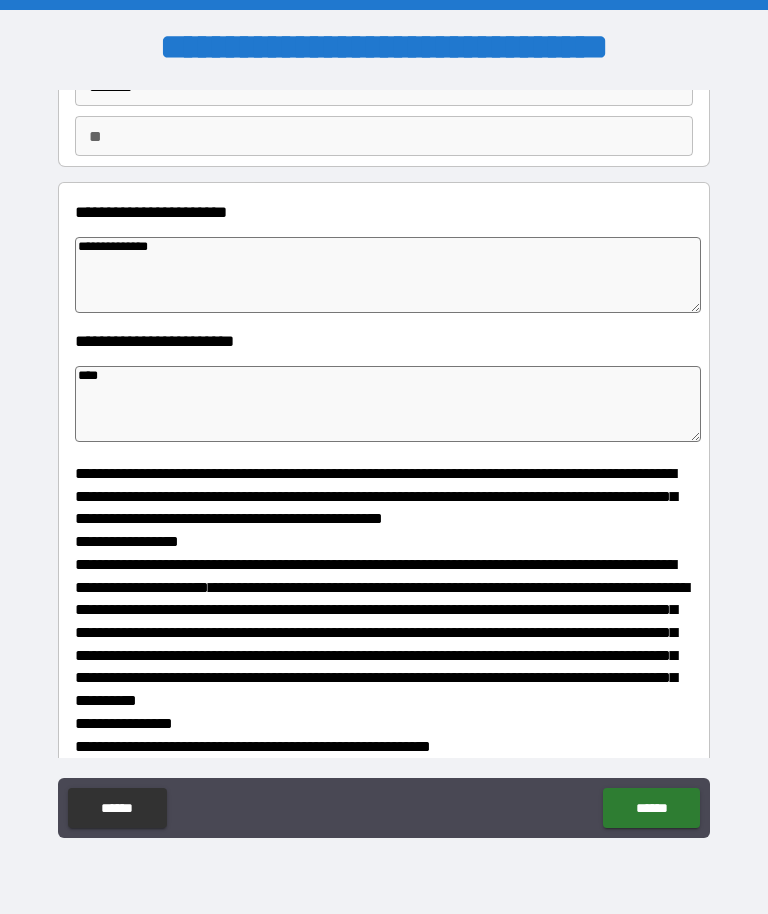 type on "*" 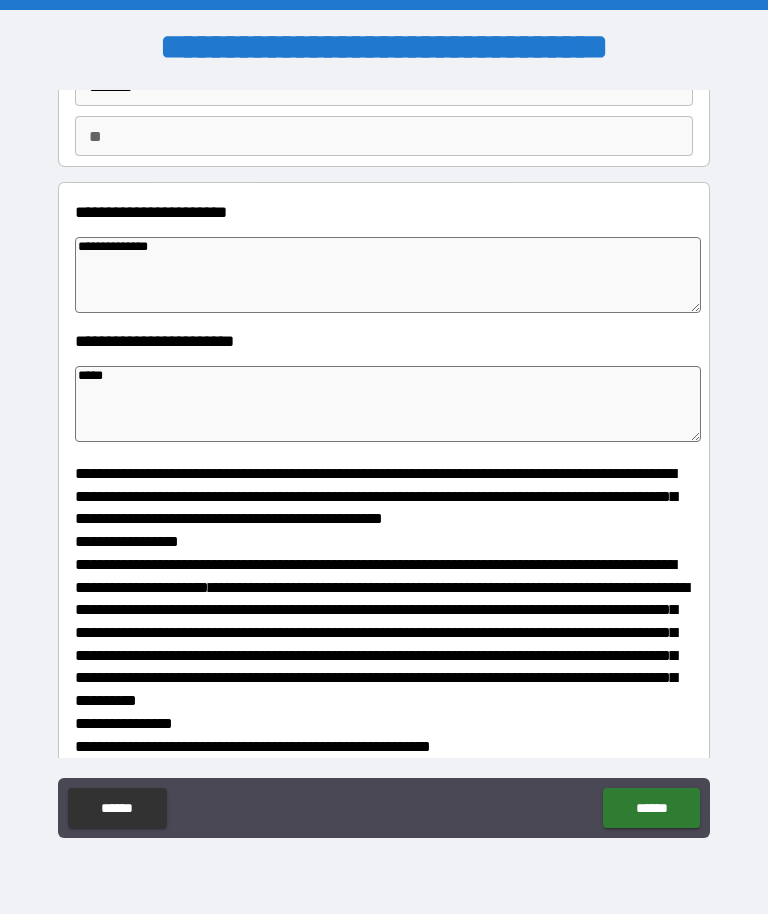 type on "*" 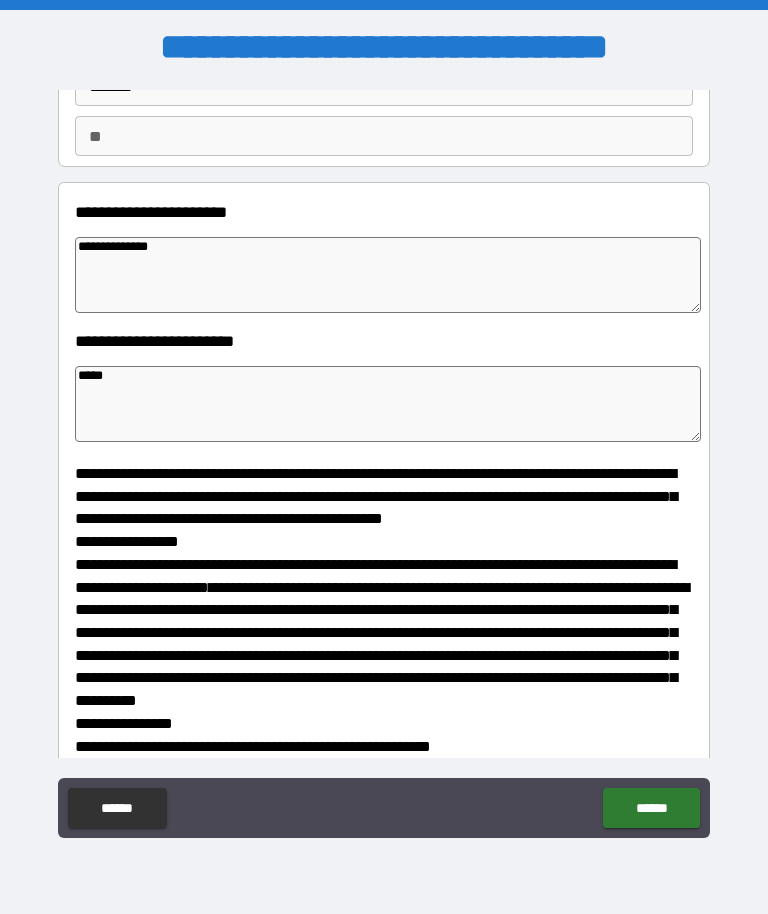 type on "*" 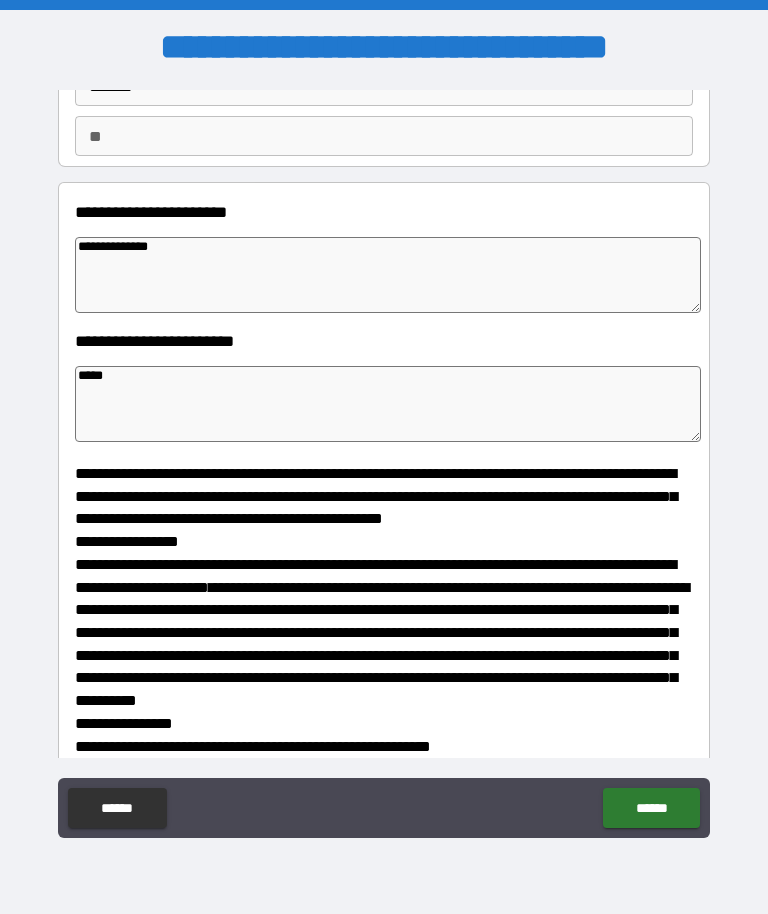 type on "*" 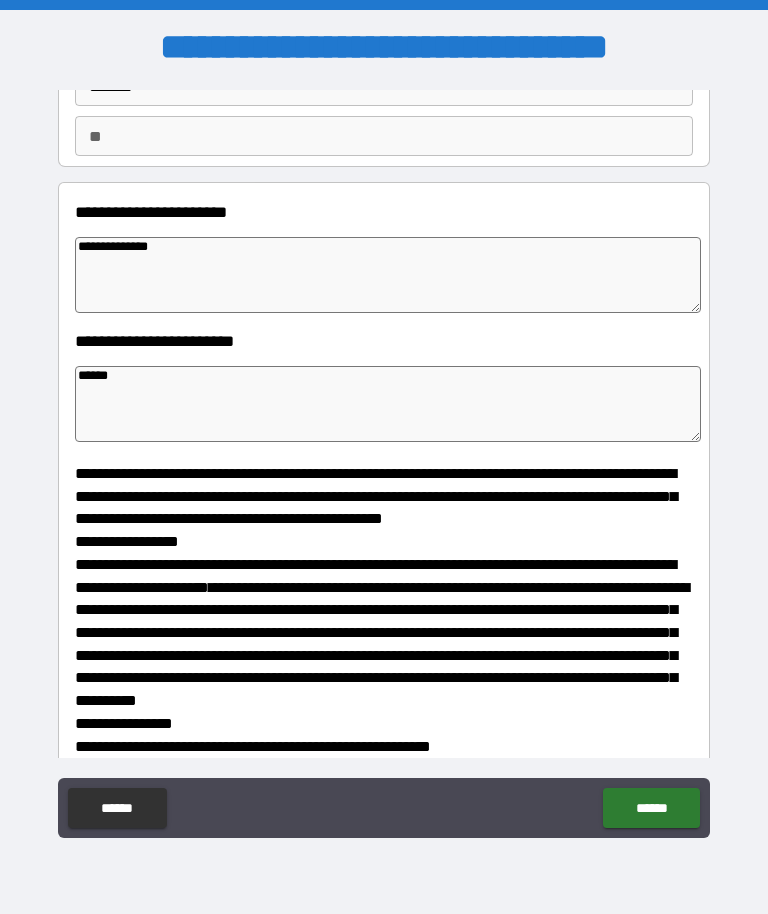 type on "*" 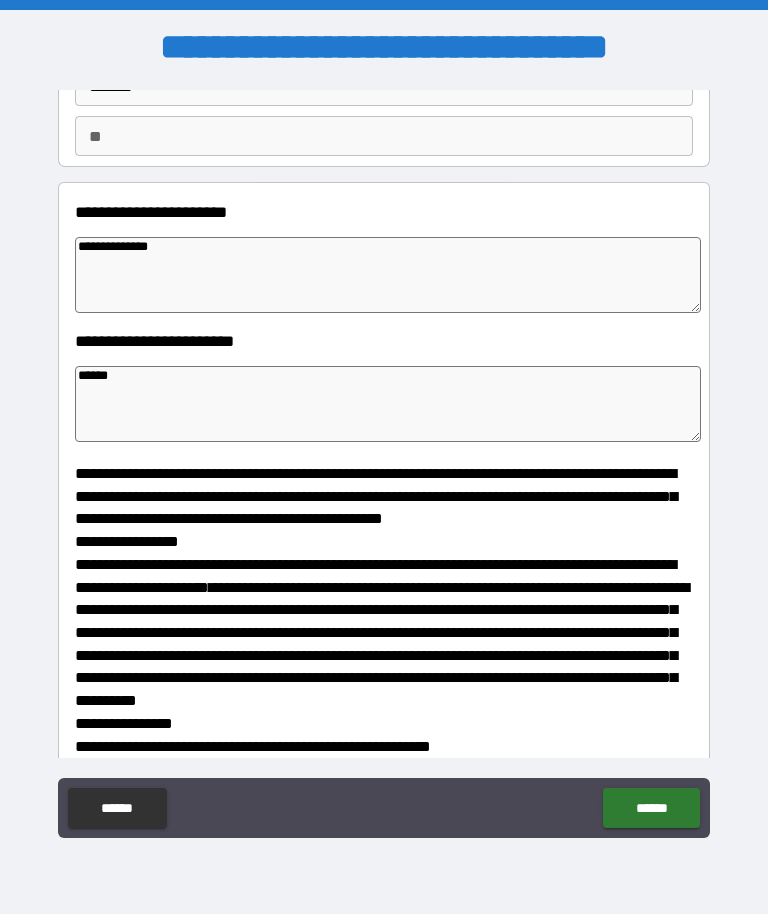 type on "*" 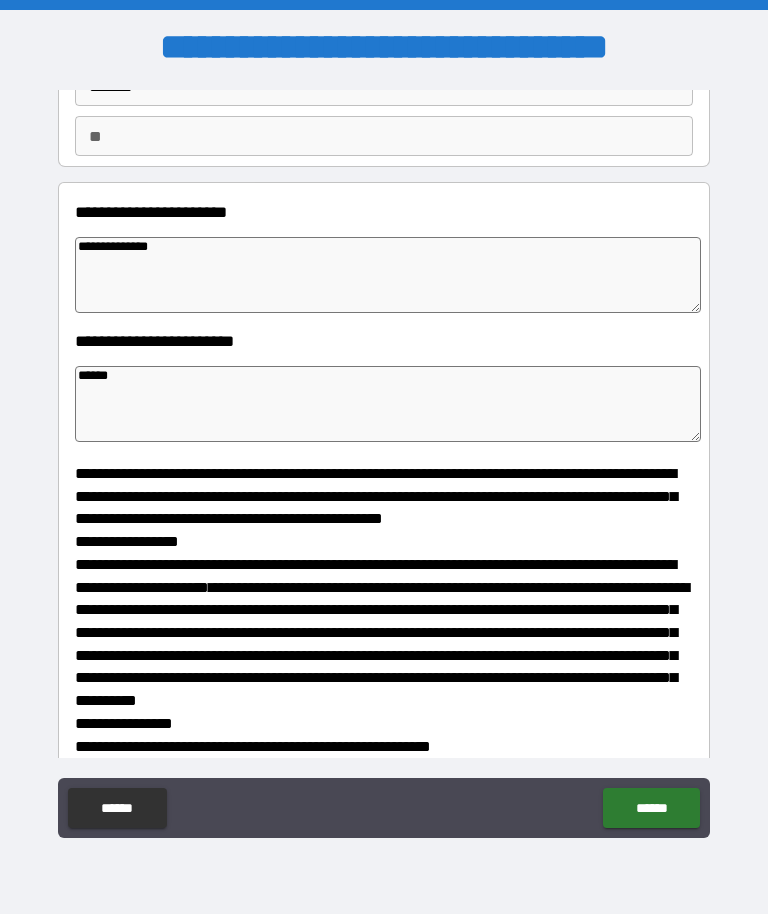 type on "*" 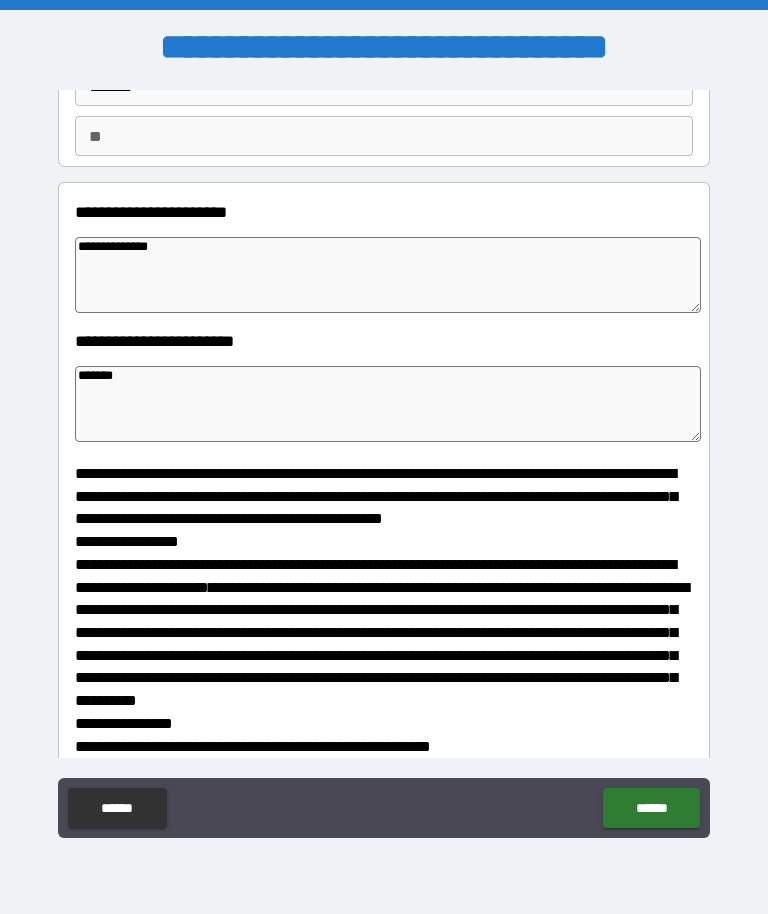 type on "*" 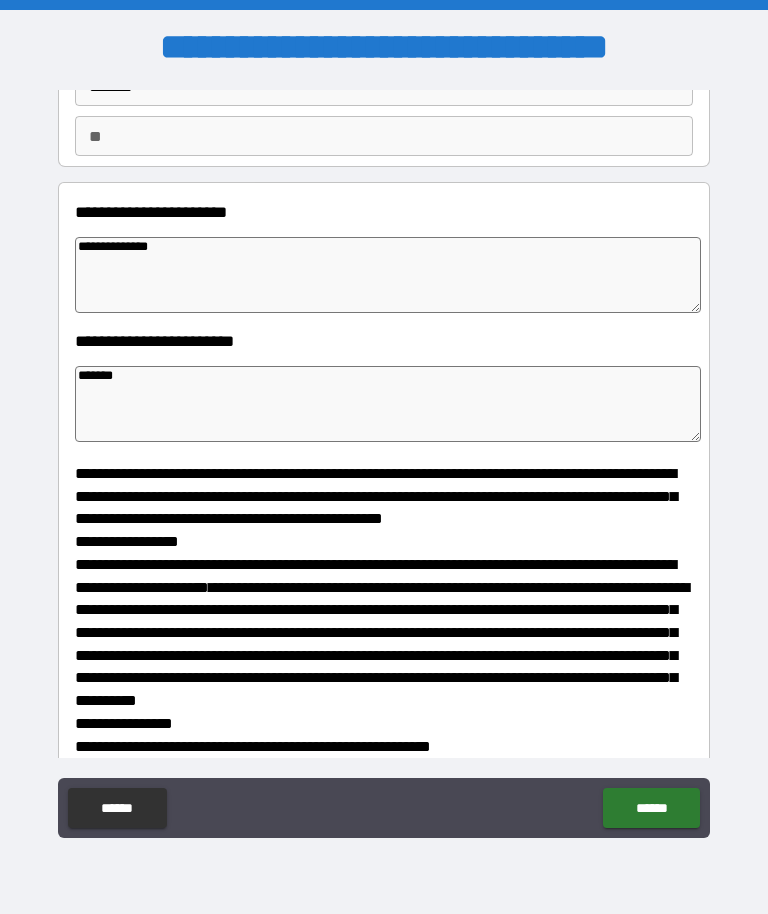 type on "********" 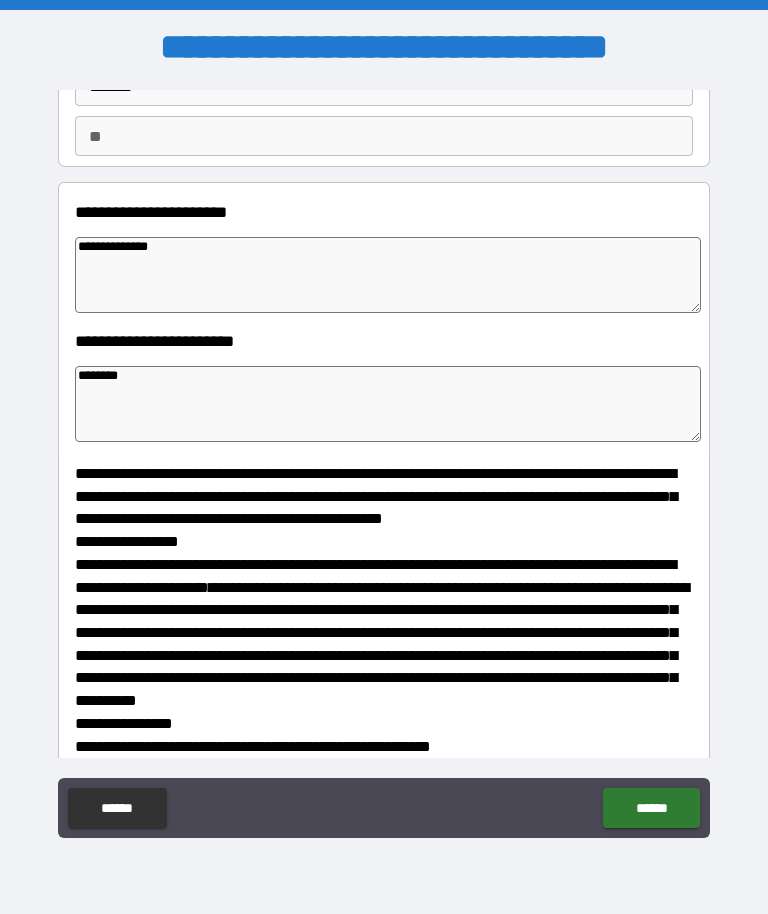 type on "*" 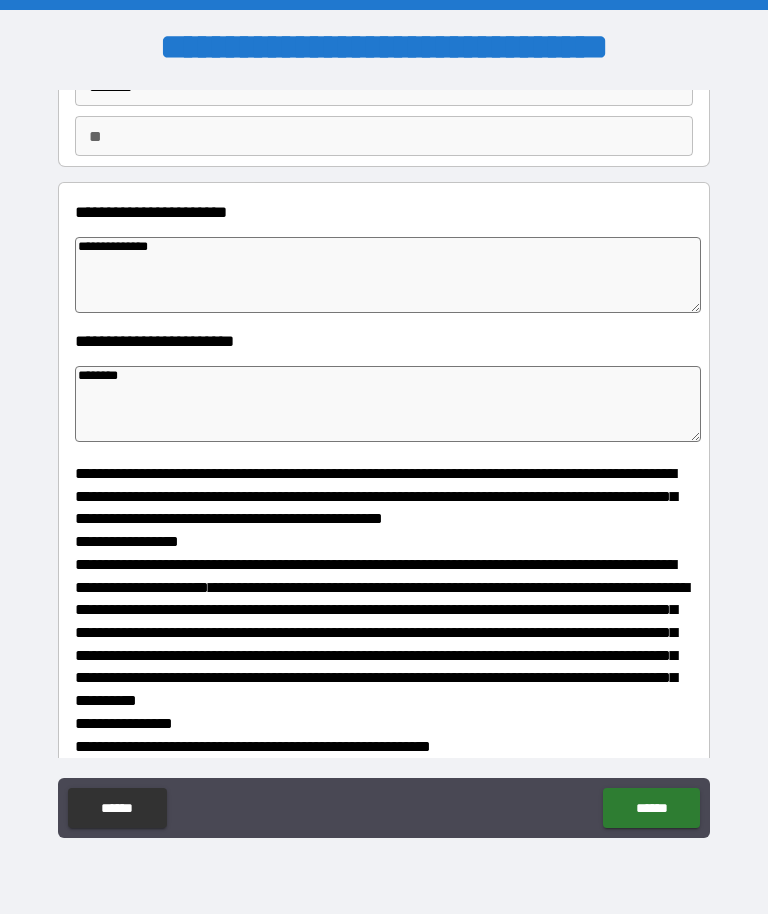type on "*" 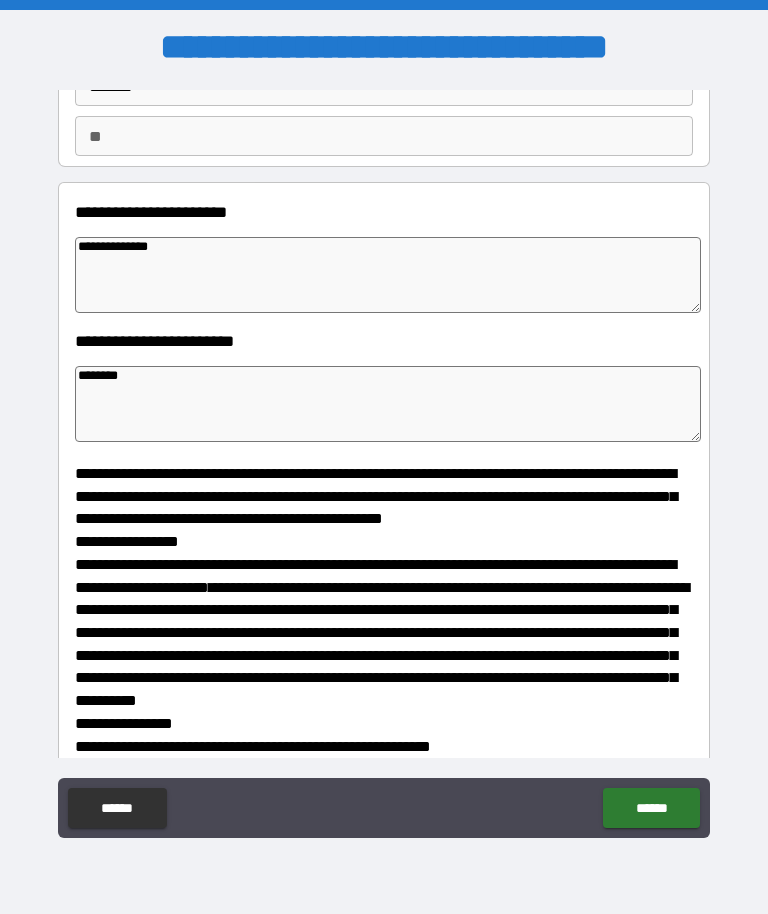 type on "*" 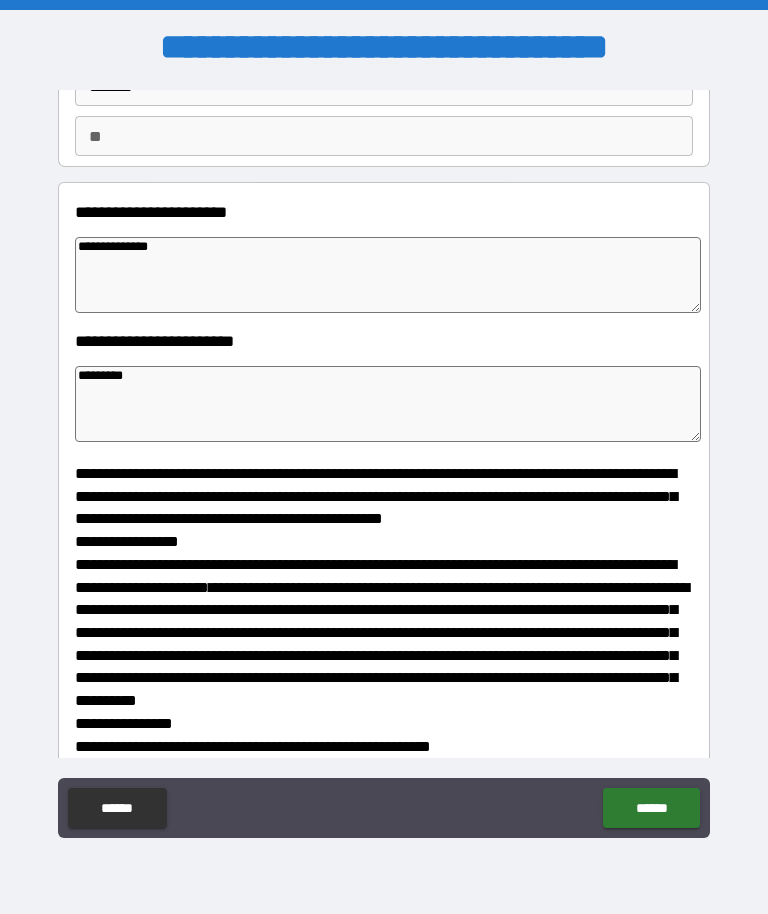 type on "*" 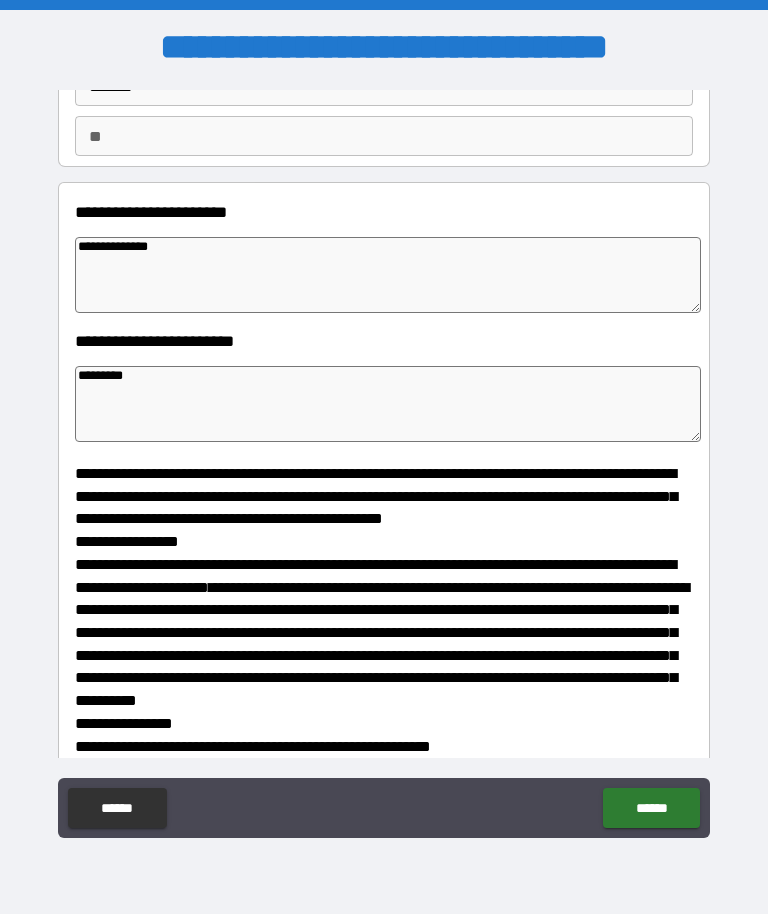 type on "**********" 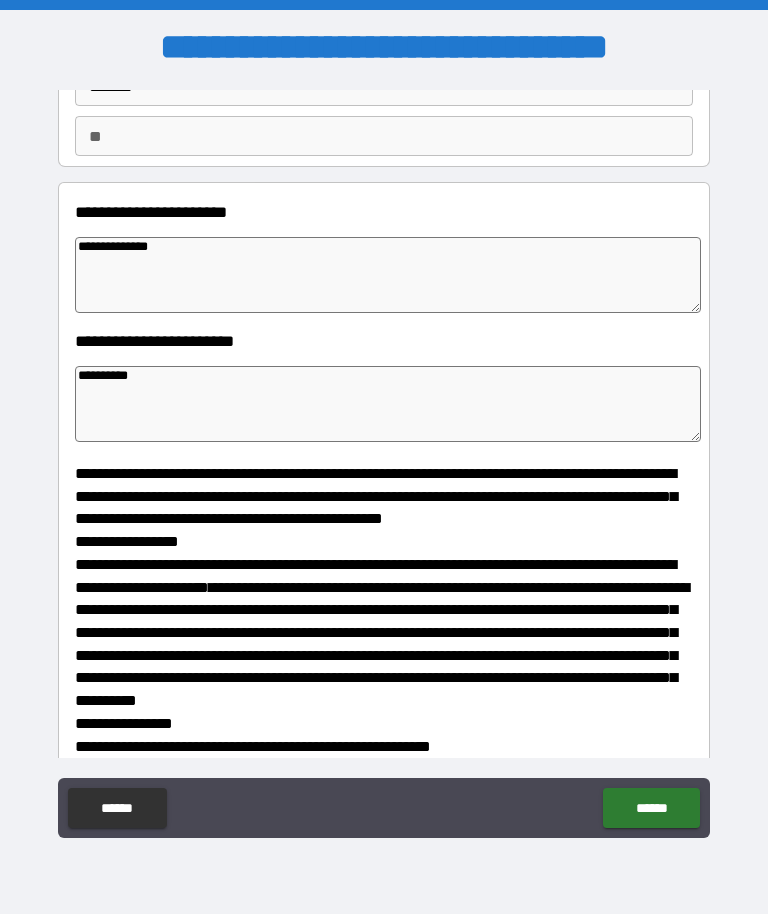 type on "*" 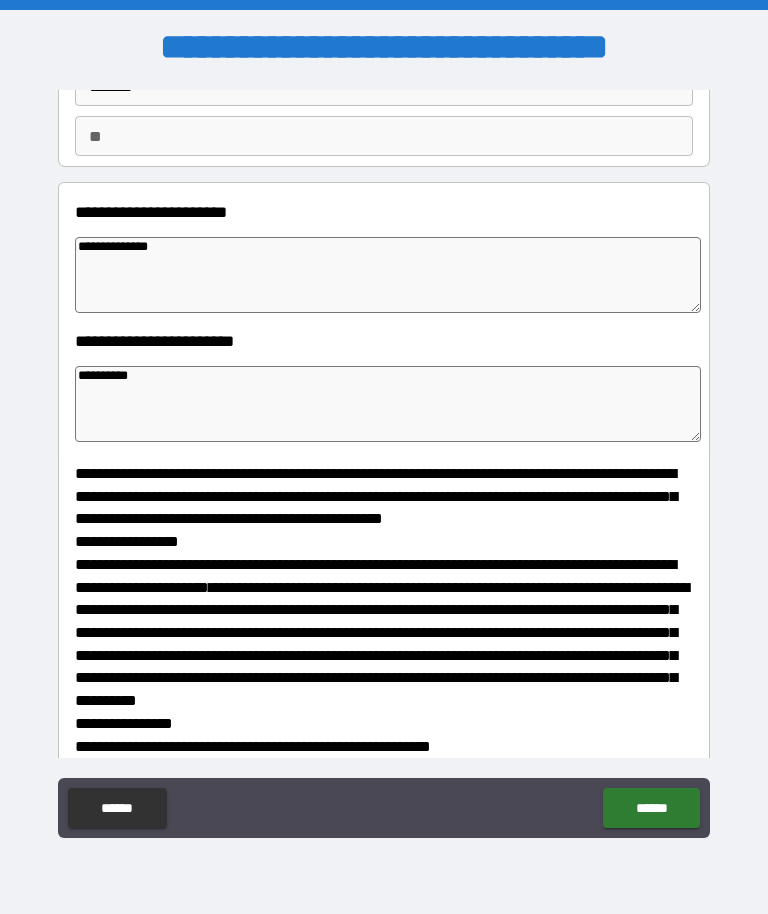 type on "*" 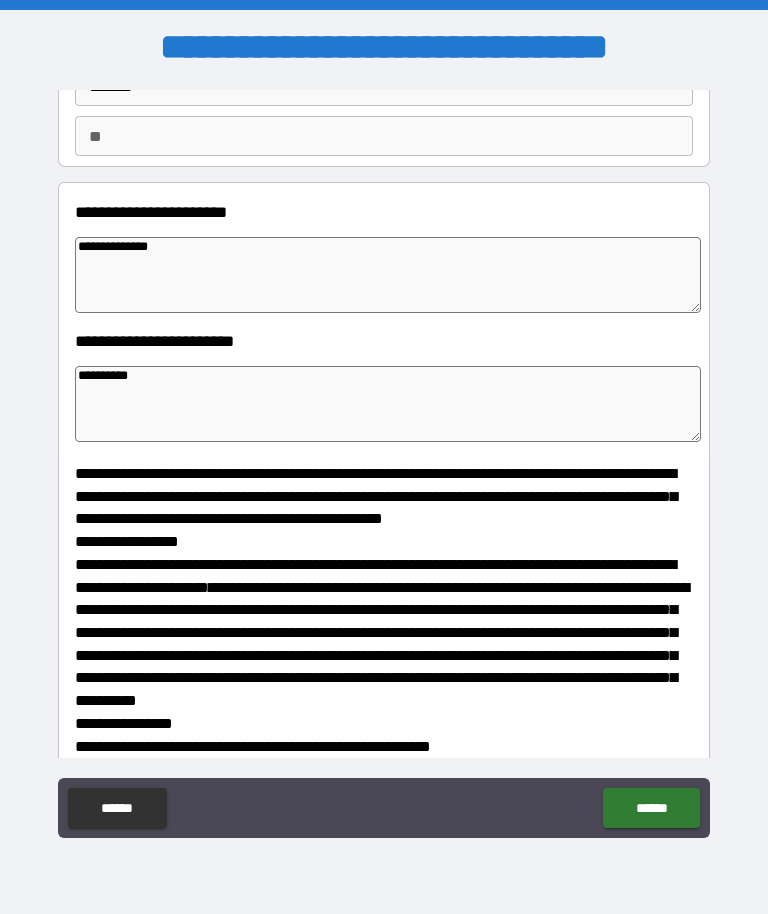 type on "*" 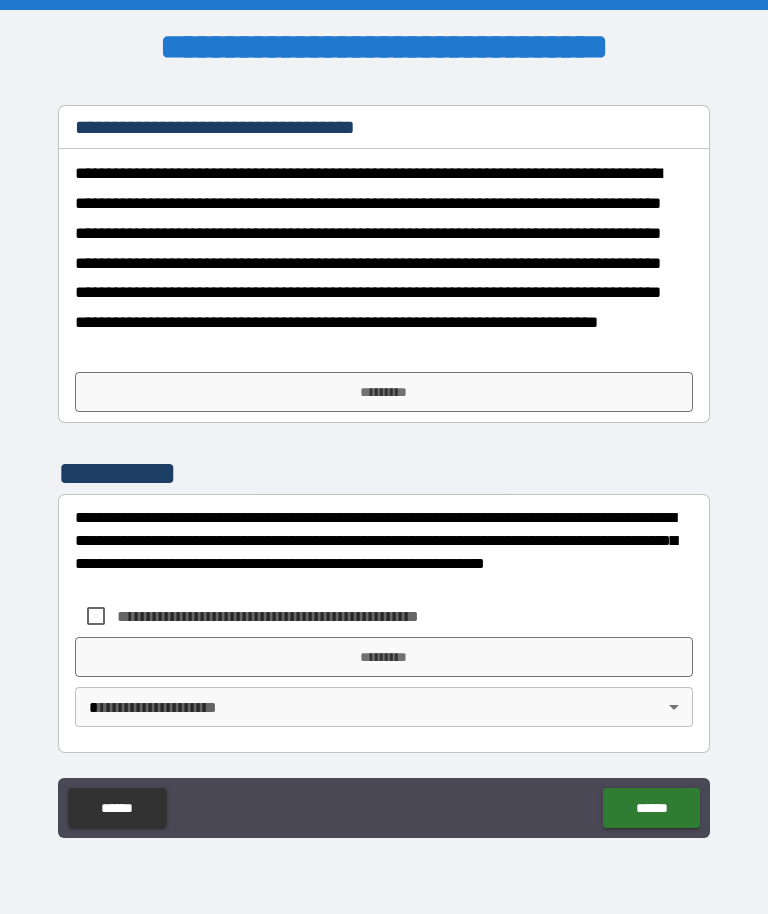 scroll, scrollTop: 1586, scrollLeft: 0, axis: vertical 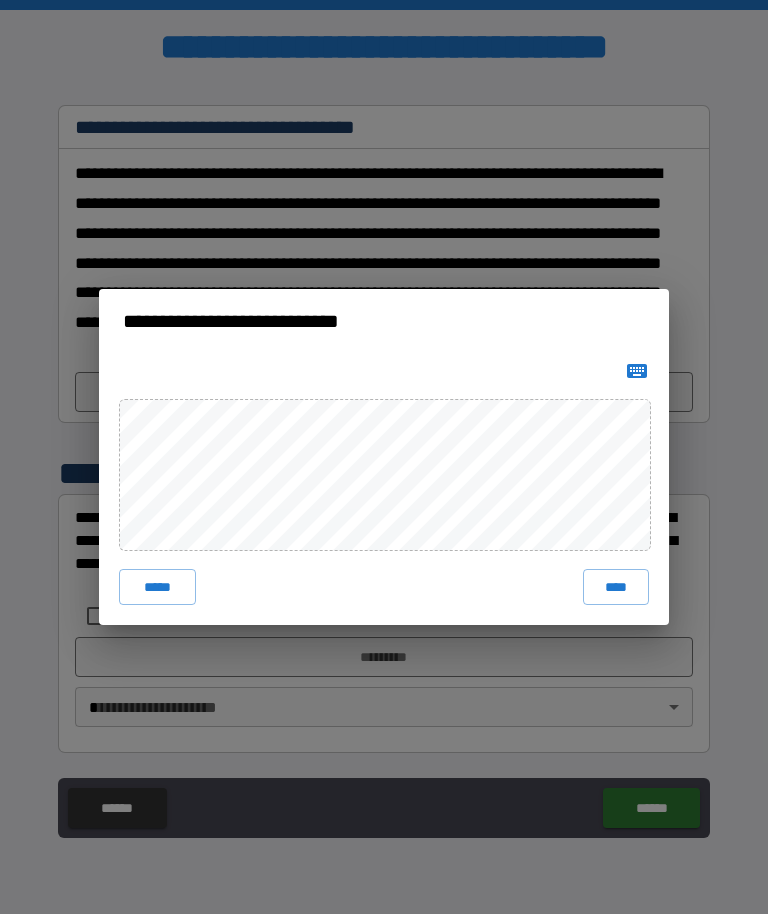 click on "****" at bounding box center (616, 587) 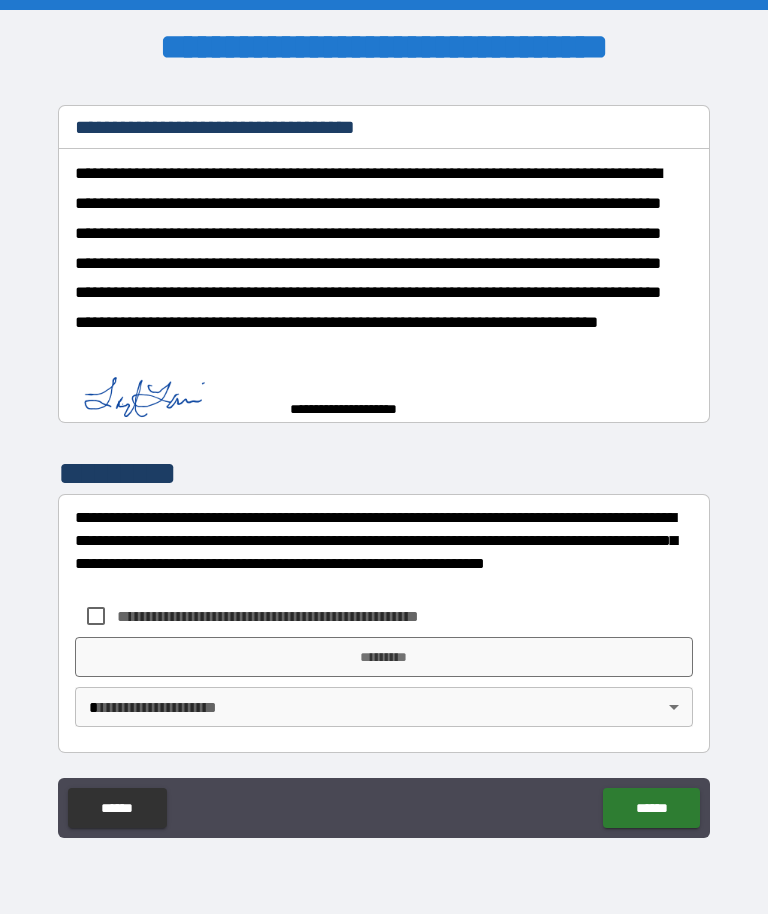 type on "*" 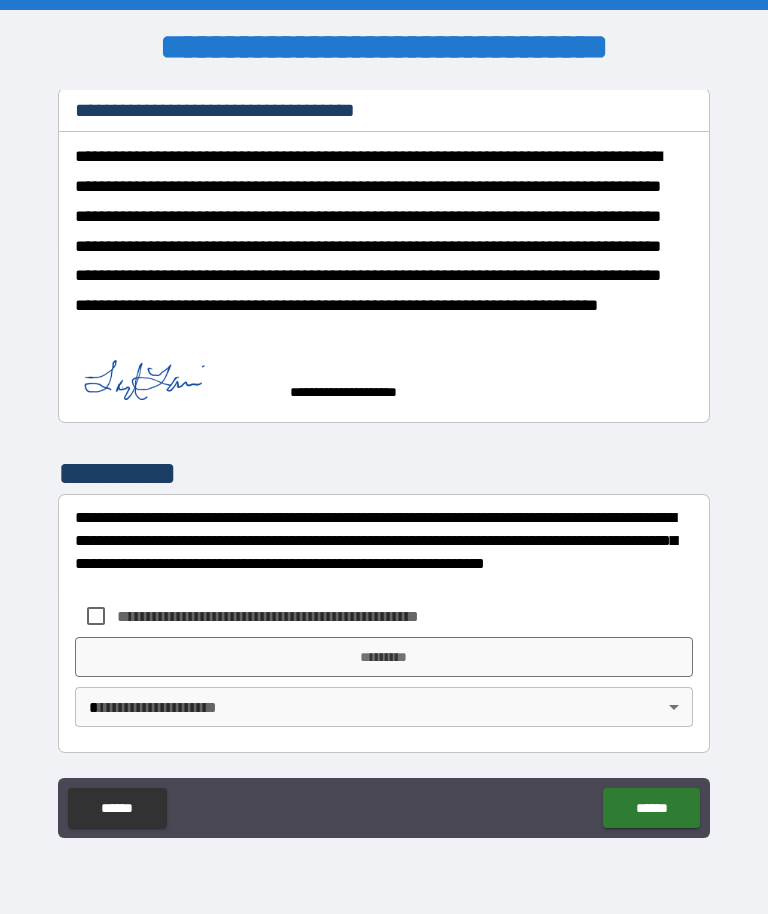 type on "*" 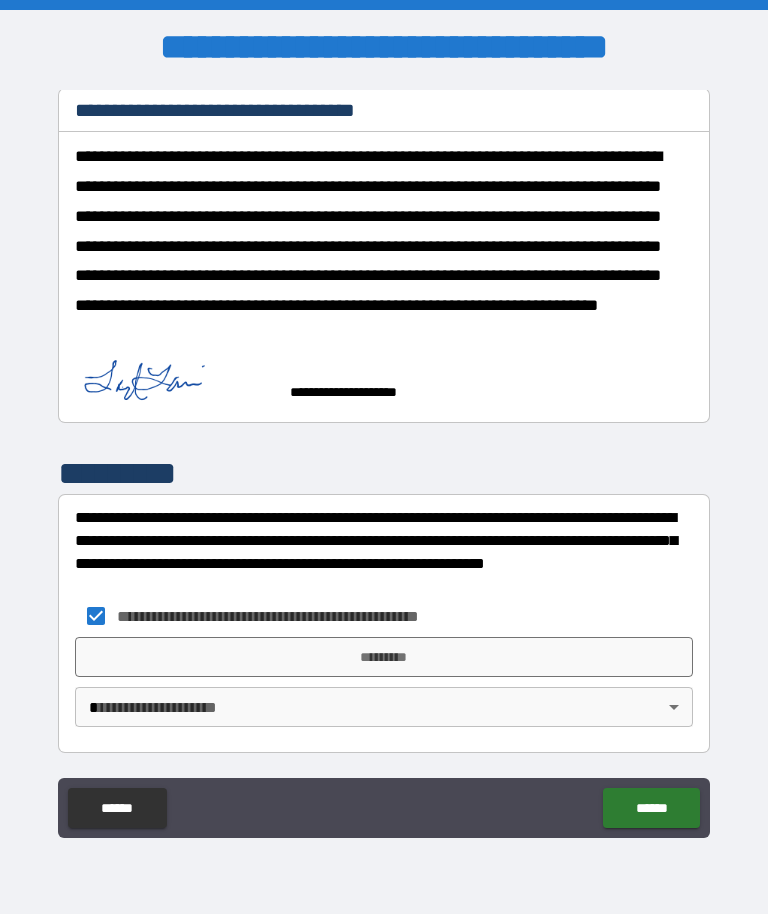 type on "*" 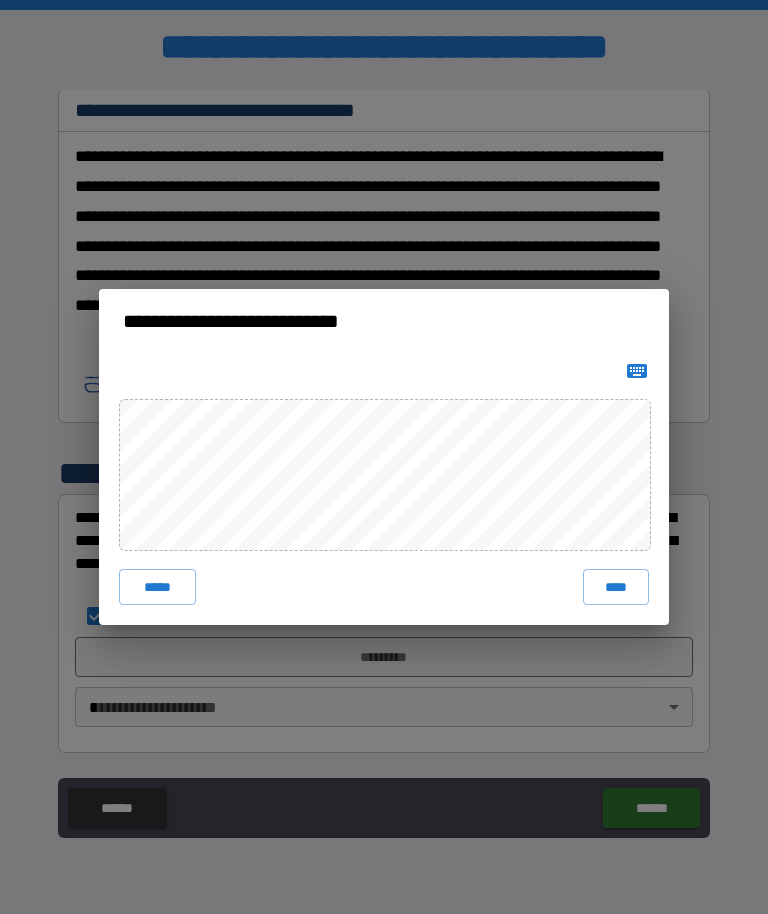click on "****" at bounding box center [616, 587] 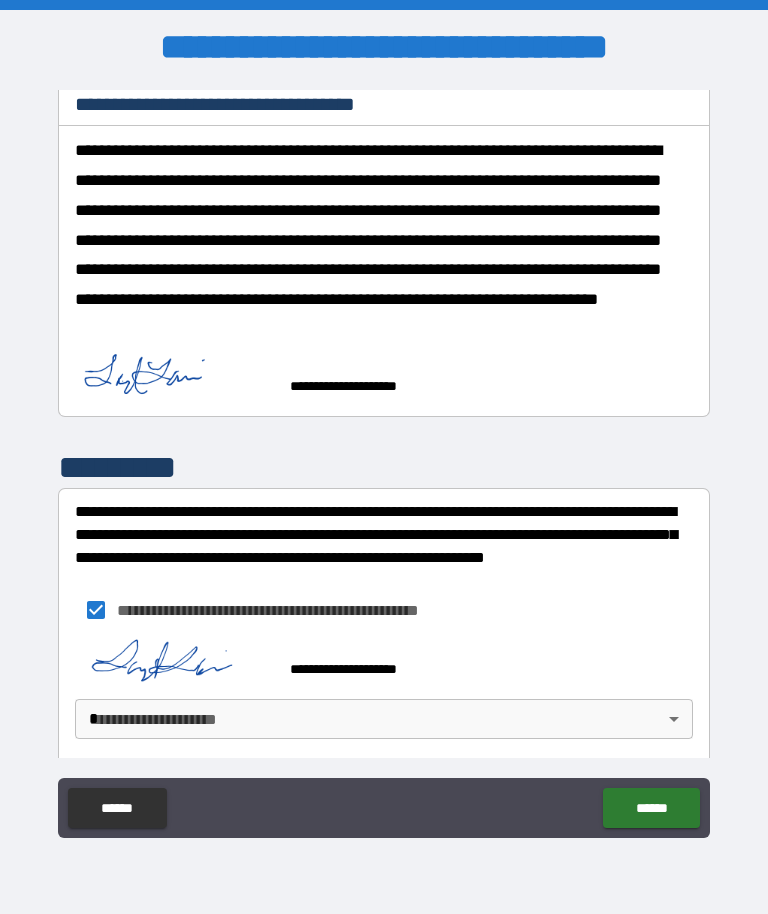 type on "*" 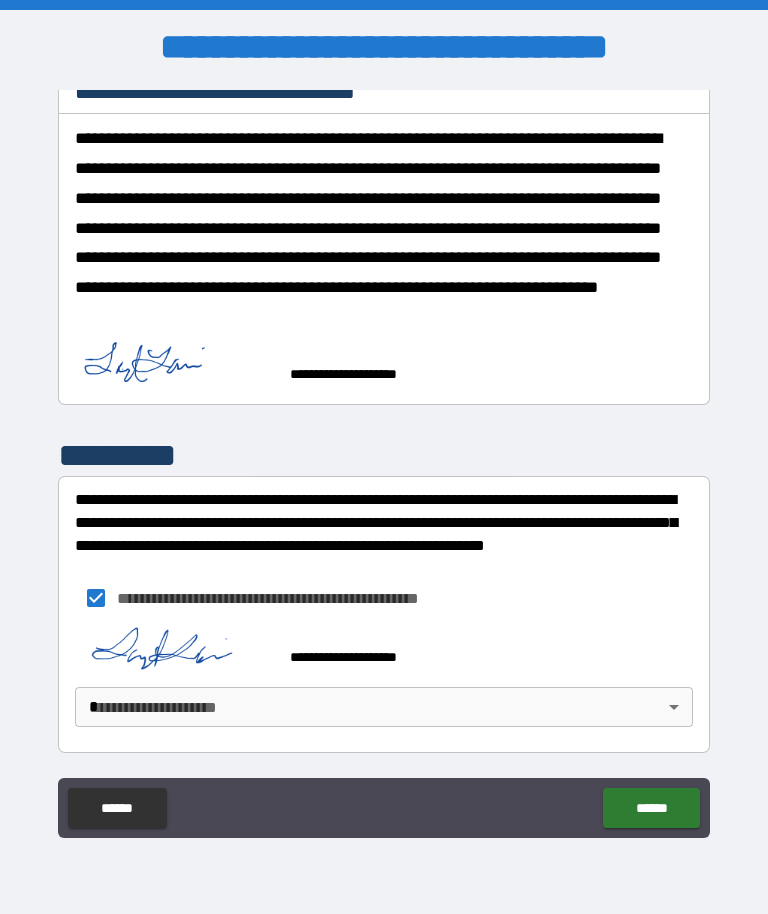 click on "**********" at bounding box center (384, 457) 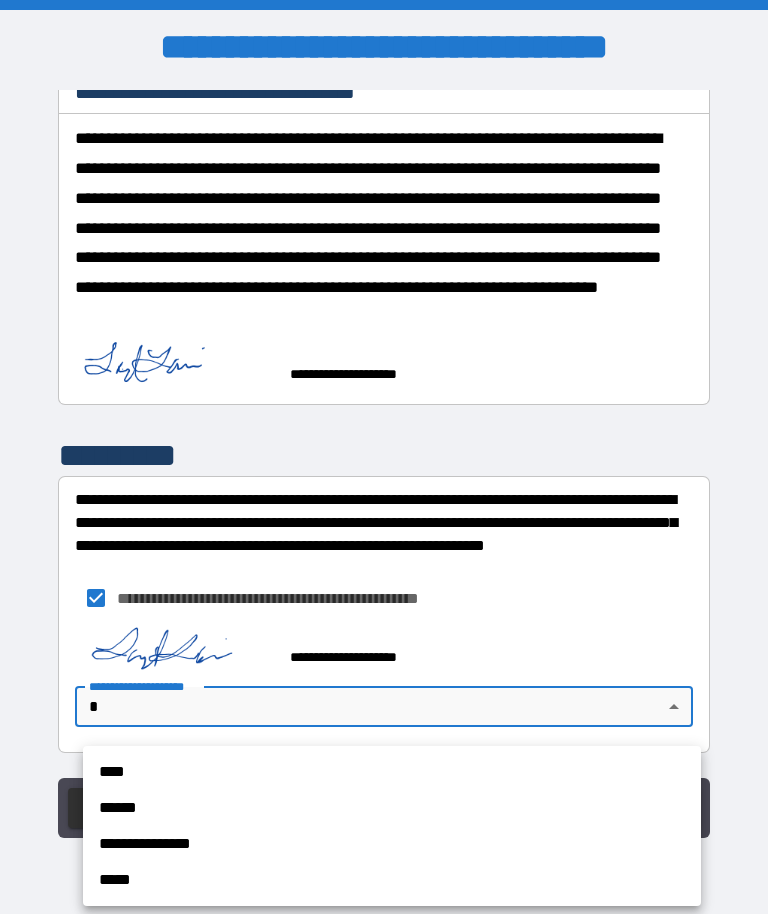click on "****" at bounding box center [392, 772] 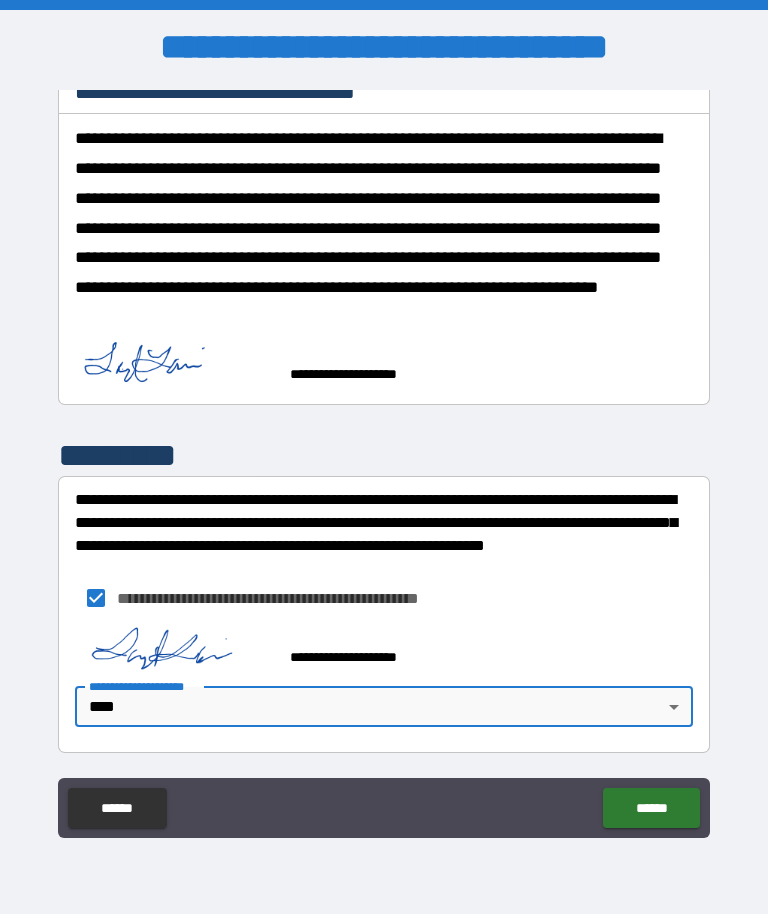 type on "*" 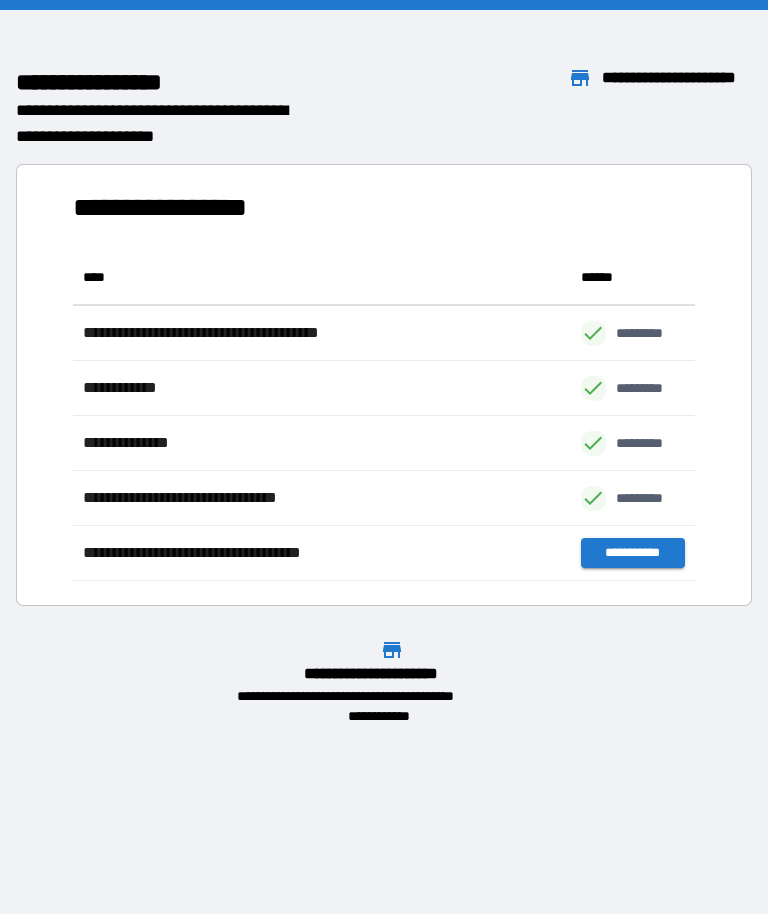 scroll, scrollTop: 1, scrollLeft: 1, axis: both 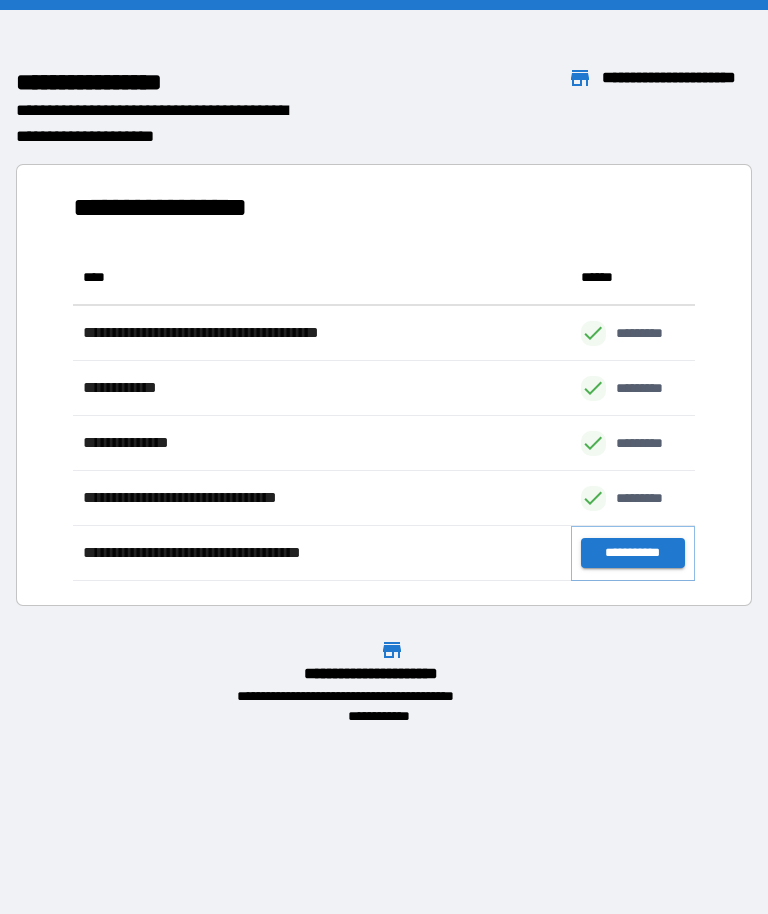 click on "**********" at bounding box center [633, 553] 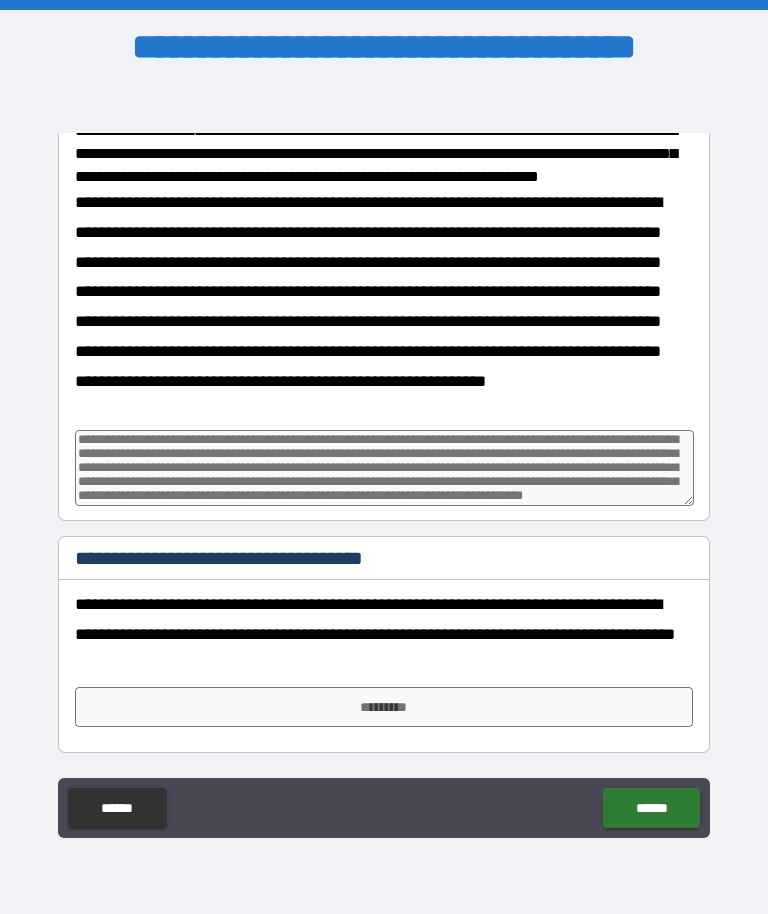 scroll, scrollTop: 623, scrollLeft: 0, axis: vertical 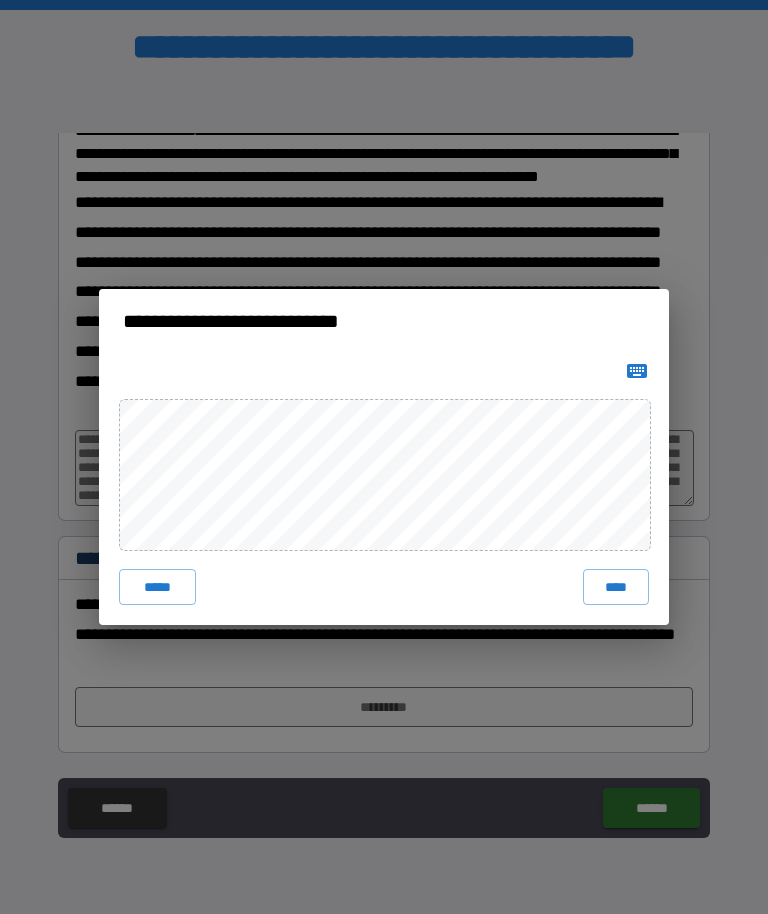 click on "****" at bounding box center [616, 587] 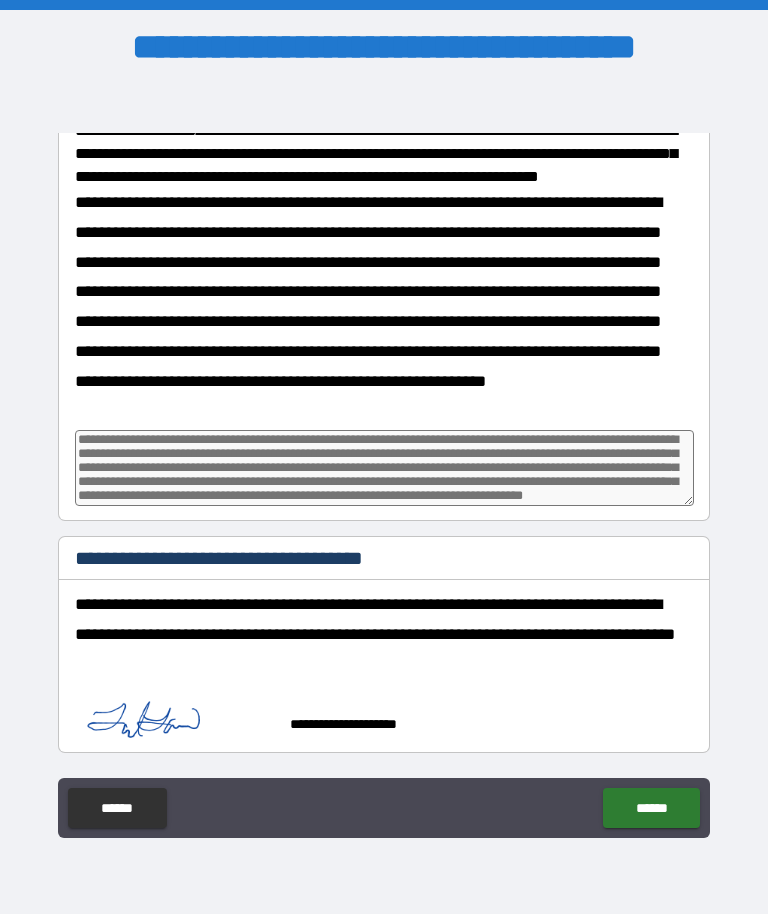 scroll, scrollTop: 613, scrollLeft: 0, axis: vertical 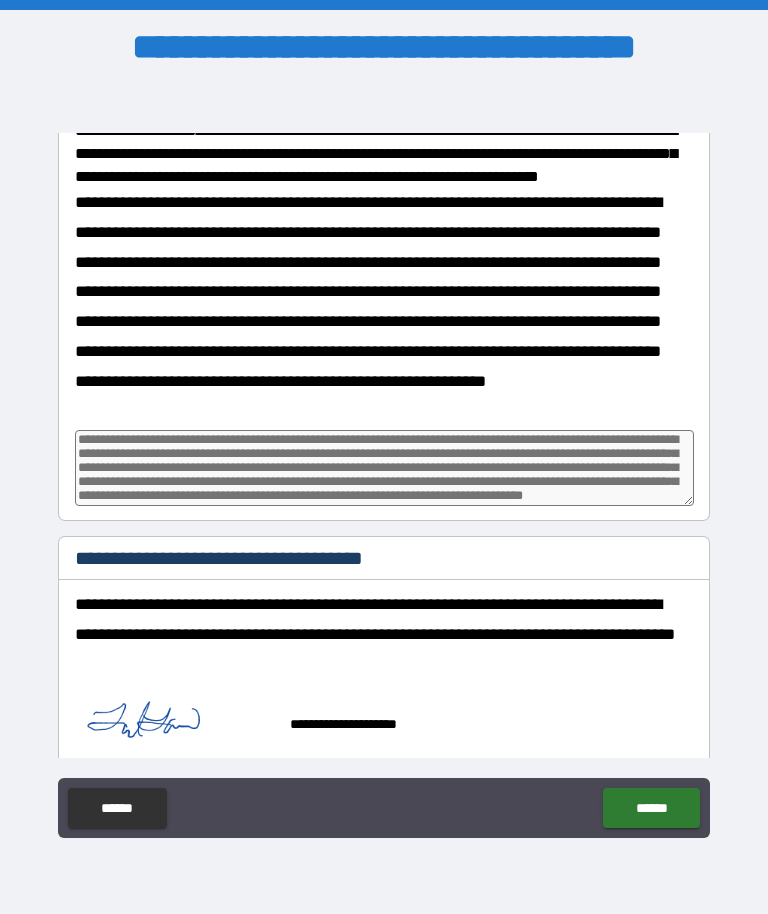 click on "******" at bounding box center [651, 808] 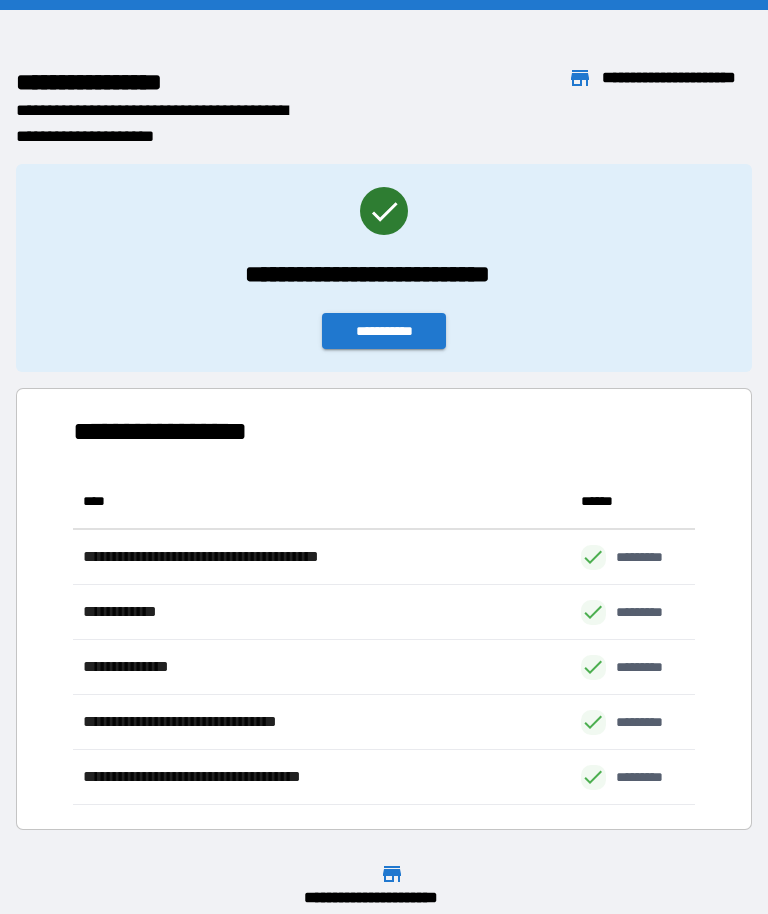 scroll, scrollTop: 1, scrollLeft: 1, axis: both 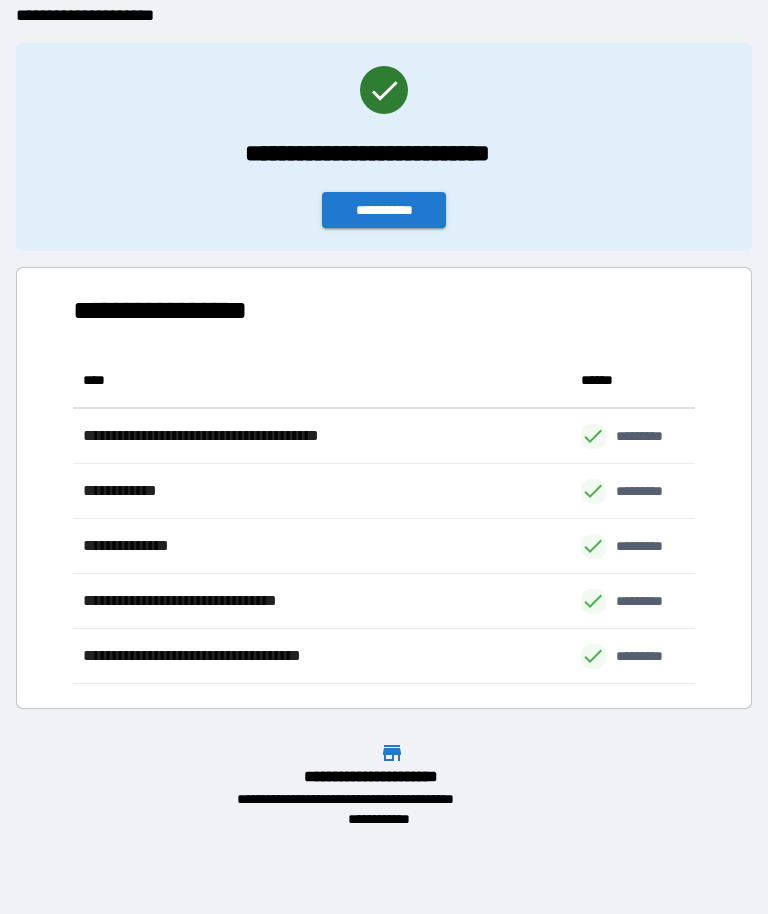 click on "**********" at bounding box center [384, 210] 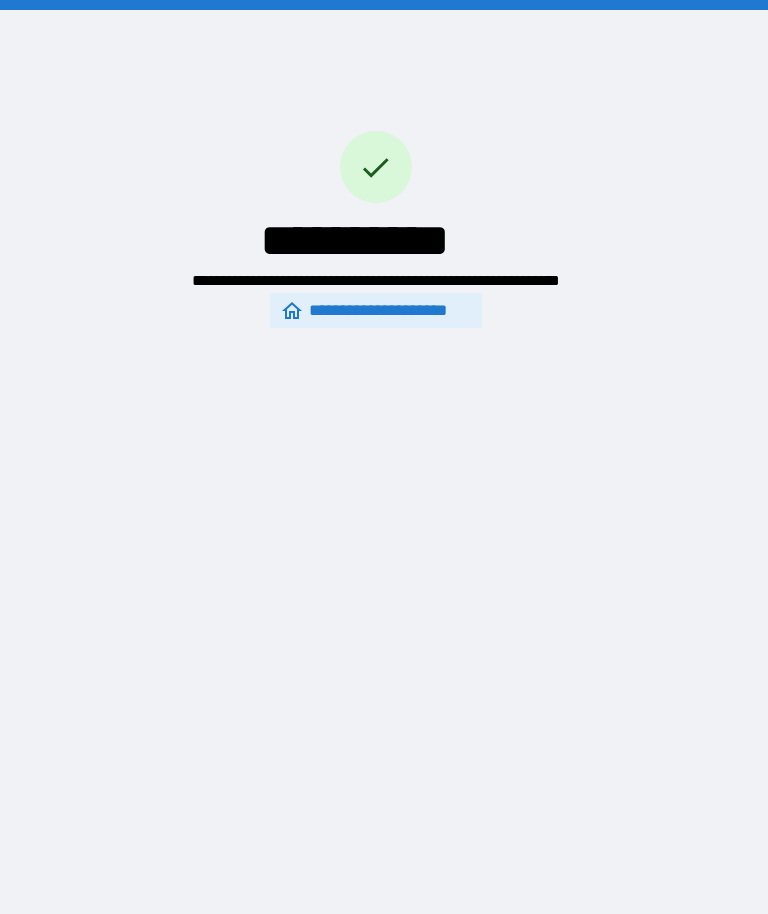 scroll, scrollTop: 0, scrollLeft: 0, axis: both 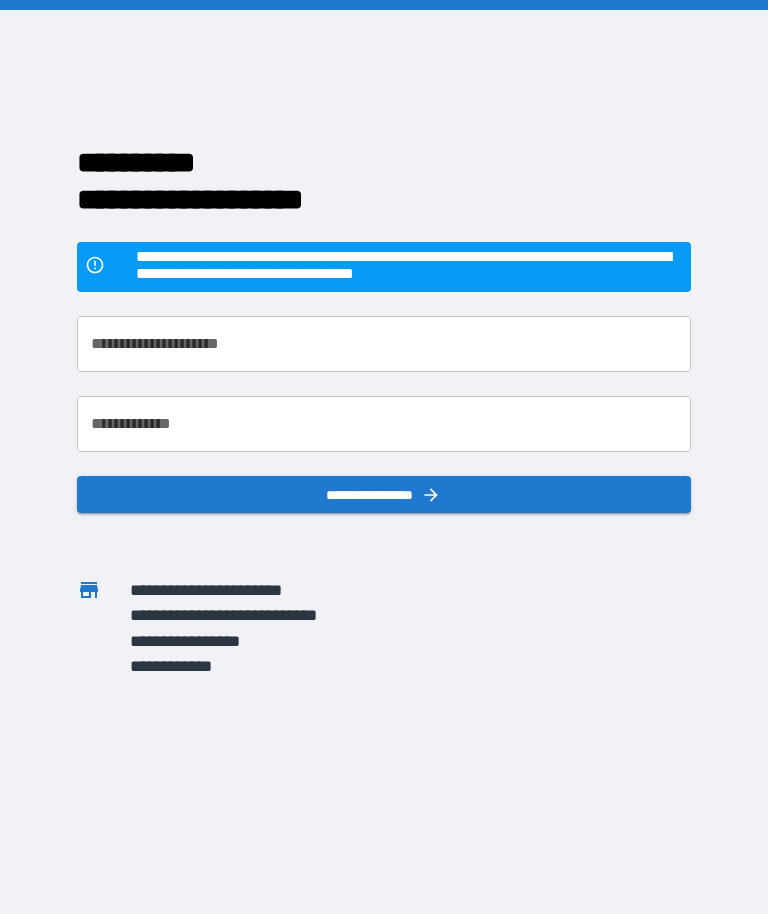 click on "**********" at bounding box center (384, 344) 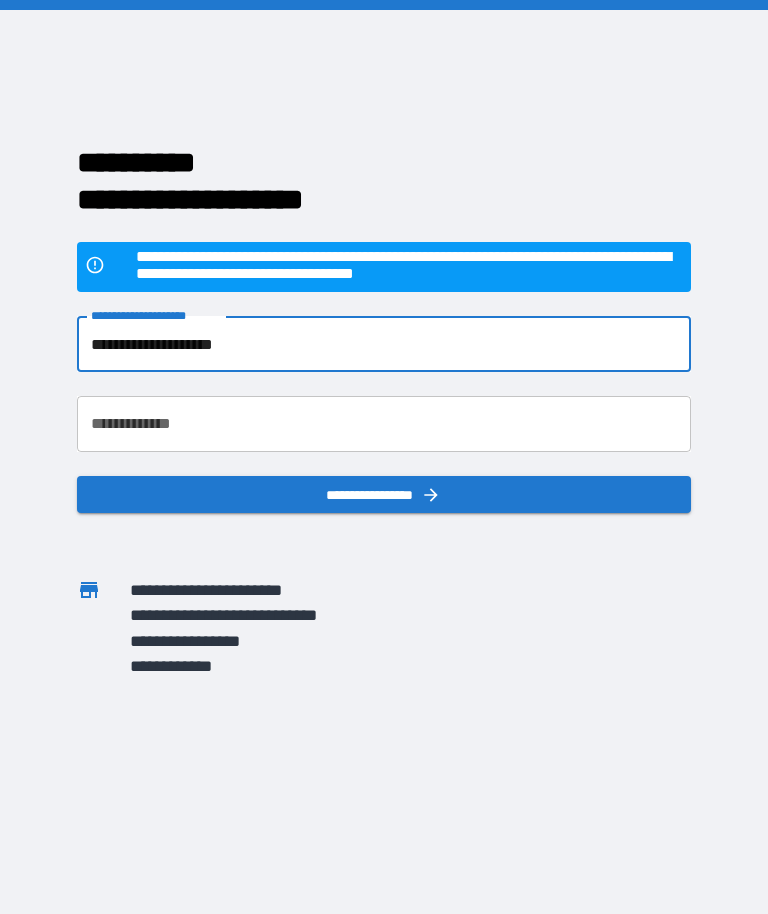 type on "**********" 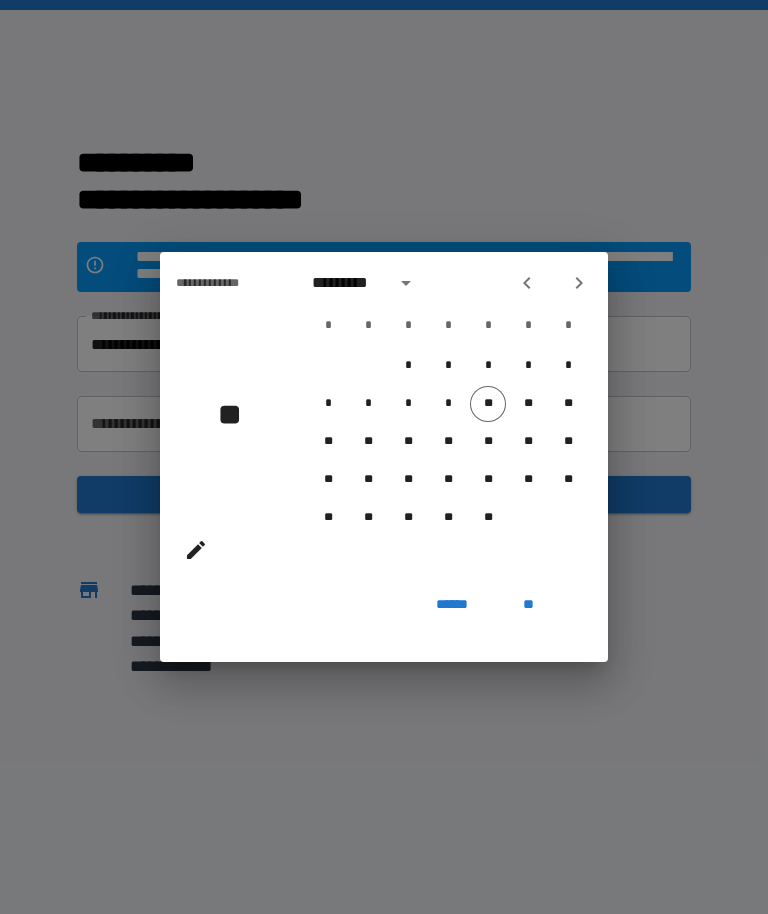 click 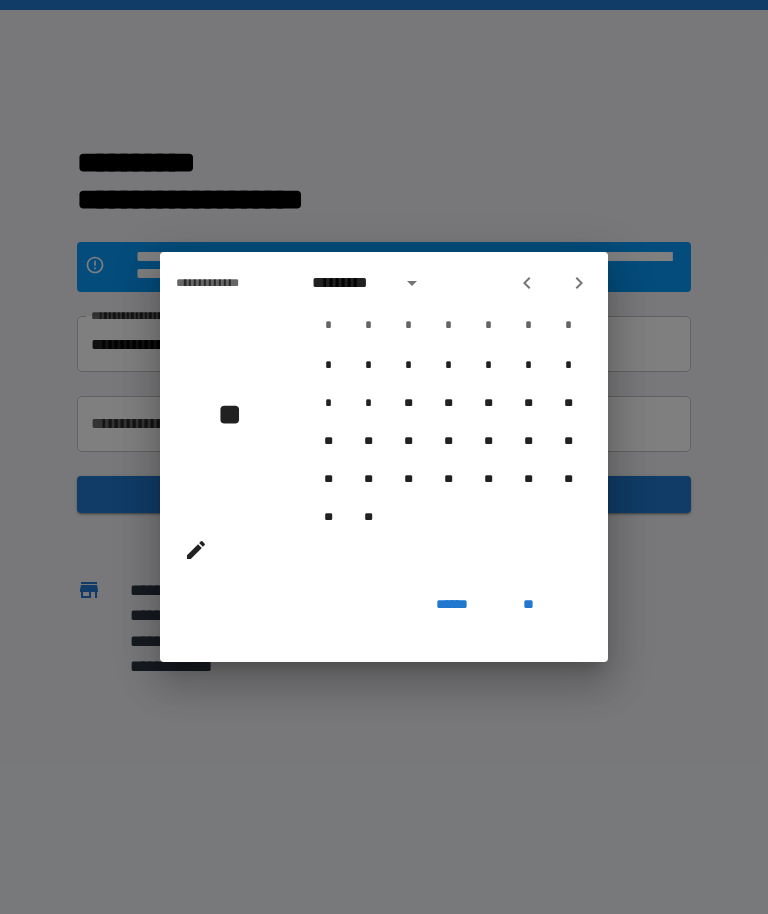 click 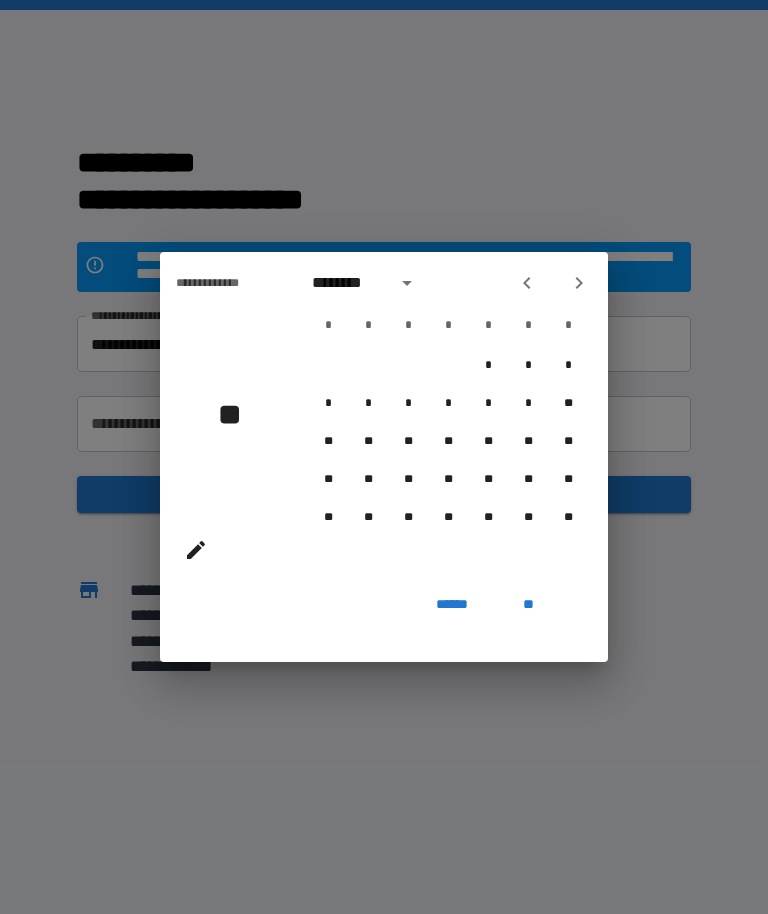 click 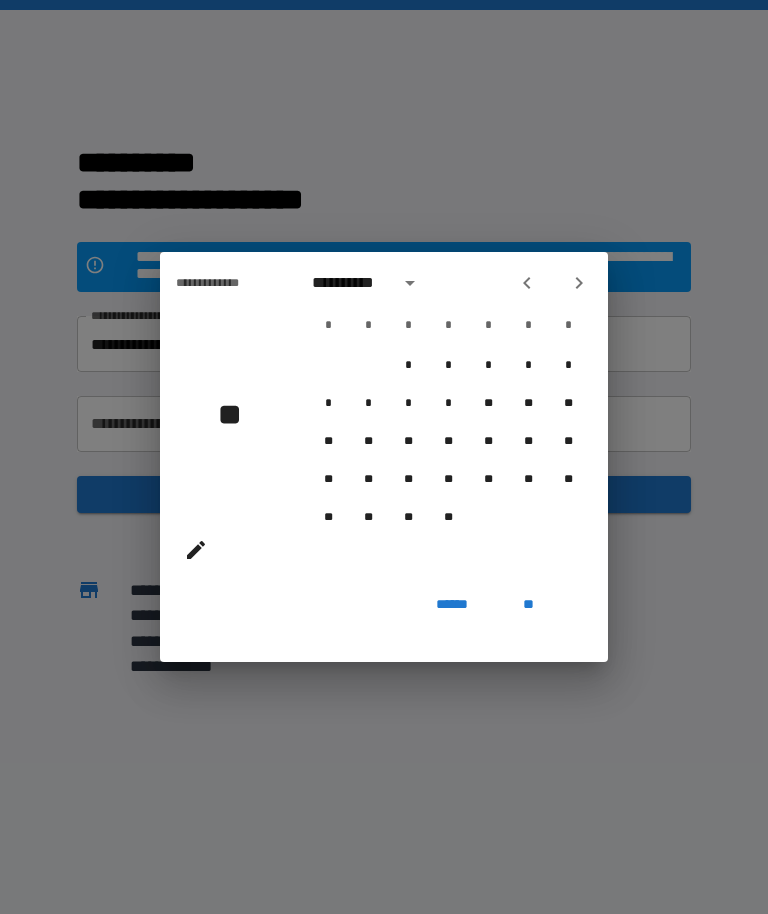 click 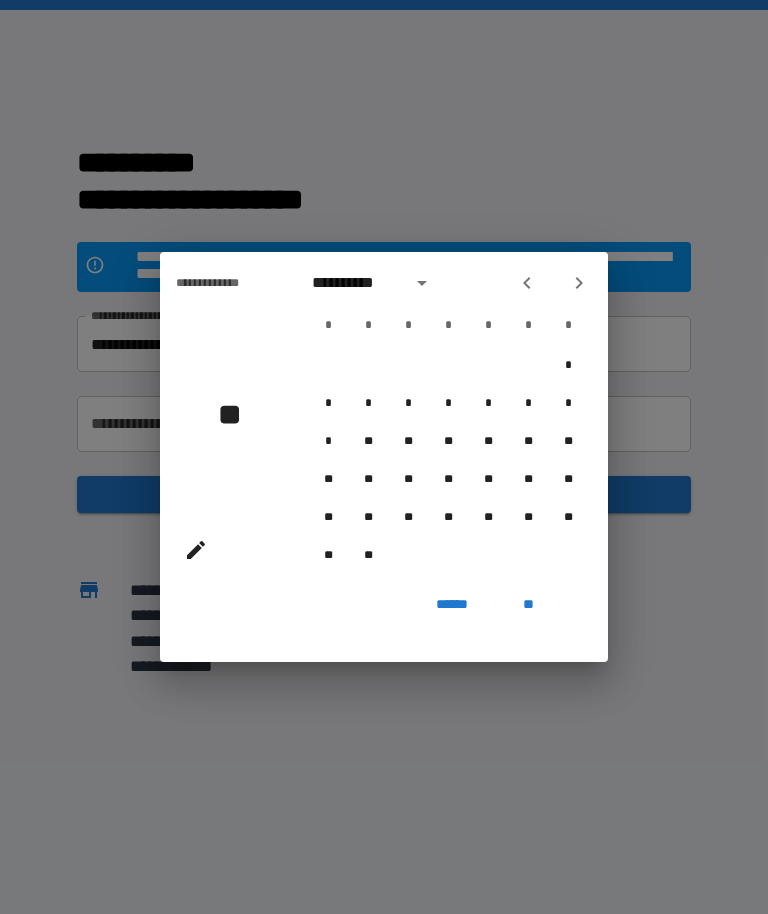 click 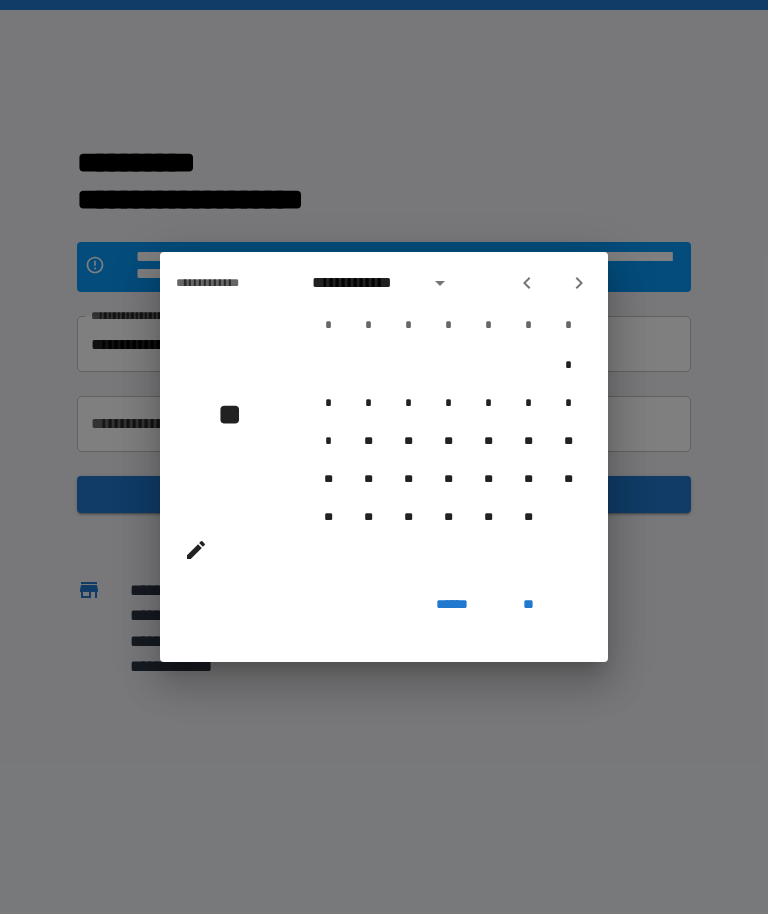 click 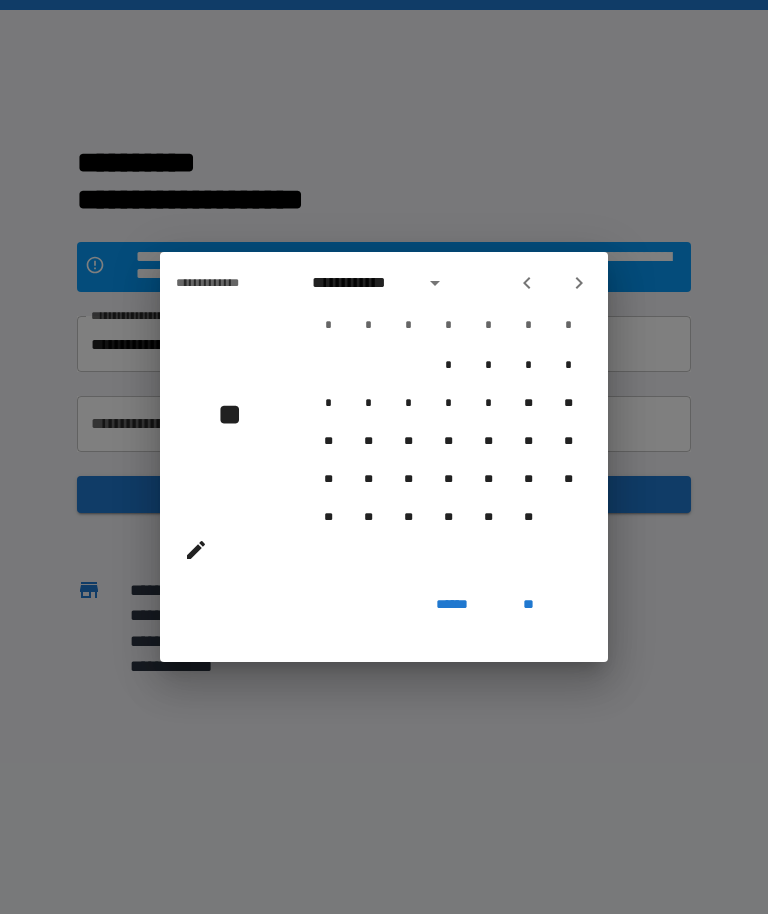 click on "**" at bounding box center [528, 604] 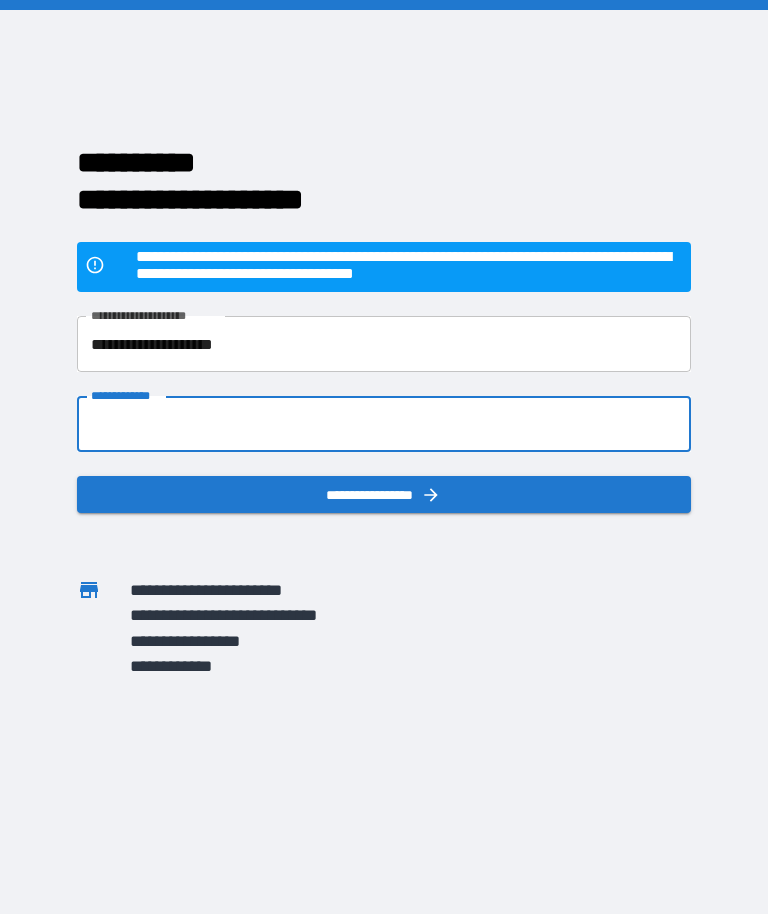 click on "**********" at bounding box center [384, 424] 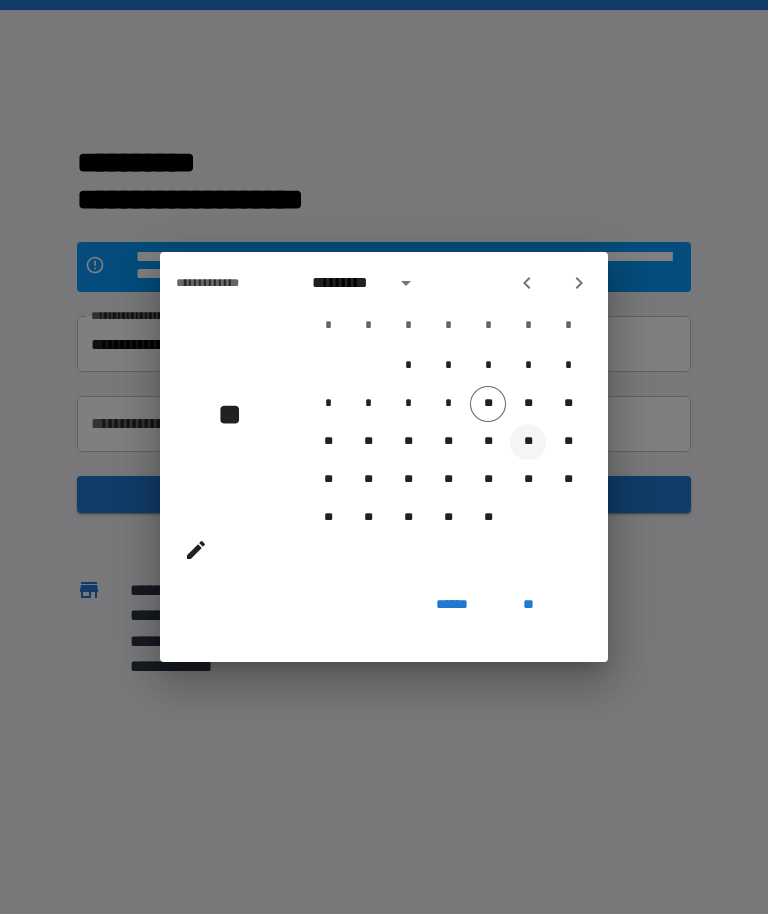click on "**" at bounding box center [528, 442] 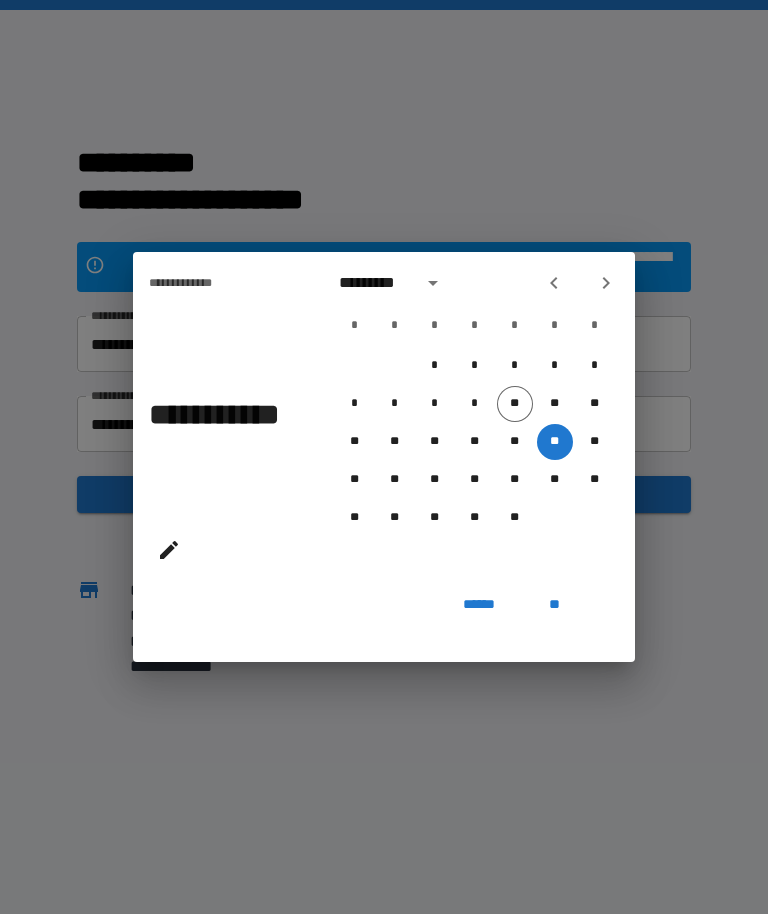 click 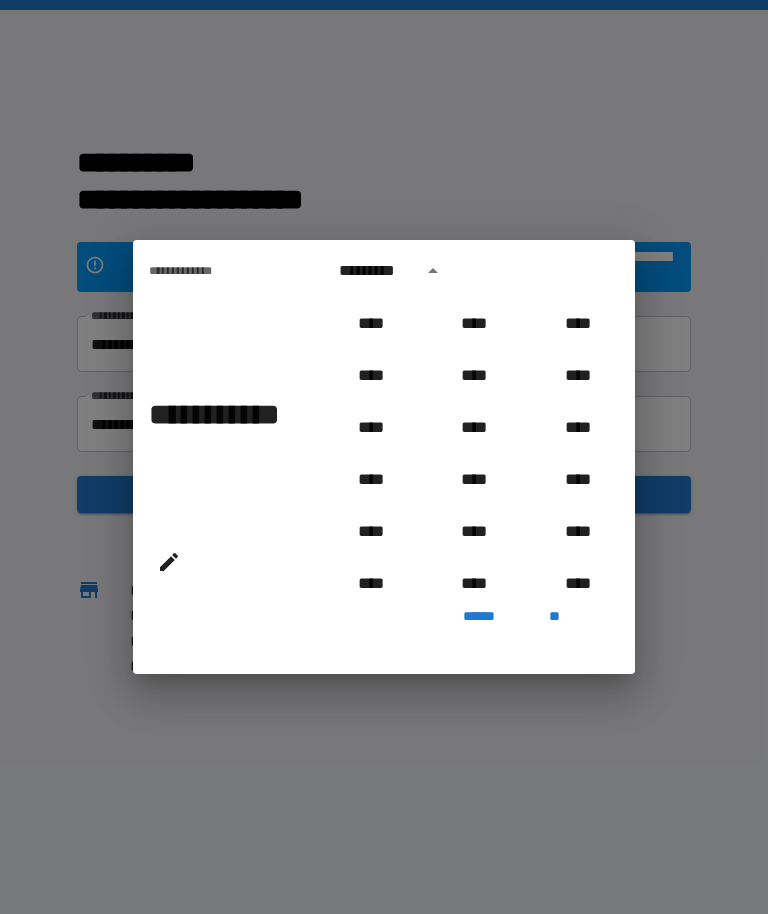 scroll, scrollTop: 847, scrollLeft: 0, axis: vertical 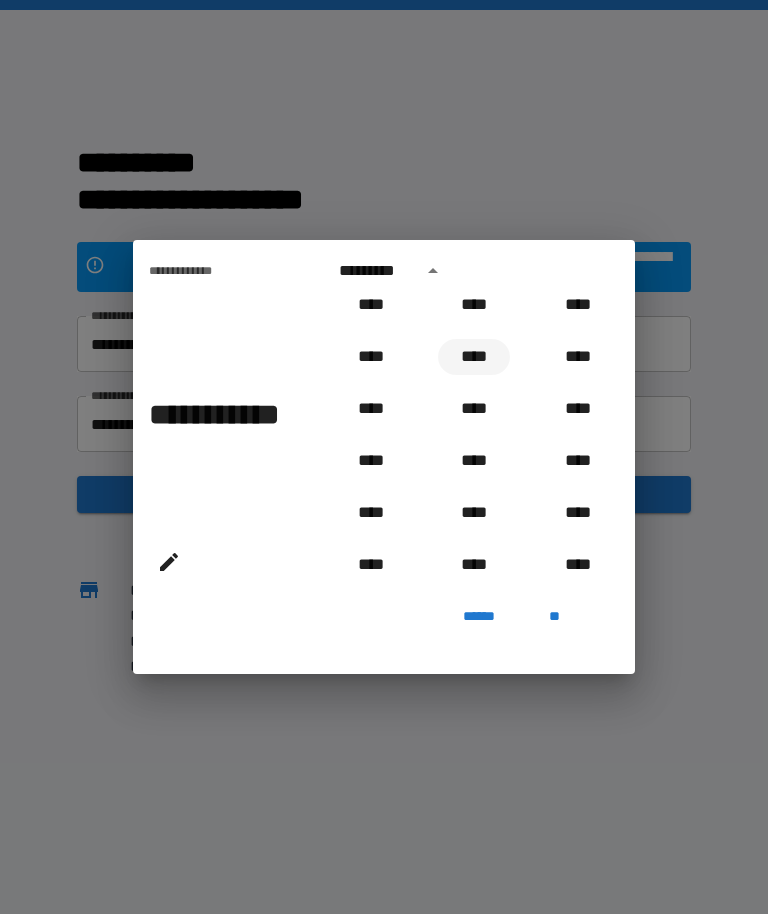 click on "****" at bounding box center [474, 357] 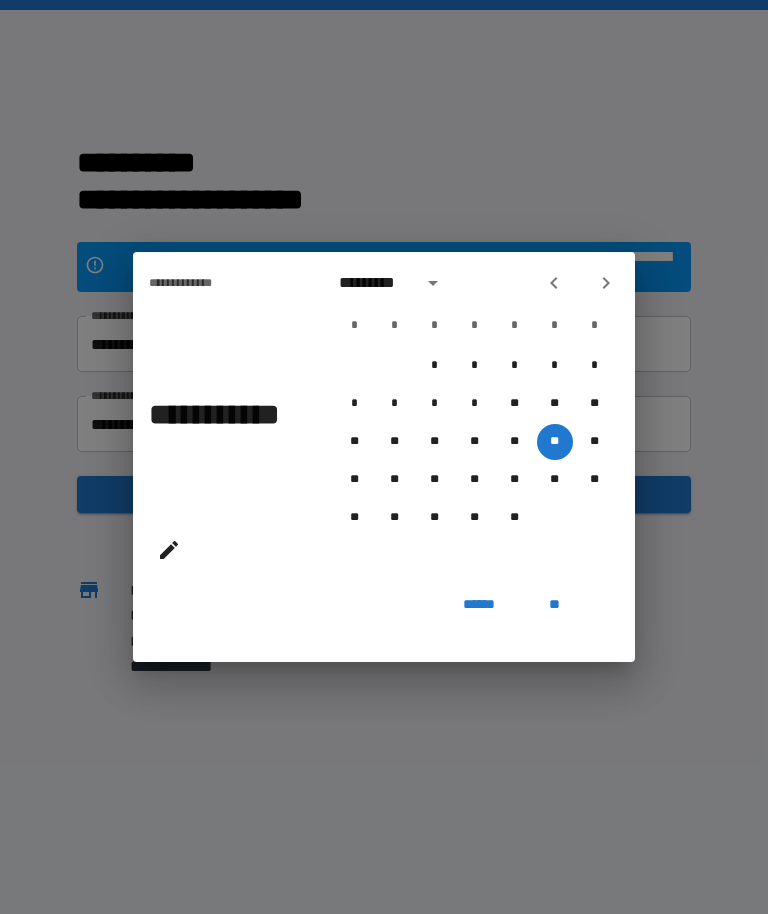 click on "**" at bounding box center (555, 604) 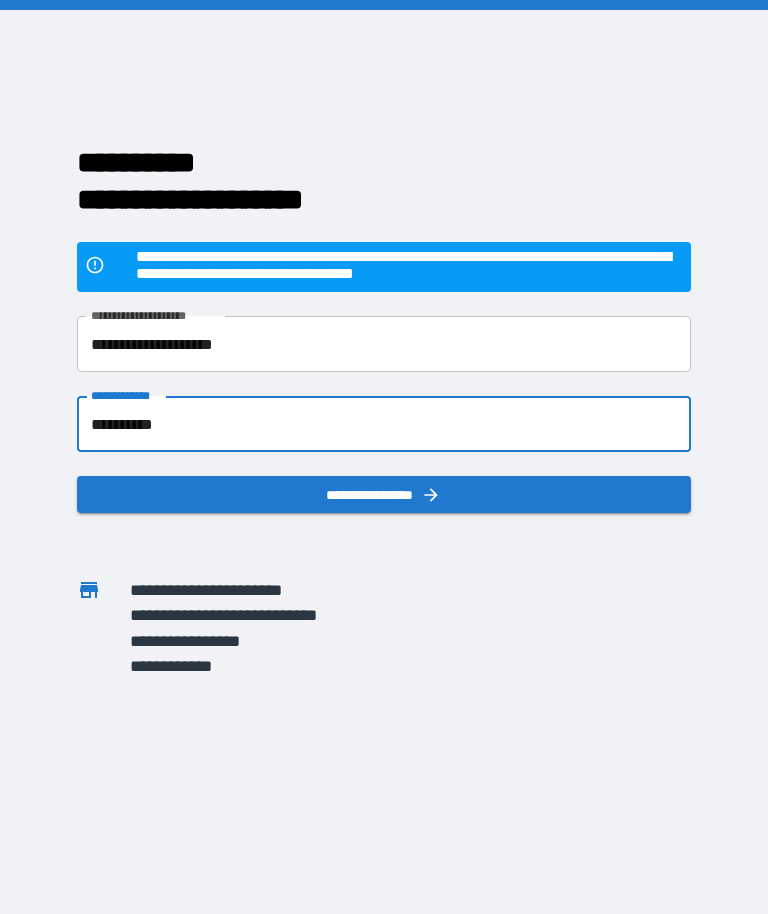 click on "**********" at bounding box center [384, 424] 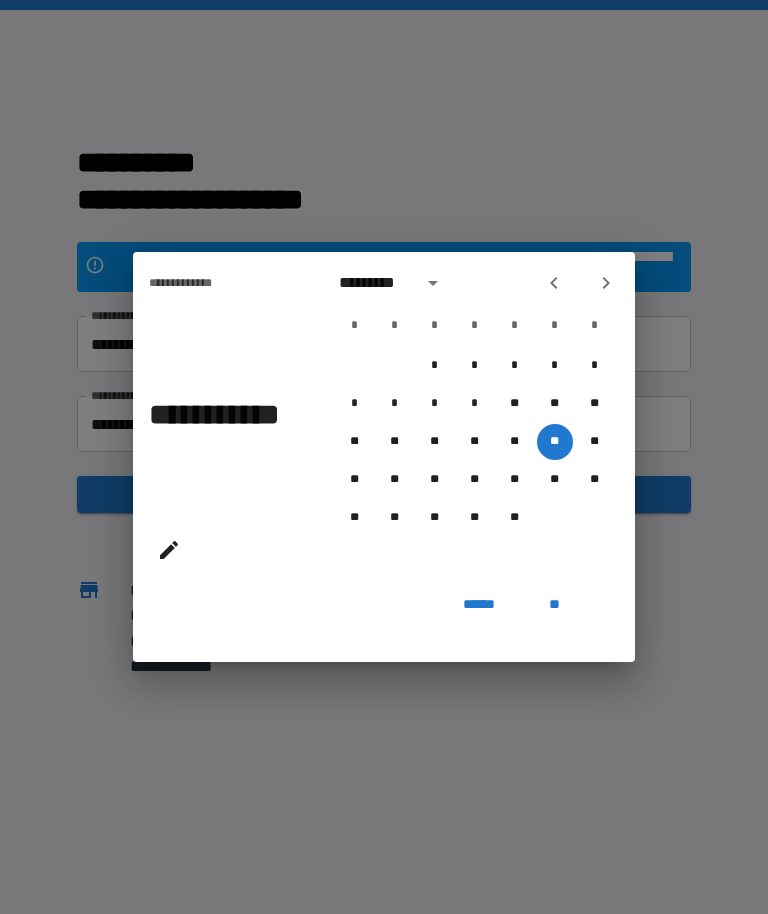 click at bounding box center [606, 283] 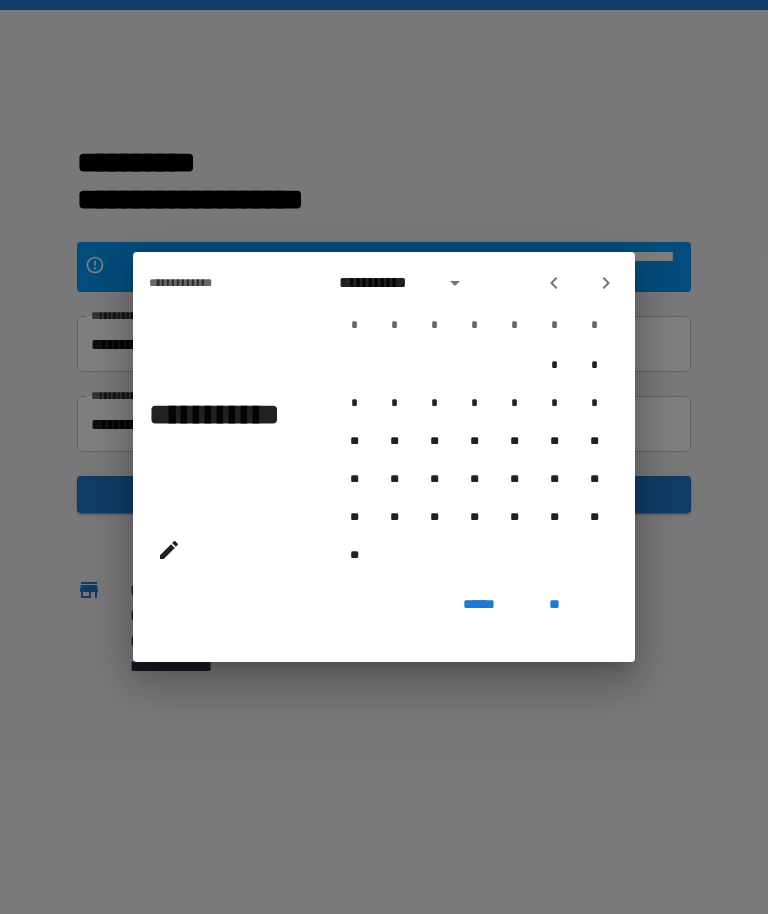 click 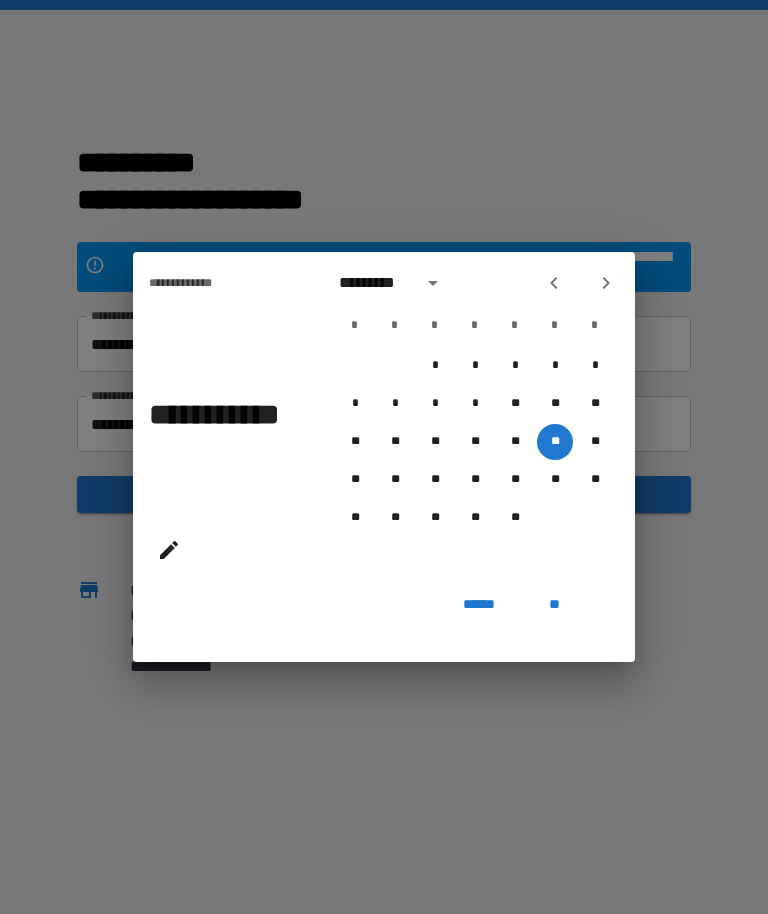 click 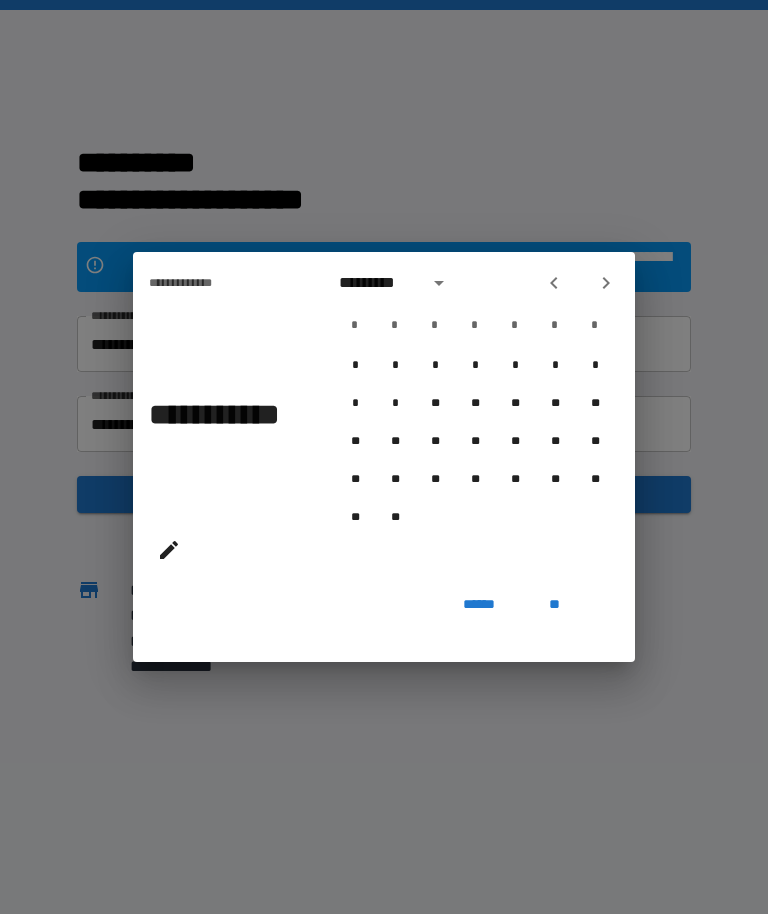 click 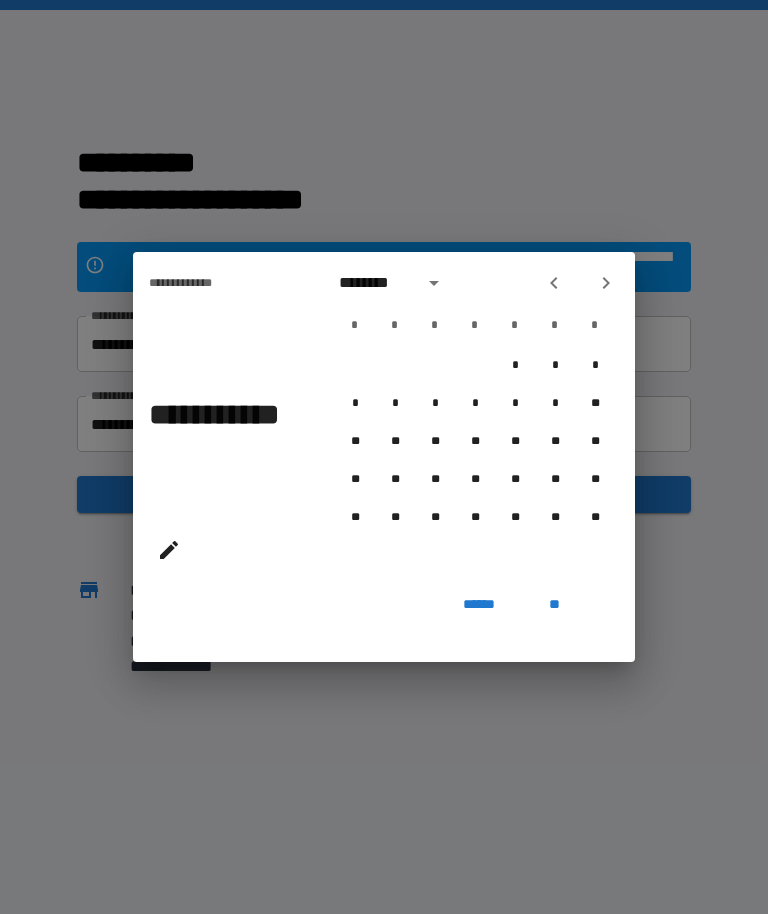 click 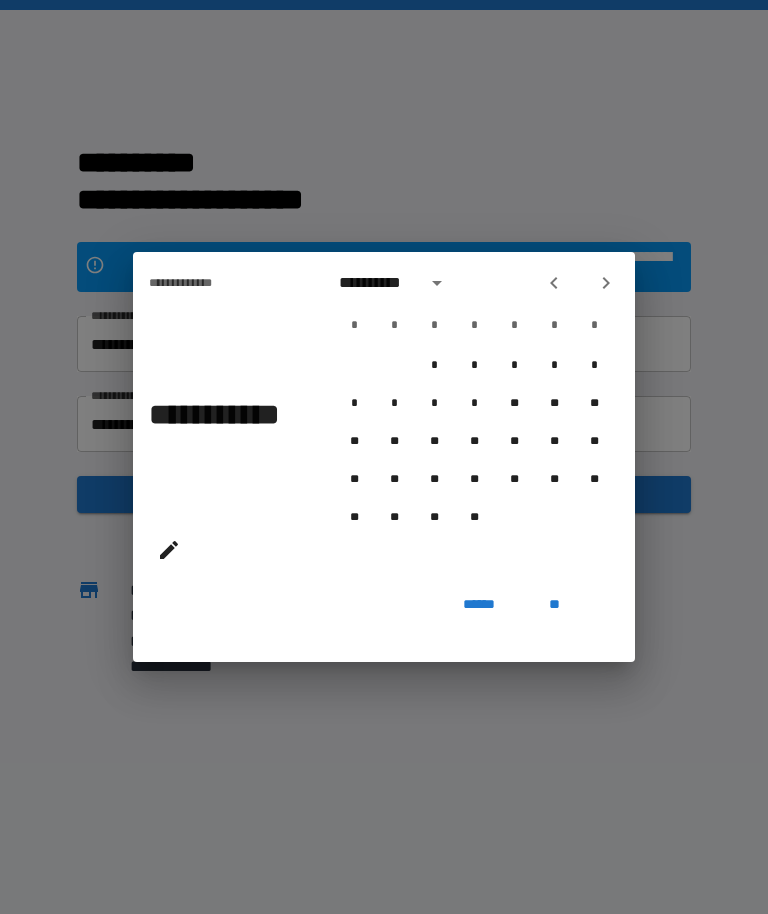click 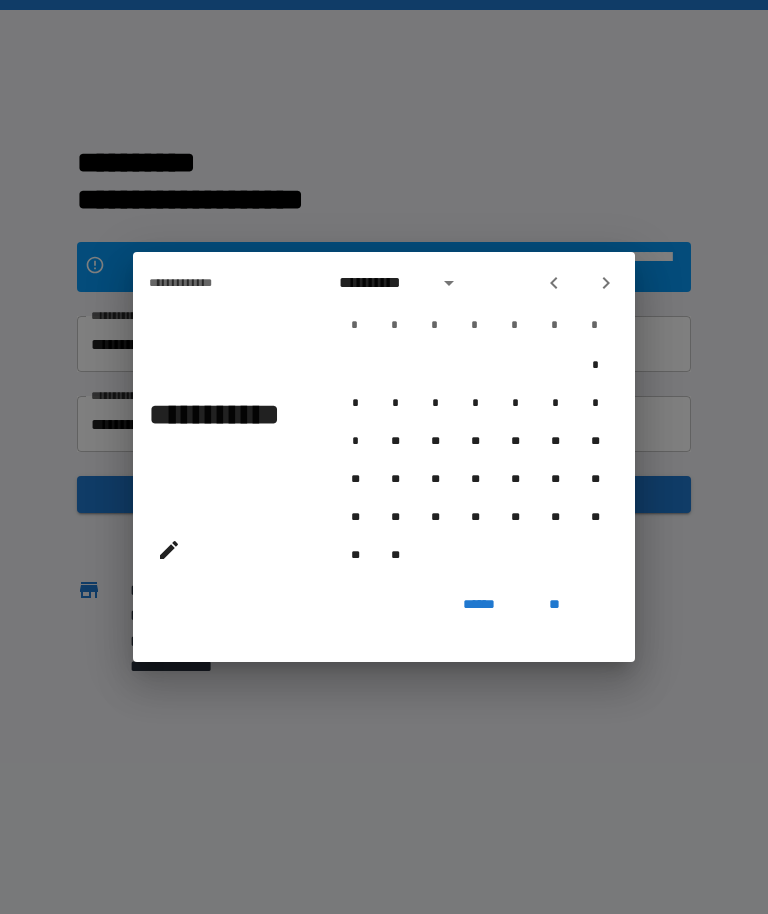click 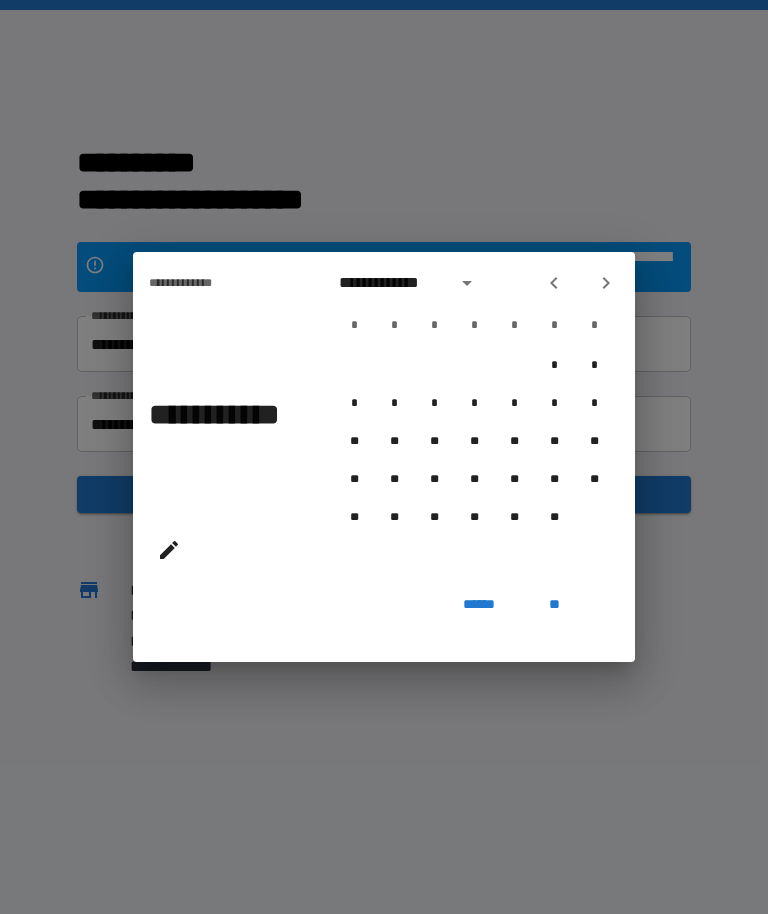 click 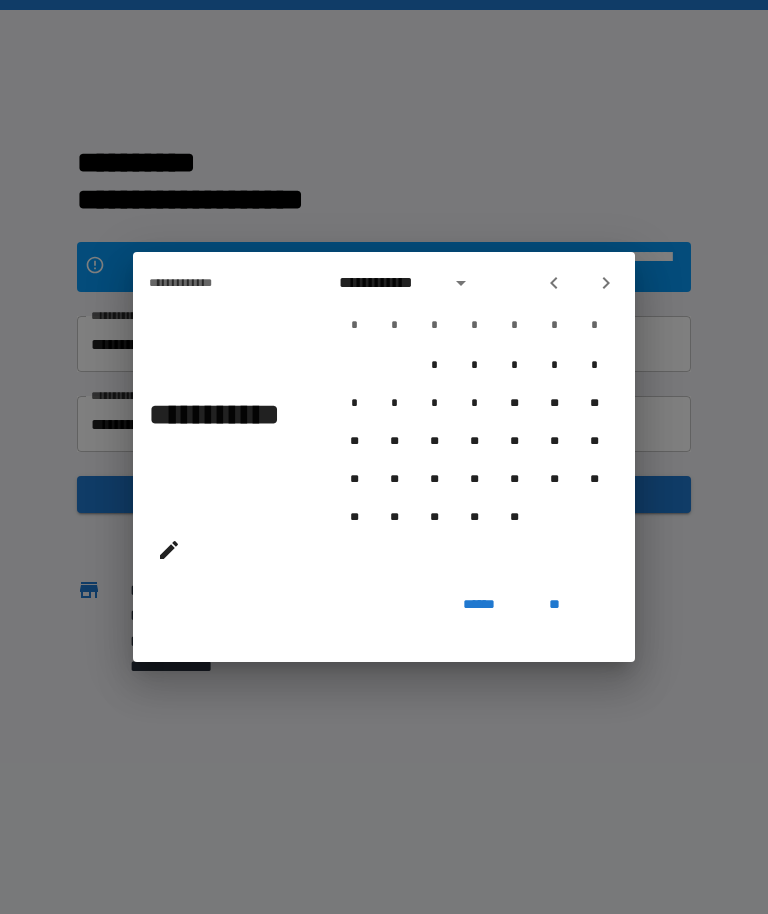 click on "* * * * * * * * * ** ** ** ** ** ** ** ** ** ** ** ** ** ** ** ** ** ** ** ** ** **" at bounding box center (475, 466) 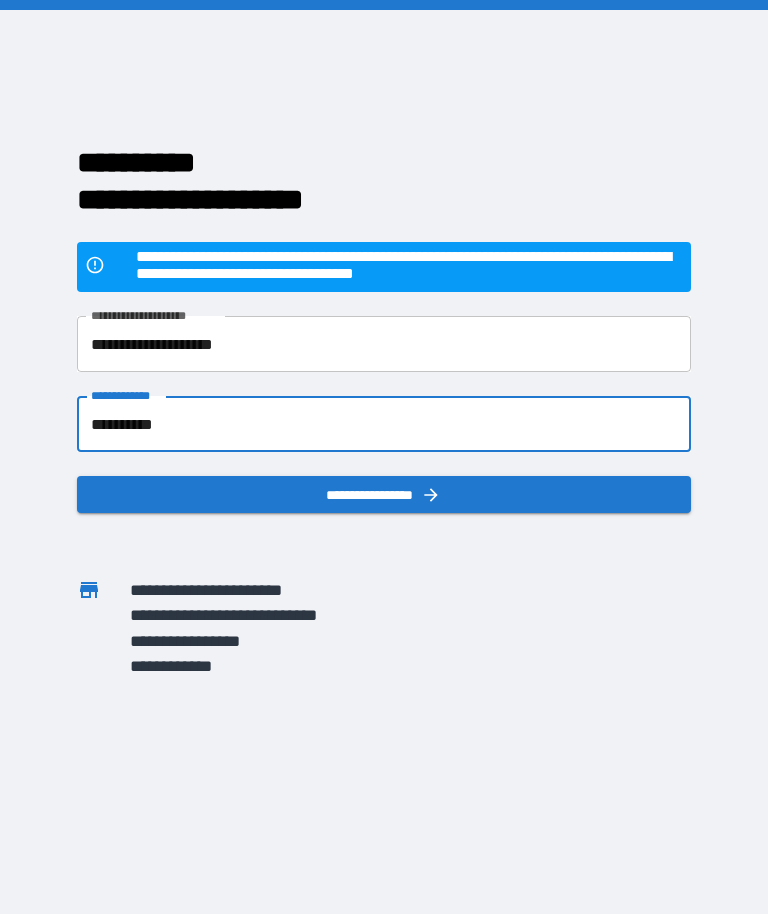 click on "**********" at bounding box center (384, 424) 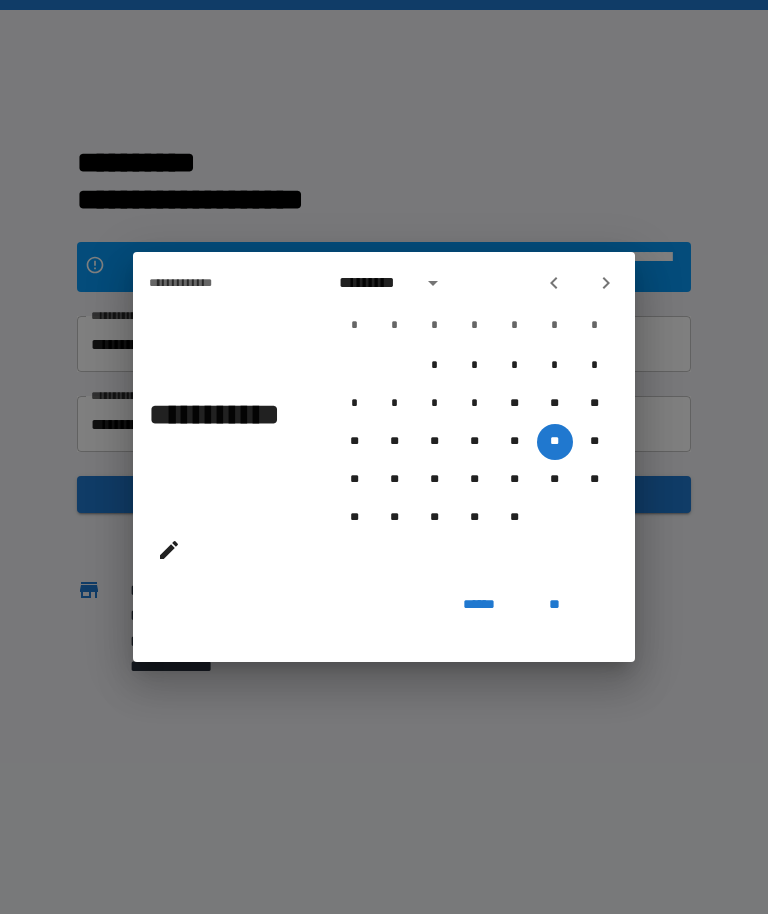 click at bounding box center [606, 283] 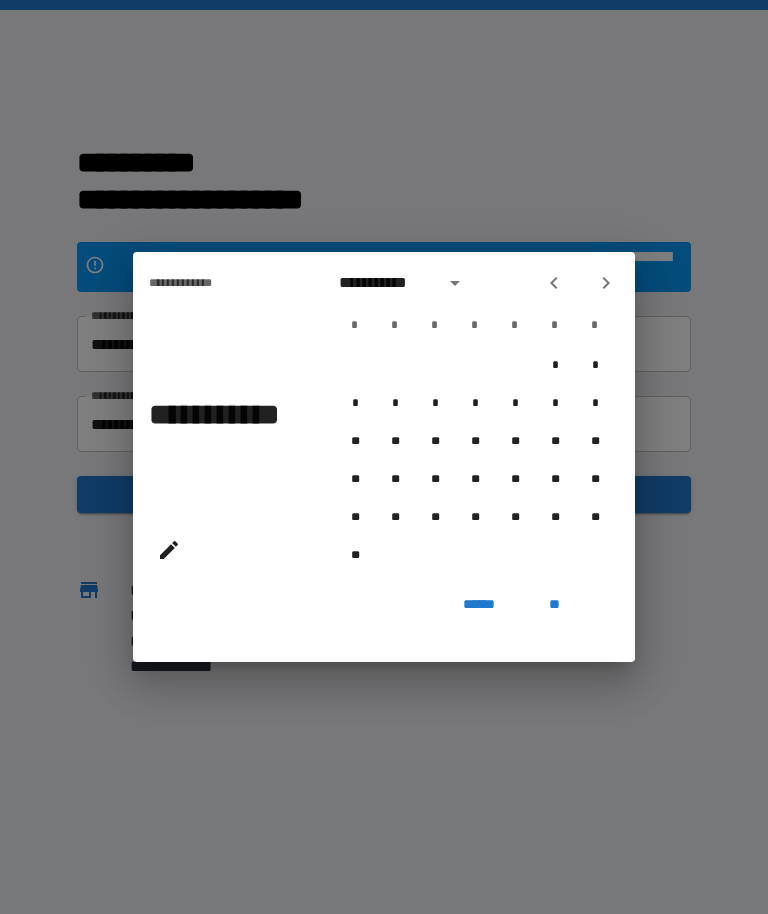 click at bounding box center (606, 283) 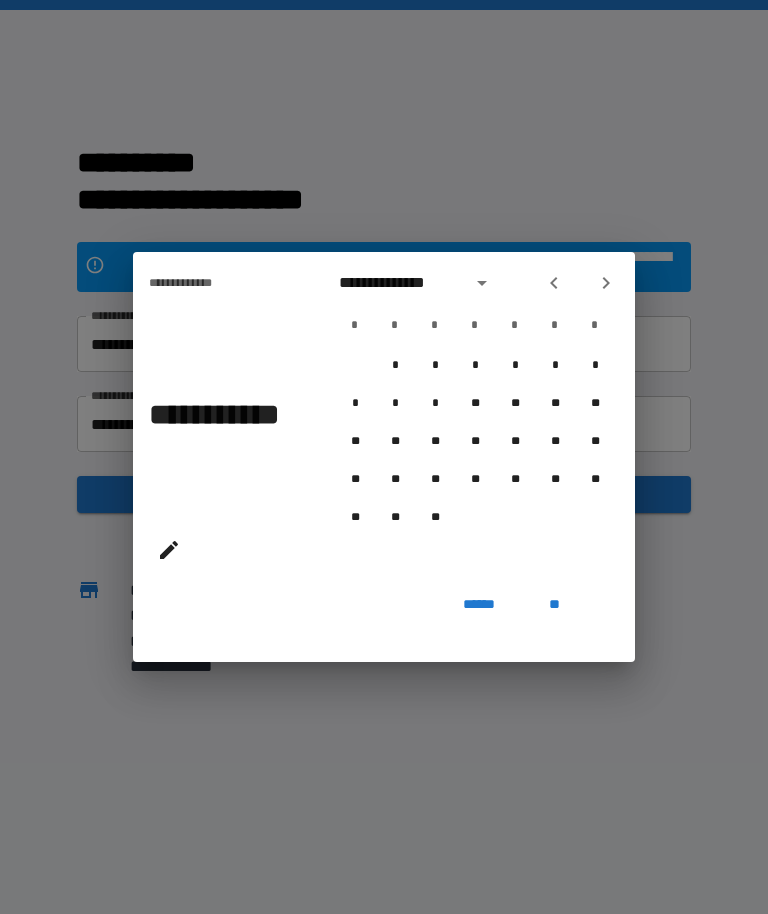click 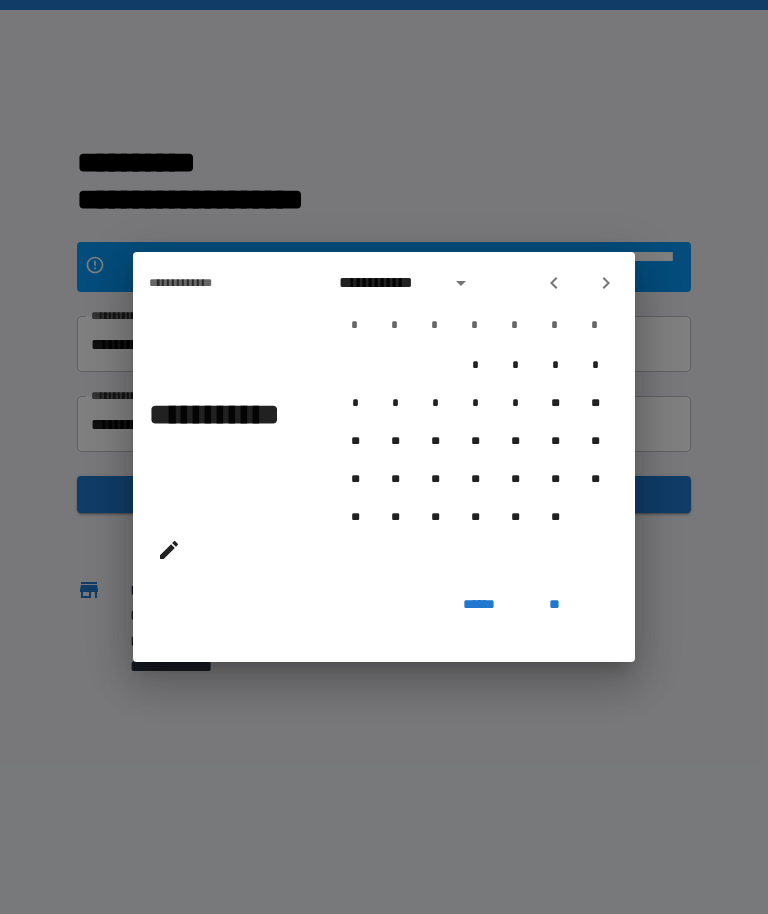 click 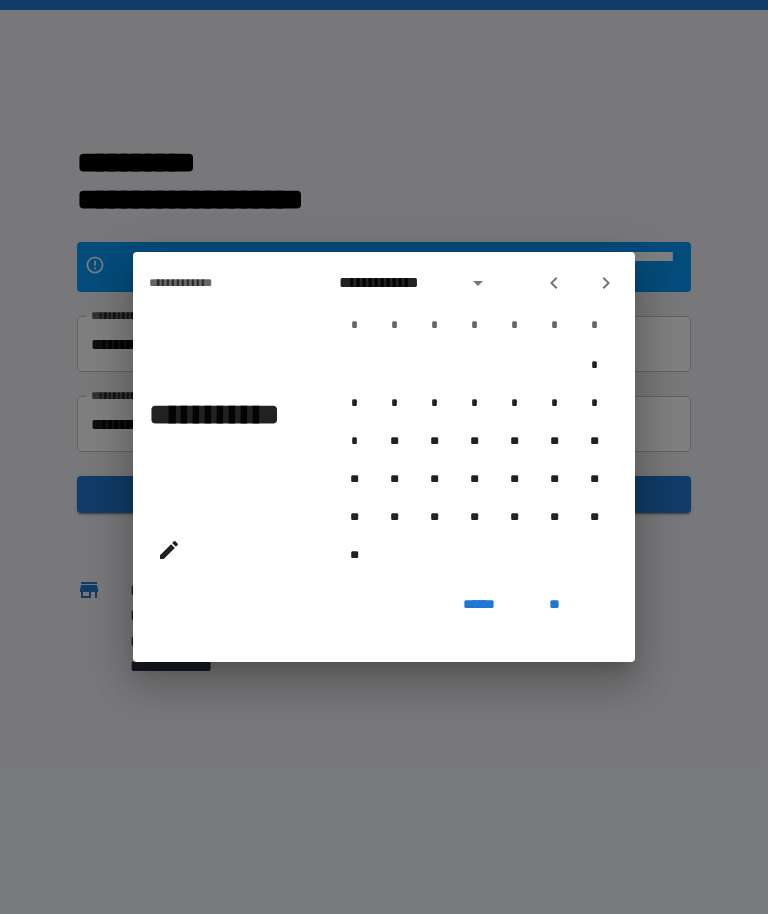 click 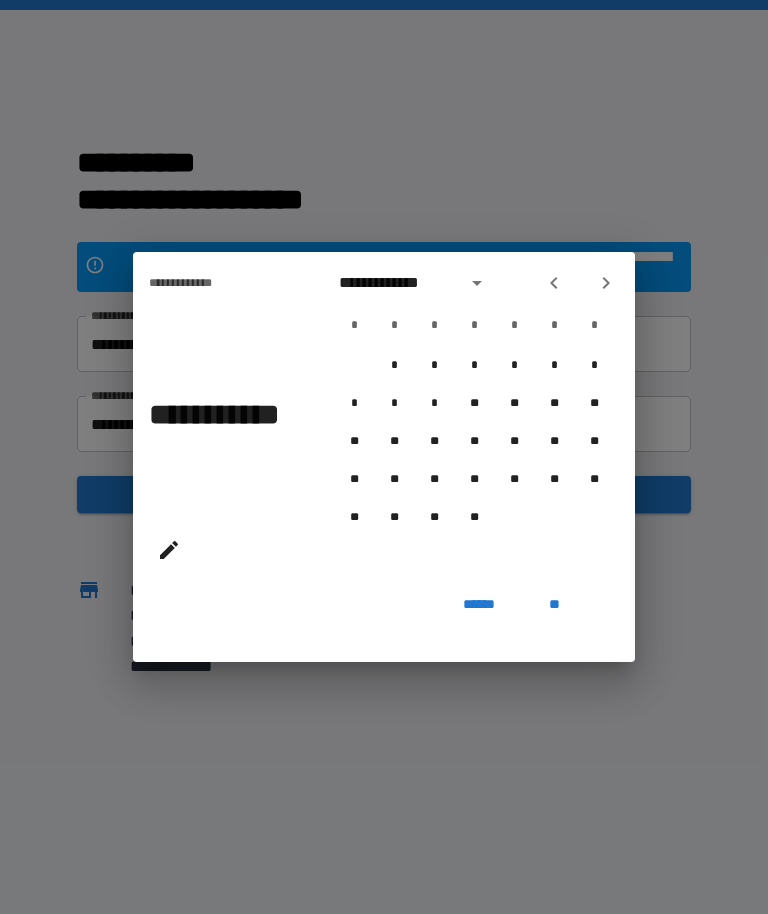 click 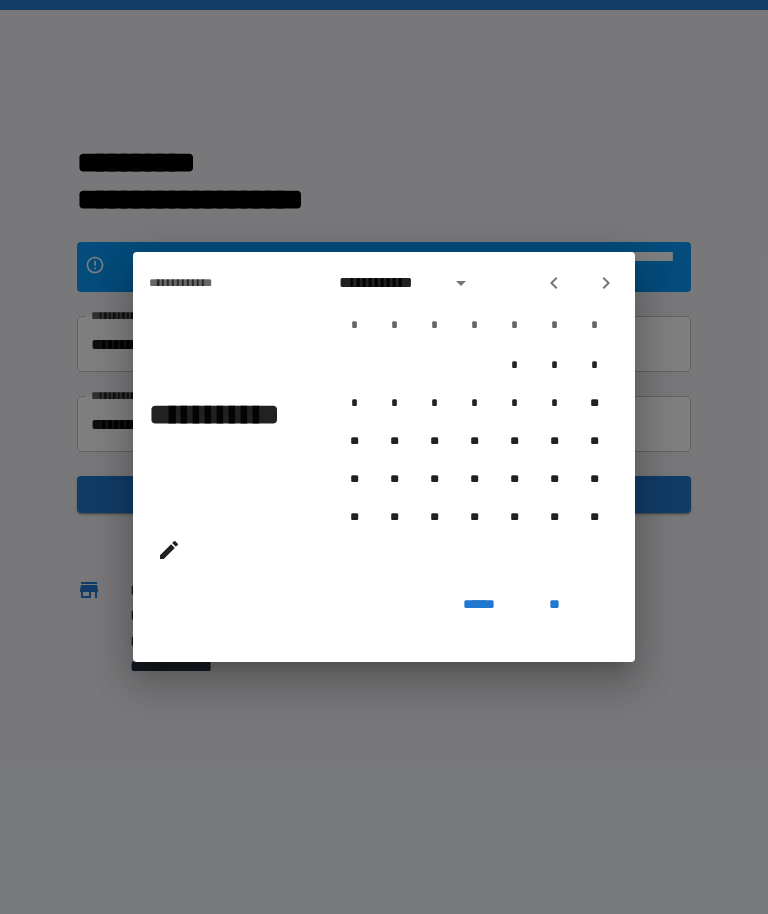 click 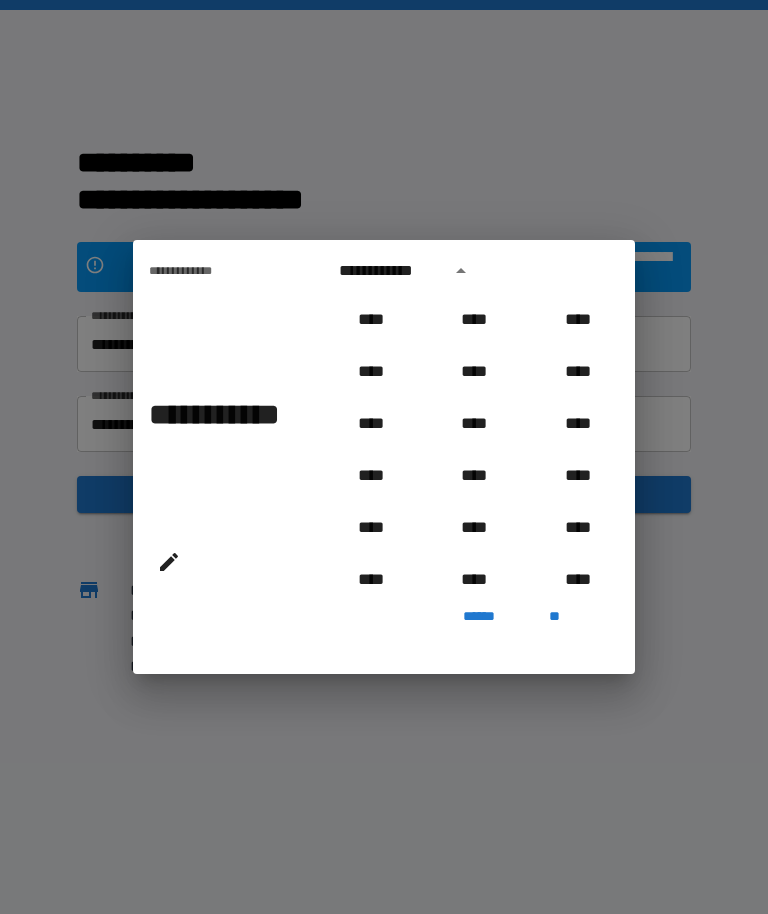 scroll, scrollTop: 758, scrollLeft: 0, axis: vertical 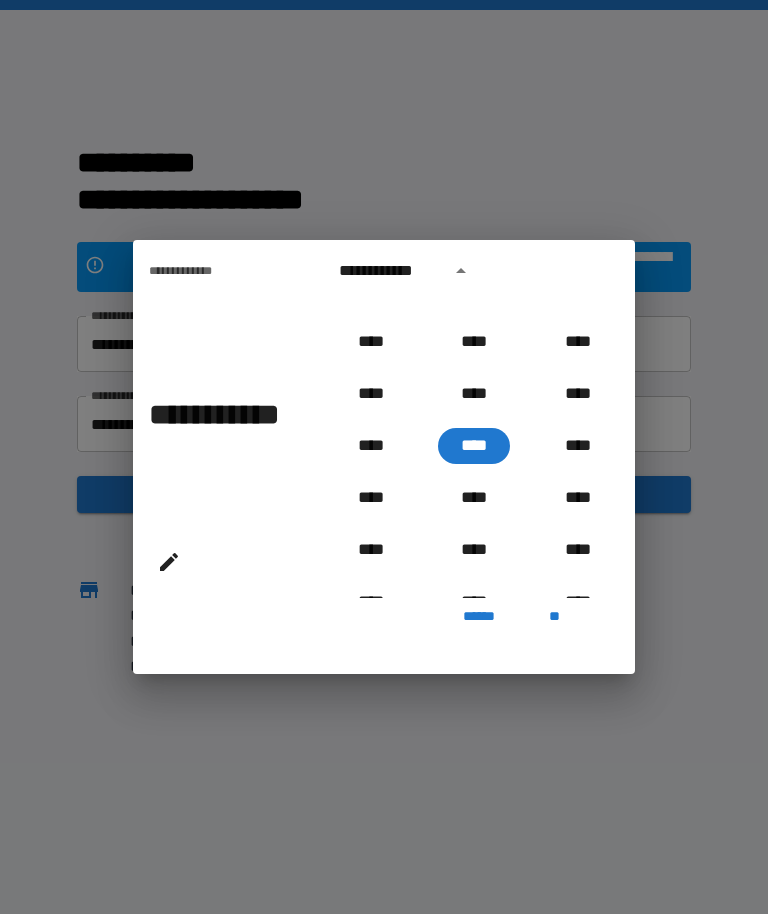 click on "****" at bounding box center (474, 446) 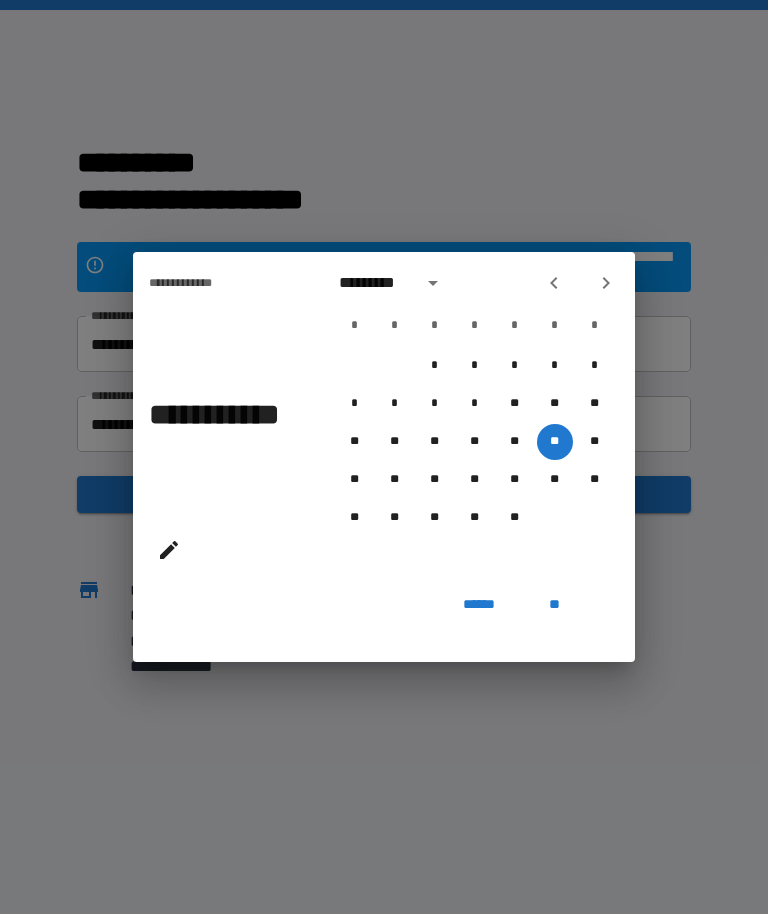 click on "*********" at bounding box center (475, 283) 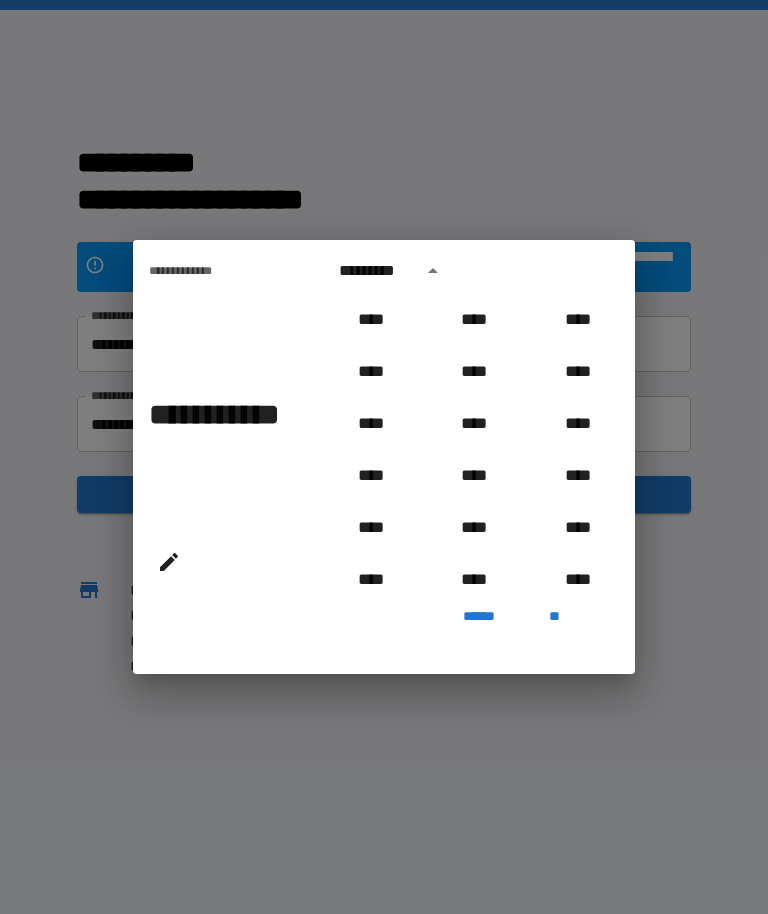 scroll, scrollTop: 758, scrollLeft: 0, axis: vertical 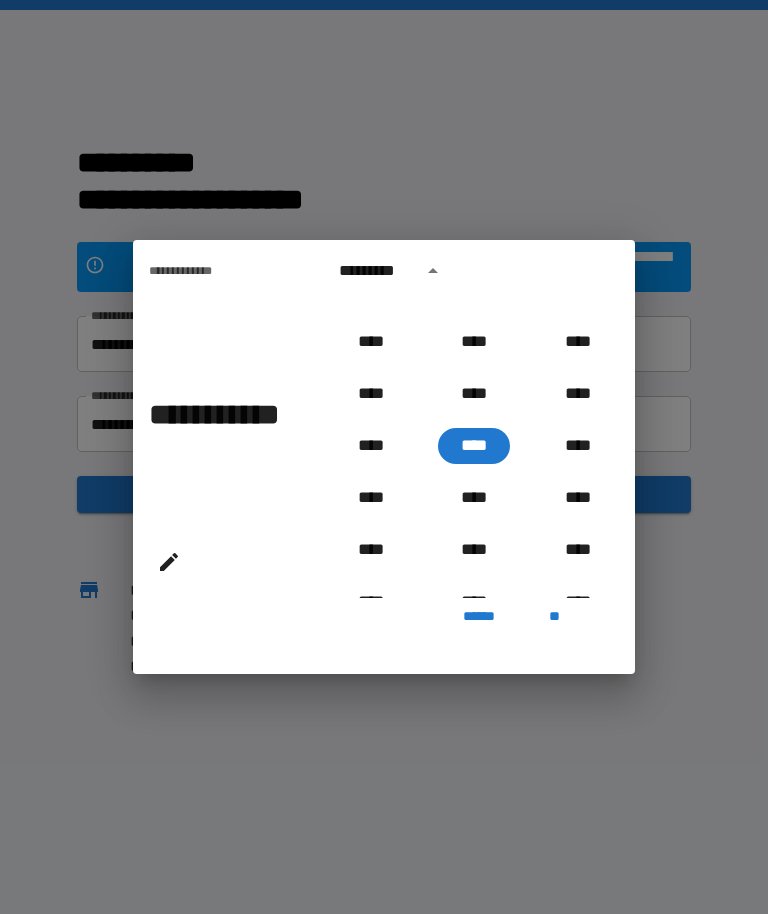 click on "**********" at bounding box center (215, 414) 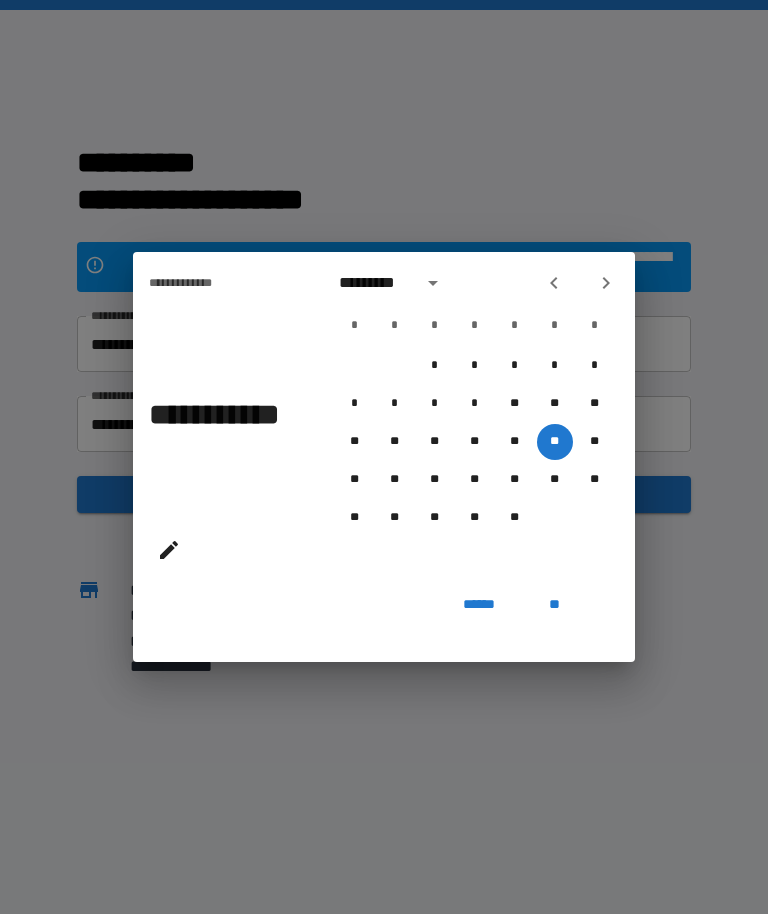 click 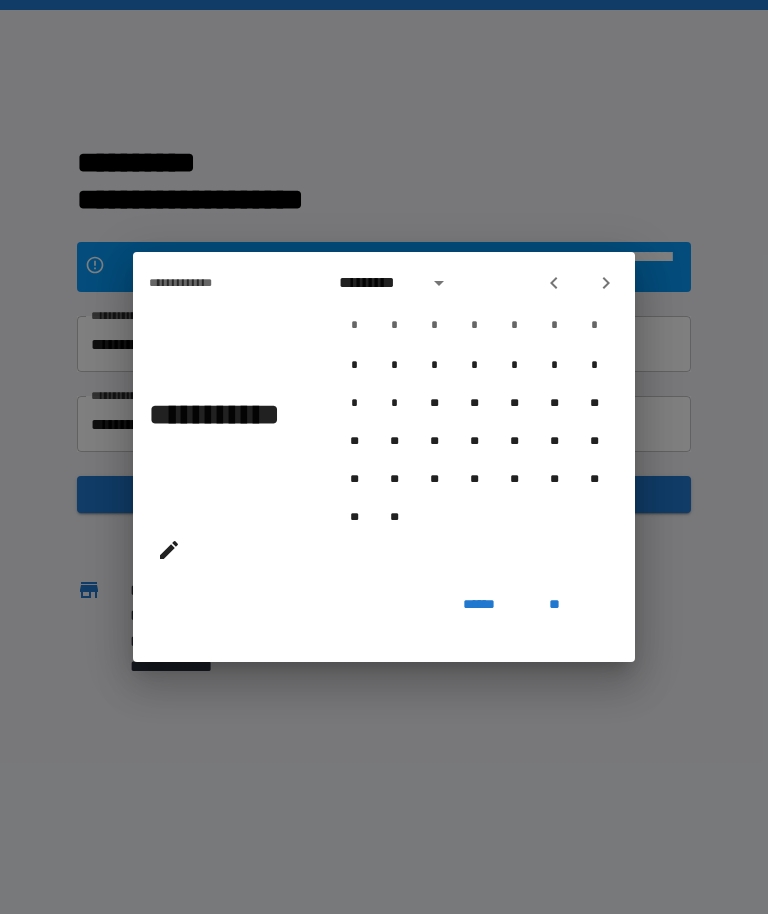 click 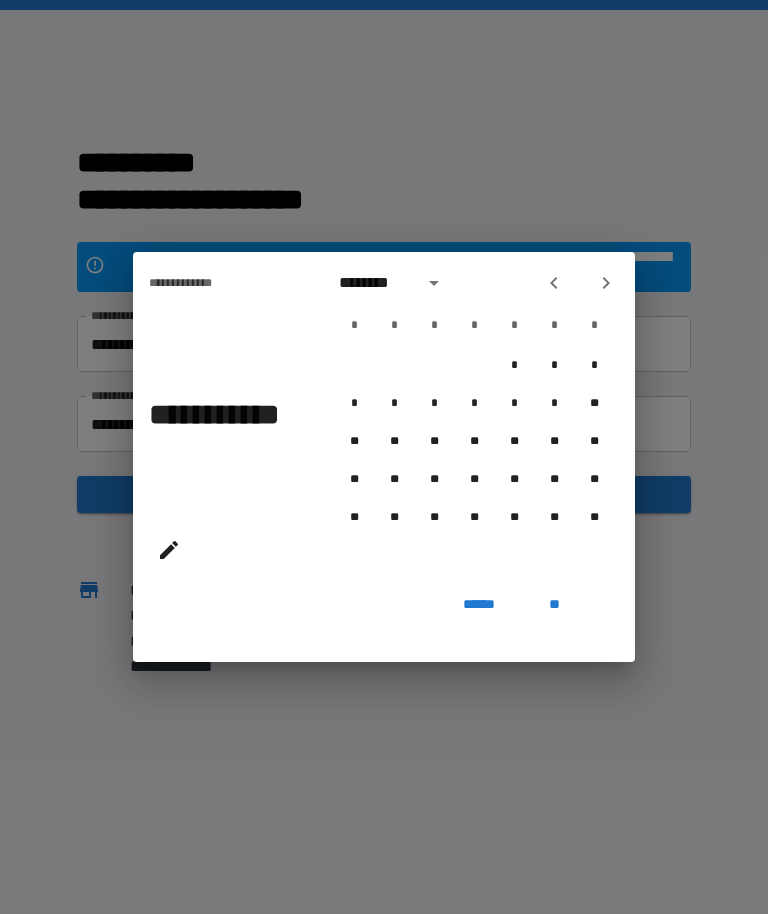 click 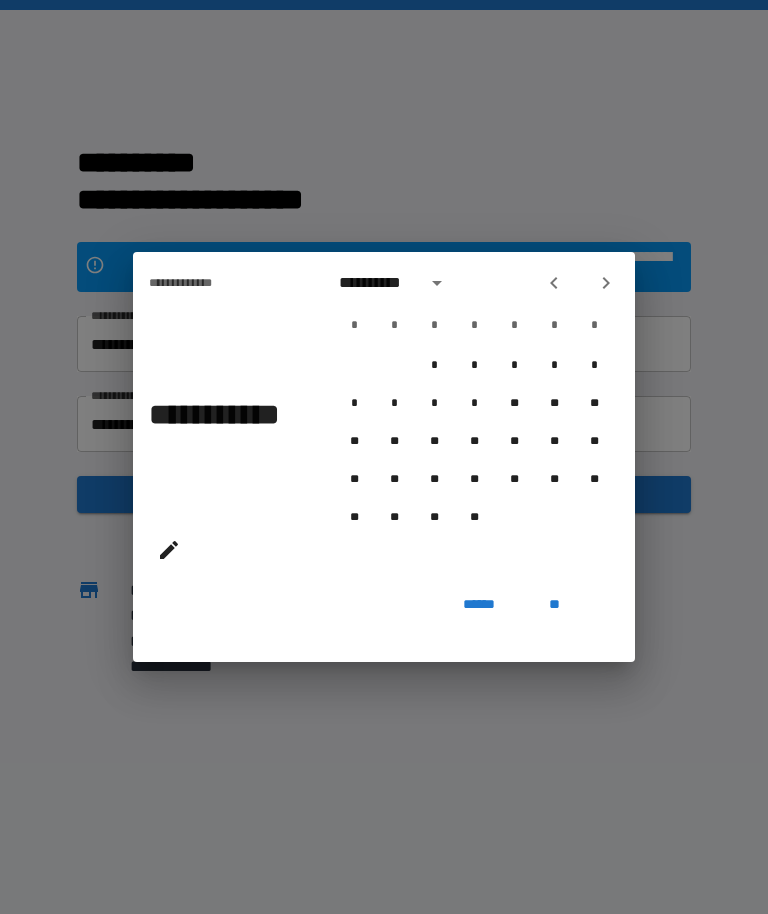 click 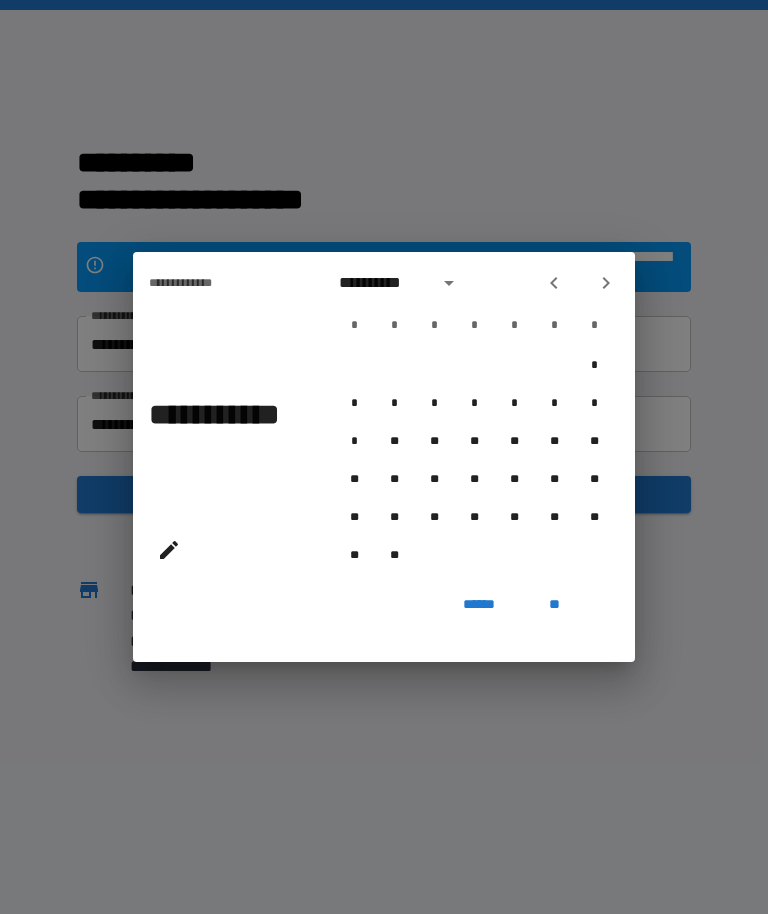 click 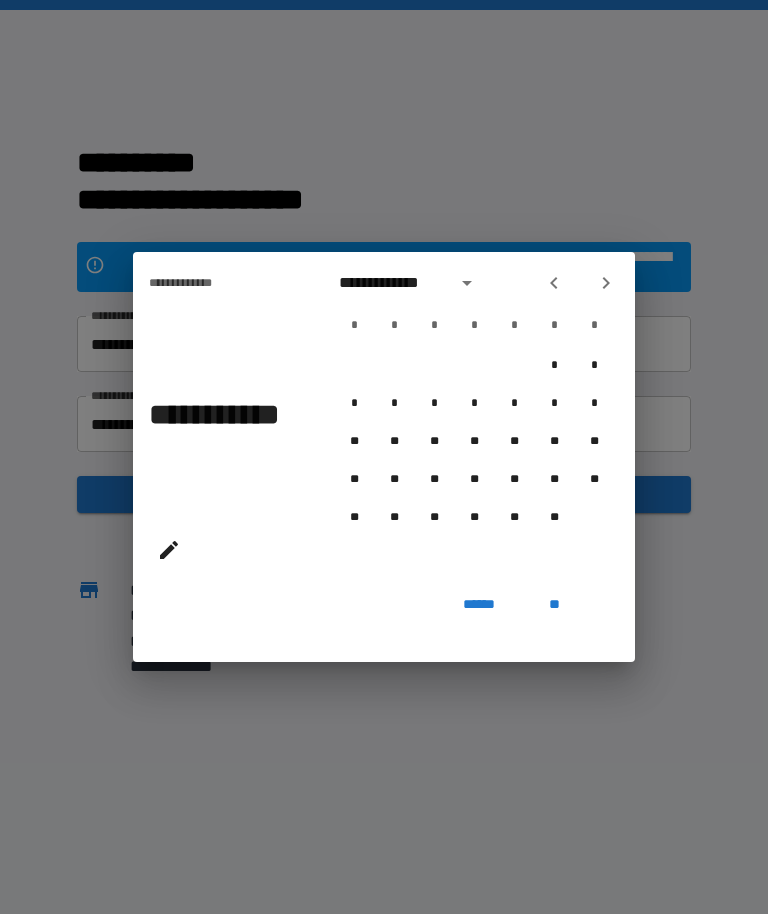 click 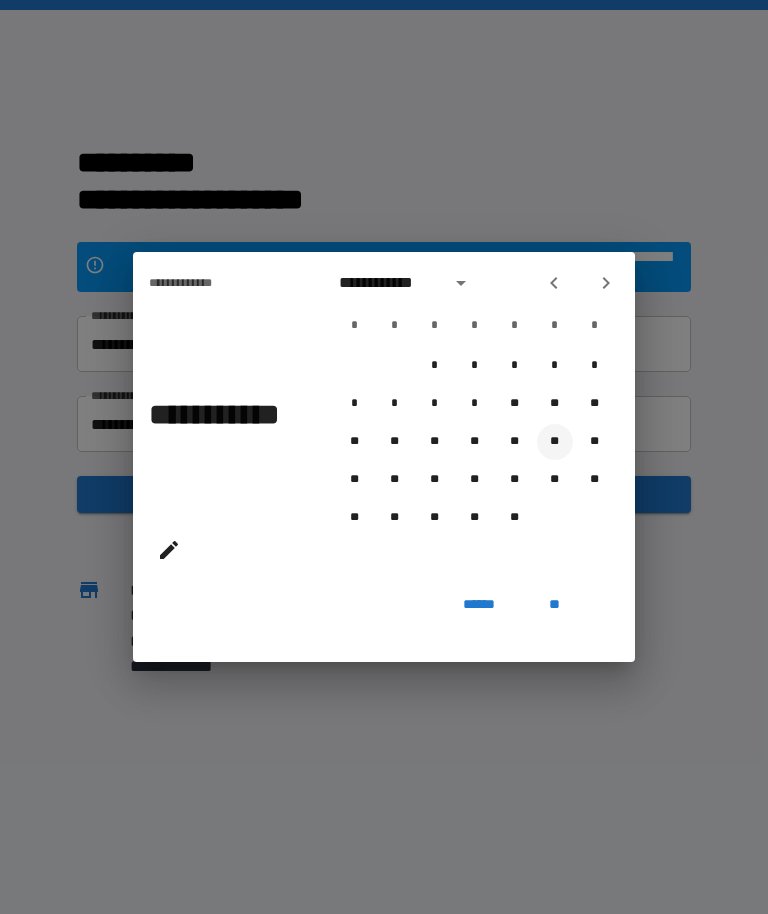 click on "**" at bounding box center (555, 442) 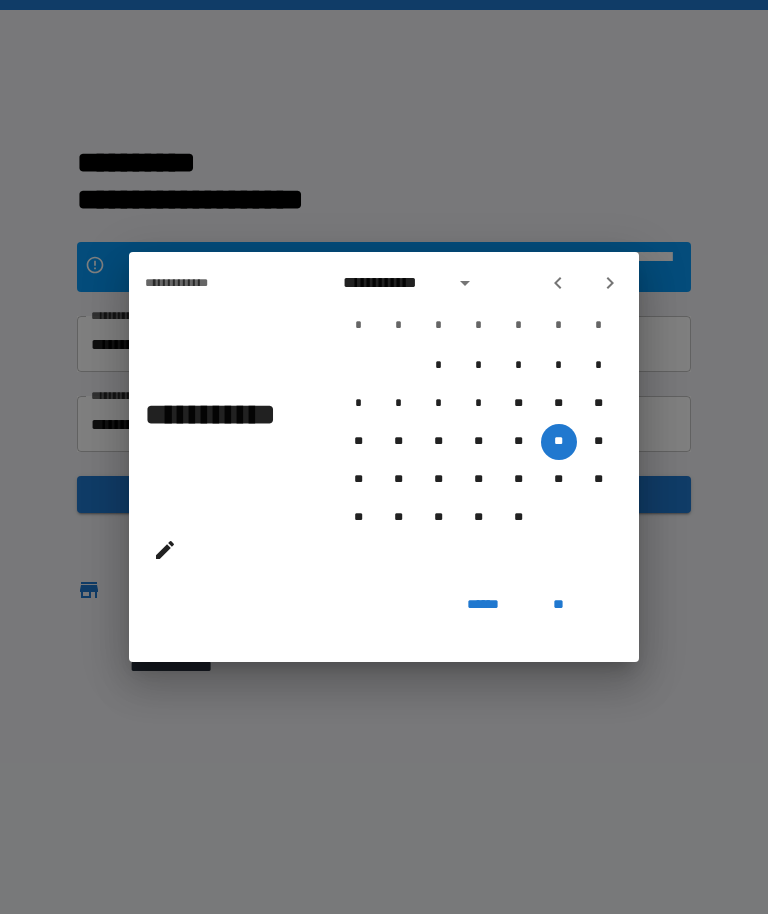 click on "**" at bounding box center (559, 604) 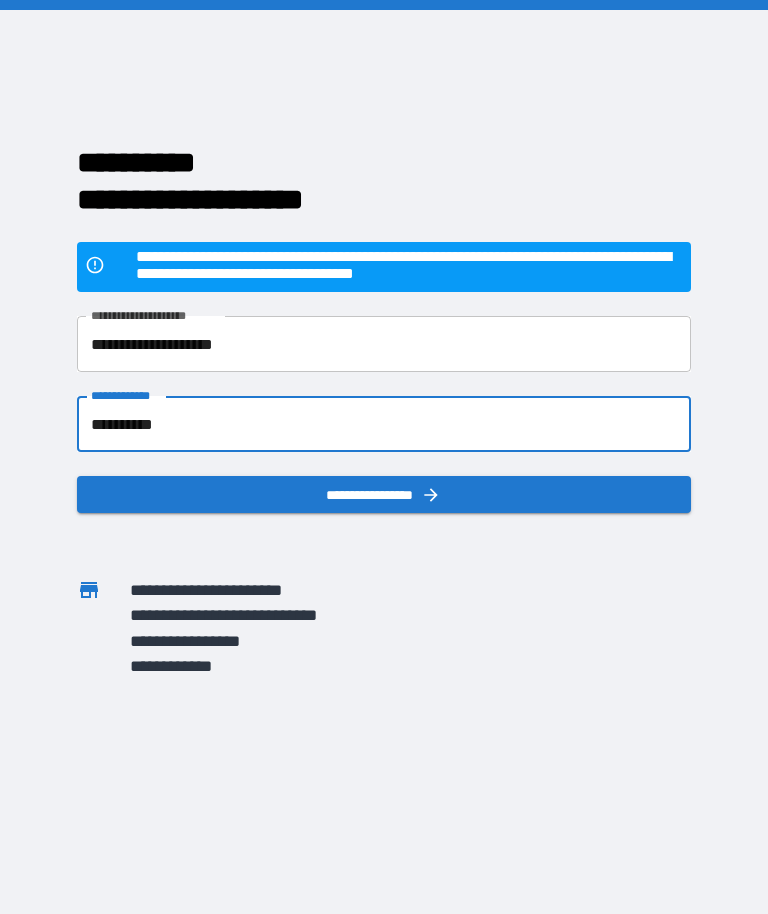 click on "**********" at bounding box center (384, 494) 